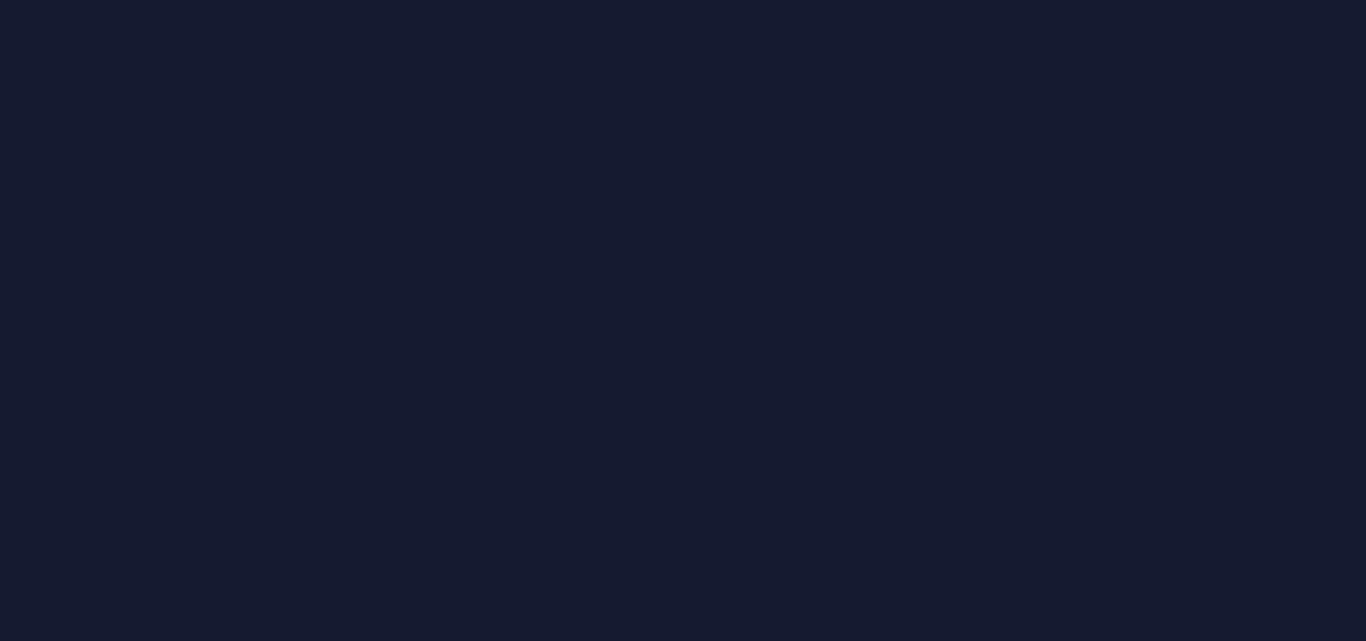 scroll, scrollTop: 0, scrollLeft: 0, axis: both 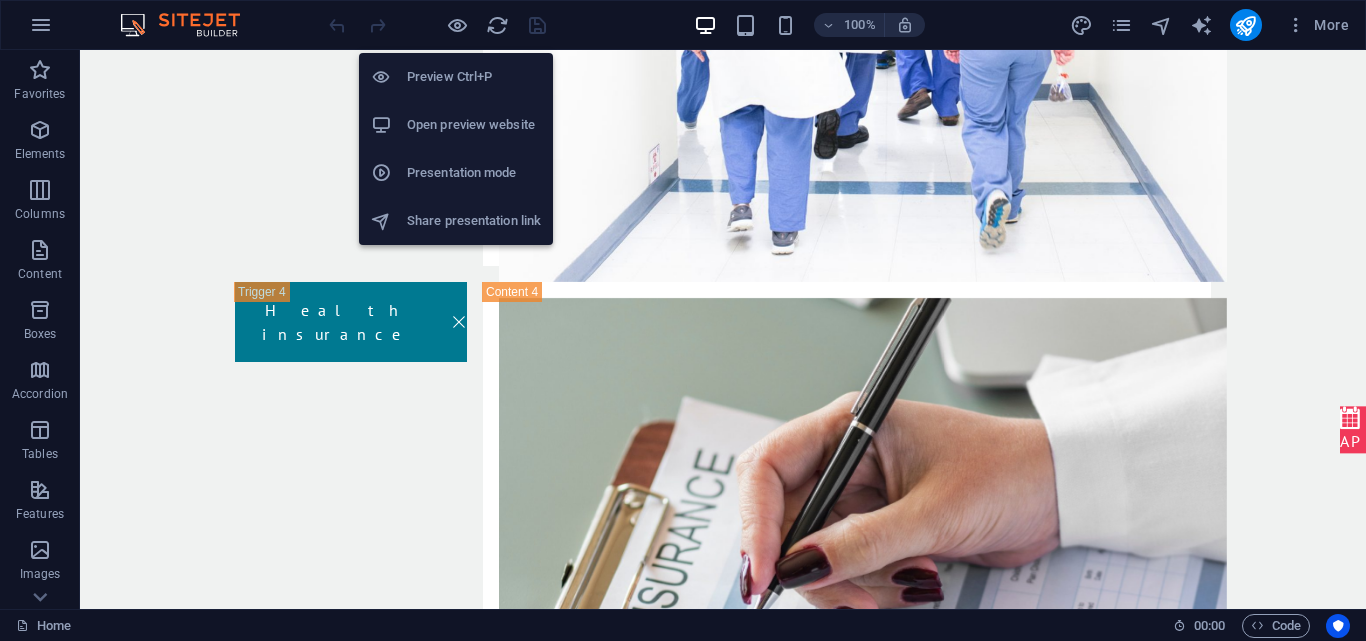 click on "Preview Ctrl+P" at bounding box center (474, 77) 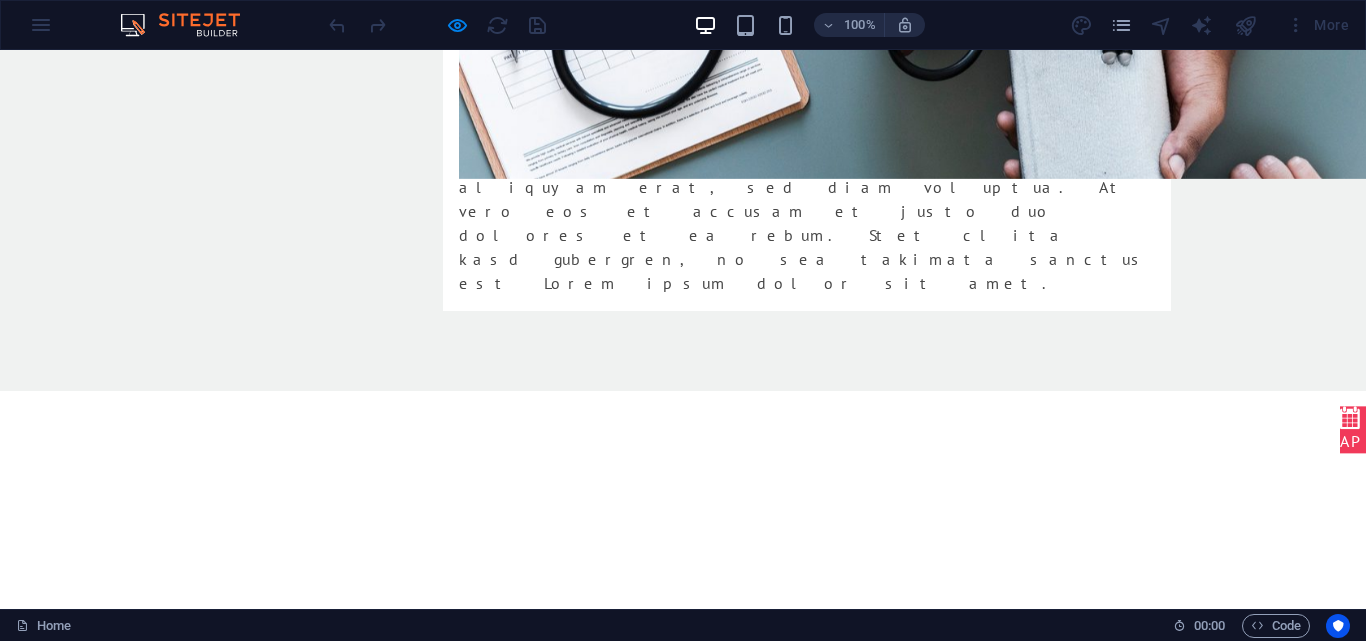 scroll, scrollTop: 6000, scrollLeft: 0, axis: vertical 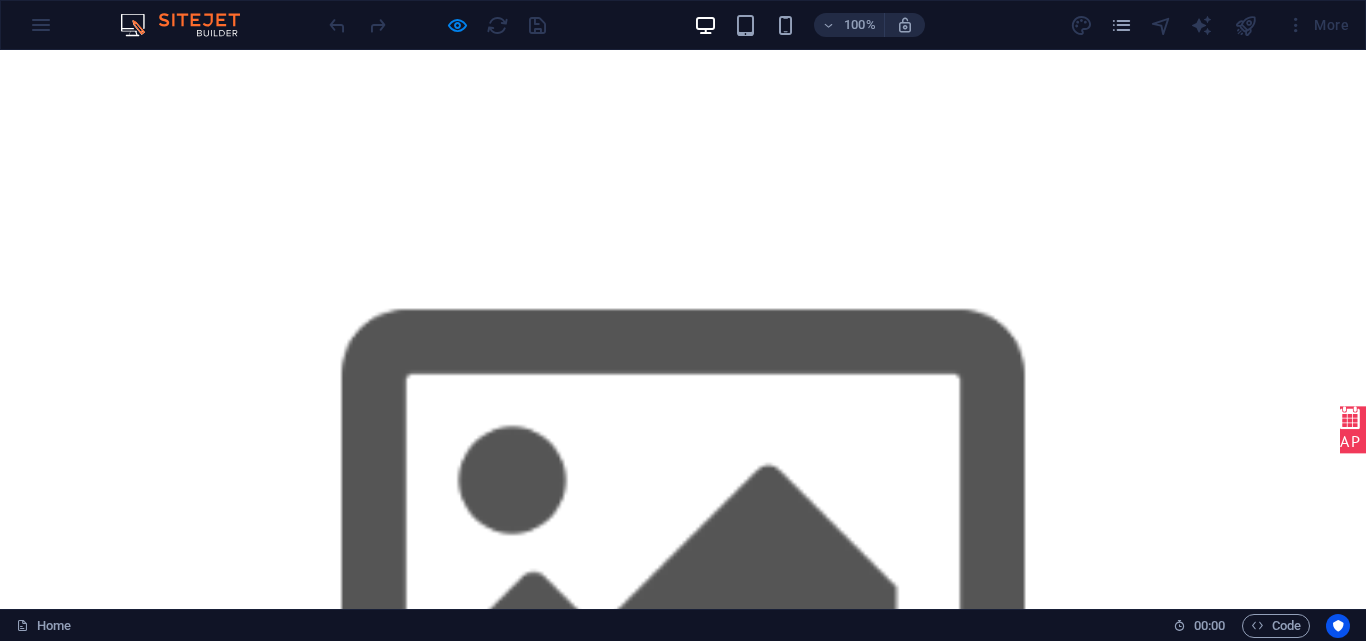 click on "Address [NUMBER] [STREET] [POSTAL_CODE] Phone +[COUNTRY_CODE] [PHONE] +[COUNTRY_CODE] [PHONE]" at bounding box center [157, 7428] 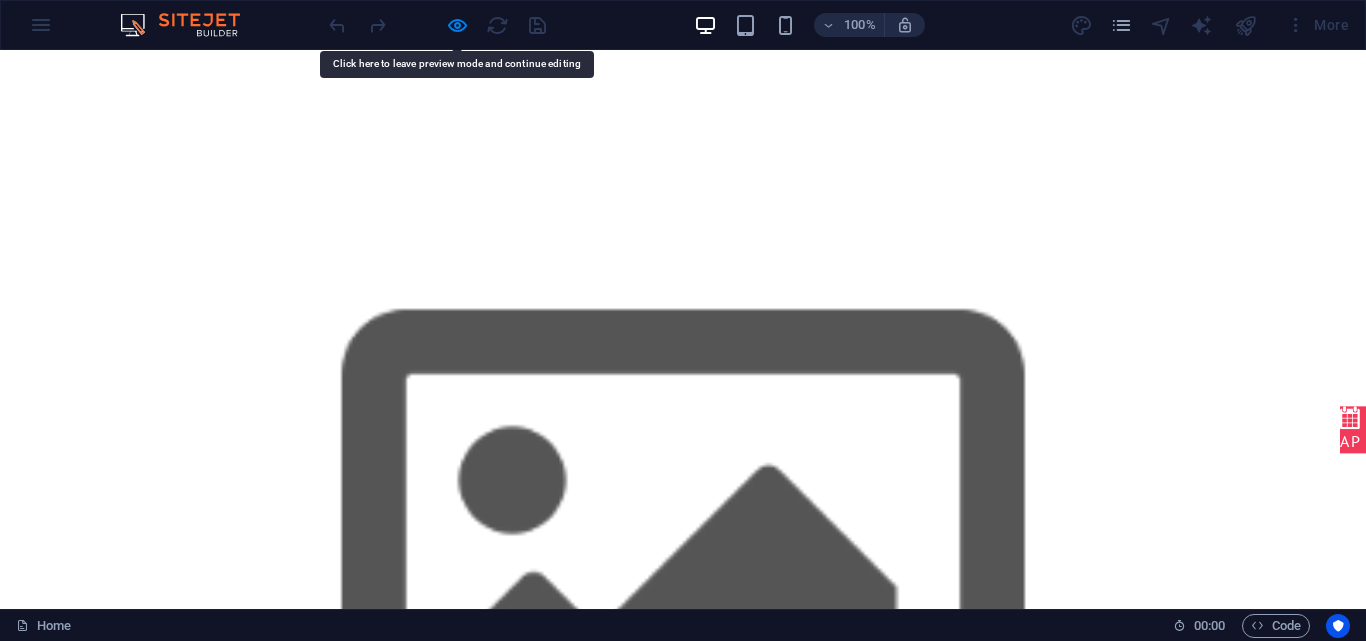 click on "Empowering Tomorrow's Medical Leaders. Navigate the Challenges , Illuminate Your Success -Join Our Journey to Excellence - Dreams Unlocked Plab Courses Plab 2 Courses Plab 2 MasterClass OET Courses Repeater Course Full Course ECG Interpretation Emergency Radiology Course Expert Witness Course CLINIC LOCUM MRCEM SBA Our Blogs Contact info Address [NUMBER] [STREET] [POSTAL_CODE] Phone +[COUNTRY_CODE] [PHONE] +[COUNTRY_CODE] [PHONE] Email [EMAIL] Social media Facebook Twitter Instagram" at bounding box center [683, 7122] 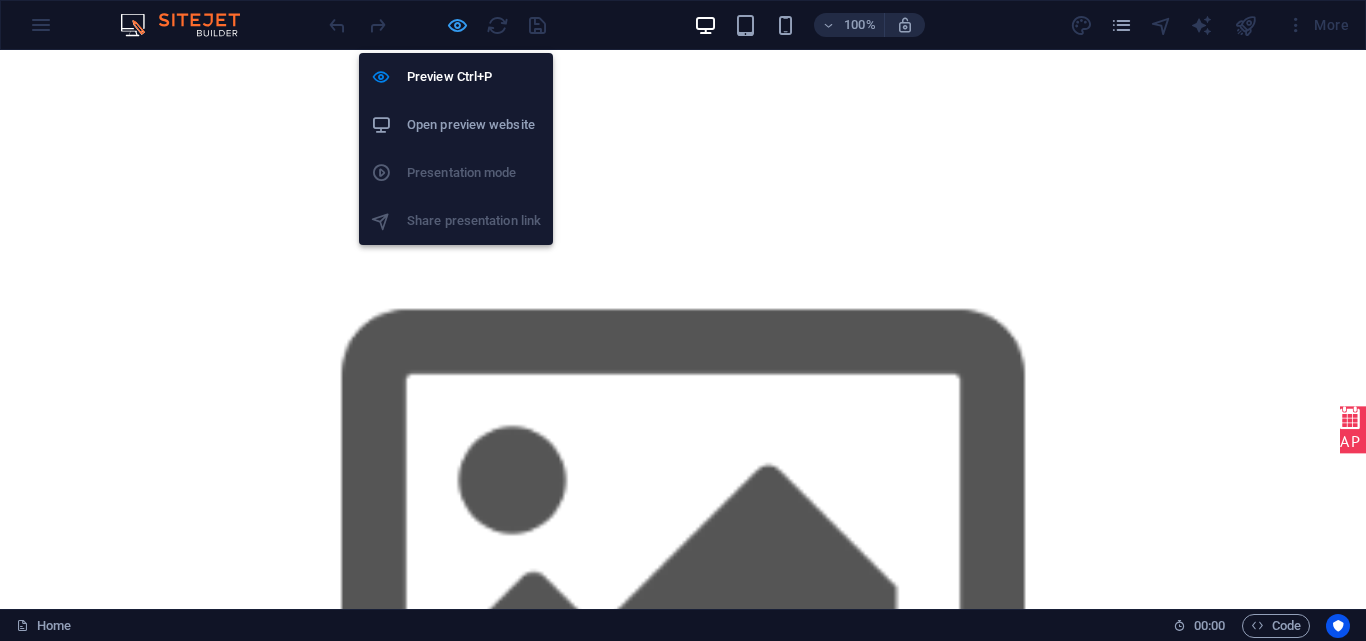 click at bounding box center (457, 25) 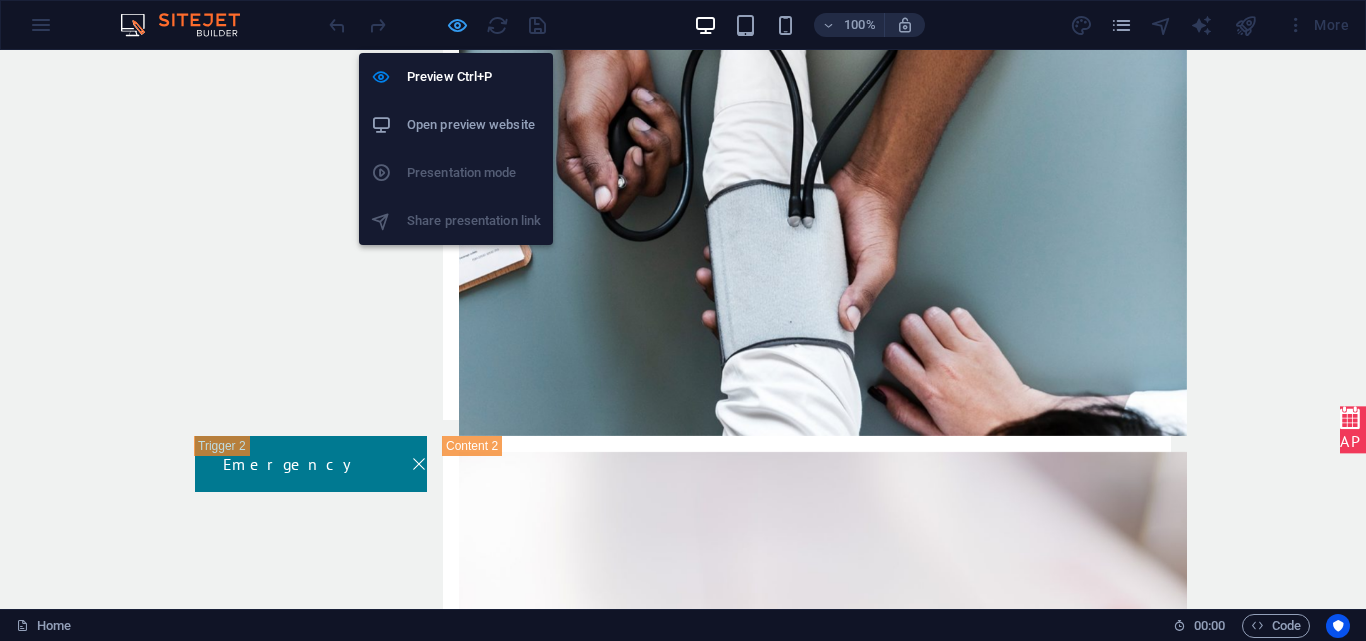 scroll, scrollTop: 11004, scrollLeft: 0, axis: vertical 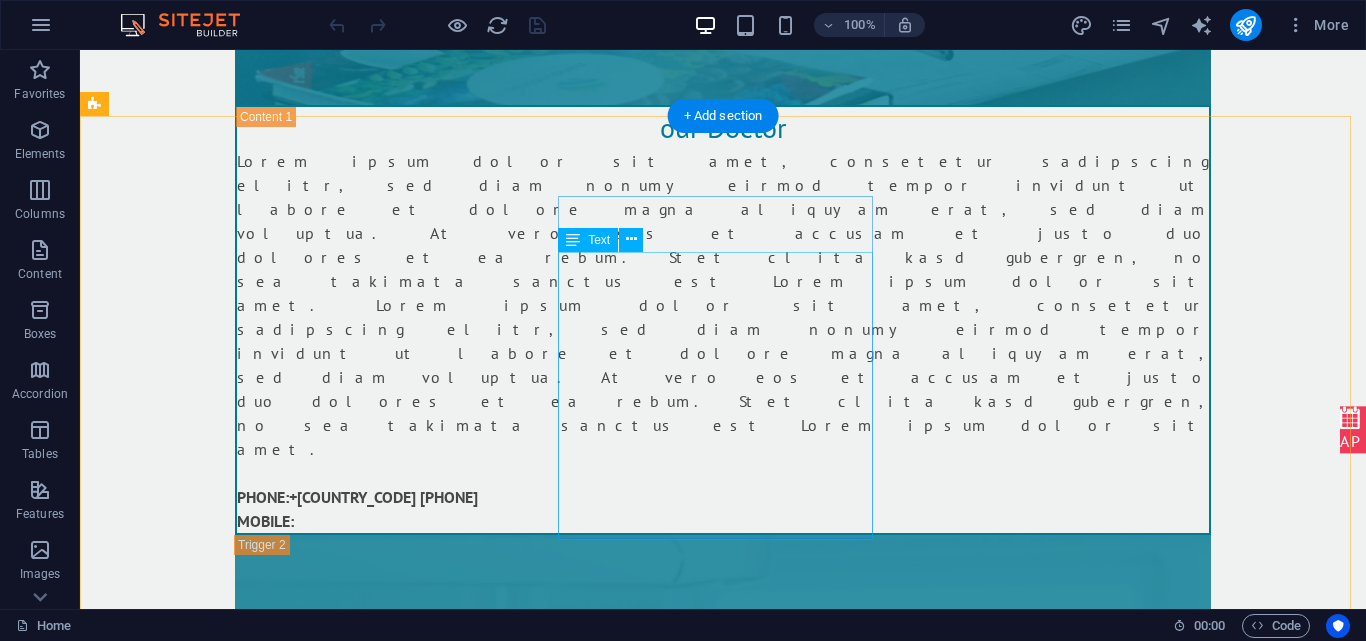 click on "Plab 2 Courses Plab 2 MasterClass OET Courses Repeater Course Full Course ECG Interpretation Emergency Radiology Course Expert Witness Course CLINIC LOCUM MRCEM SBA Our Blogs" at bounding box center [237, 6055] 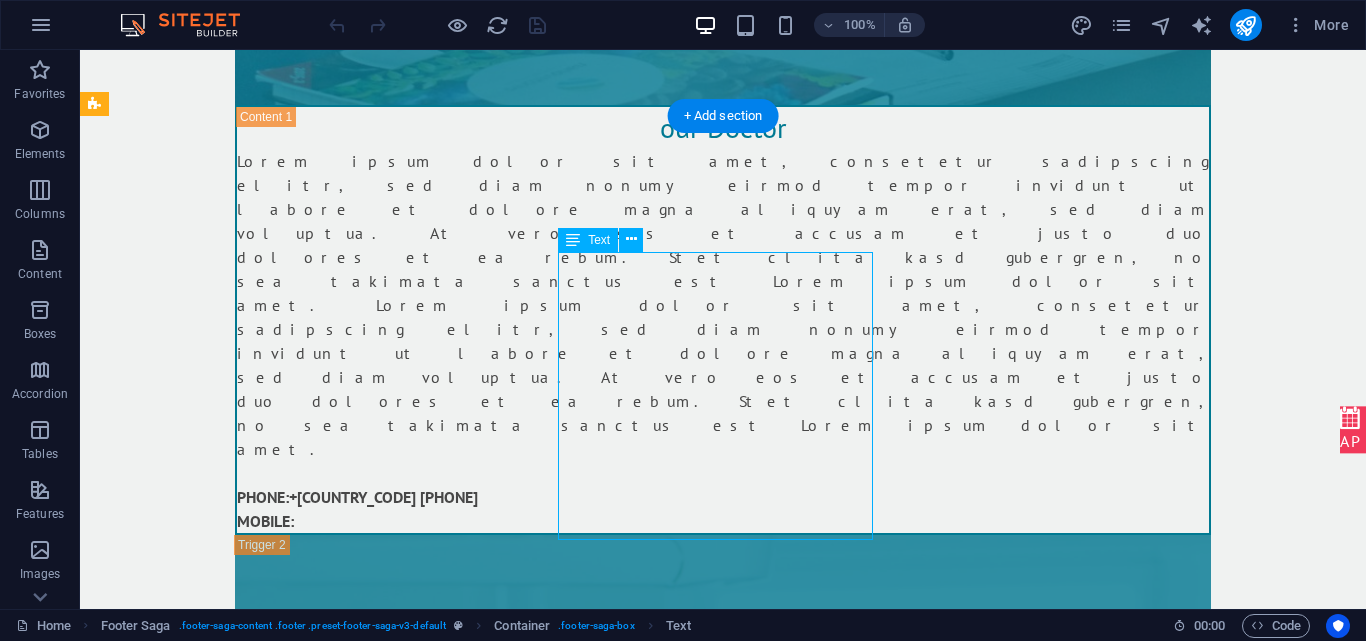 click on "Plab 2 Courses Plab 2 MasterClass OET Courses Repeater Course Full Course ECG Interpretation Emergency Radiology Course Expert Witness Course CLINIC LOCUM MRCEM SBA Our Blogs" at bounding box center (237, 6055) 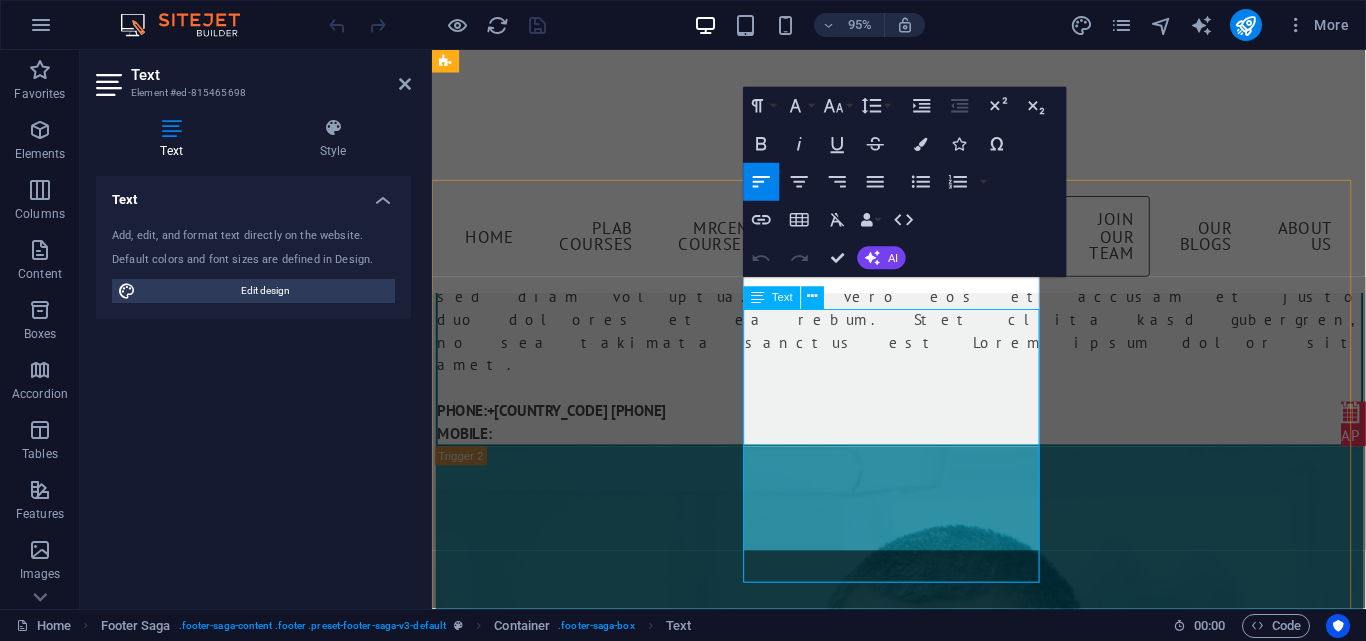 scroll, scrollTop: 11020, scrollLeft: 0, axis: vertical 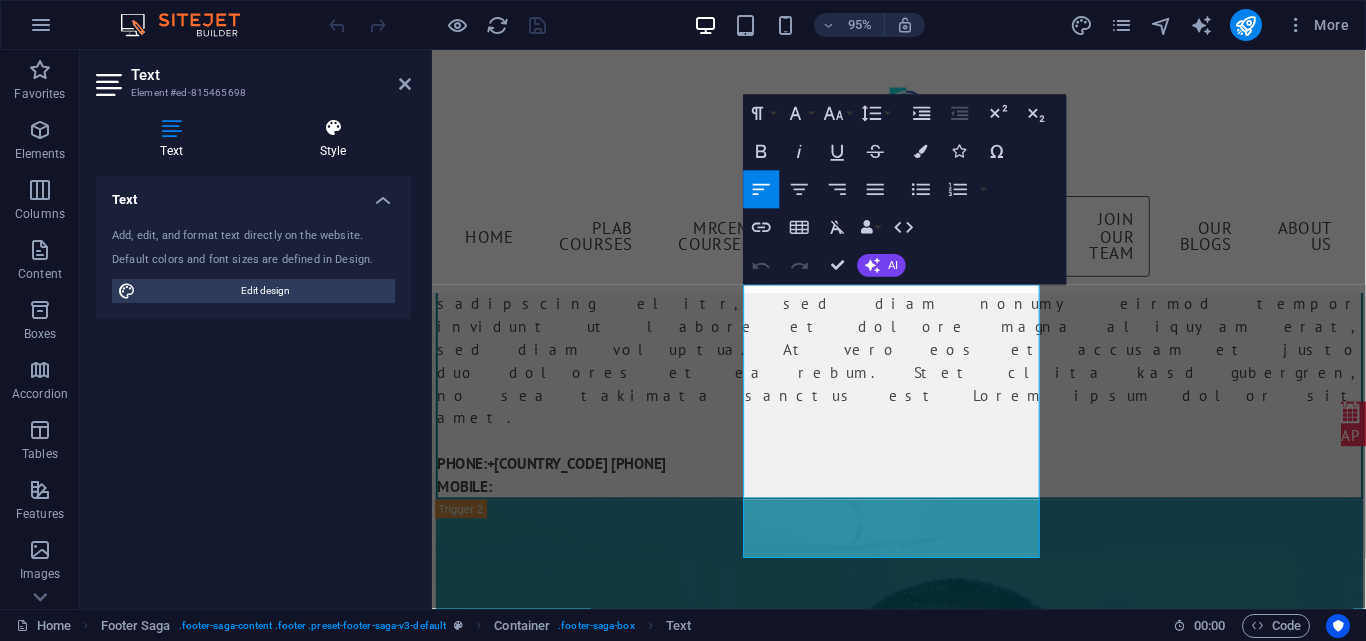 click at bounding box center (333, 128) 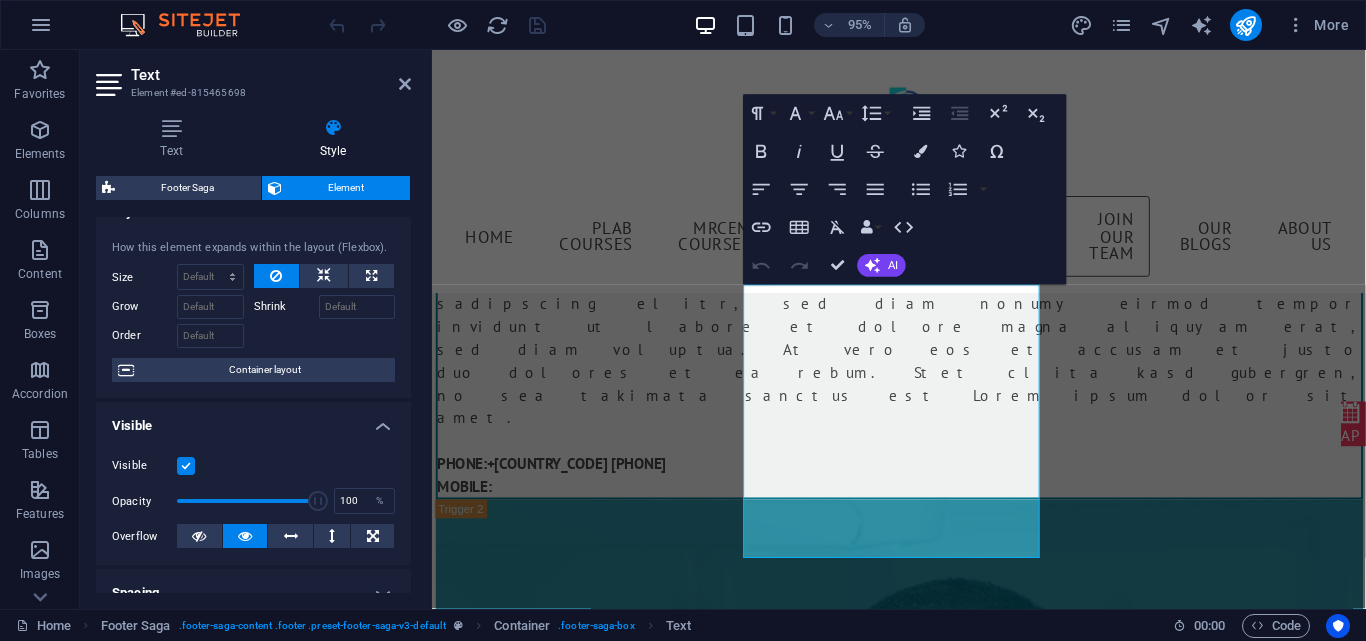 scroll, scrollTop: 0, scrollLeft: 0, axis: both 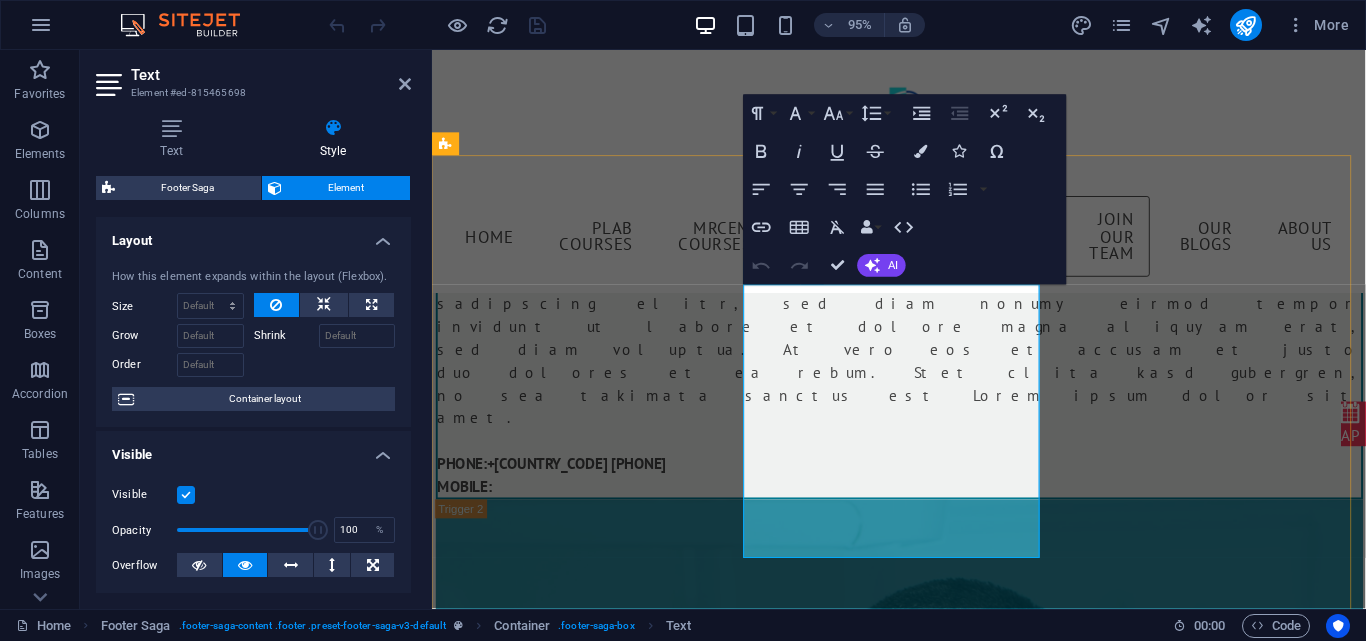 click on "Full Course" at bounding box center [589, 5997] 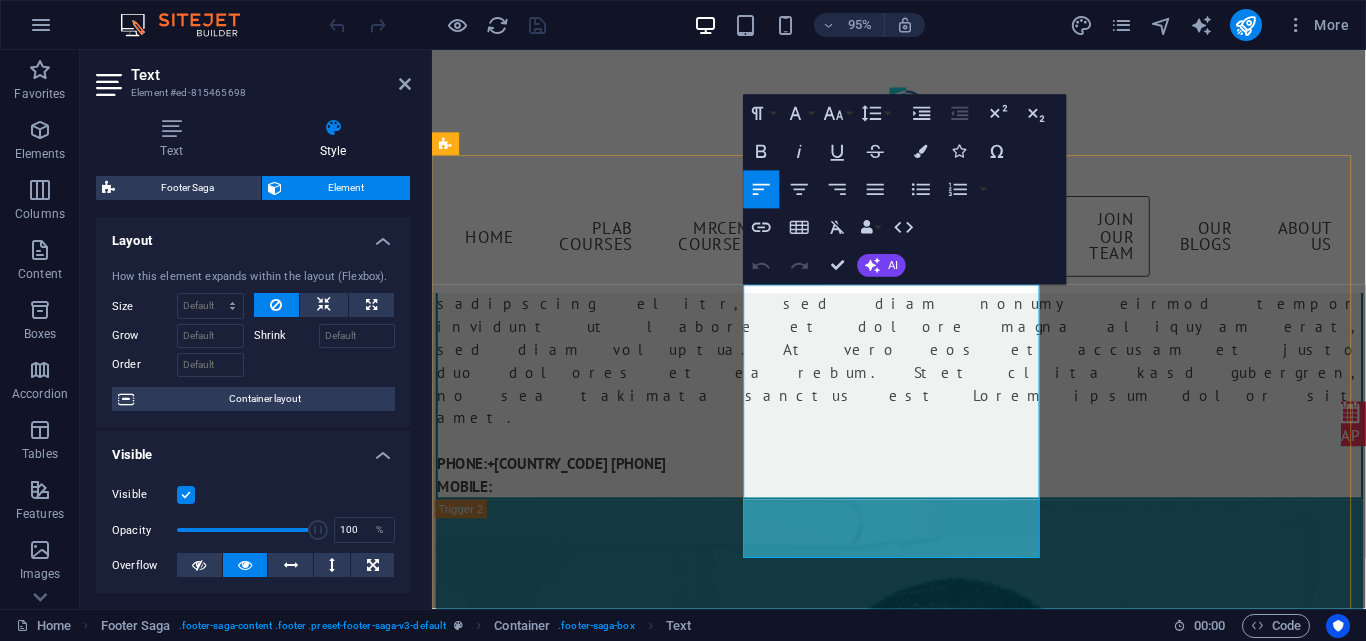 click on "Full Course" at bounding box center [589, 5997] 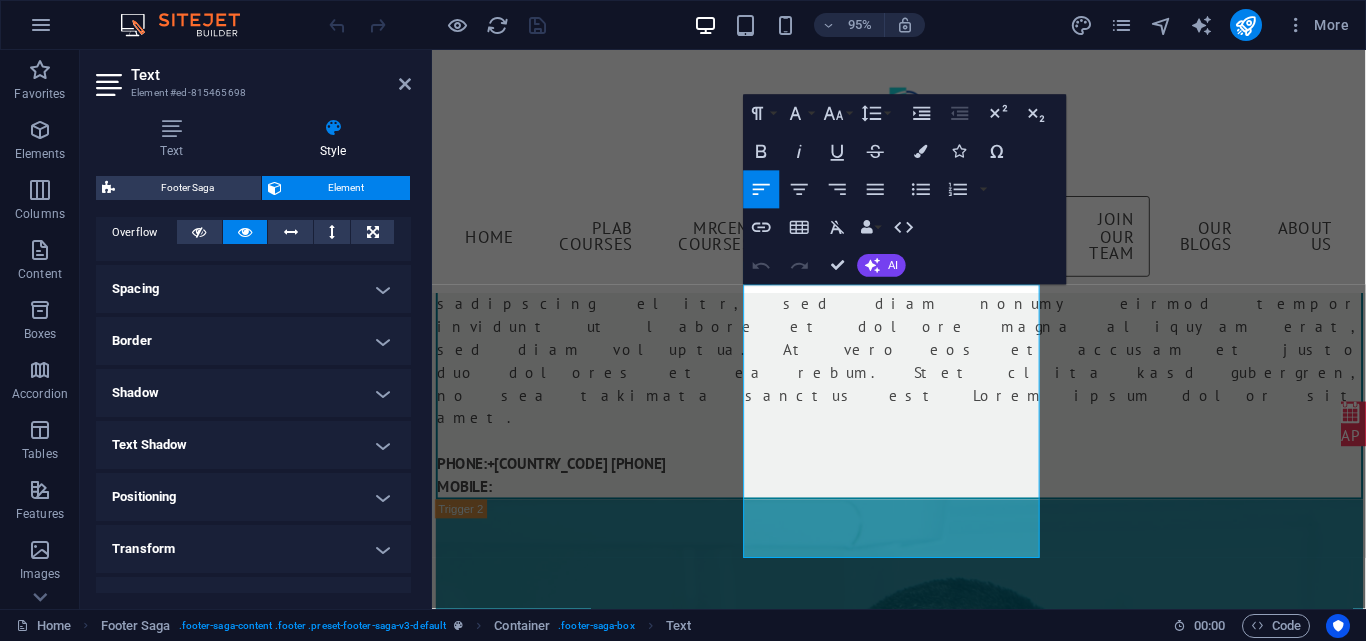 scroll, scrollTop: 400, scrollLeft: 0, axis: vertical 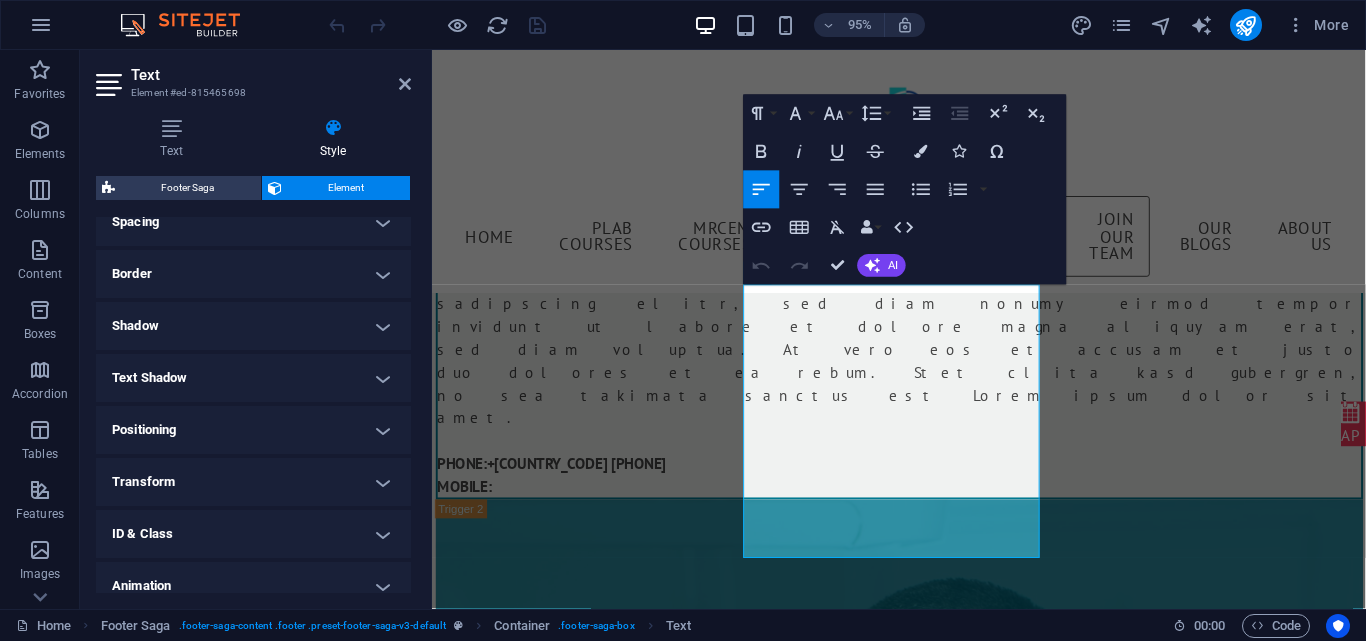 click on "Shadow" at bounding box center (253, 326) 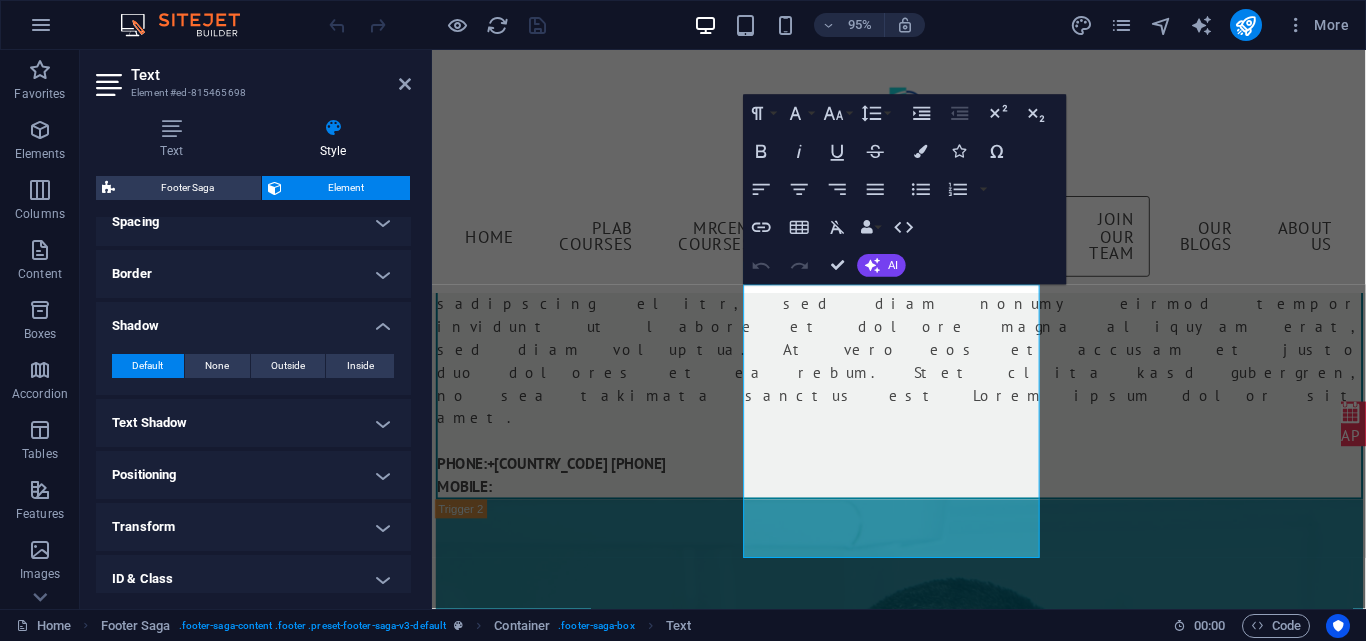 click on "Text Shadow" at bounding box center [253, 423] 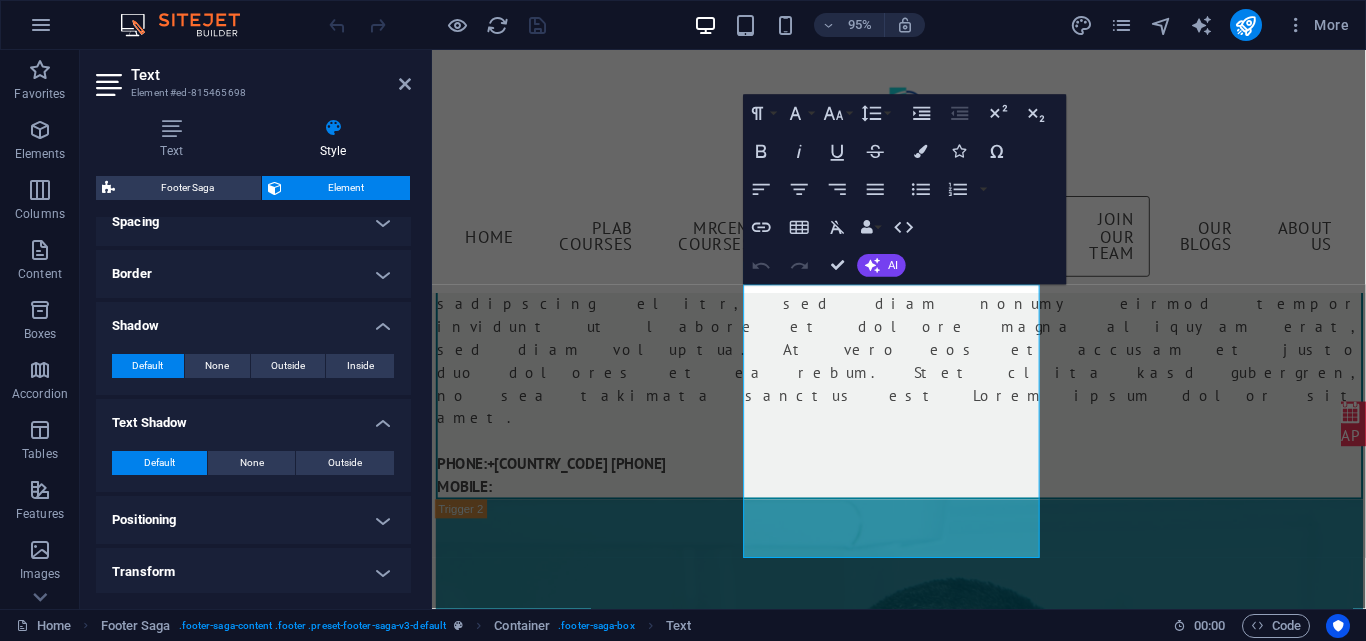 click on "Text Shadow" at bounding box center [253, 417] 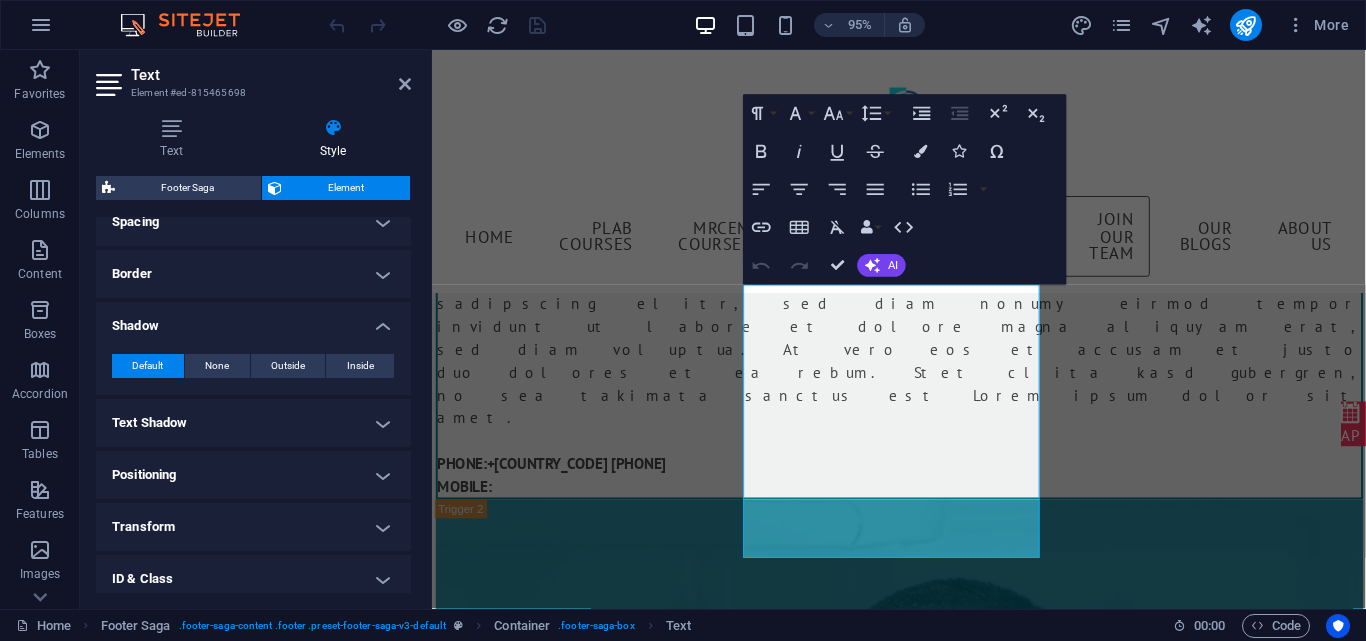 click on "Shadow" at bounding box center [253, 320] 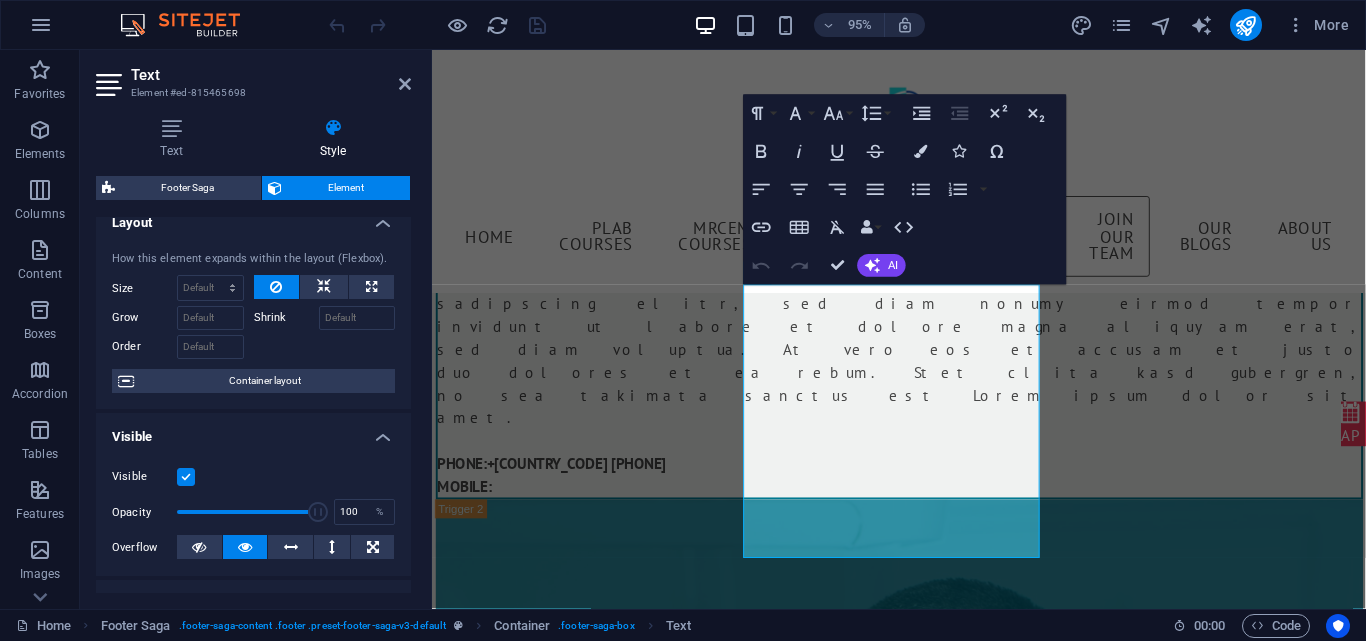 scroll, scrollTop: 0, scrollLeft: 0, axis: both 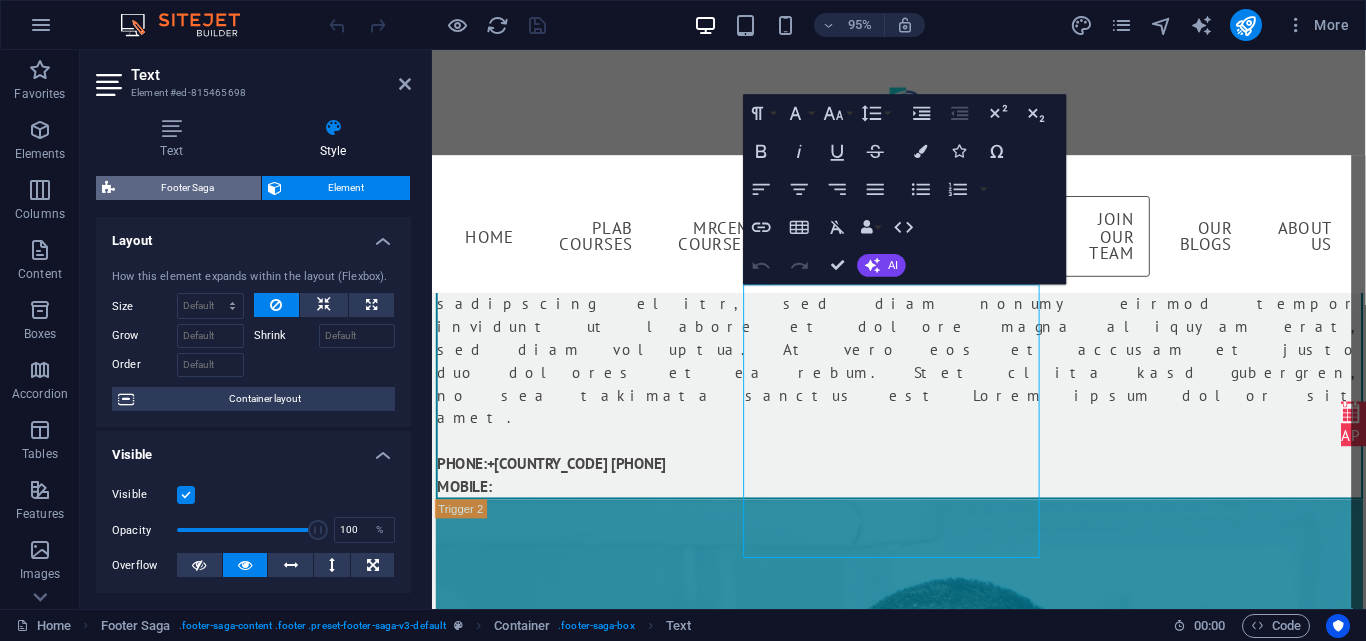 click on "Footer Saga" at bounding box center (188, 188) 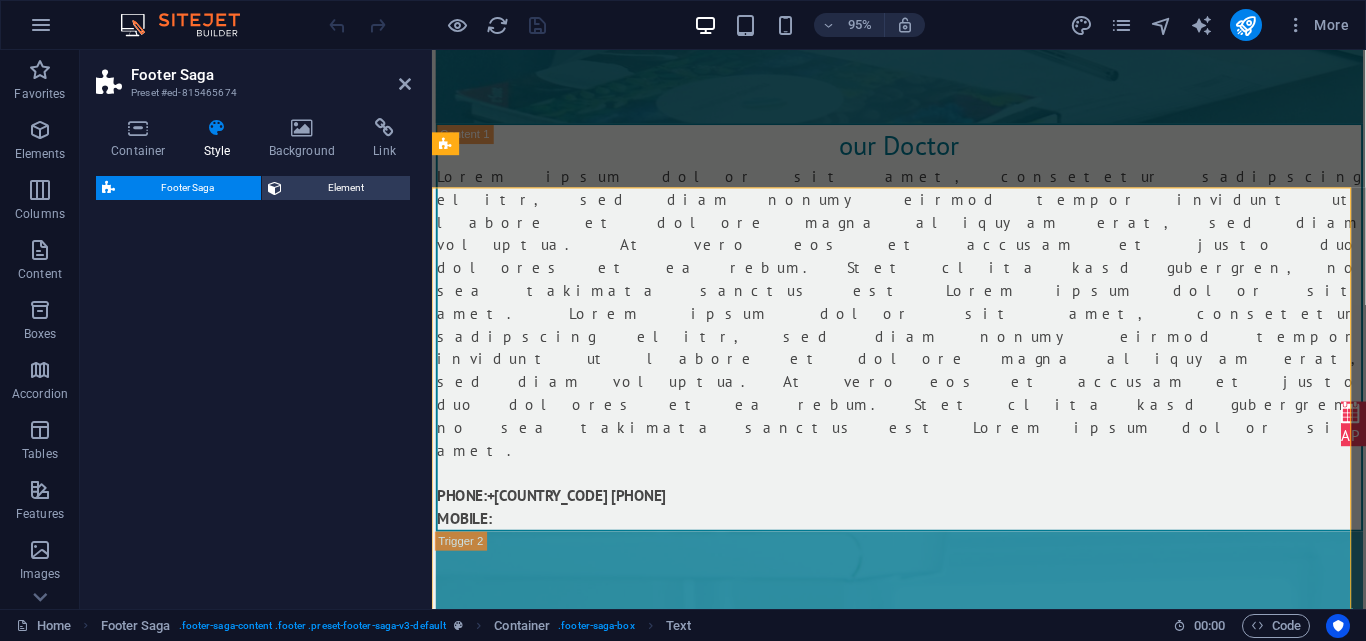 select on "rem" 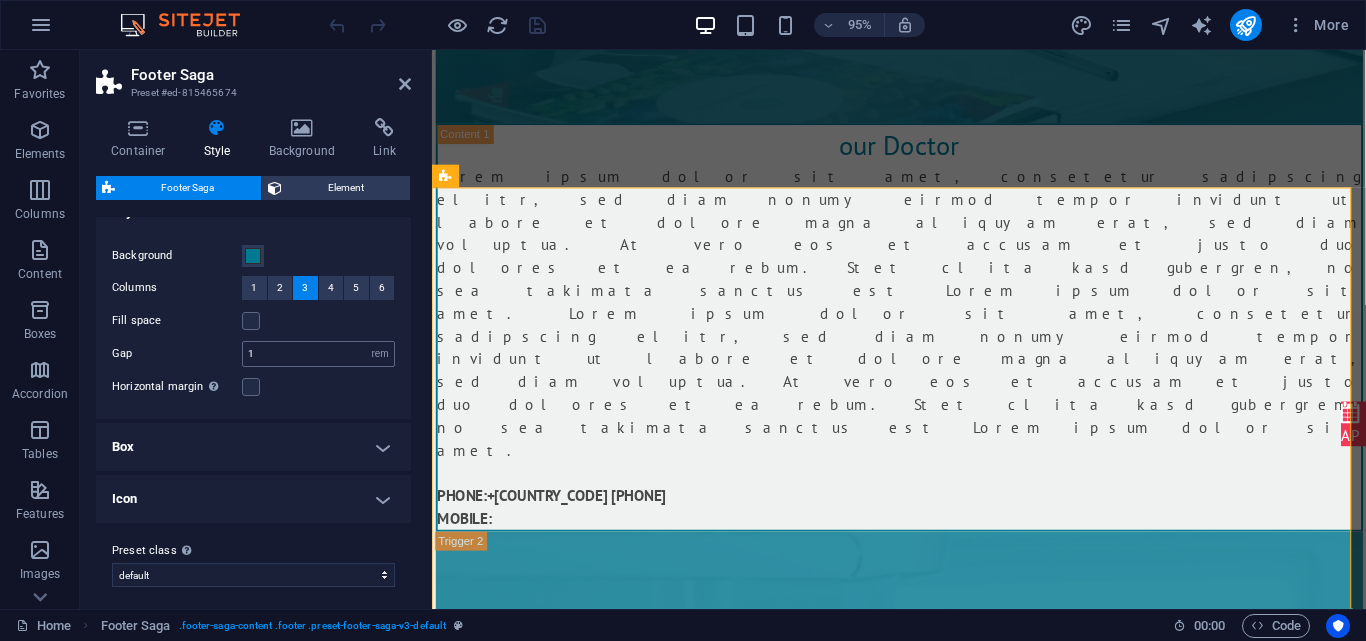 scroll, scrollTop: 39, scrollLeft: 0, axis: vertical 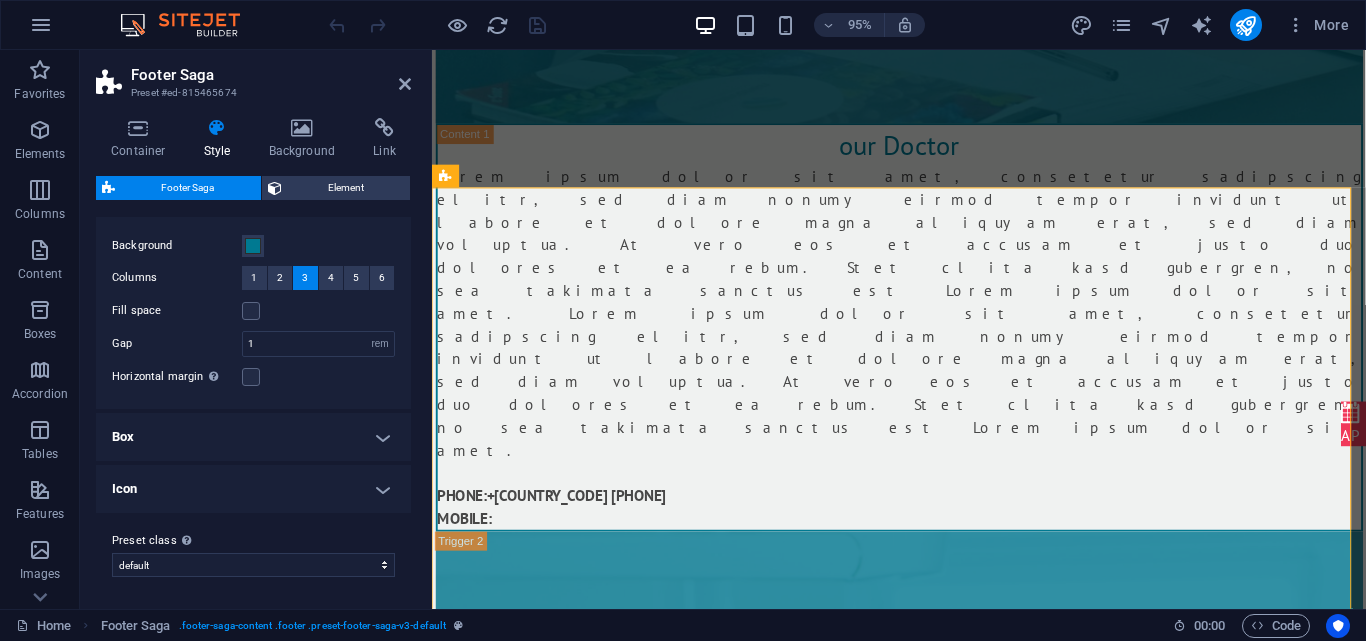 click on "Box" at bounding box center [253, 437] 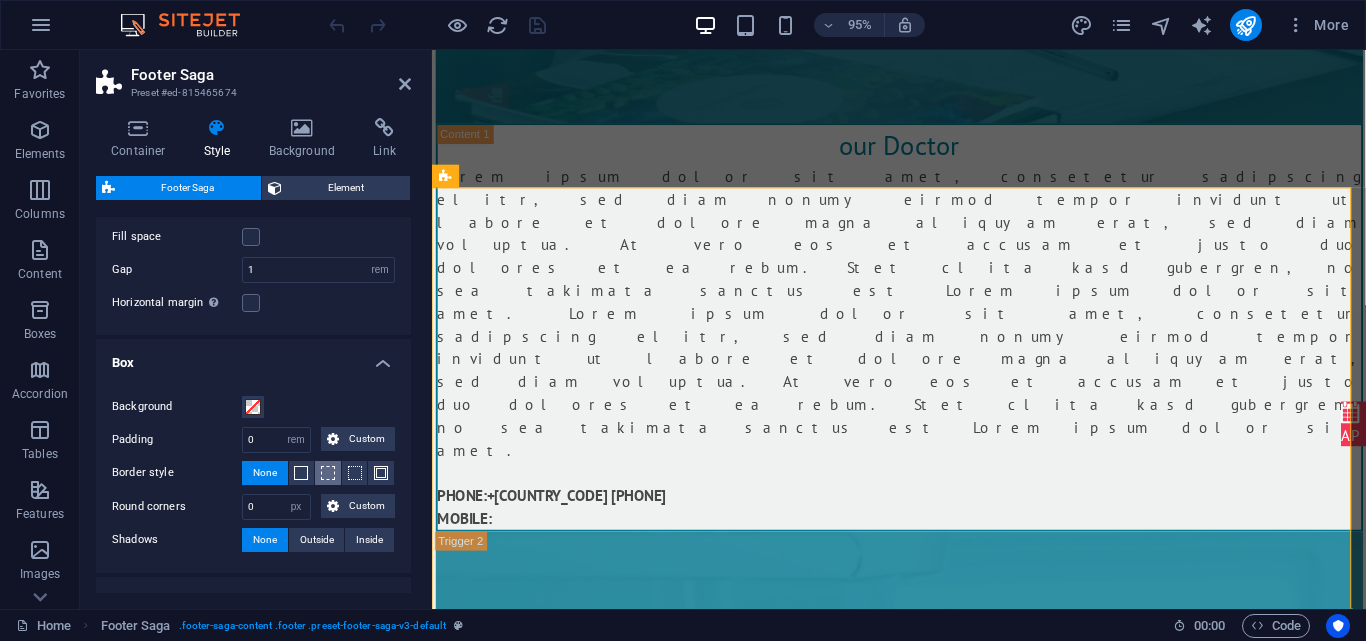 scroll, scrollTop: 139, scrollLeft: 0, axis: vertical 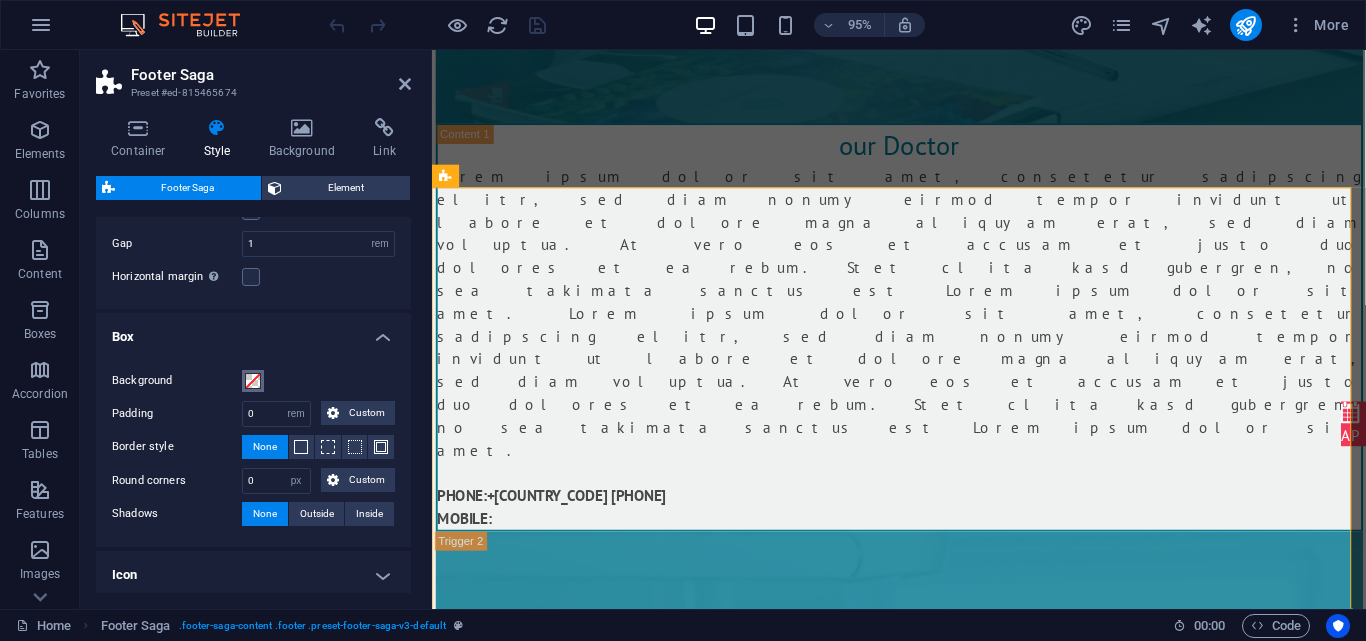 click at bounding box center (253, 381) 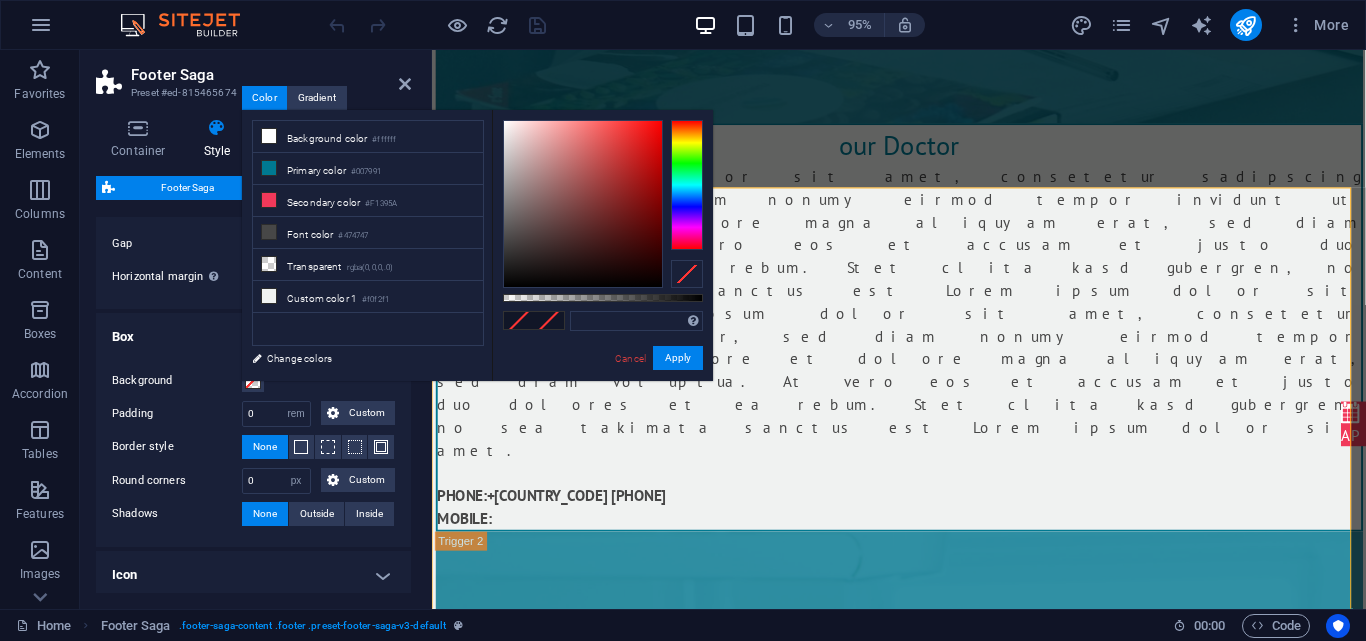 click at bounding box center (687, 274) 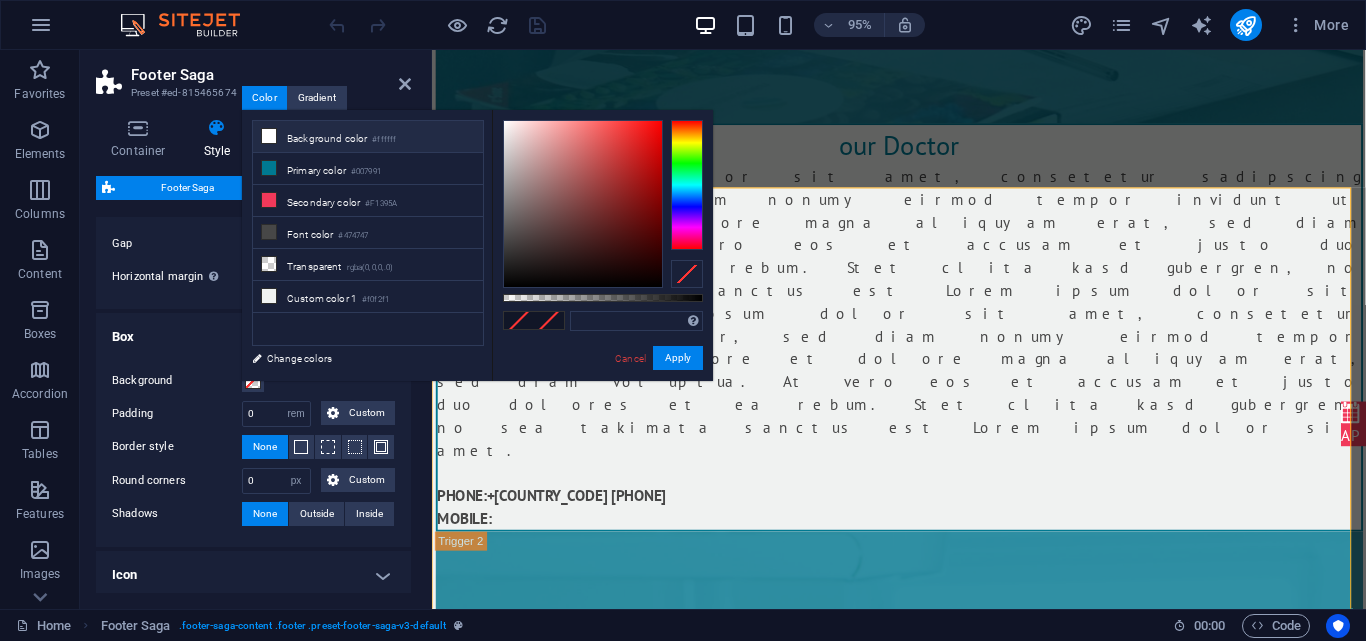 click on "Background color
#ffffff" at bounding box center [368, 137] 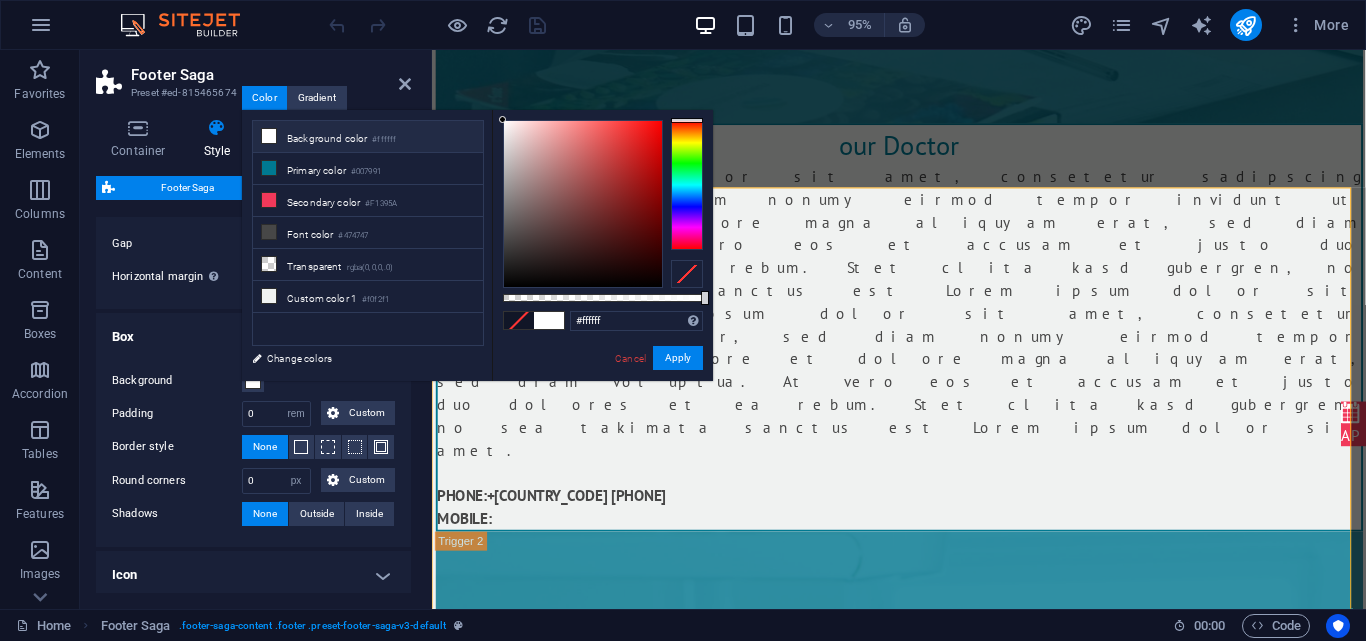 click at bounding box center [519, 320] 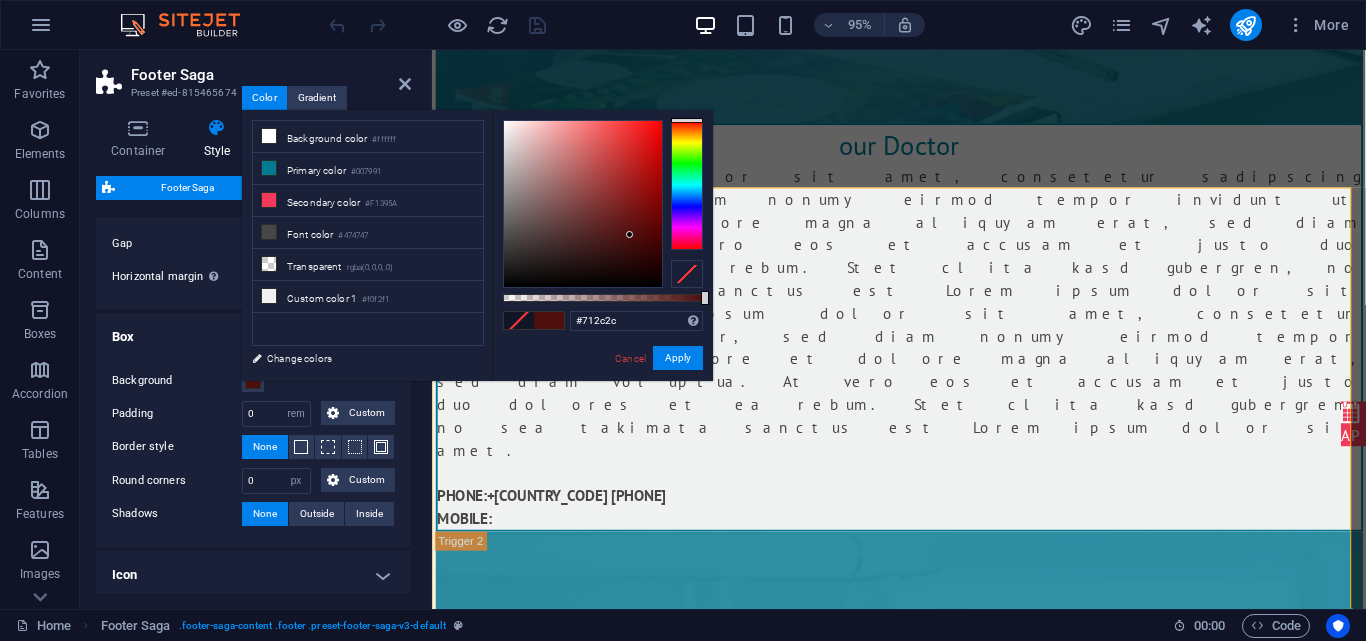 type on "#712d2d" 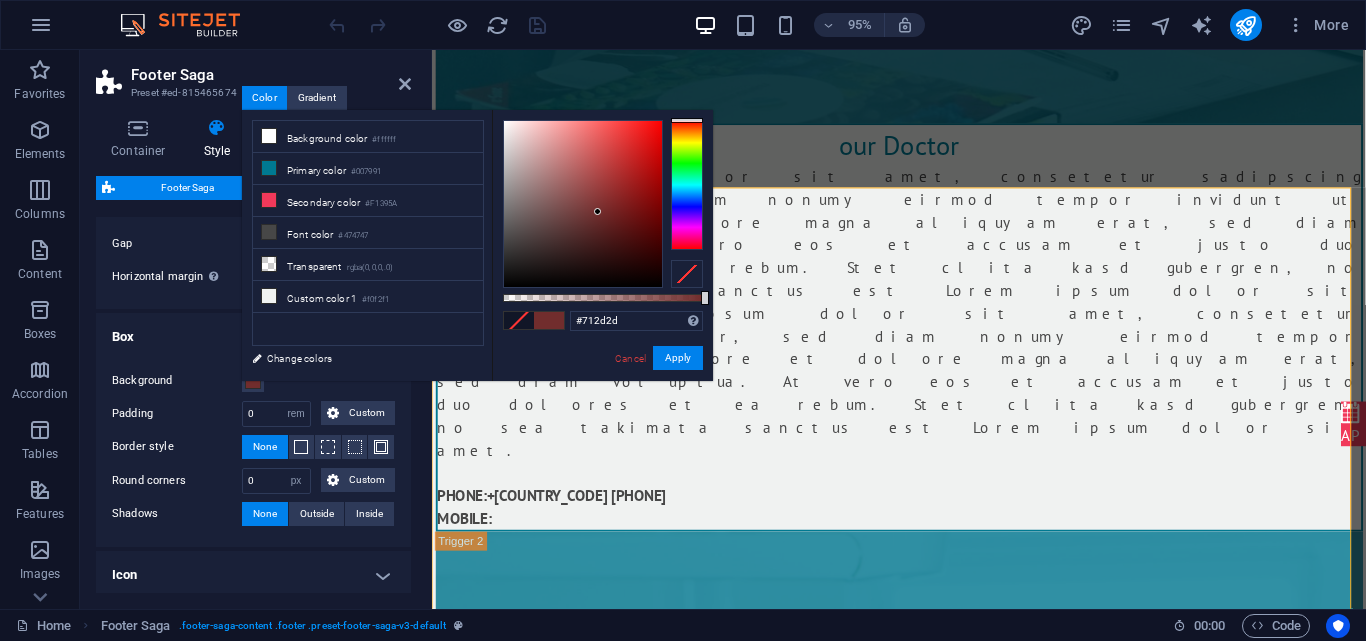 drag, startPoint x: 501, startPoint y: 118, endPoint x: 598, endPoint y: 212, distance: 135.07405 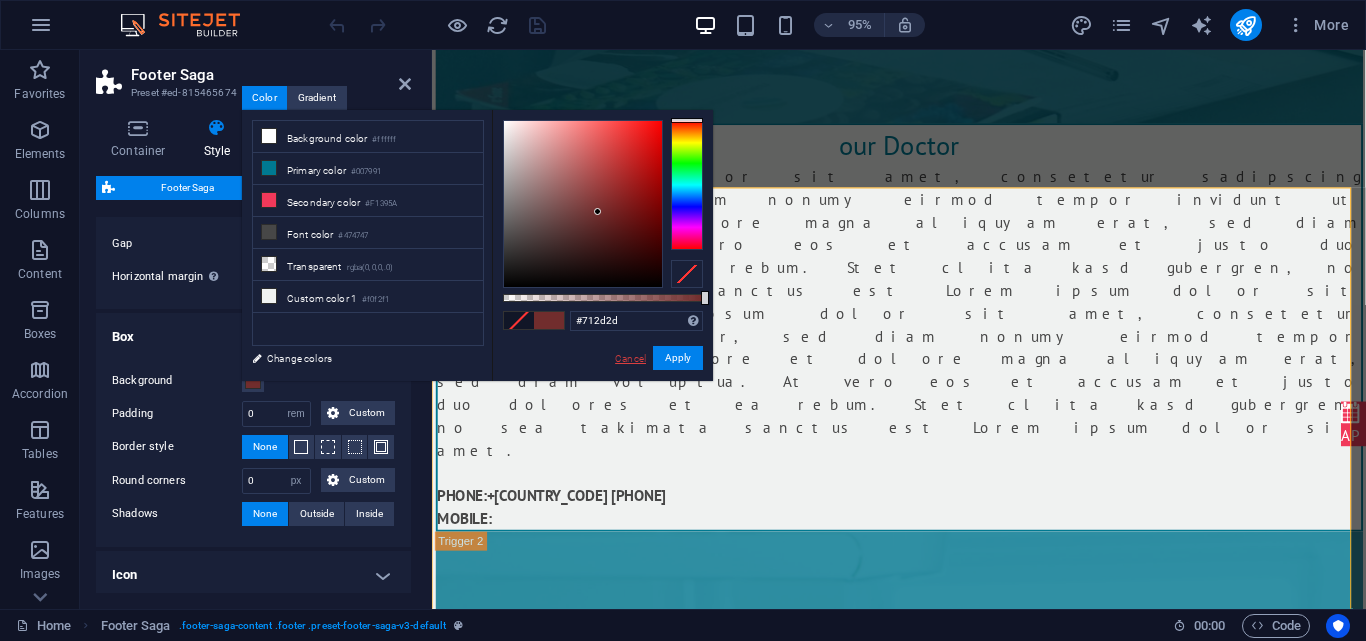 click on "Cancel" at bounding box center (630, 358) 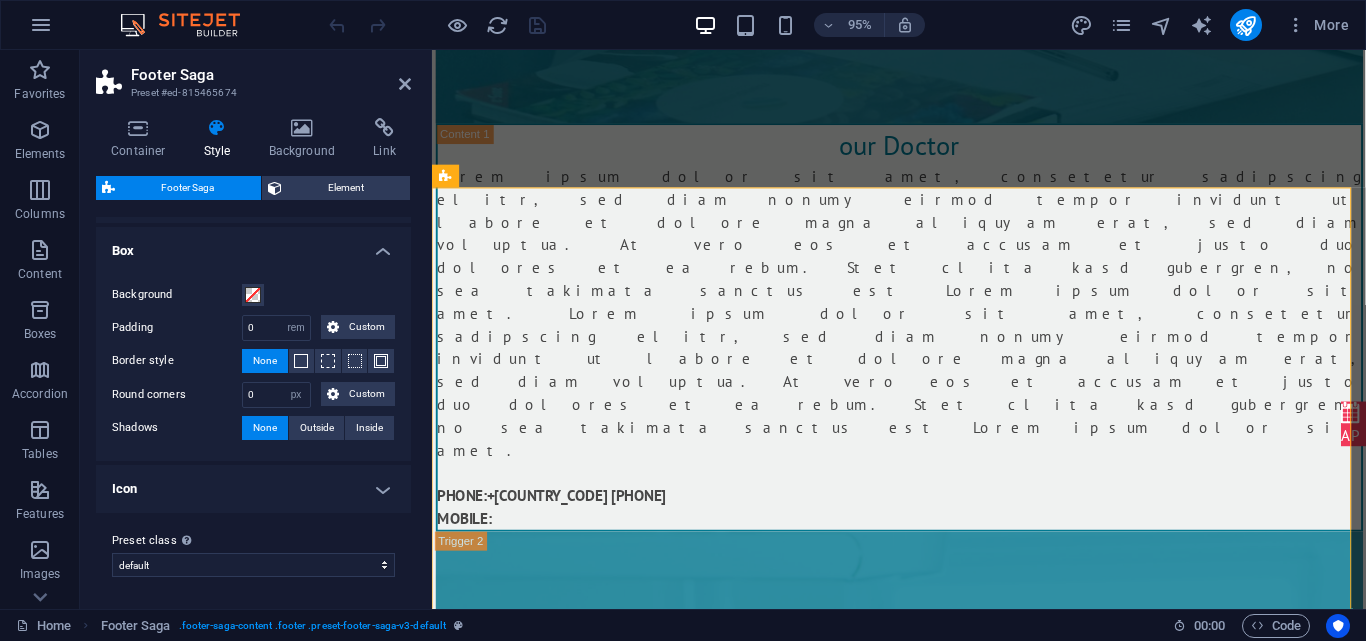scroll, scrollTop: 125, scrollLeft: 0, axis: vertical 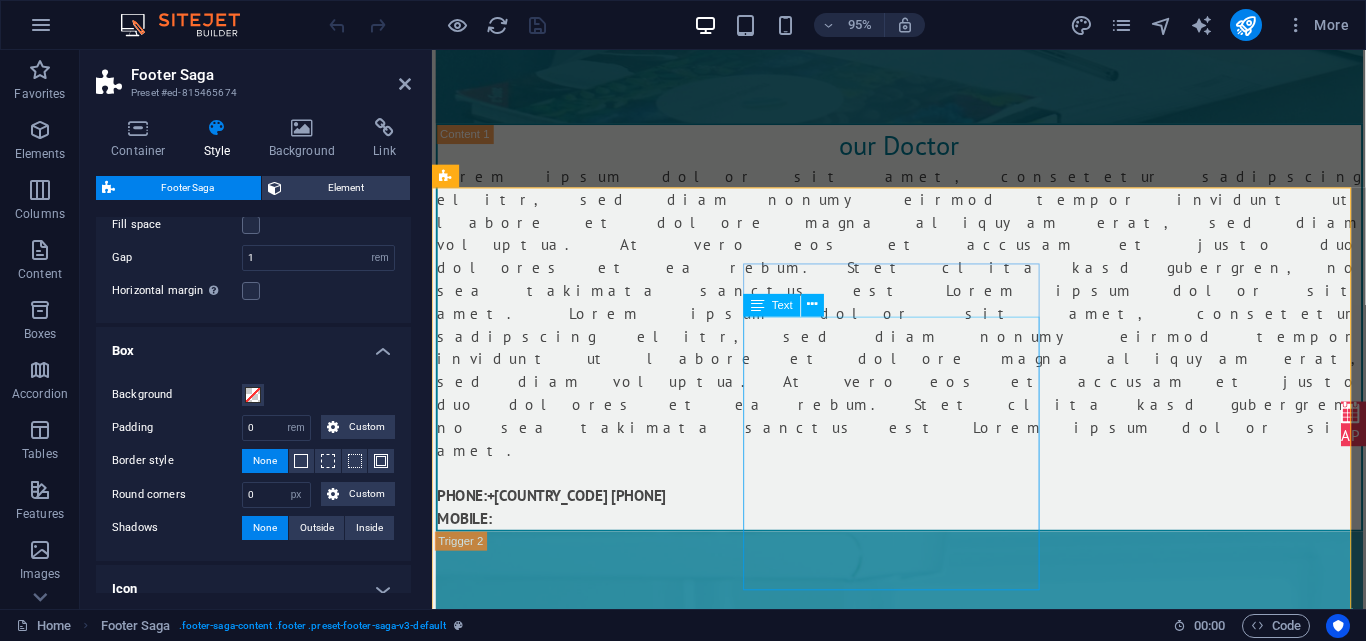 click on "Plab 2 Courses Plab 2 MasterClass OET Courses Repeater Course Full Course ECG Interpretation Emergency Radiology Course Expert Witness Course CLINIC LOCUM MRCEM SBA Our Blogs" at bounding box center (589, 6092) 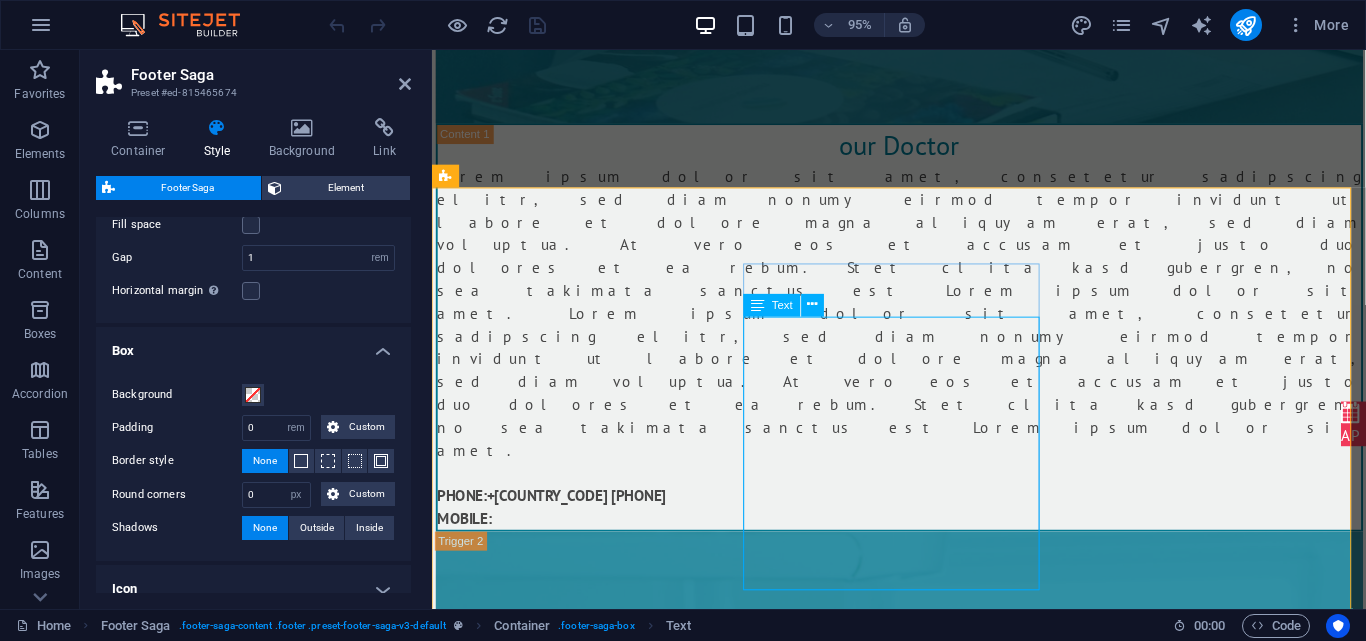 click on "Text" at bounding box center [782, 305] 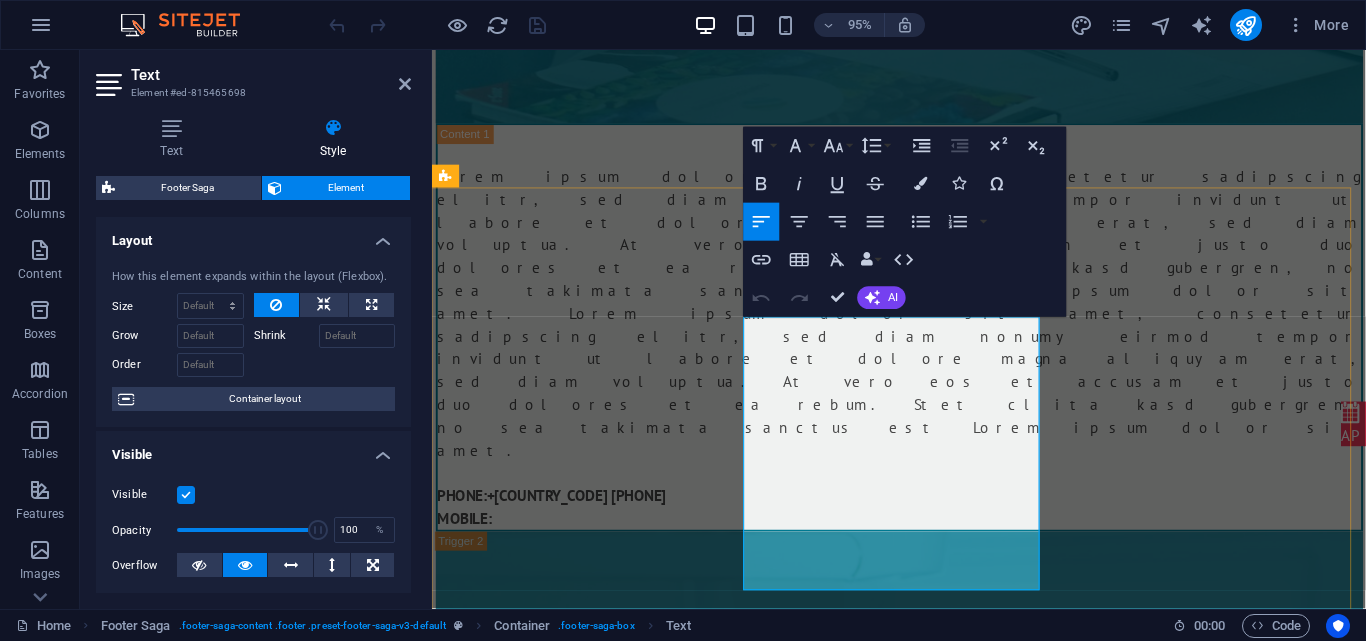 drag, startPoint x: 793, startPoint y: 359, endPoint x: 975, endPoint y: 614, distance: 313.2874 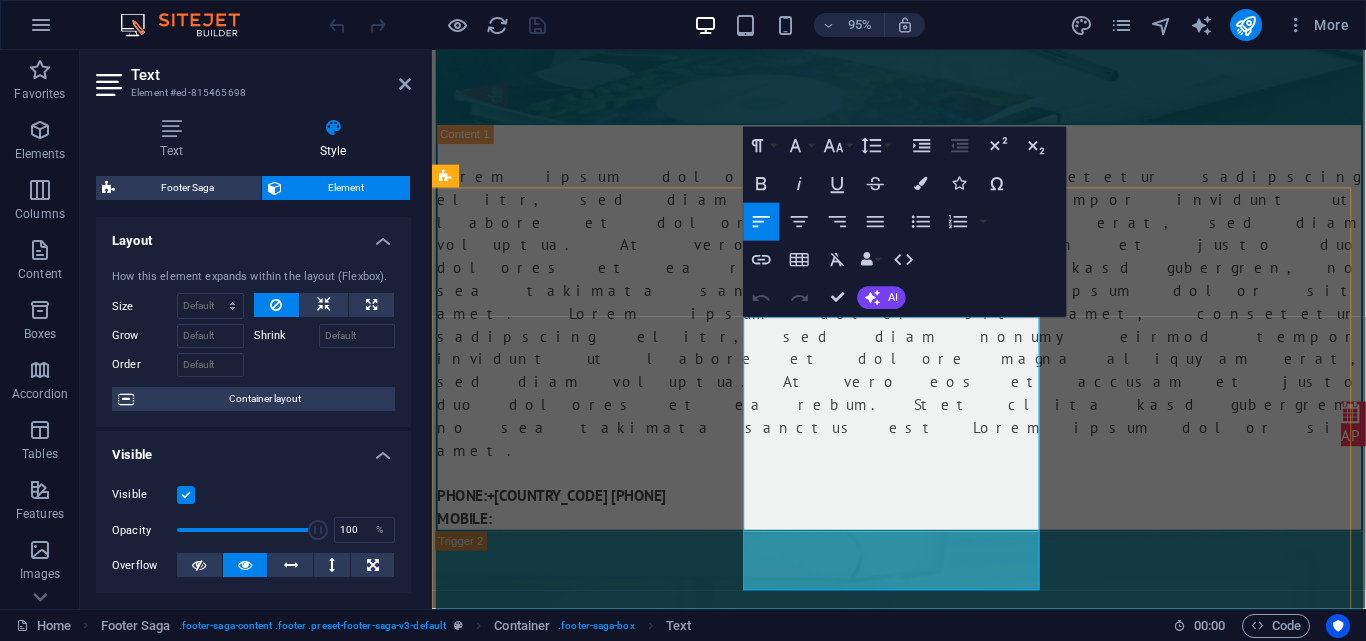 click on "Plab 2 Courses Plab 2 MasterClass OET Courses Repeater Course Full Course ECG Interpretation Emergency Radiology Course Expert Witness Course CLINIC LOCUM MRCEM SBA Our Blogs" at bounding box center (589, 6092) 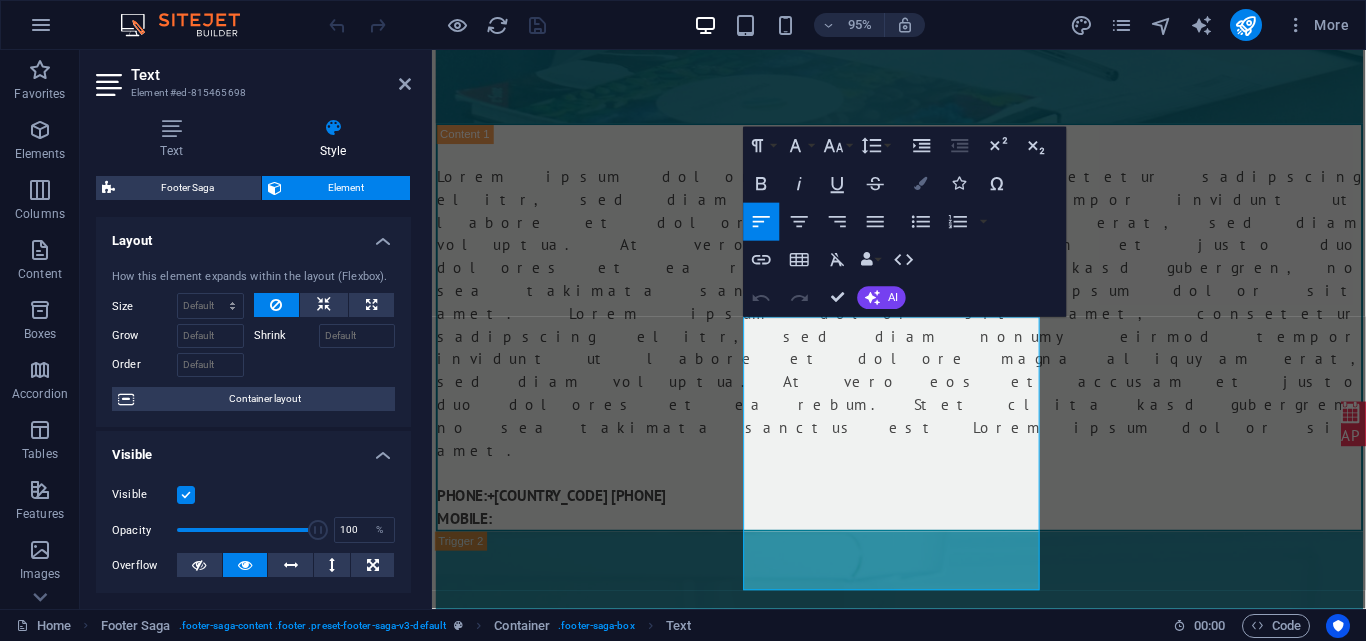 click at bounding box center [921, 183] 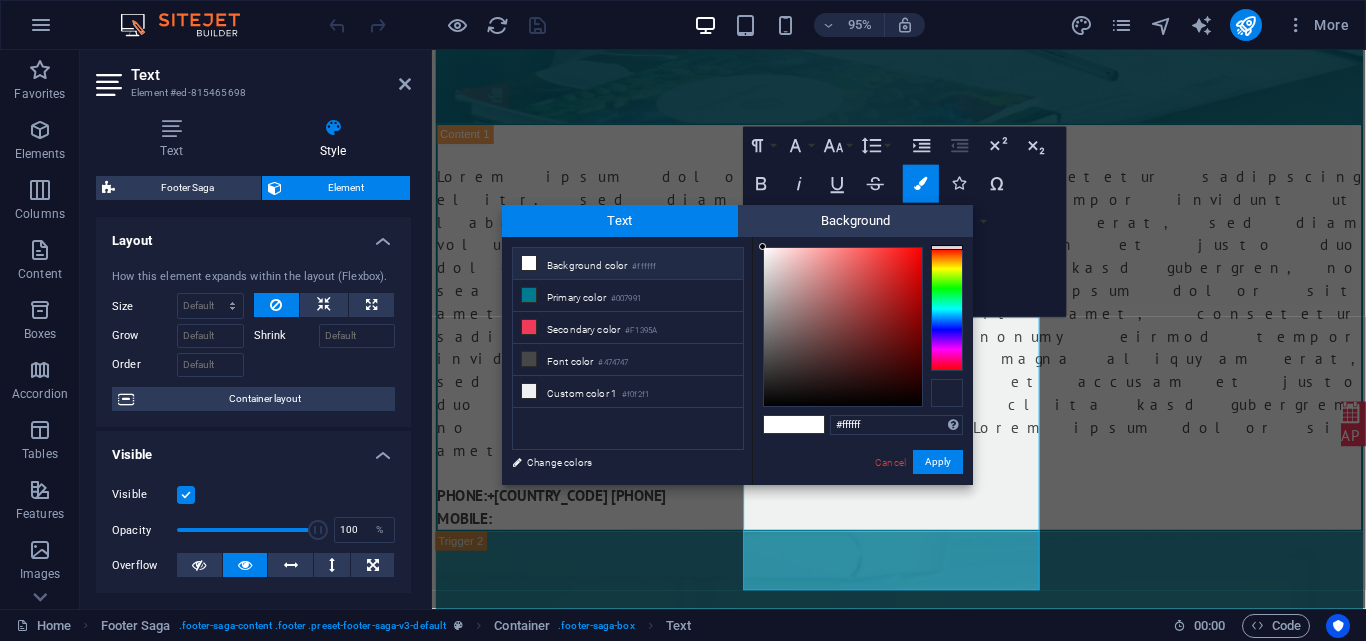 click at bounding box center [947, 393] 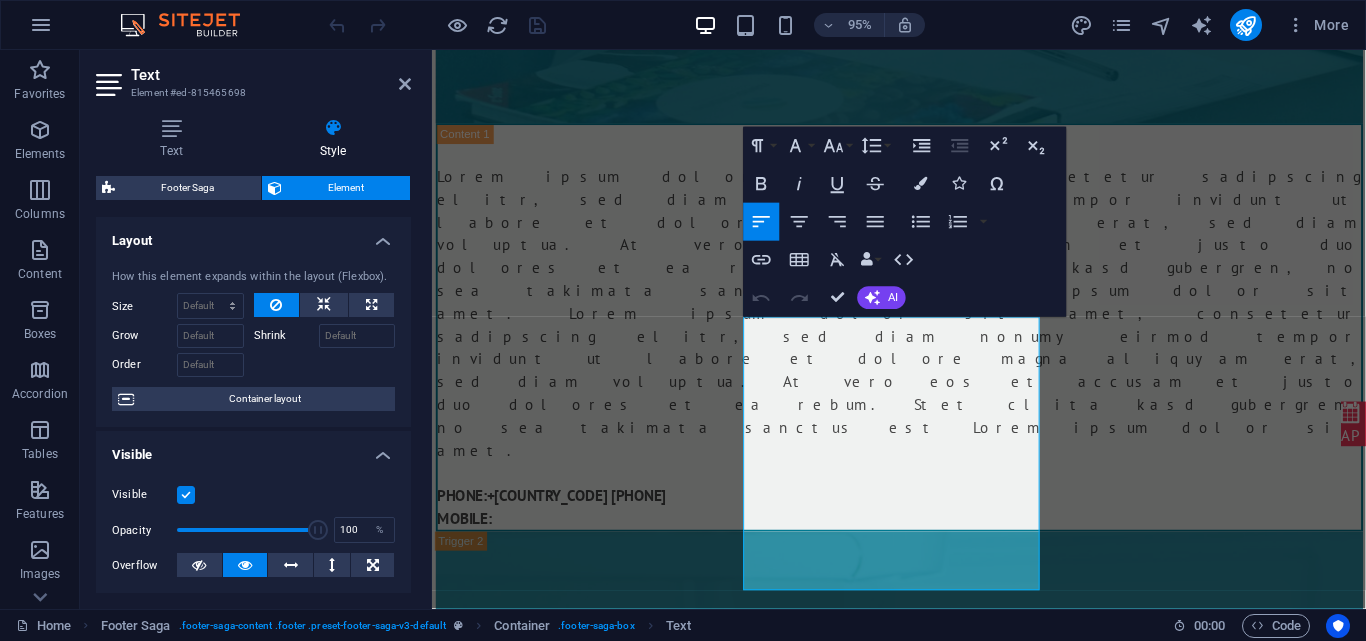 click on "Paragraph Format Normal Heading 1 Heading 2 Heading 3 Heading 4 Heading 5 Heading 6 Code Font Family Arial Georgia Impact Tahoma Times New Roman Verdana PT Sans Font Size 8 9 10 11 12 14 18 24 30 36 48 60 72 96 Line Height Default Single 1.15 1.5 Double Increase Indent Decrease Indent Superscript Subscript Bold Italic Underline Strikethrough Colors Icons Special Characters Align Left Align Center Align Right Align Justify Unordered List Default Circle Disc Square Ordered List Default Lower Alpha Lower Greek Lower Roman Upper Alpha Upper Roman Insert Link Insert Table Clear Formatting Data Bindings Company First name Last name Street ZIP code City Email Phone Mobile Fax Custom field 1 Custom field 2 Custom field 3 Custom field 4 Custom field 5 Custom field 6 HTML Undo Redo Confirm (Ctrl+⏎) AI Improve Make shorter Make longer Fix spelling & grammar Translate to English Generate text" at bounding box center (905, 222) 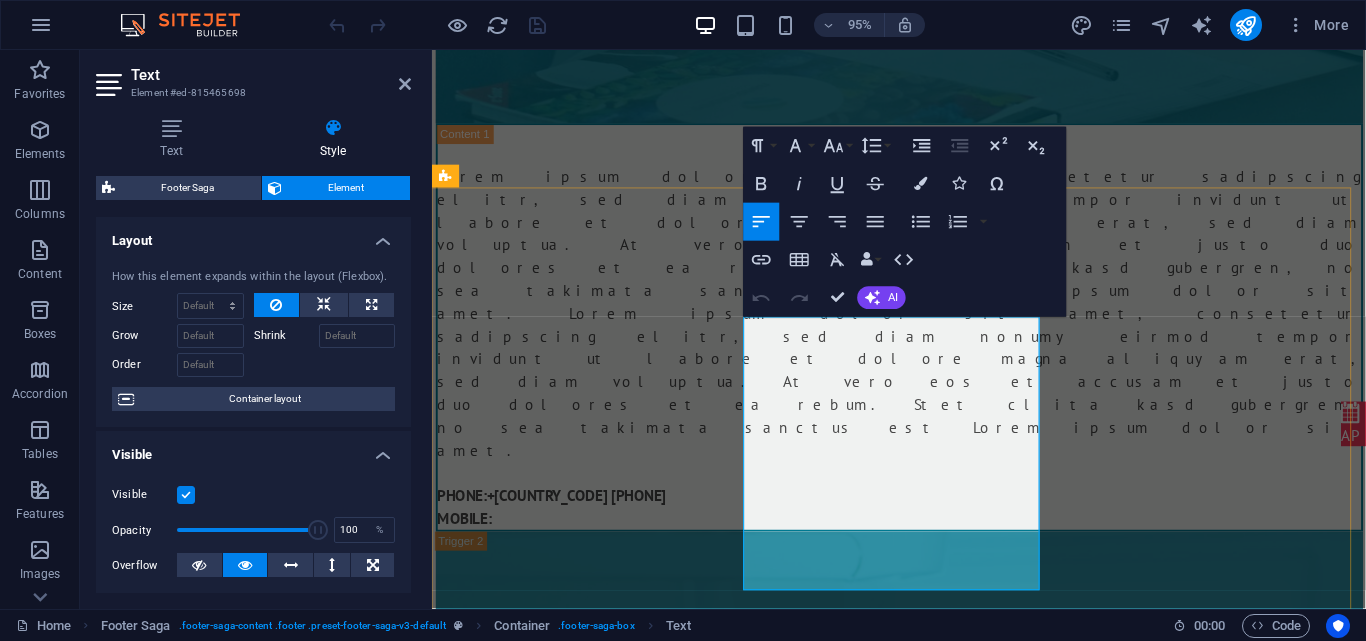 click on "Full Course" at bounding box center [589, 6032] 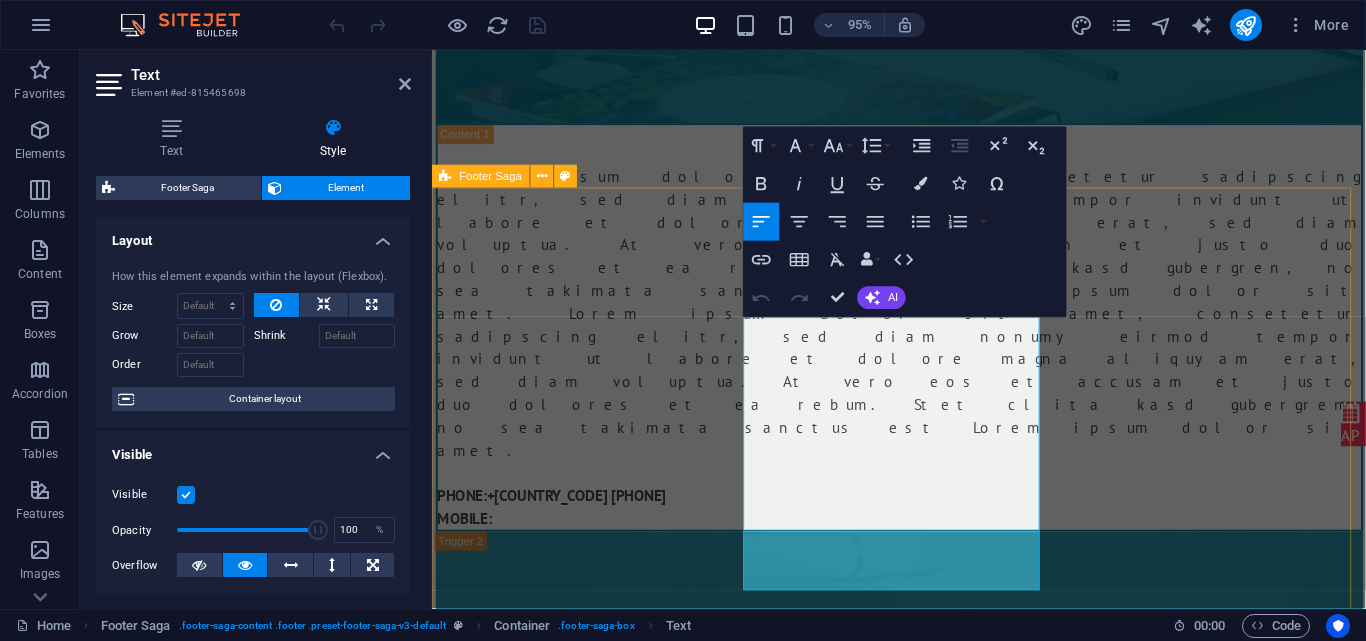 click on "Empowering Tomorrow's Medical Leaders. Navigate the Challenges , Illuminate Your Success -Join Our Journey to Excellence - Dreams Unlocked Plab Courses Plab 2 Courses Plab 2 MasterClass OET Courses Repeater Course Full Course ECG Interpretation Emergency Radiology Course Expert Witness Course CLINIC LOCUM MRCEM SBA Our Blogs Contact info Address [NUMBER] [STREET] [POSTAL_CODE] Phone +[COUNTRY_CODE] [PHONE] +[COUNTRY_CODE] [PHONE] Email [EMAIL] Social media Facebook Twitter Instagram" at bounding box center (923, 6114) 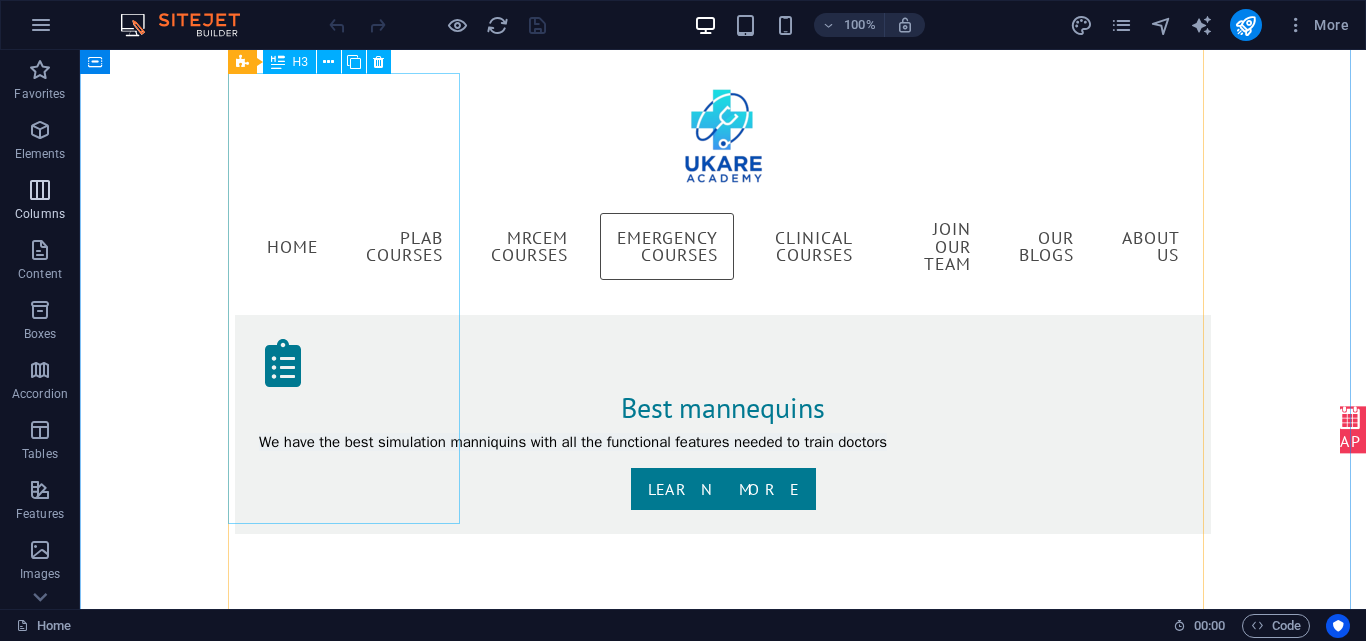 scroll, scrollTop: 3800, scrollLeft: 0, axis: vertical 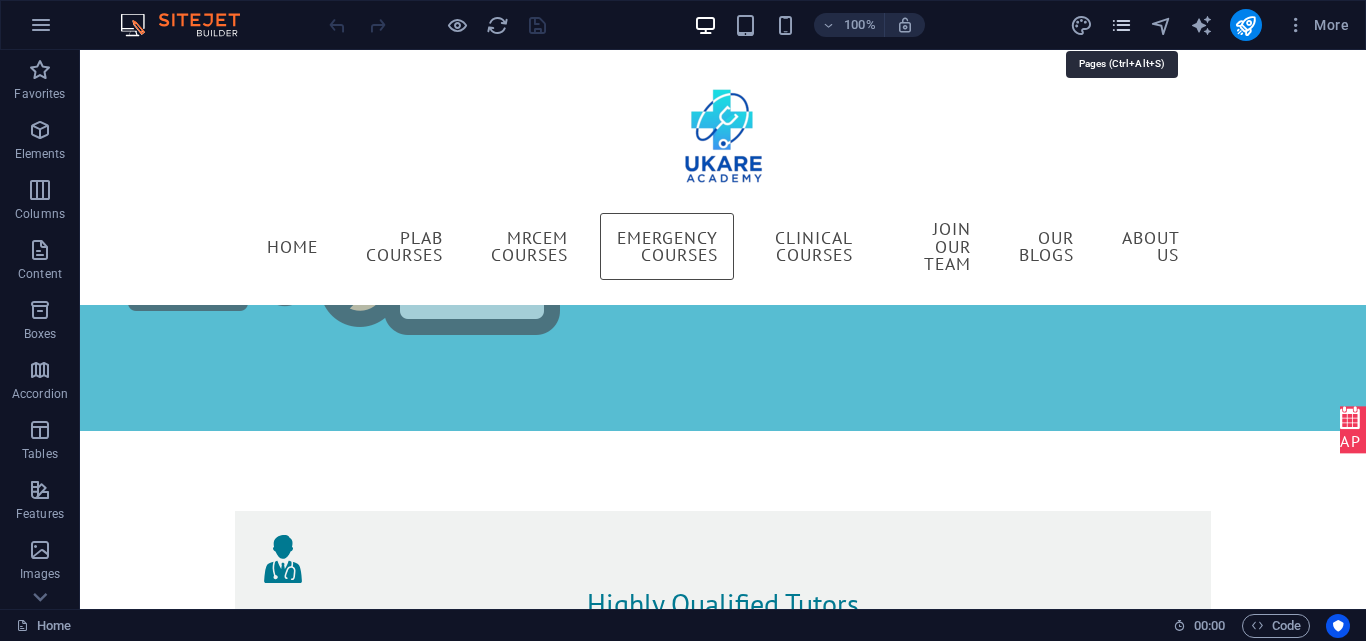click at bounding box center (1121, 25) 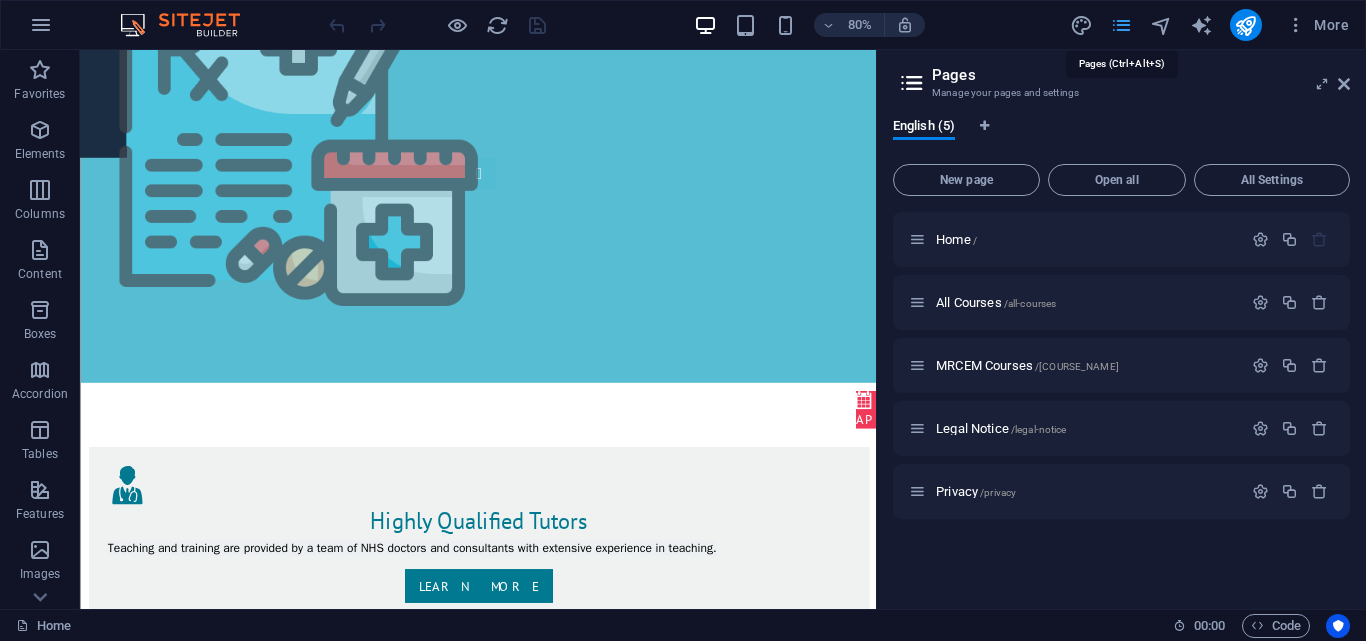 click at bounding box center [1121, 25] 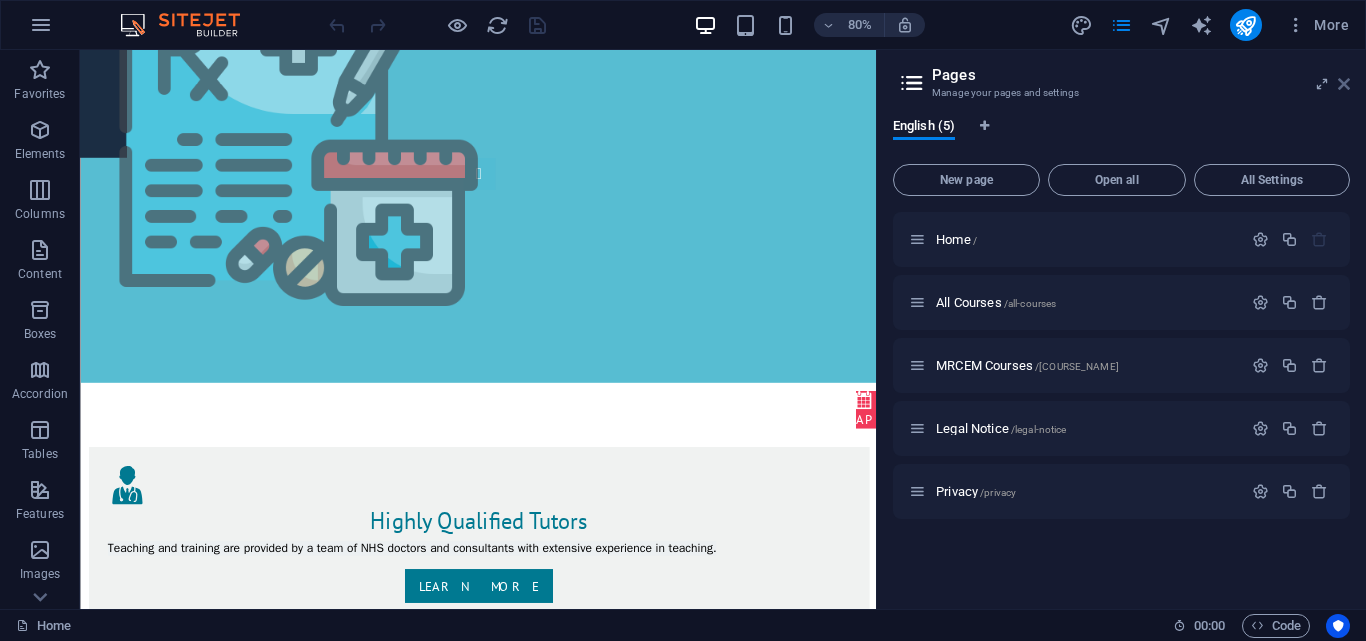 click at bounding box center (1344, 84) 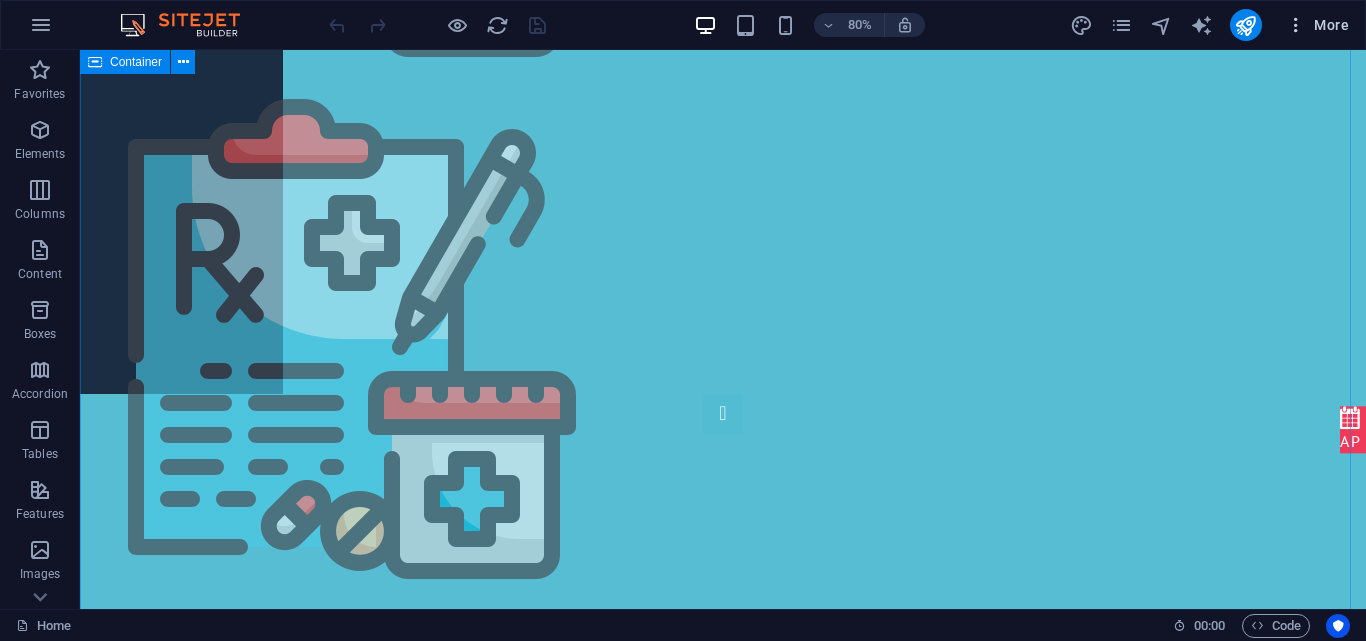 scroll, scrollTop: 3688, scrollLeft: 0, axis: vertical 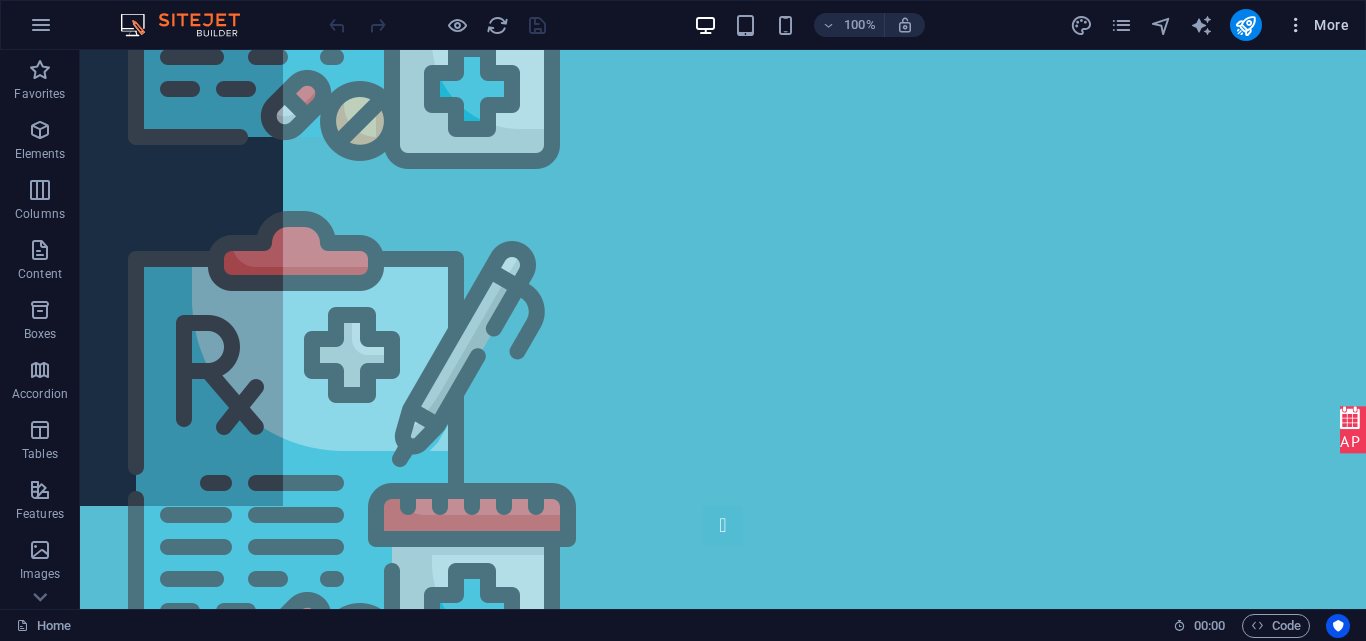 click on "More" at bounding box center (1317, 25) 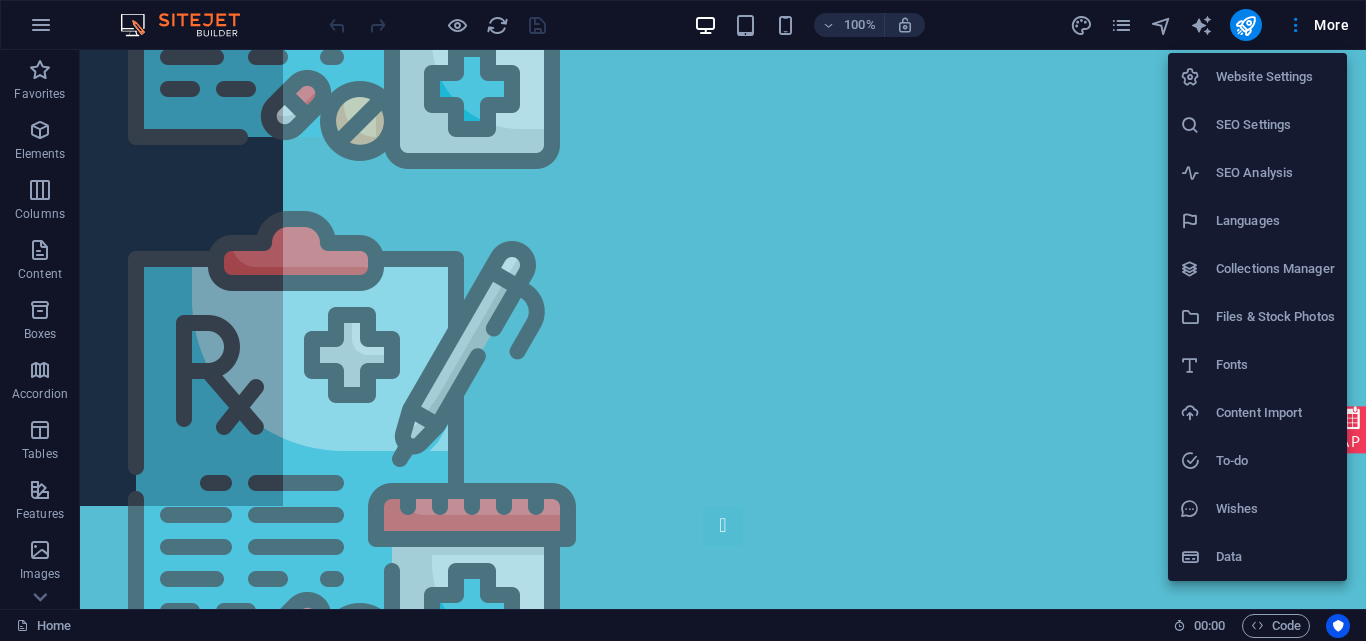 click on "Website Settings" at bounding box center (1275, 77) 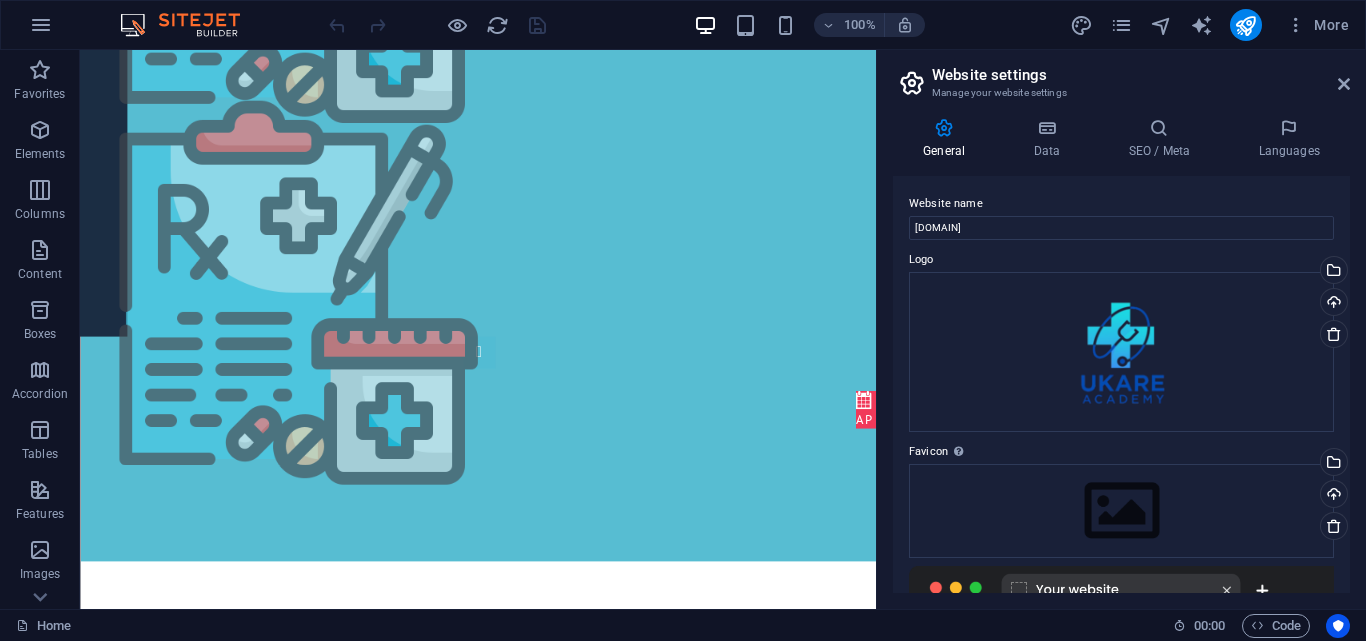 scroll, scrollTop: 3800, scrollLeft: 0, axis: vertical 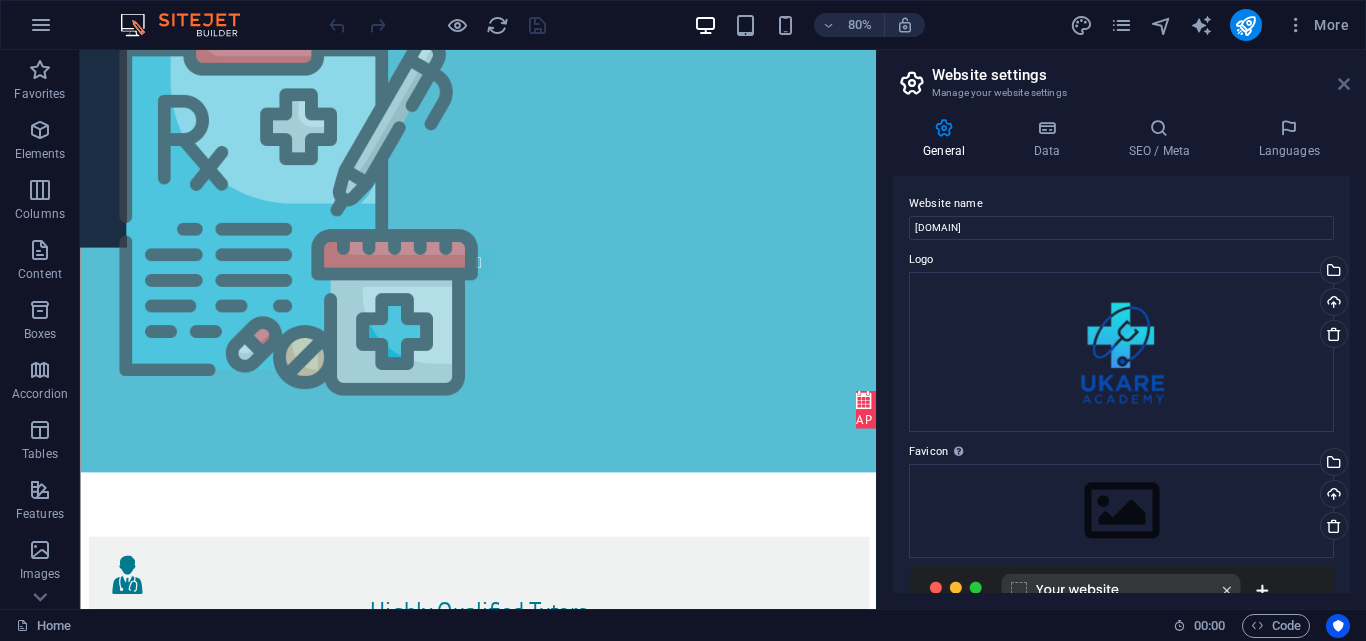 drag, startPoint x: 1346, startPoint y: 79, endPoint x: 1266, endPoint y: 28, distance: 94.873604 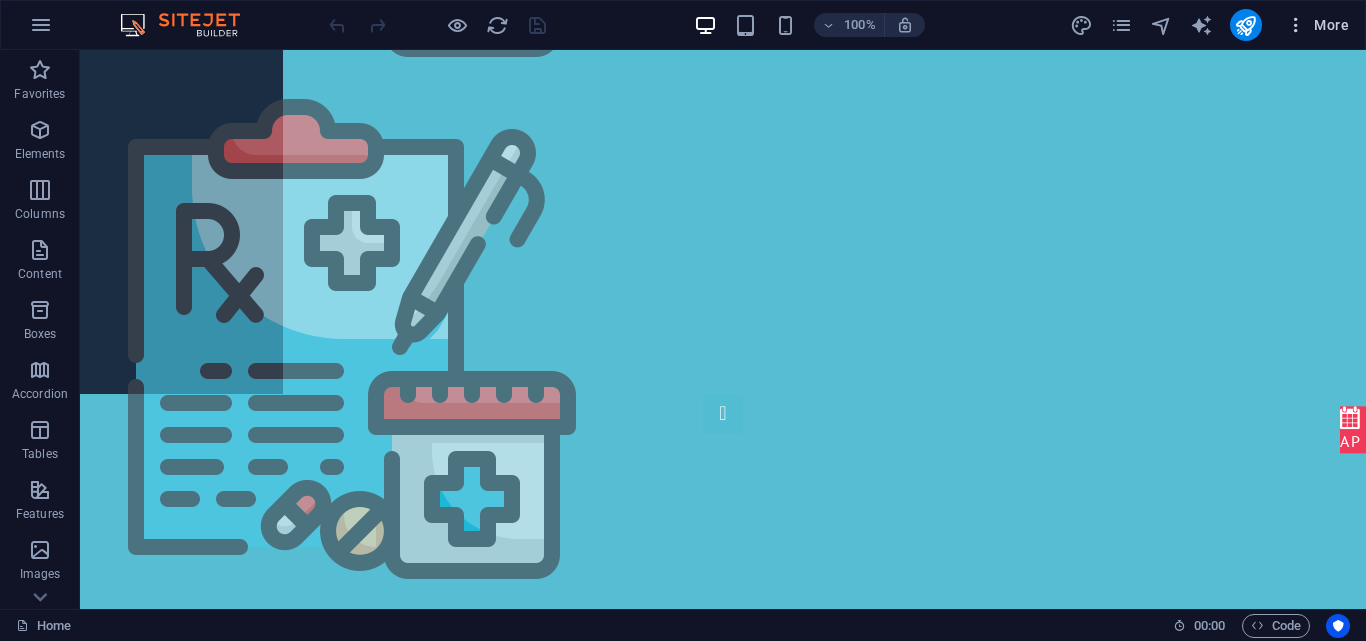 scroll, scrollTop: 3688, scrollLeft: 0, axis: vertical 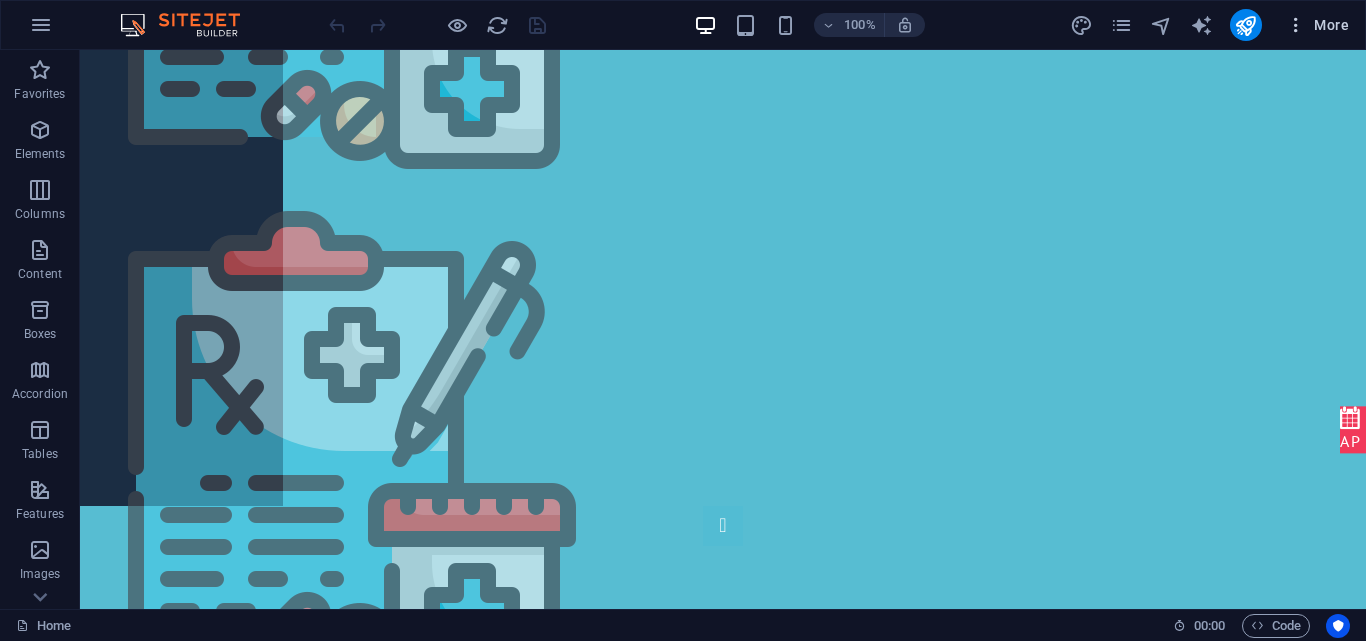 click on "More" at bounding box center (1317, 25) 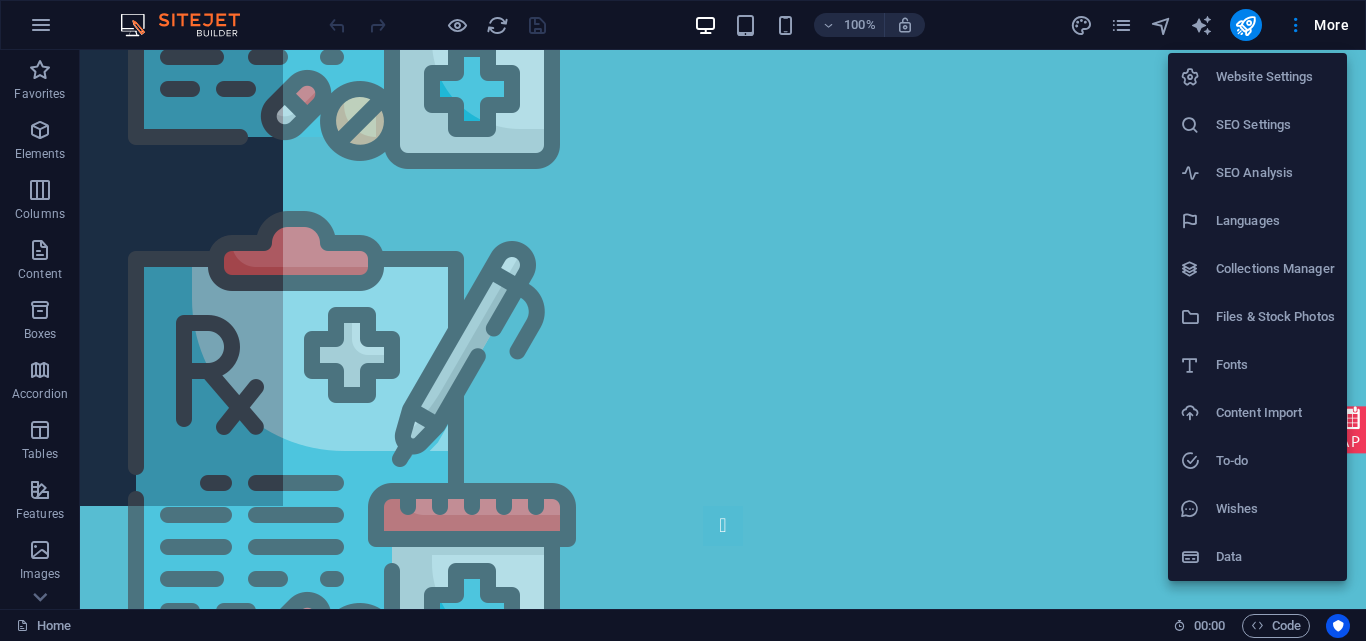 click at bounding box center [683, 320] 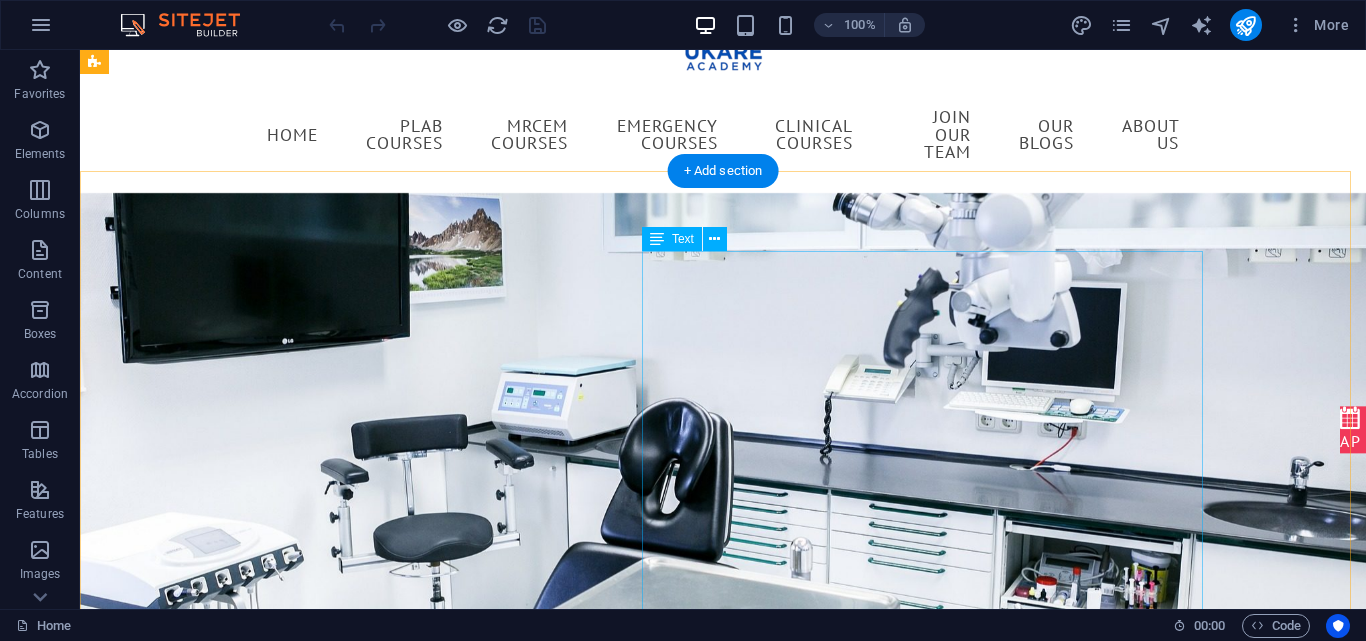 scroll, scrollTop: 0, scrollLeft: 0, axis: both 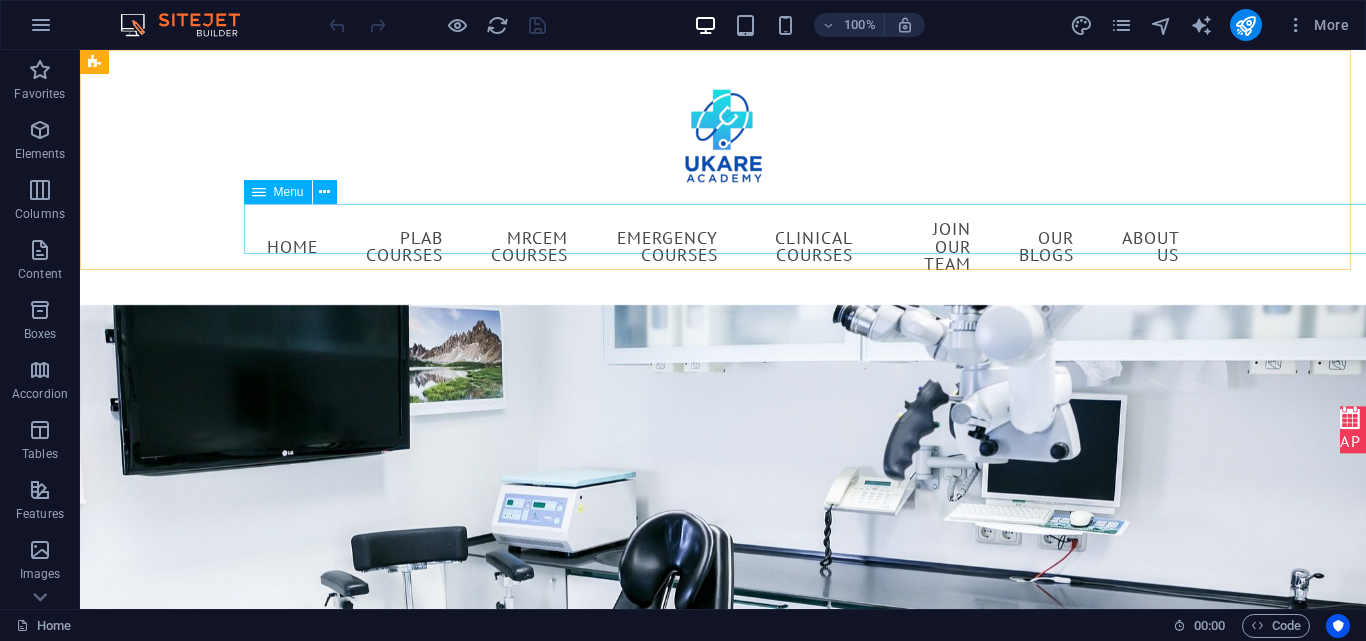 click on "Menu" at bounding box center (289, 192) 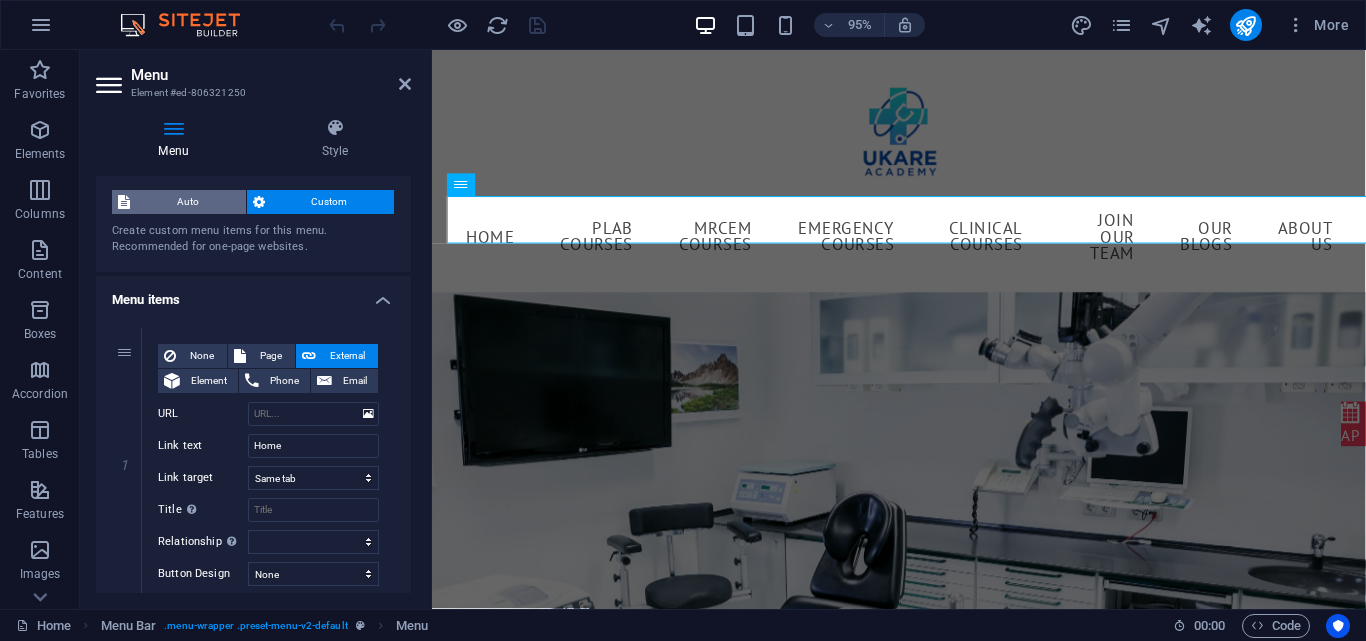 scroll, scrollTop: 0, scrollLeft: 0, axis: both 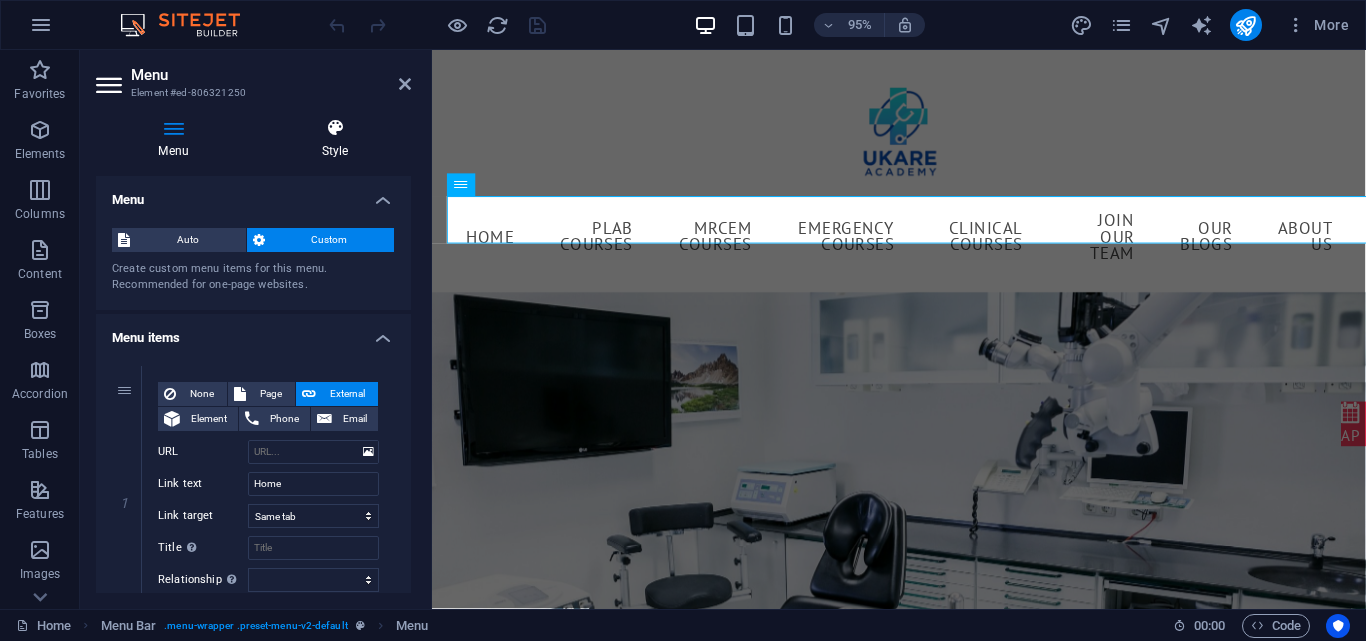 click at bounding box center (335, 128) 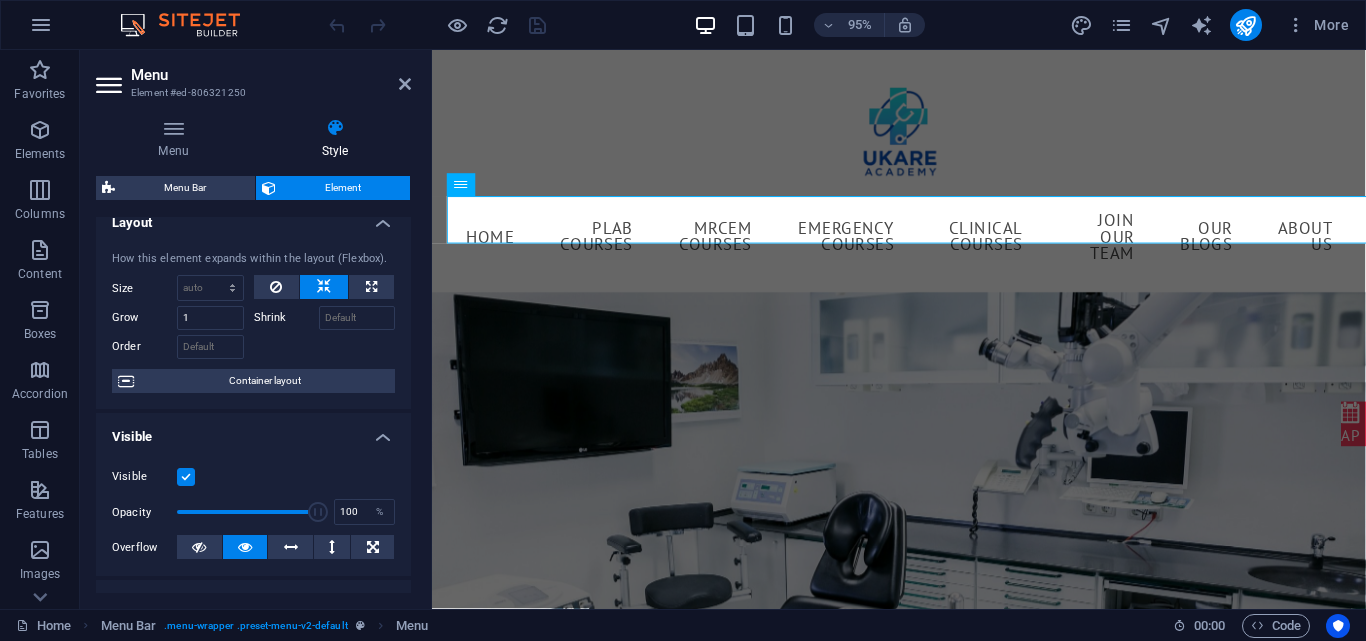 scroll, scrollTop: 0, scrollLeft: 0, axis: both 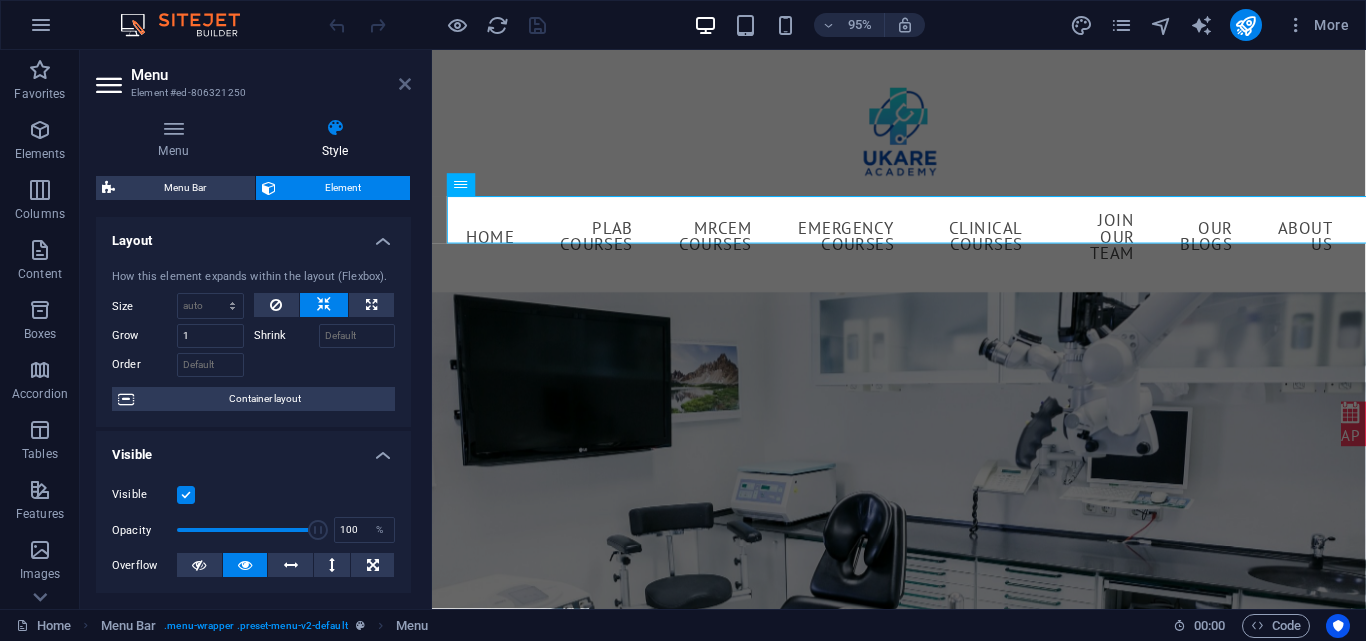 click at bounding box center (405, 84) 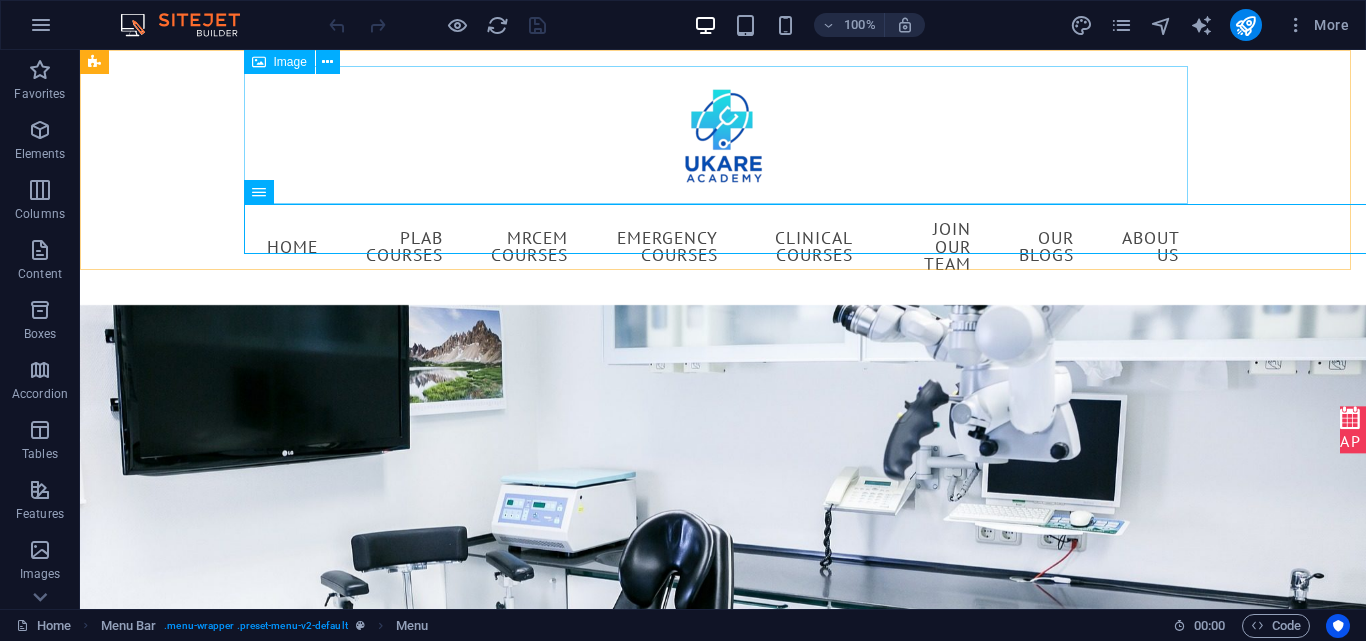 click on "Image" at bounding box center [290, 62] 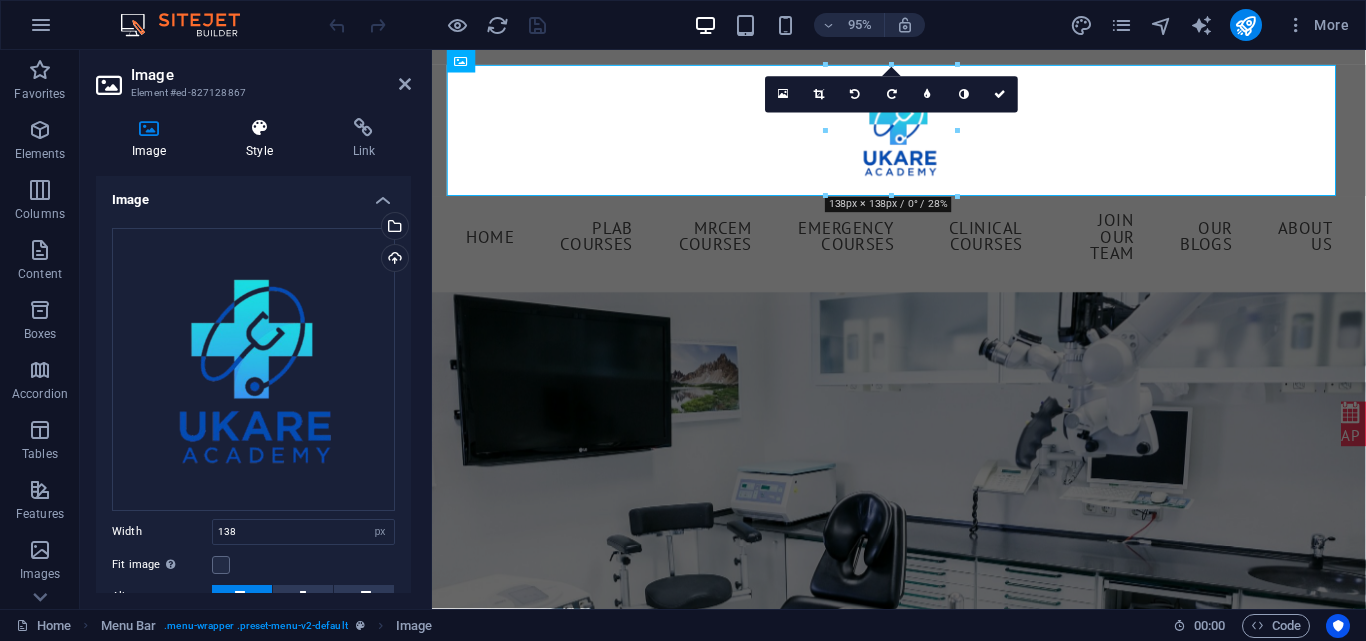 click at bounding box center [259, 128] 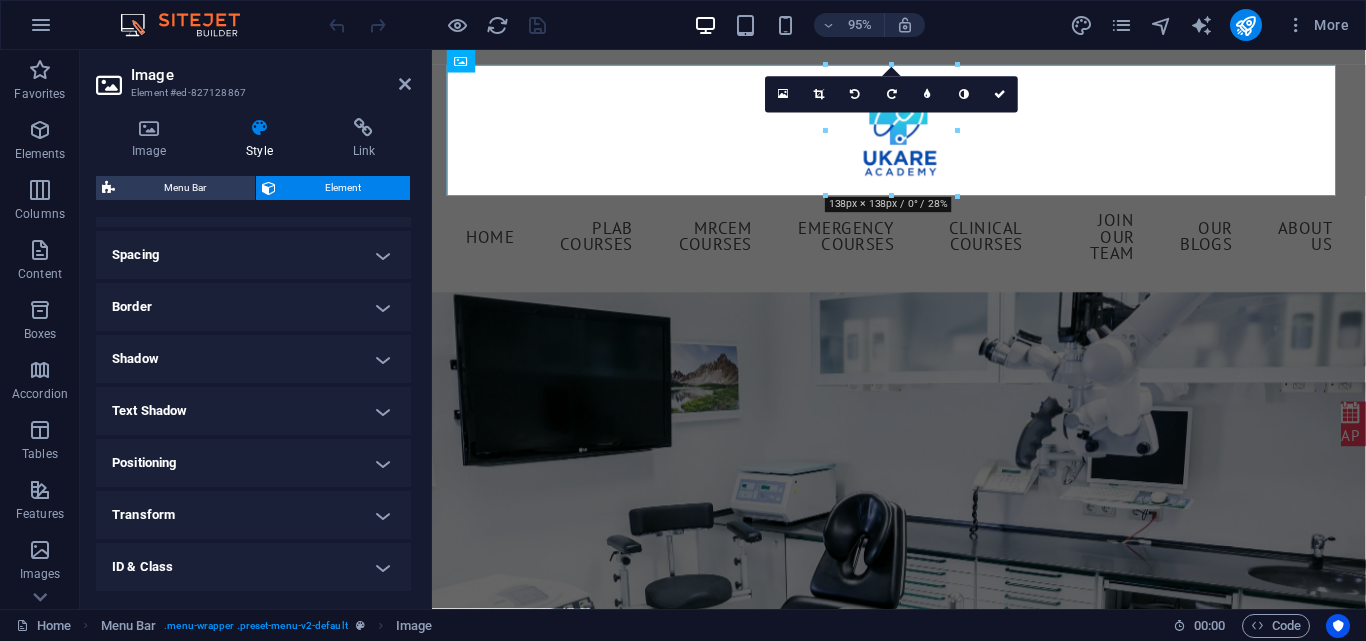 scroll, scrollTop: 400, scrollLeft: 0, axis: vertical 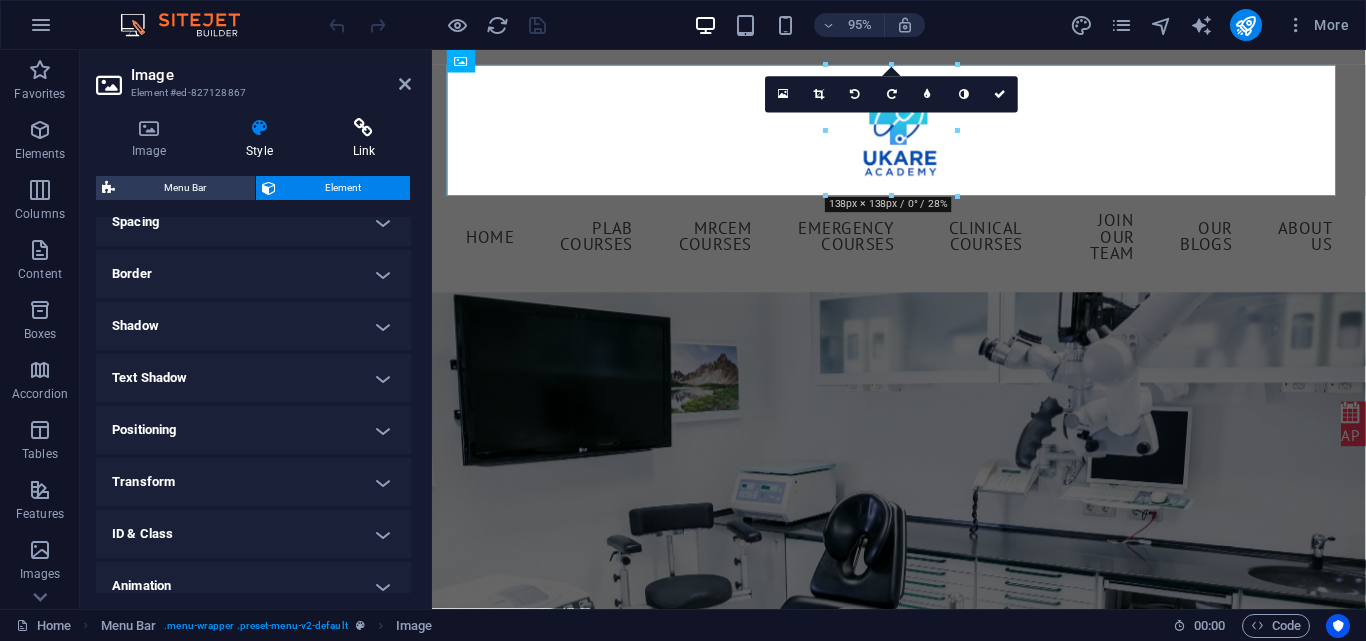 click at bounding box center [364, 128] 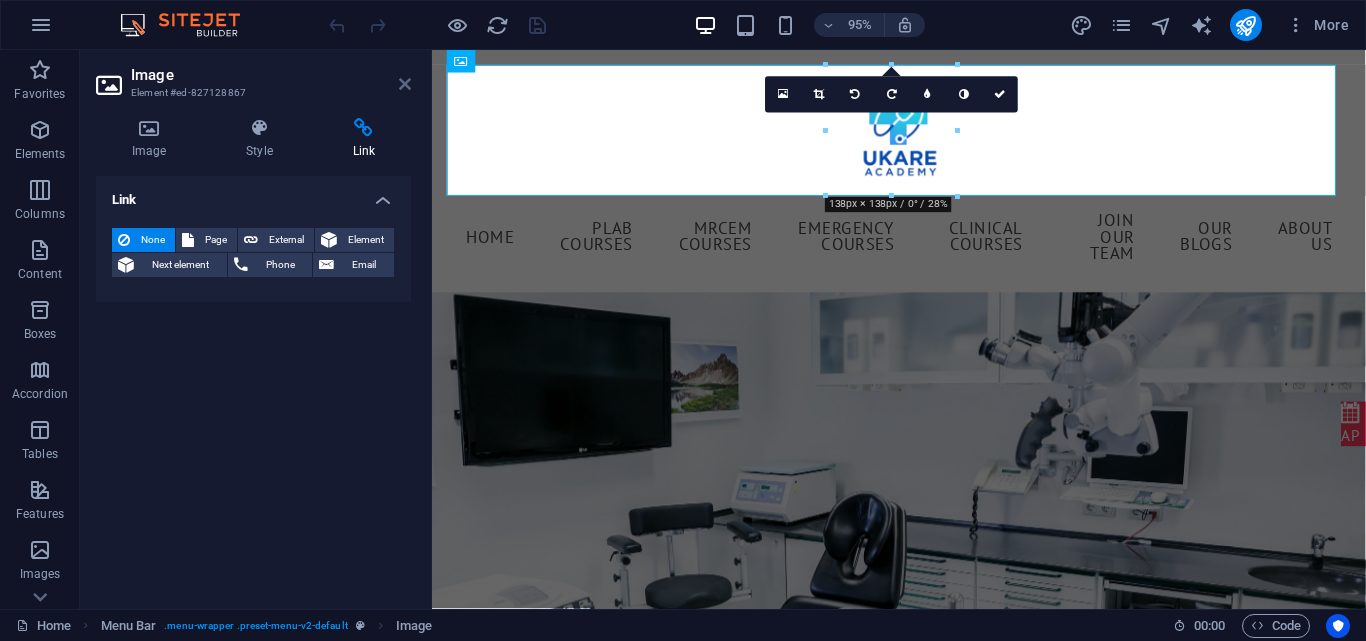 click at bounding box center (405, 84) 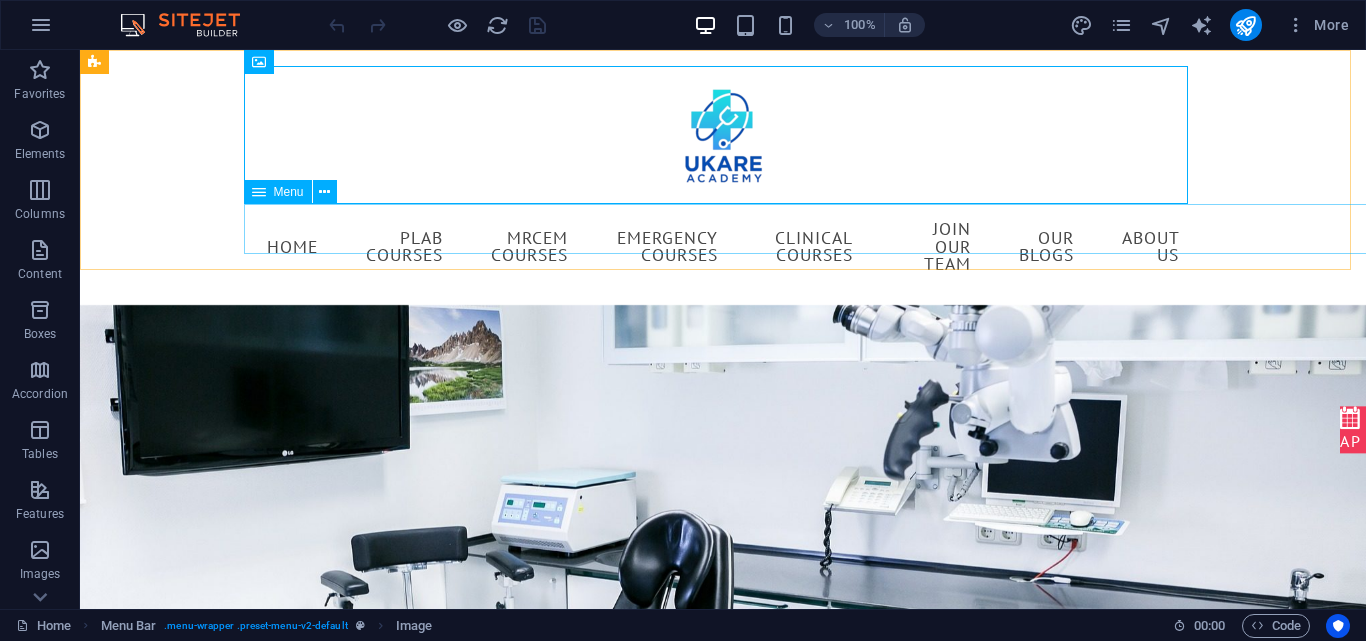 click on "Menu" at bounding box center (289, 192) 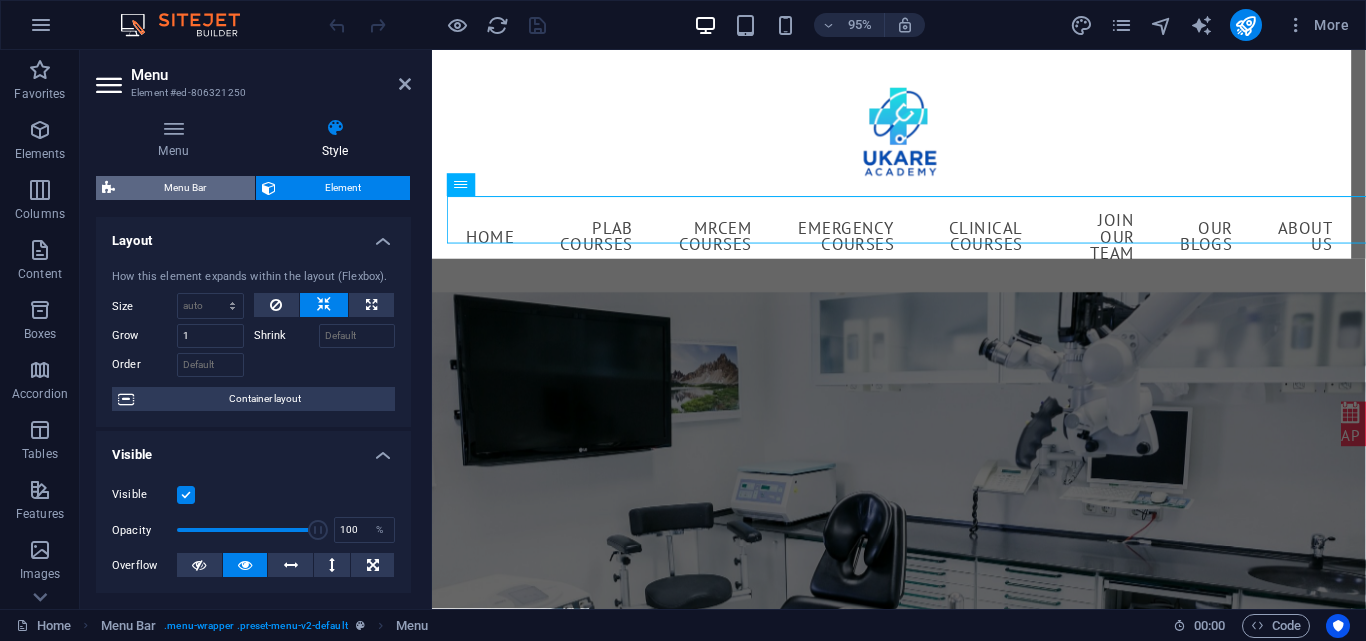 click on "Menu Bar" at bounding box center (185, 188) 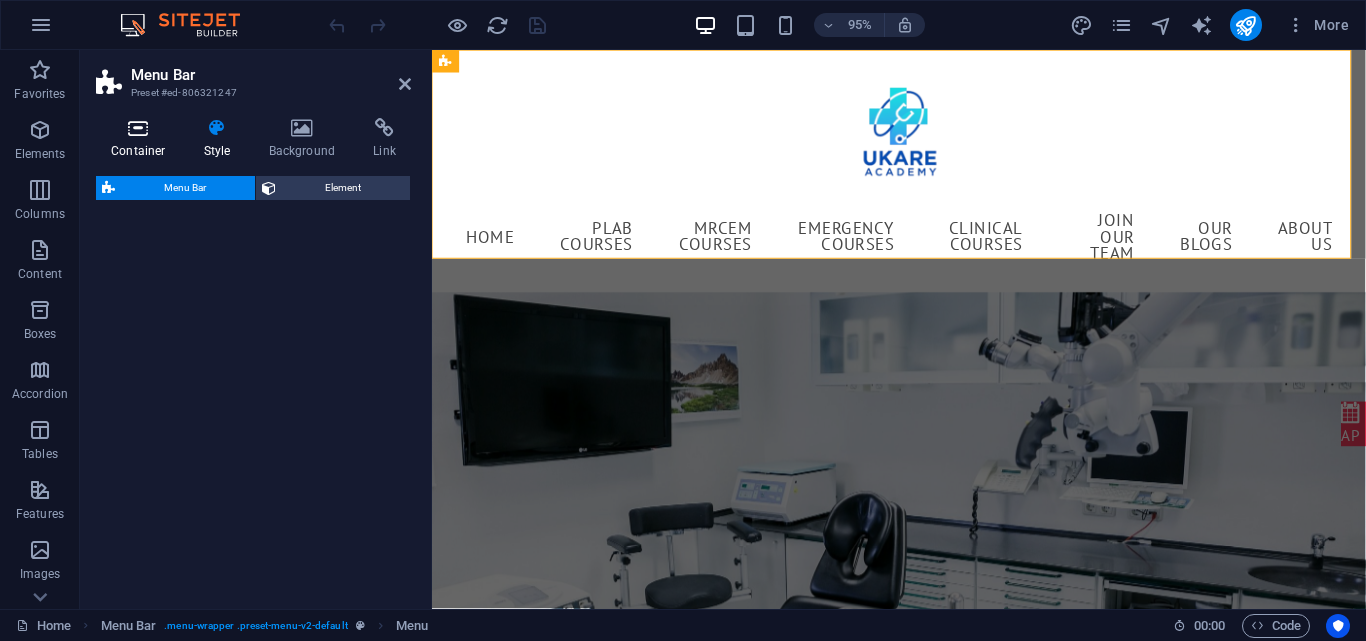 select on "rem" 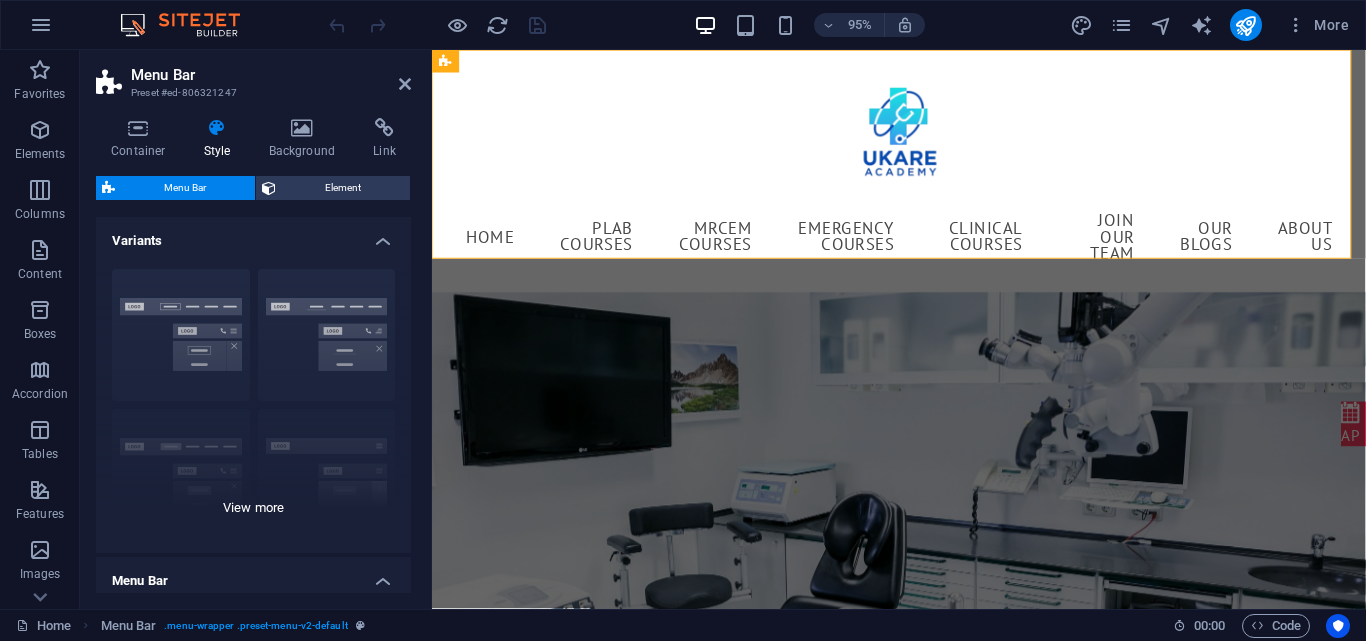 click on "Border Centered Default Fixed Loki Trigger Wide XXL" at bounding box center (253, 403) 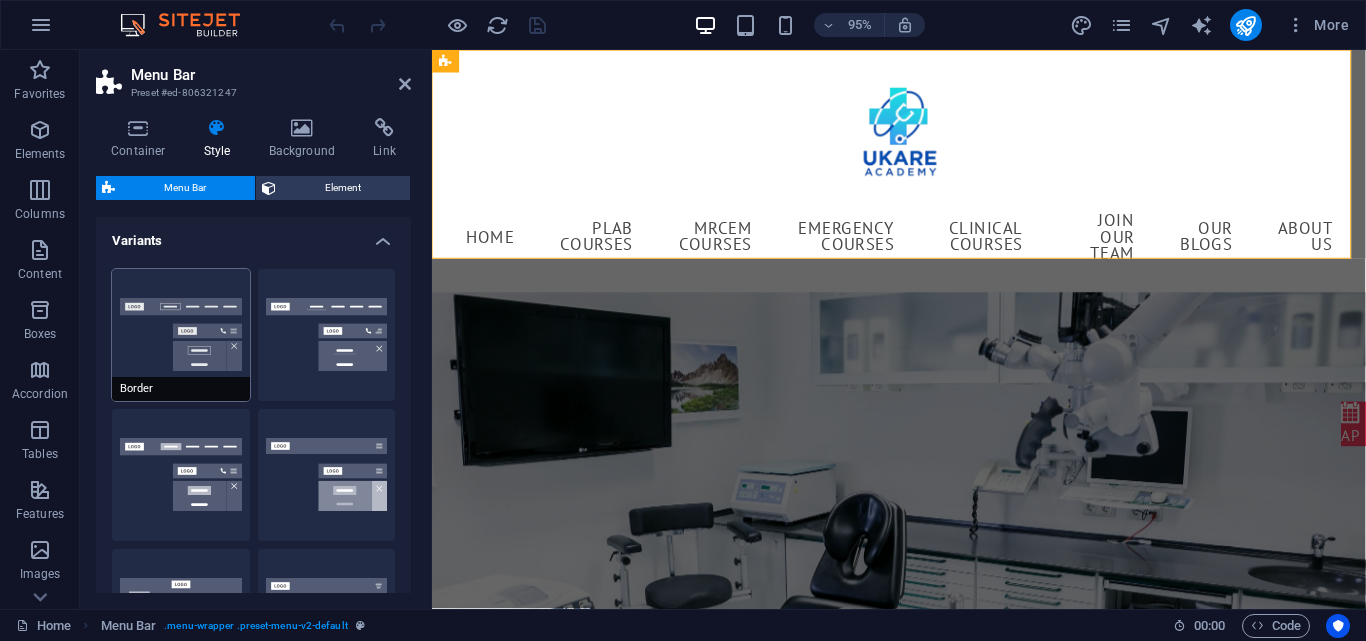 click on "Border" at bounding box center [181, 335] 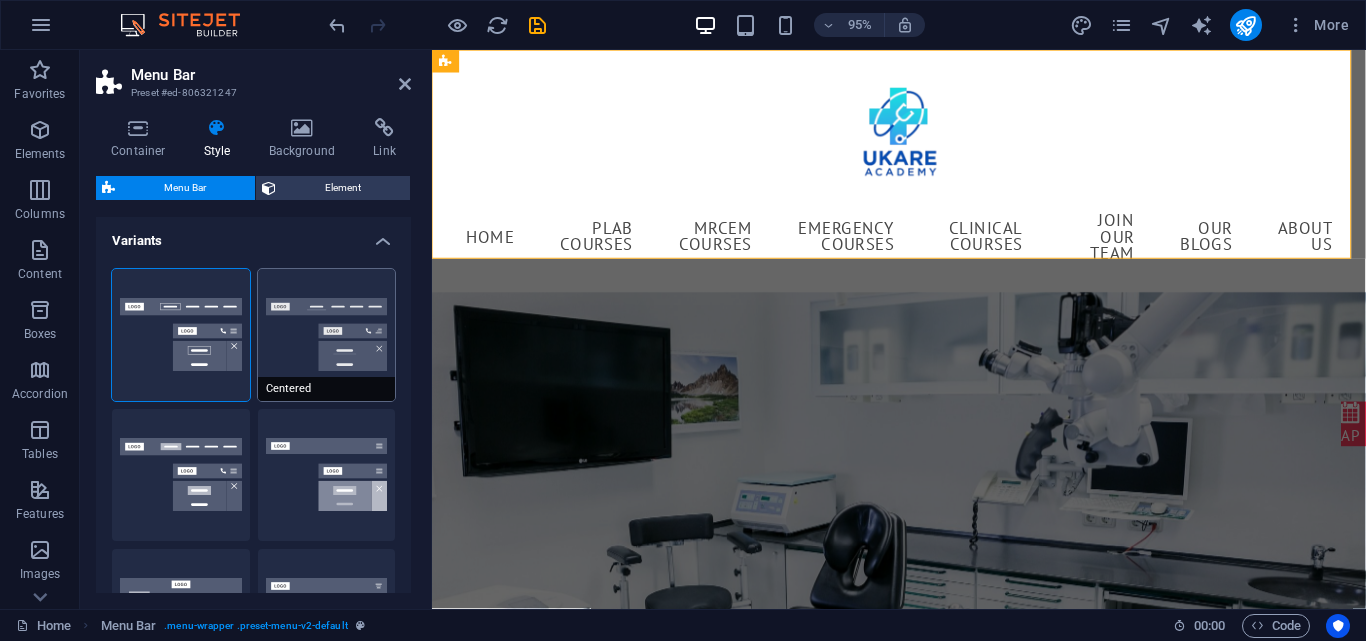 click on "Centered" at bounding box center (327, 335) 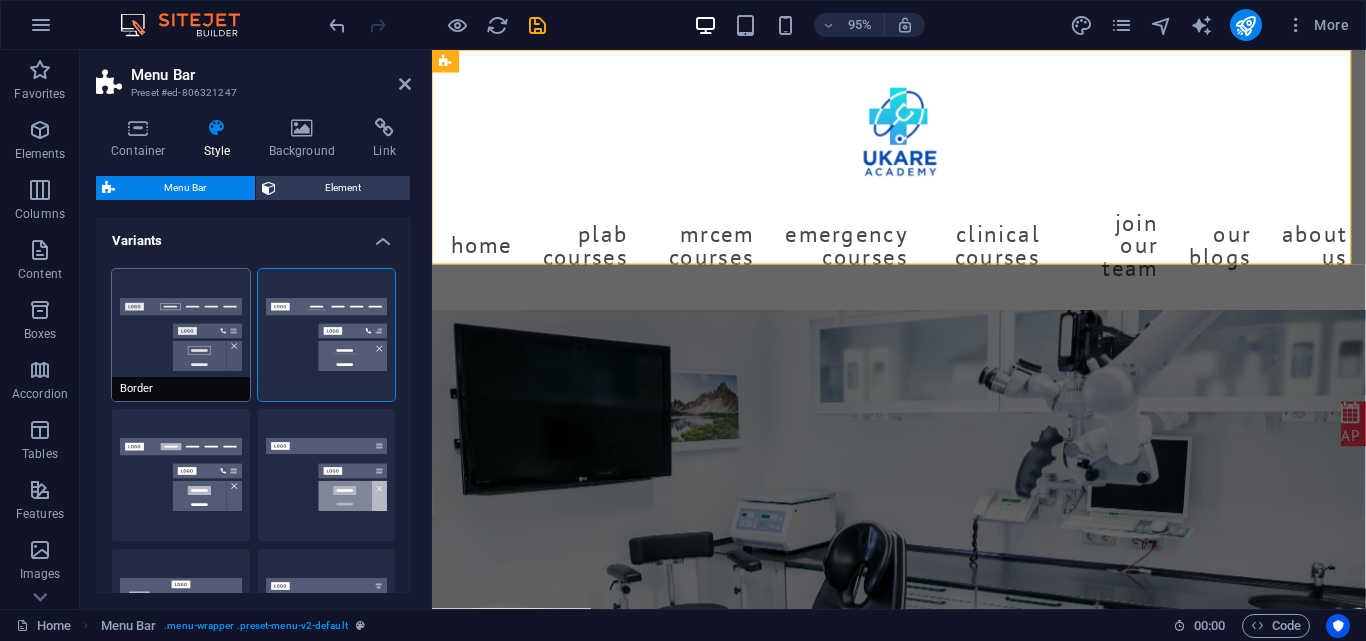 click on "Border" at bounding box center (181, 335) 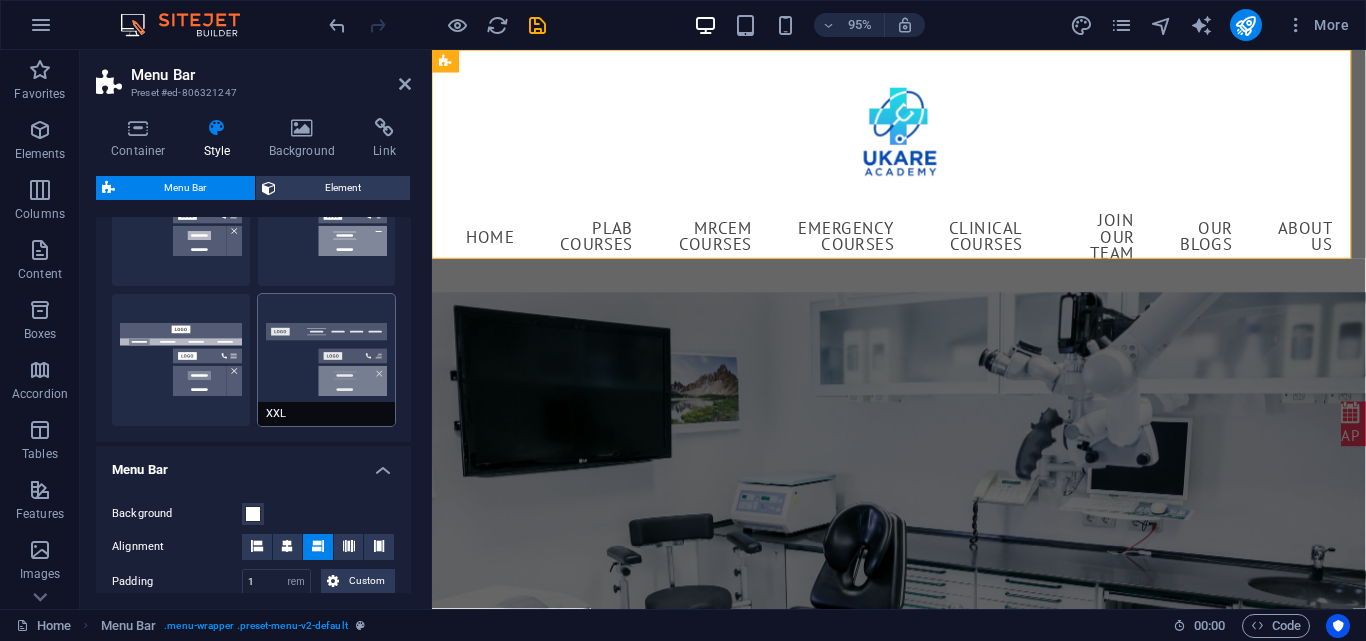 scroll, scrollTop: 600, scrollLeft: 0, axis: vertical 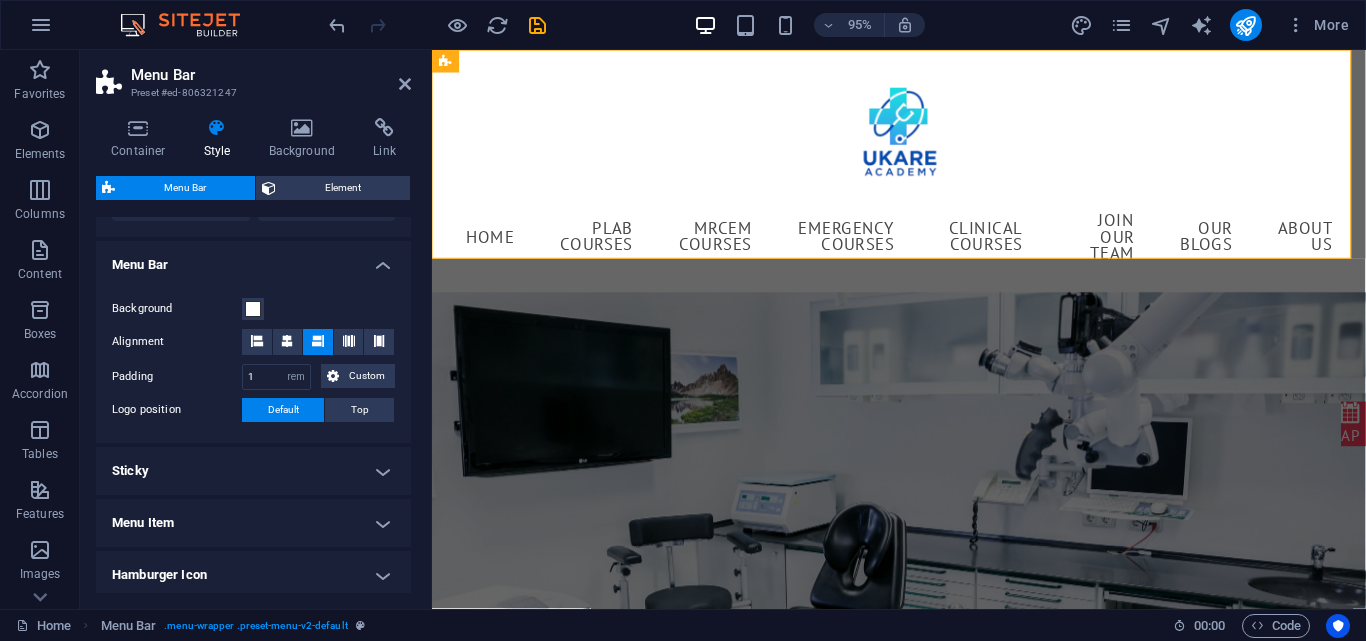 click on "Menu Bar" at bounding box center (253, 259) 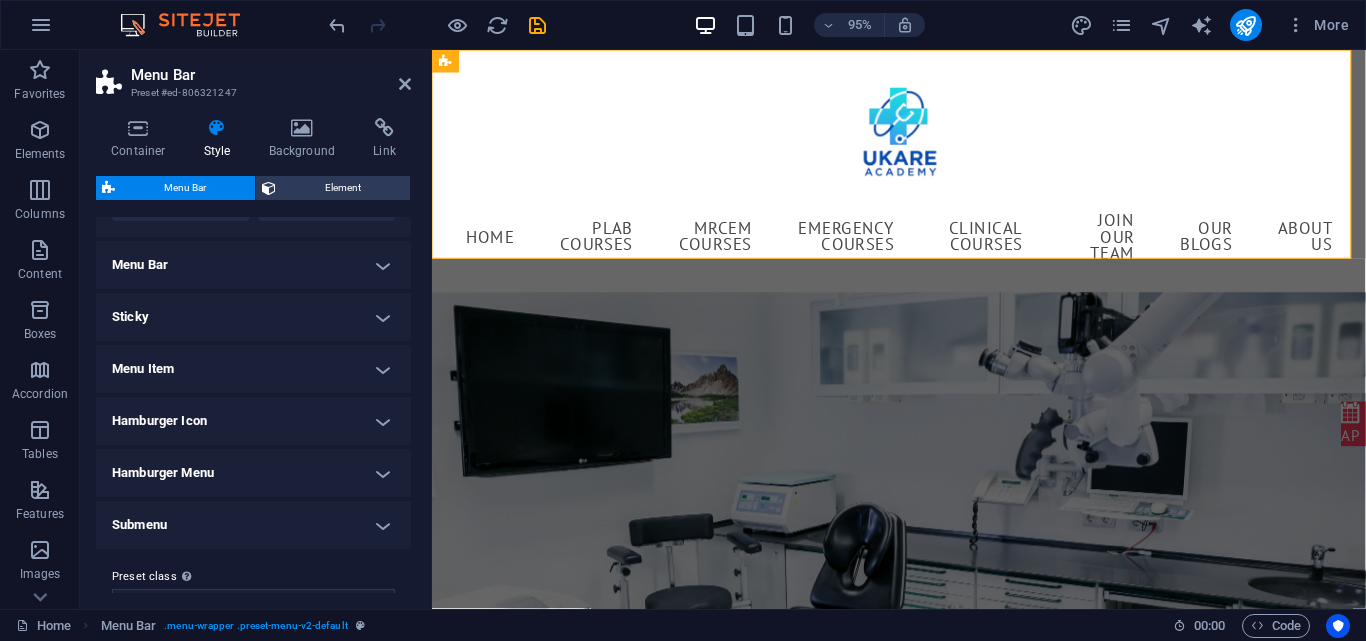 click on "Menu Bar" at bounding box center (253, 265) 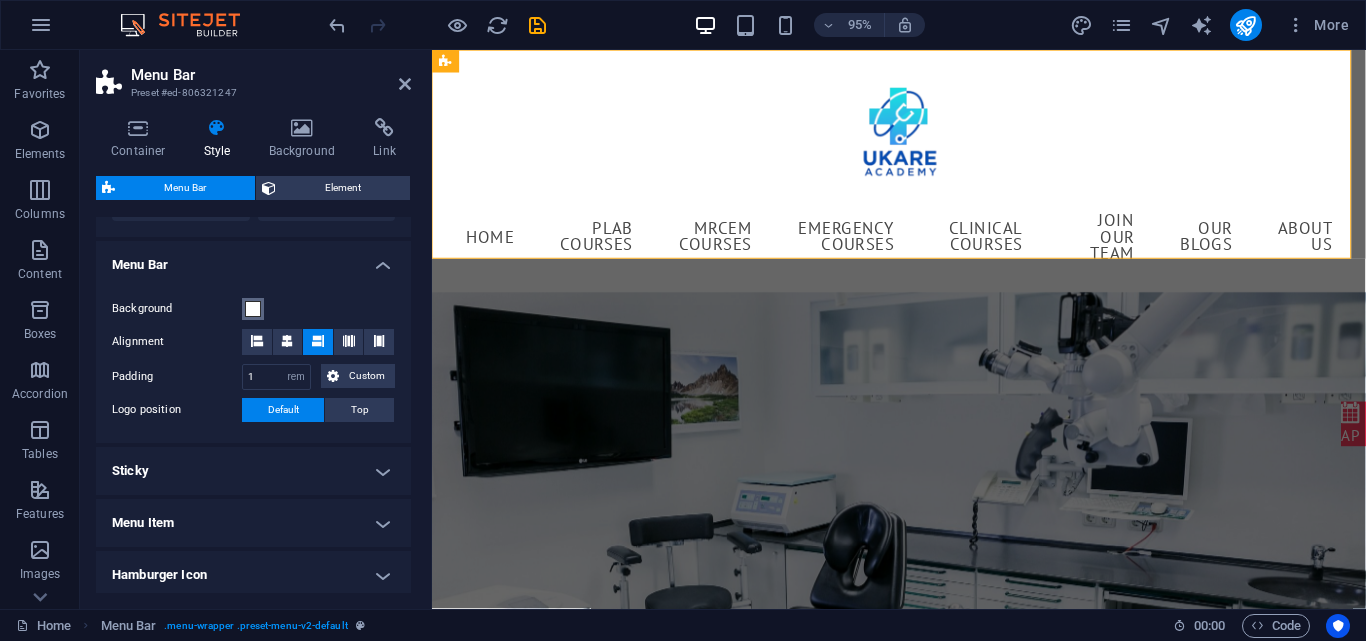 click at bounding box center (253, 309) 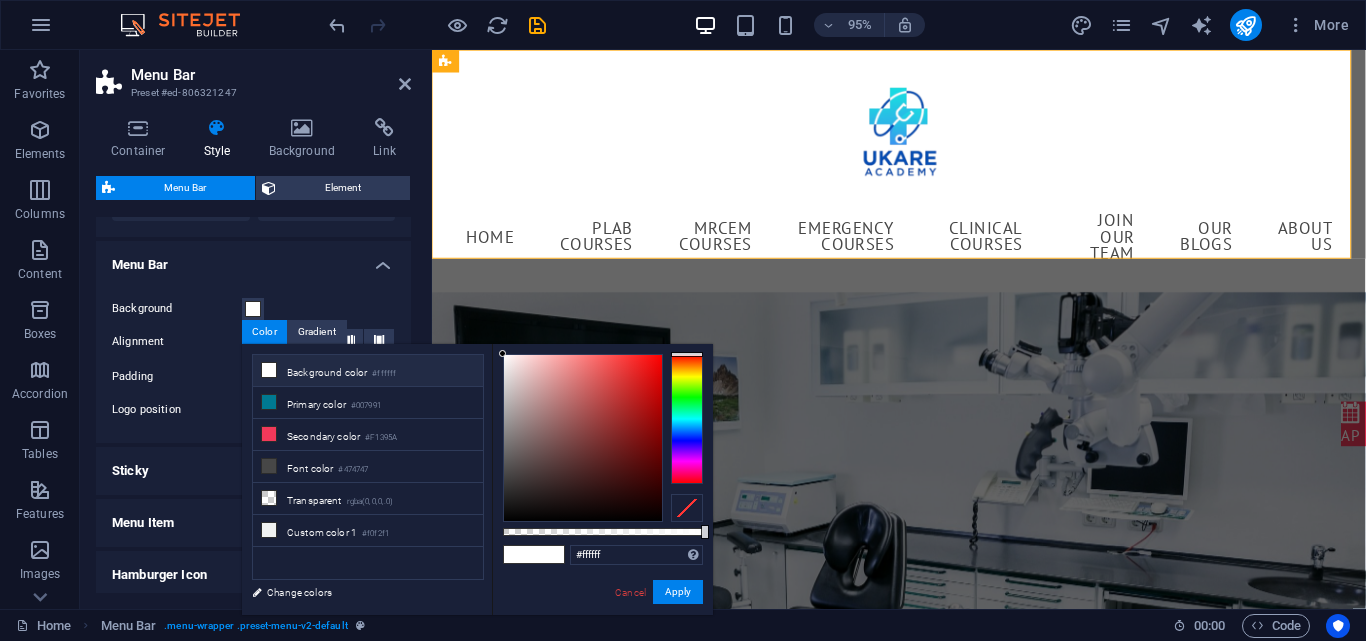 click at bounding box center (687, 508) 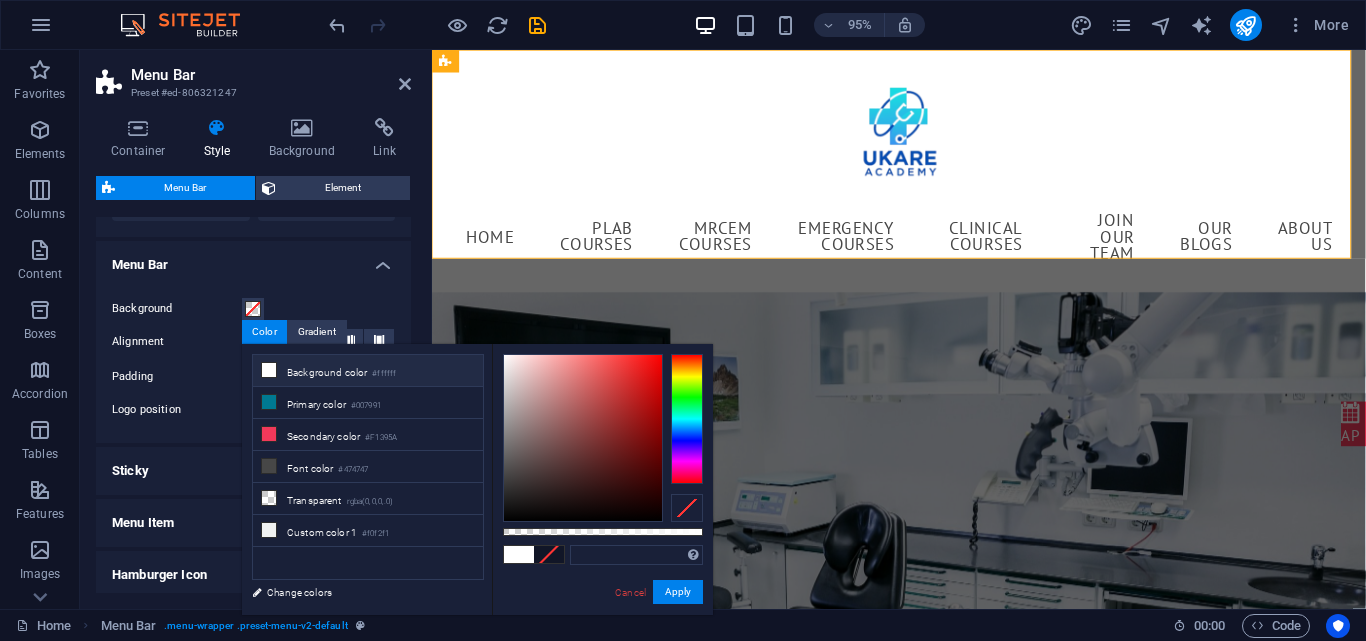 click on "Background color
#ffffff" at bounding box center (368, 371) 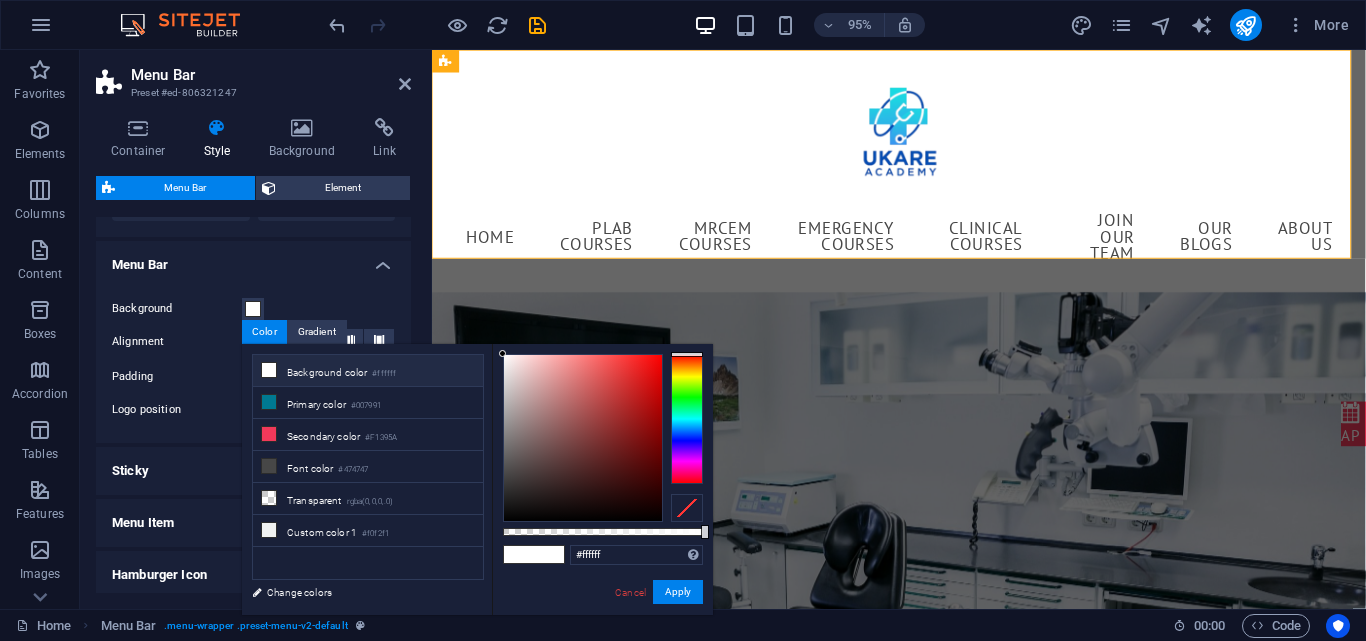 click at bounding box center [687, 508] 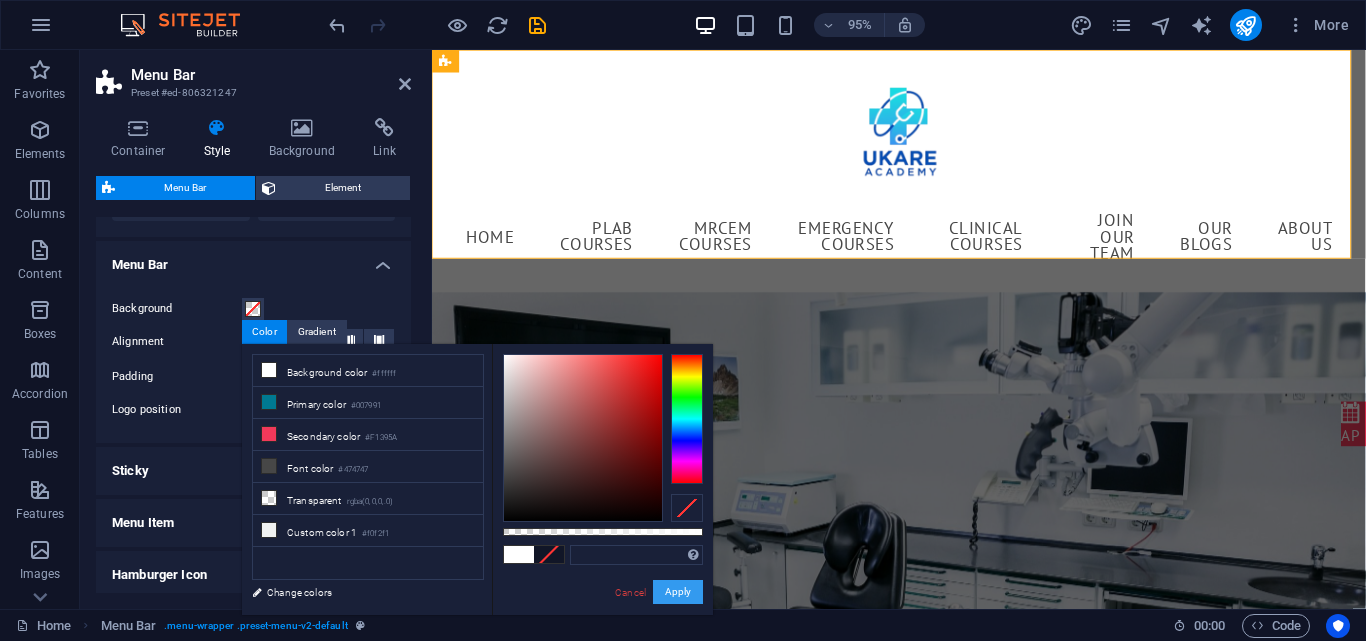click on "Apply" at bounding box center [678, 592] 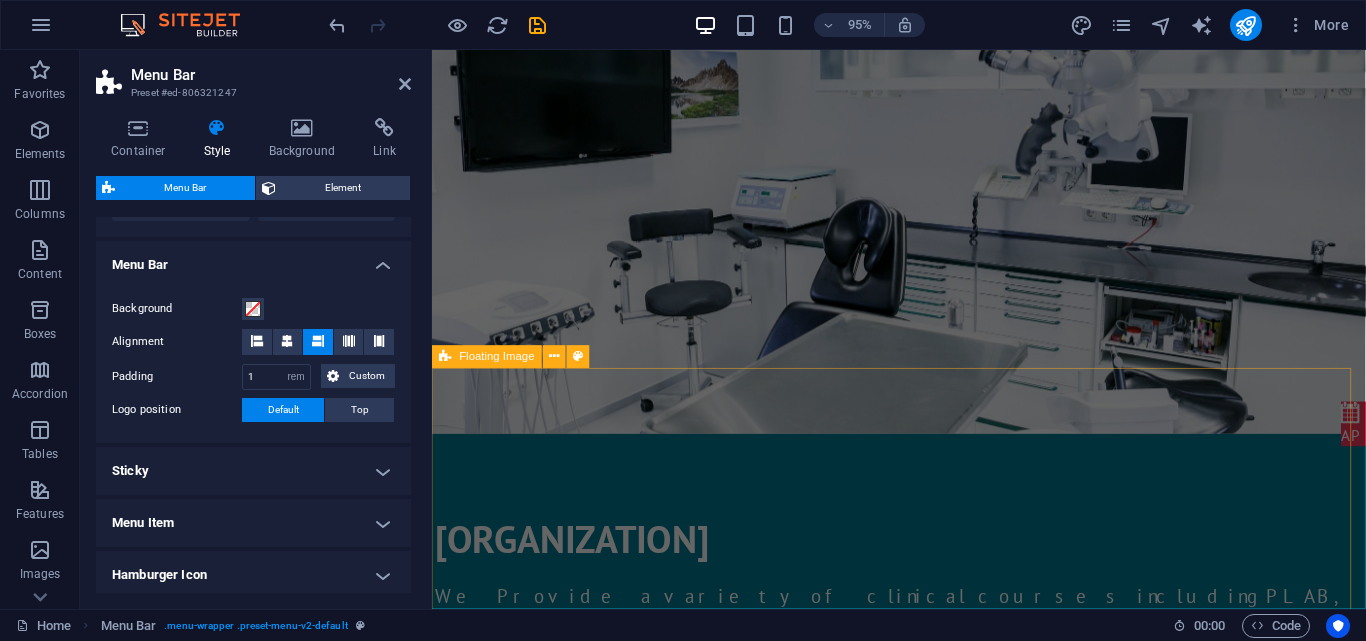 scroll, scrollTop: 0, scrollLeft: 0, axis: both 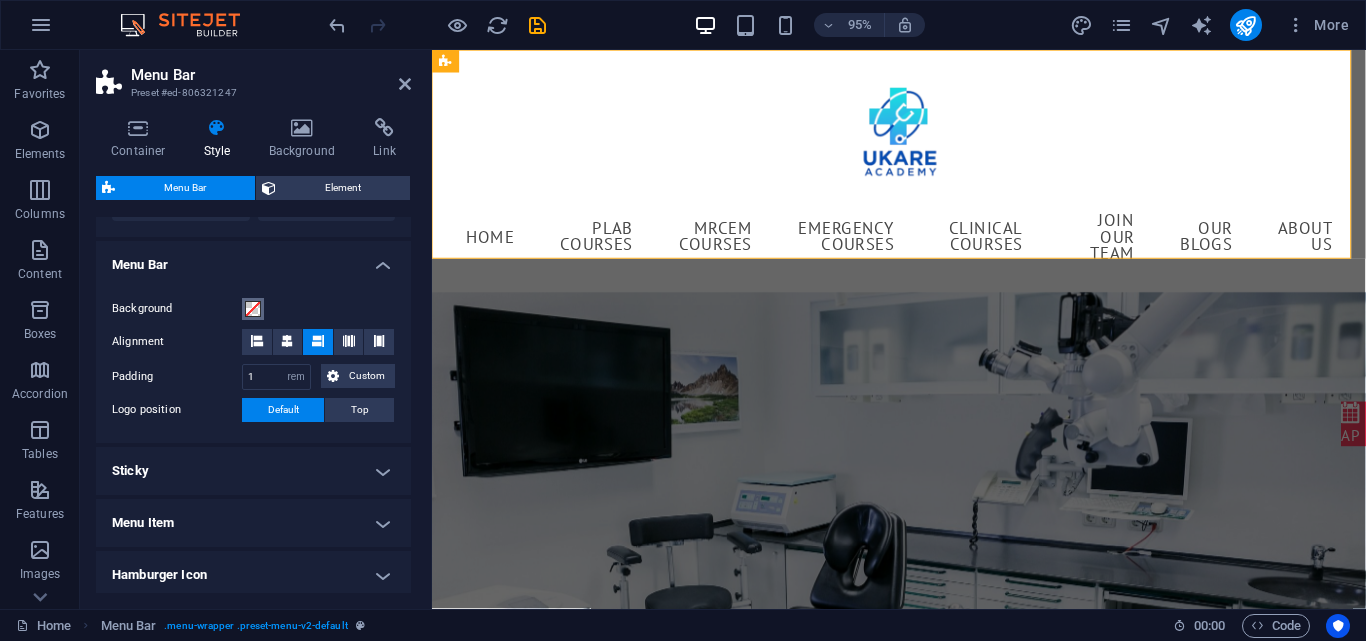click at bounding box center [253, 309] 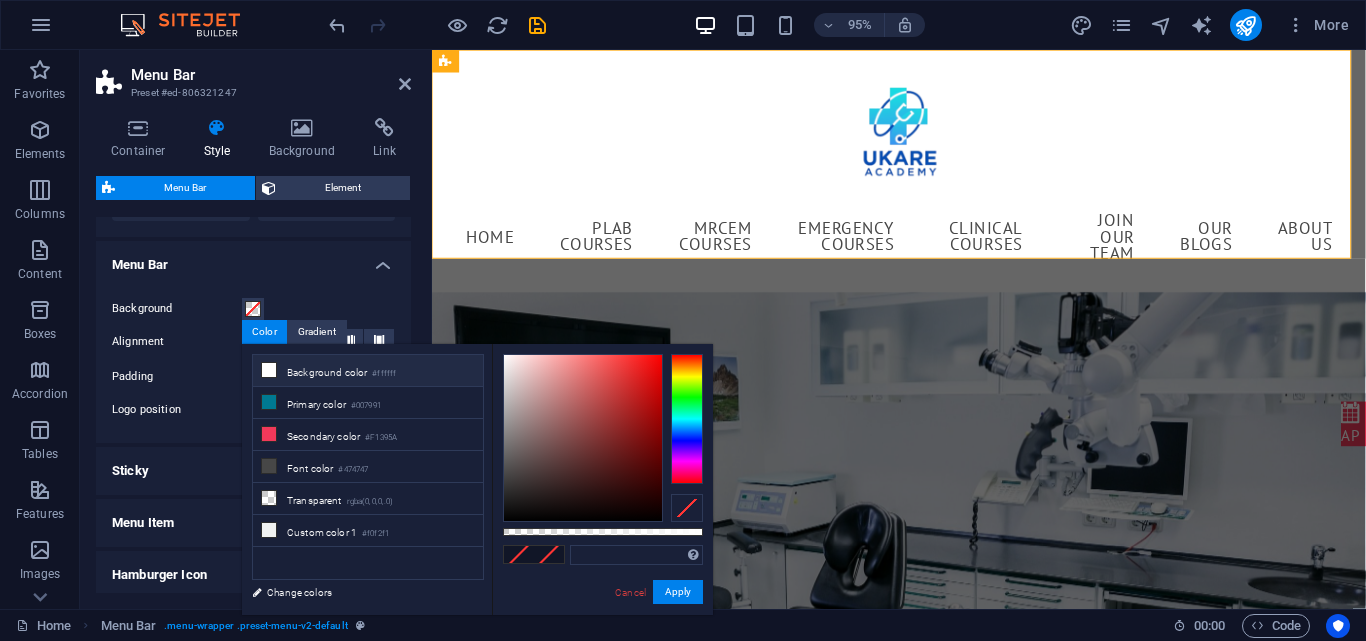 click on "Background color
#ffffff" at bounding box center (368, 371) 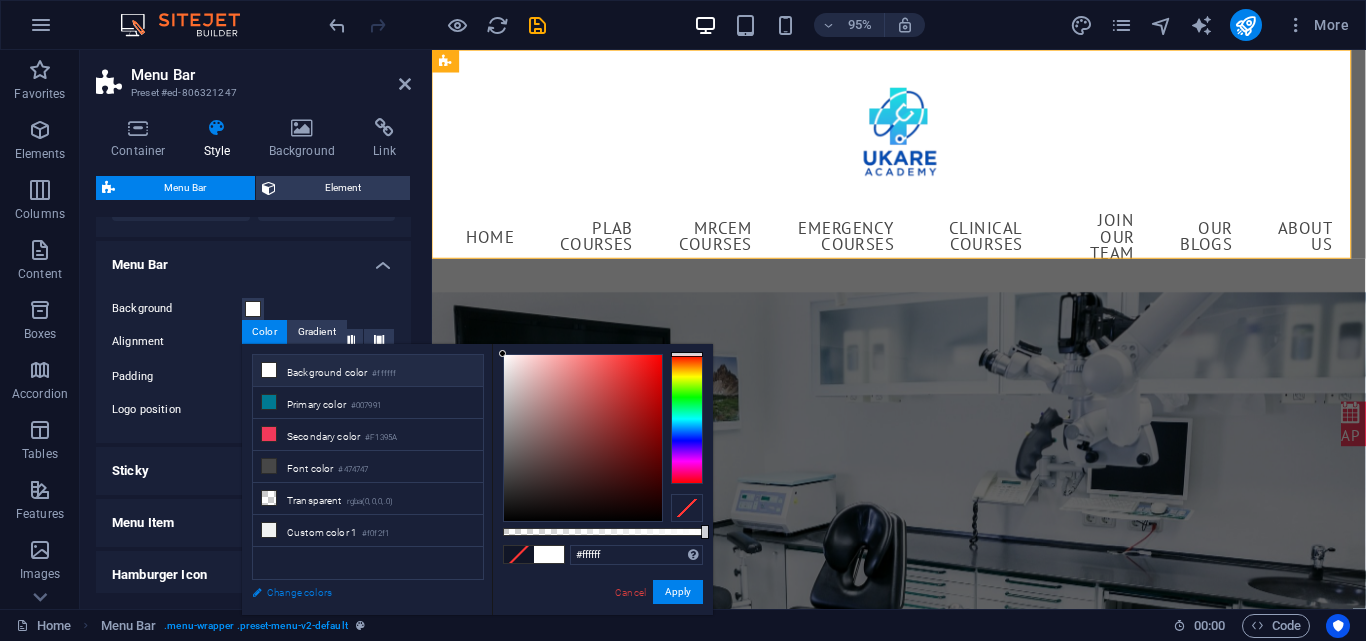 click on "Change colors" at bounding box center (358, 592) 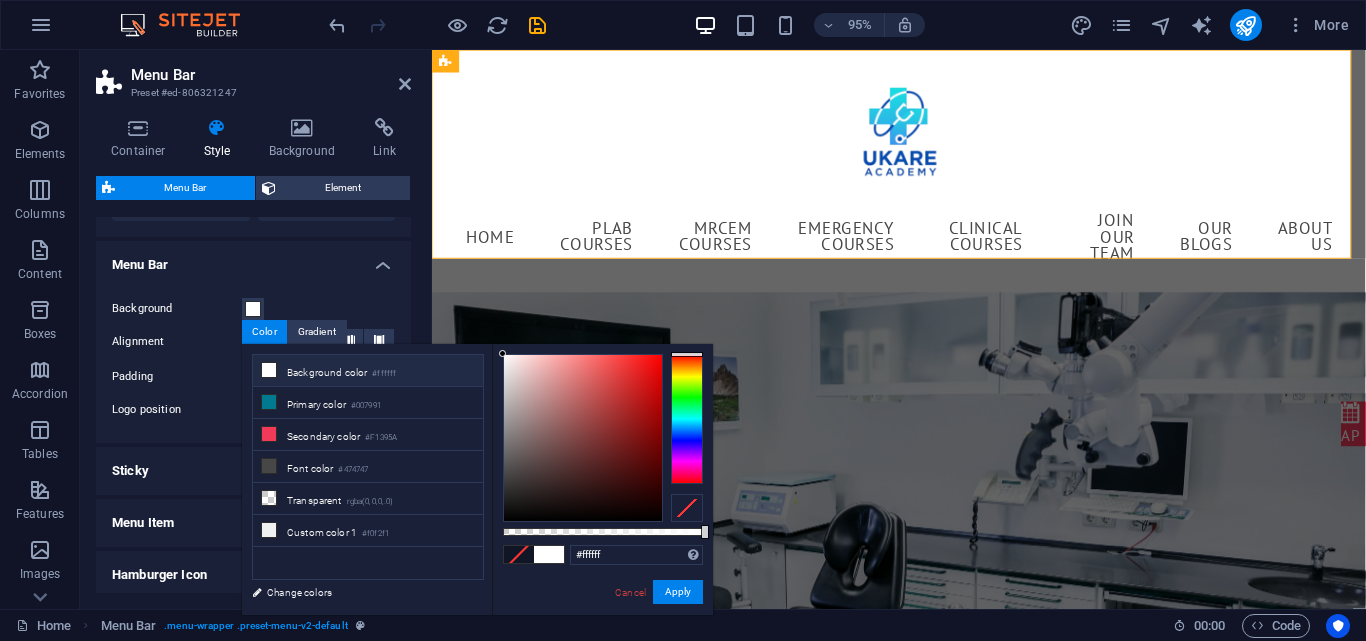 select on "px" 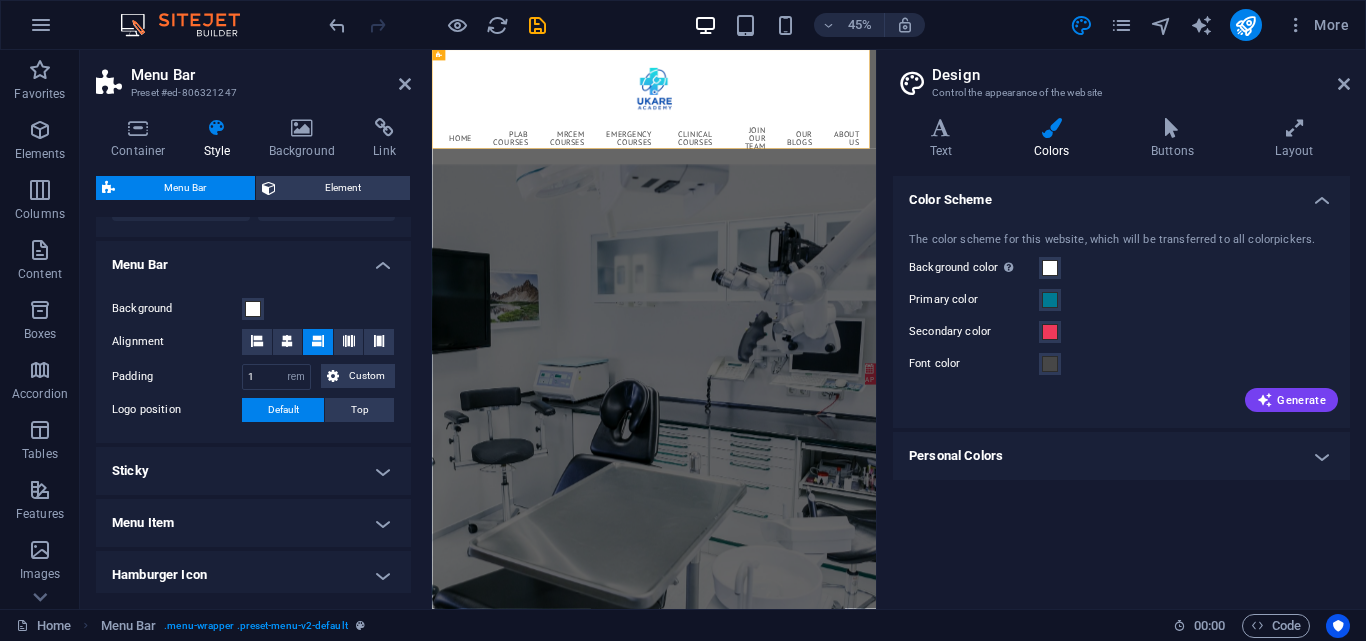 click at bounding box center (1051, 128) 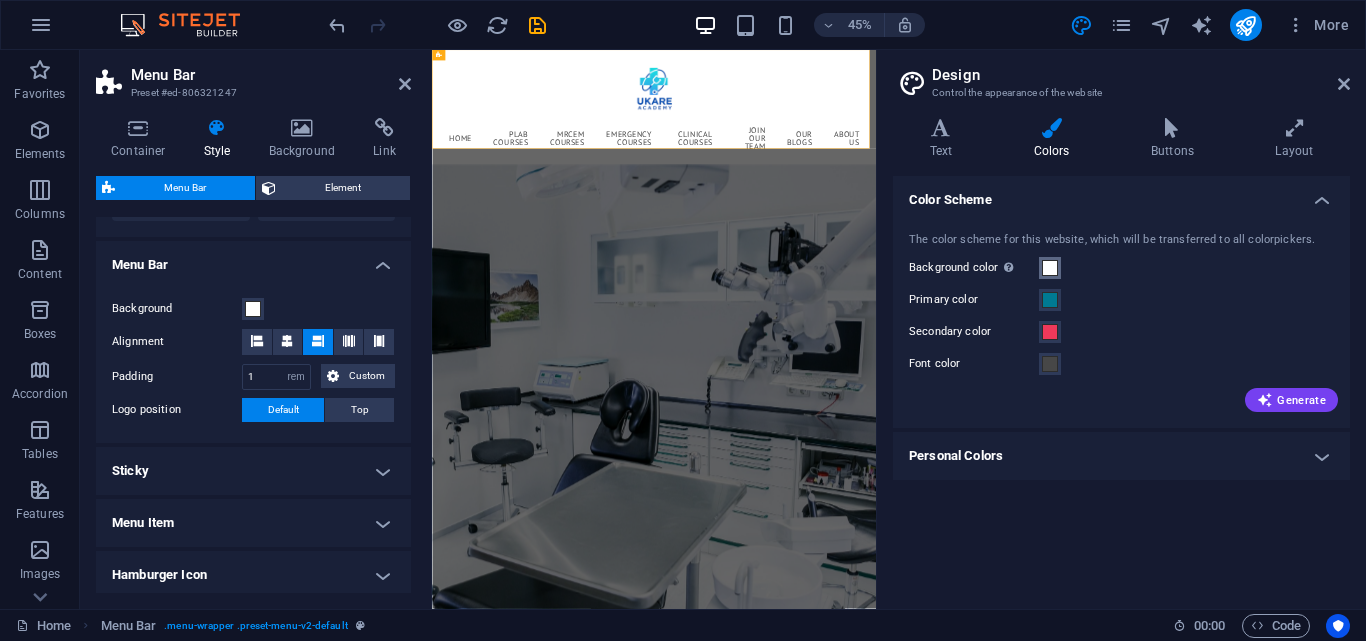 click at bounding box center (1050, 268) 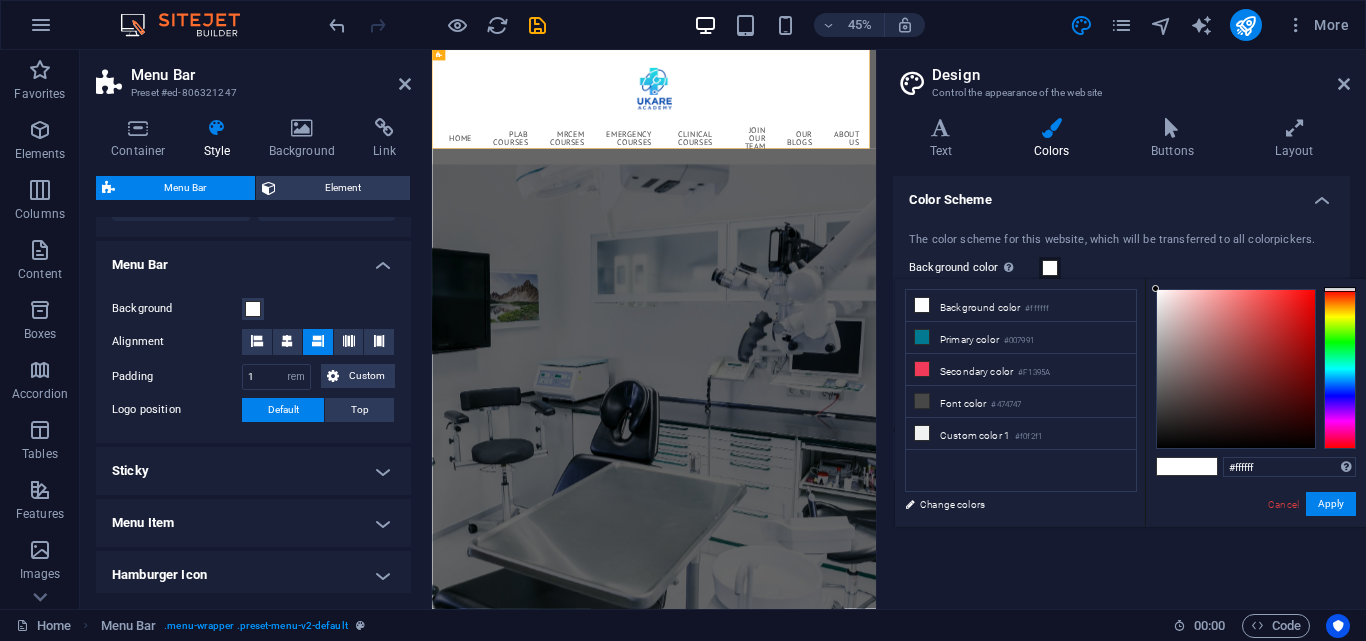 drag, startPoint x: 1340, startPoint y: 291, endPoint x: 1220, endPoint y: 274, distance: 121.19818 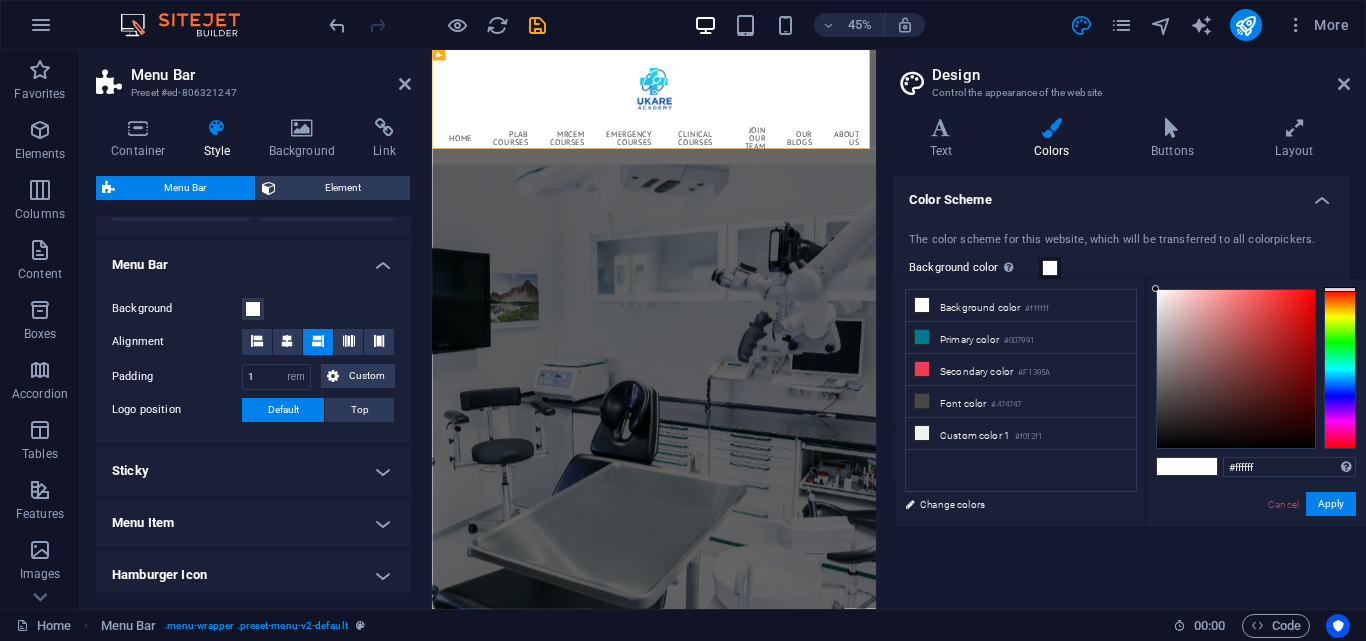 click at bounding box center [1050, 268] 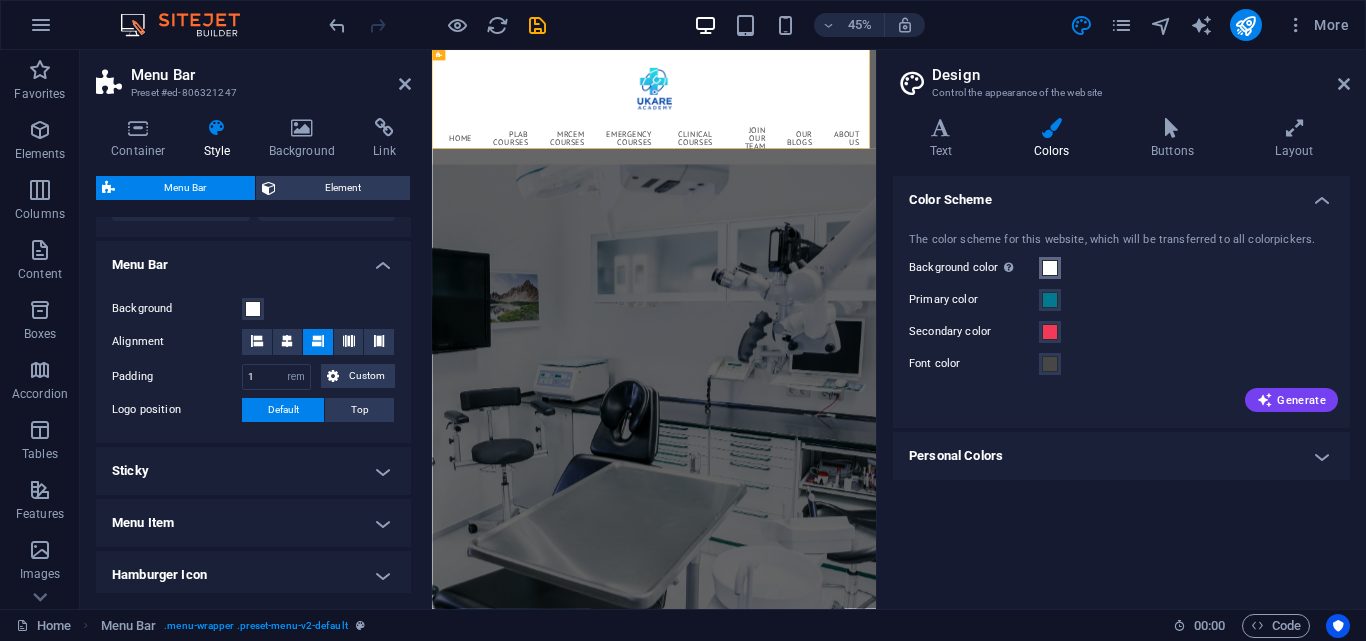 click at bounding box center (1050, 268) 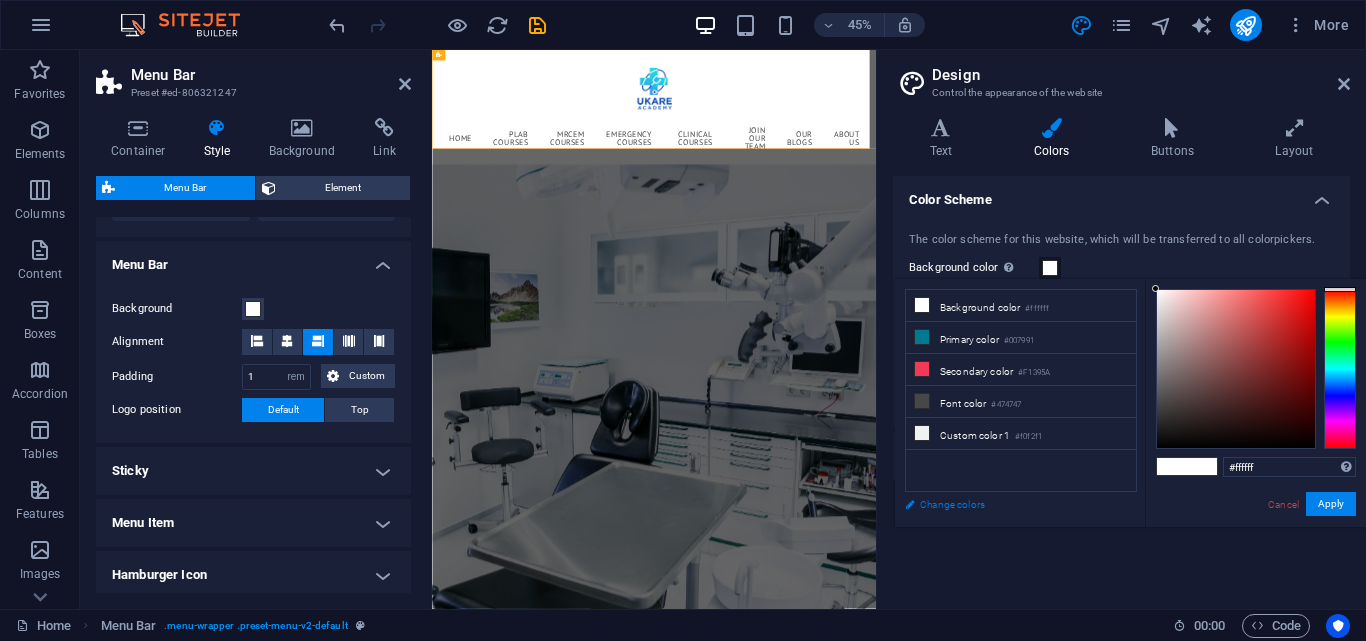 click on "Change colors" at bounding box center [1011, 504] 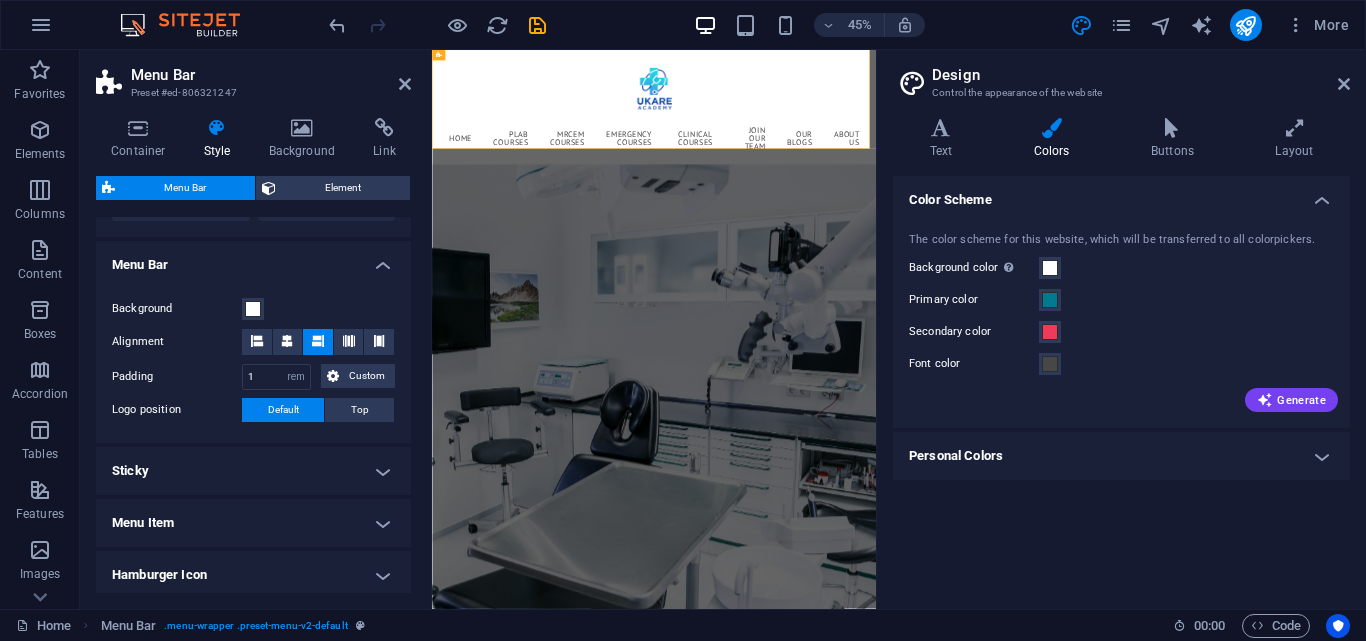 click on "Personal Colors" at bounding box center (1121, 456) 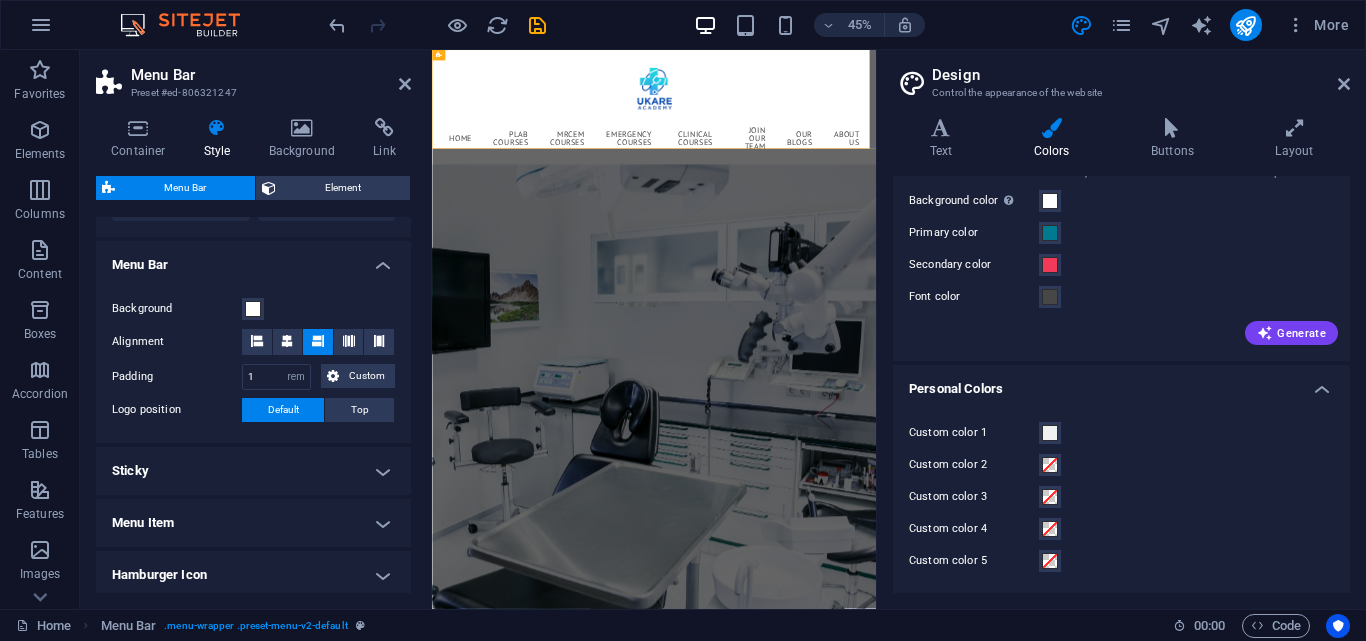 scroll, scrollTop: 0, scrollLeft: 0, axis: both 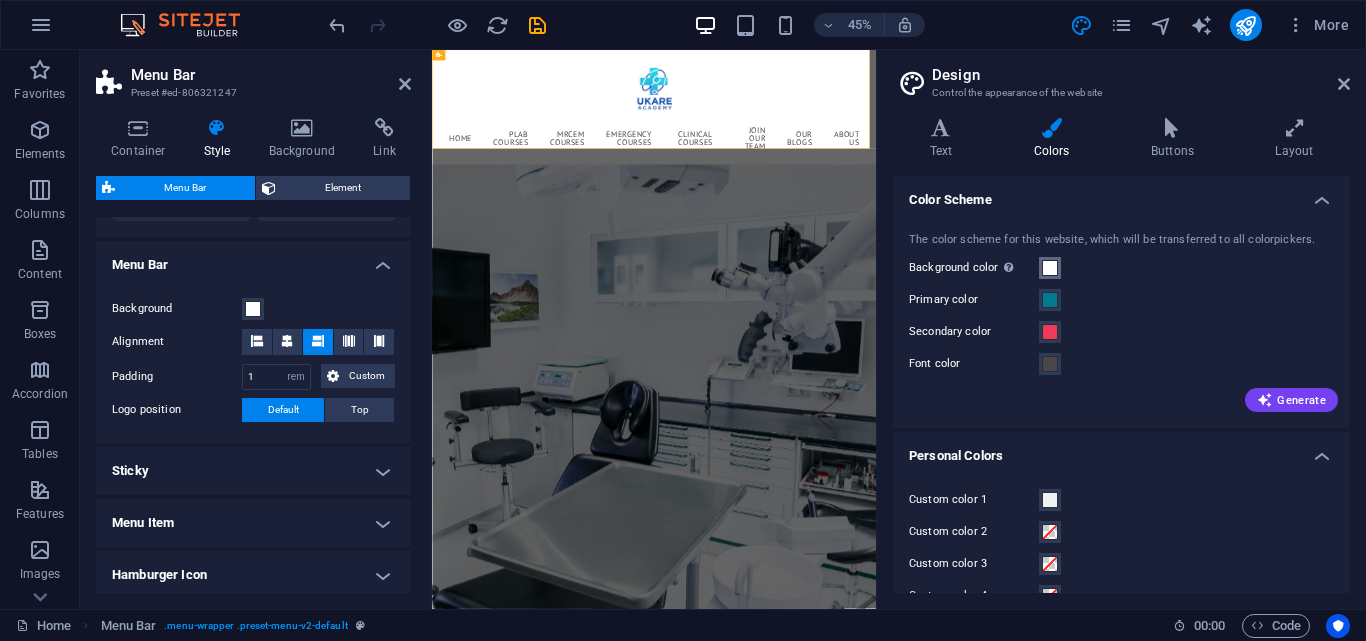 click at bounding box center (1050, 268) 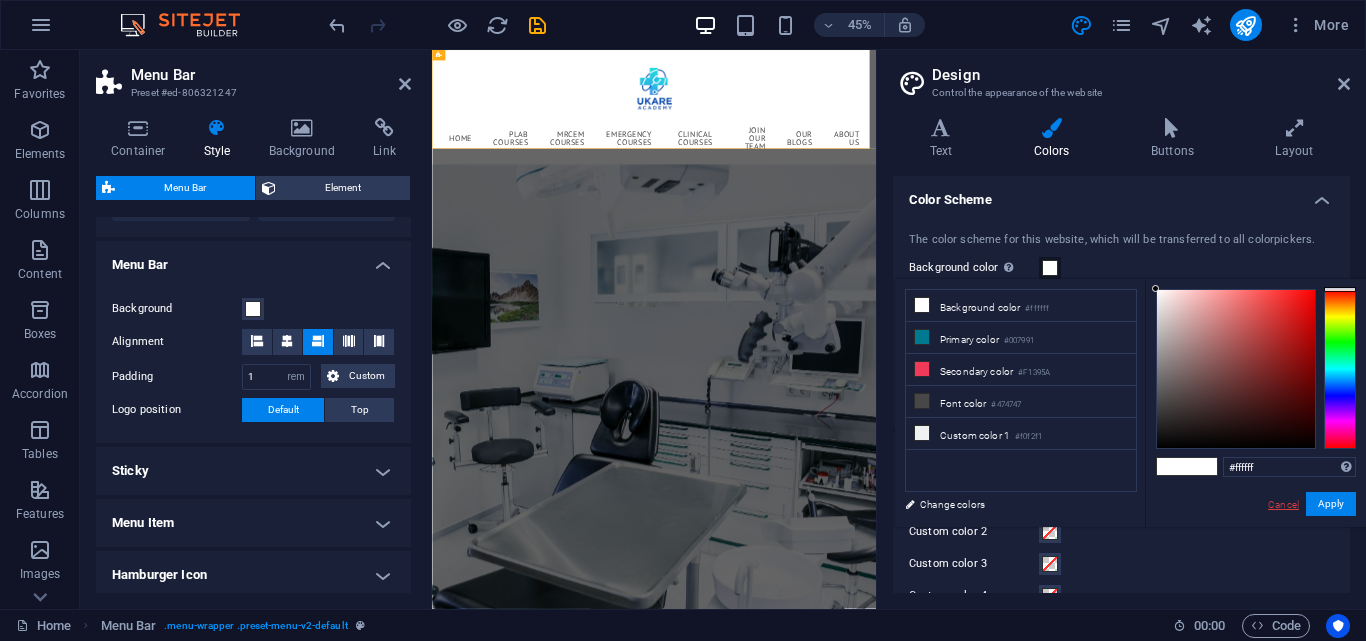 click on "Cancel" at bounding box center (1283, 504) 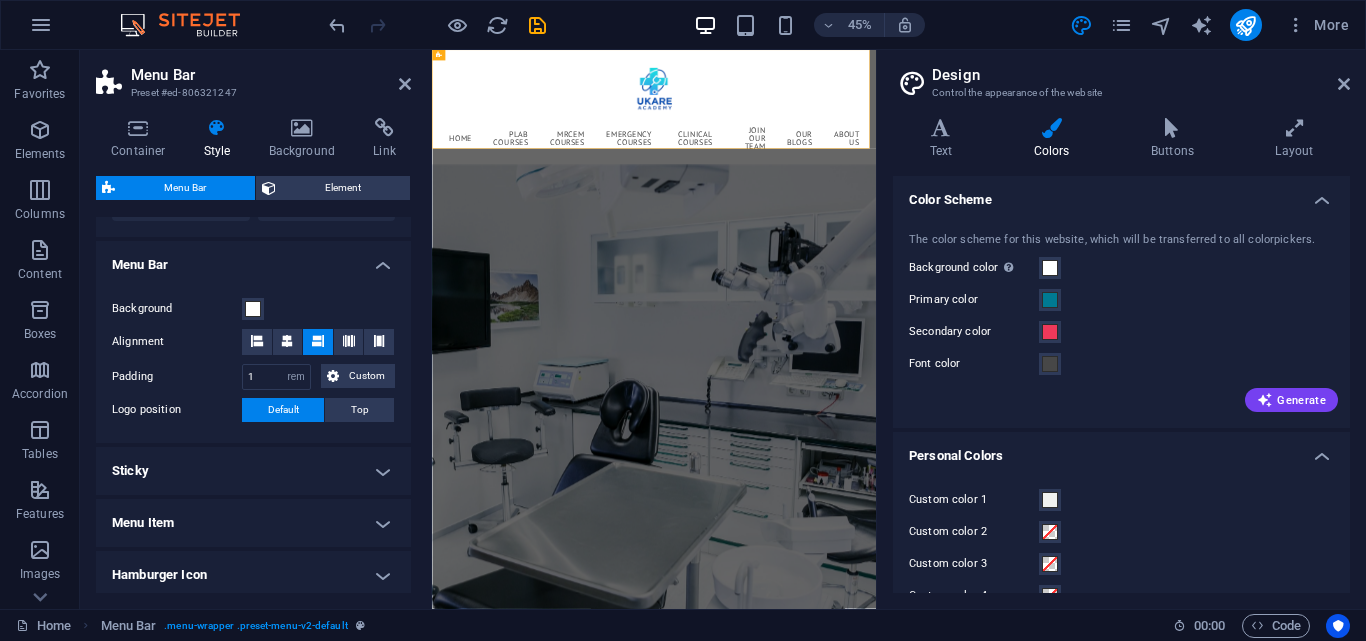 click on "Color Scheme" at bounding box center (1121, 194) 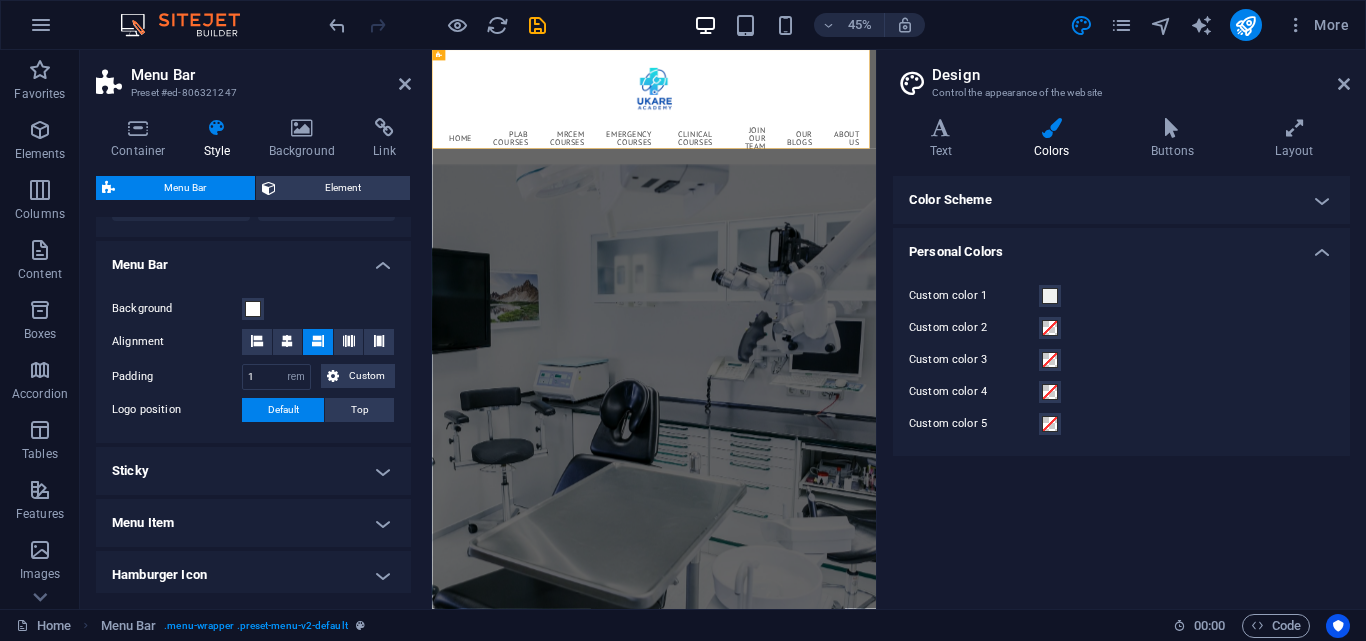 click on "Personal Colors" at bounding box center [1121, 246] 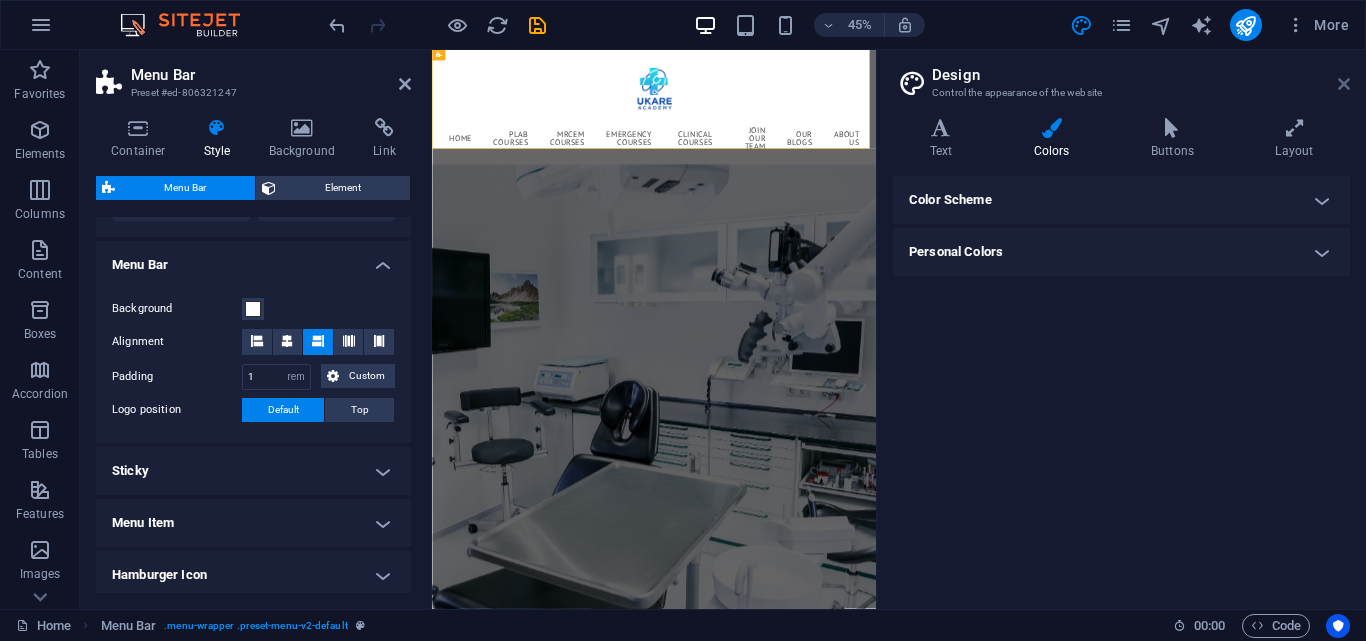 click at bounding box center (1344, 84) 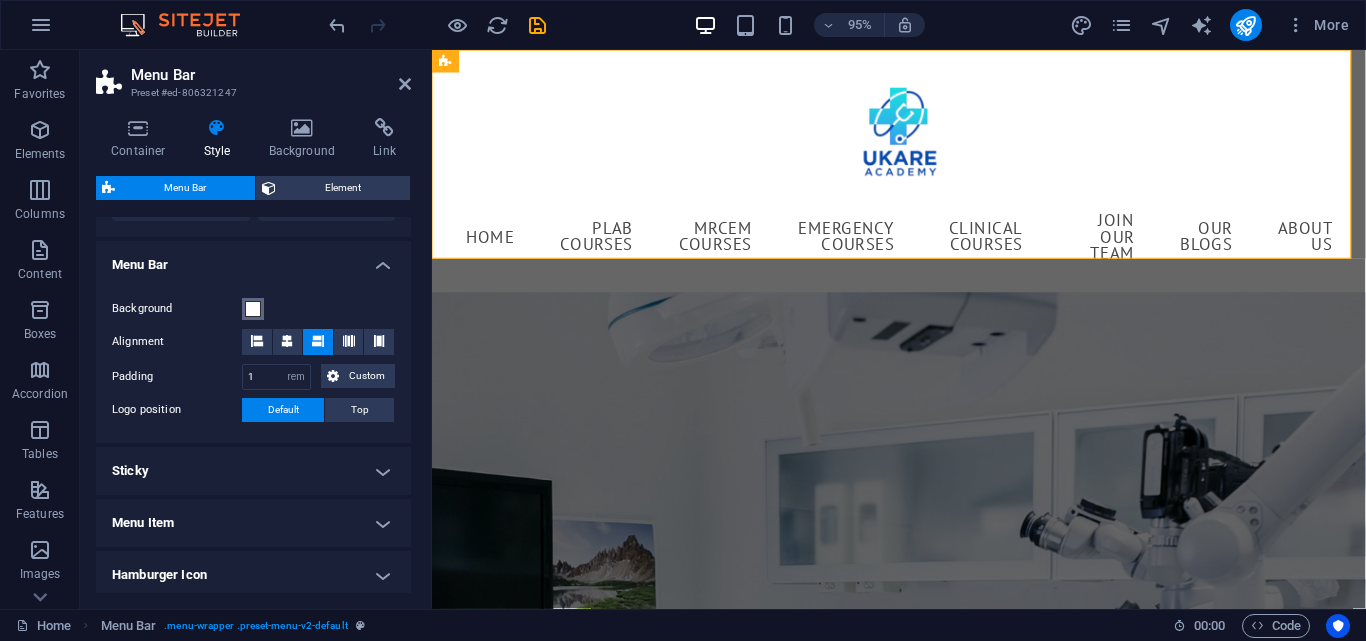 click at bounding box center [253, 309] 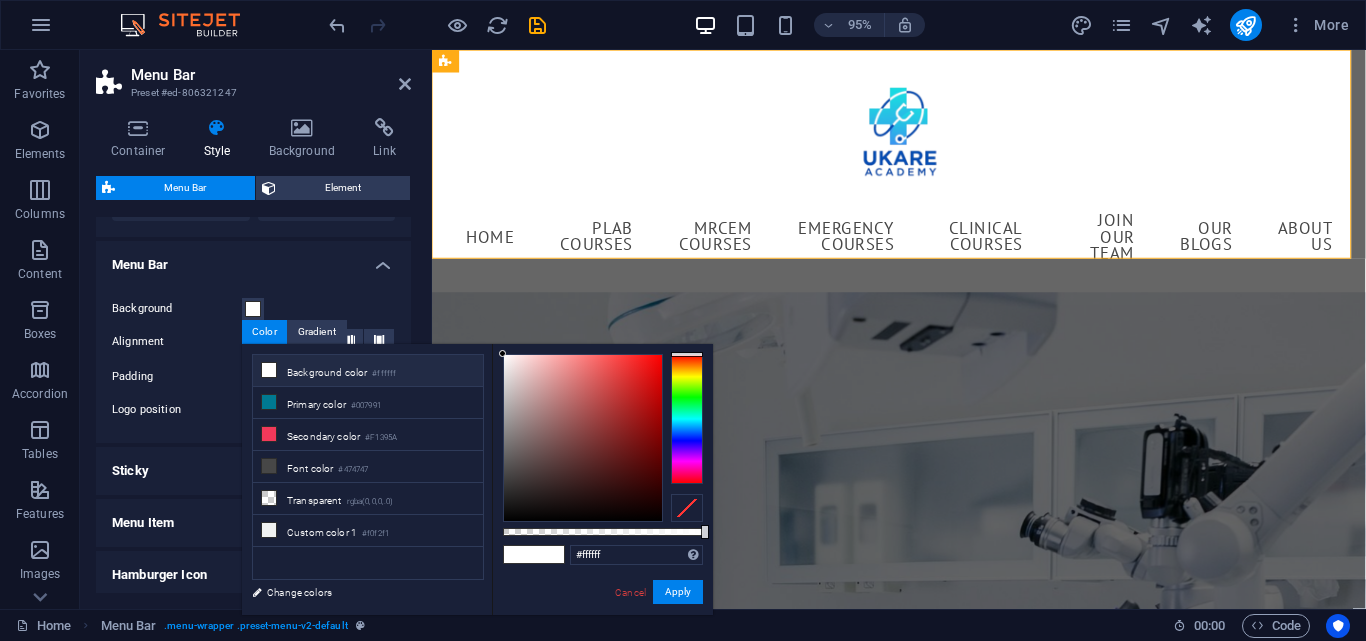 click at bounding box center [687, 508] 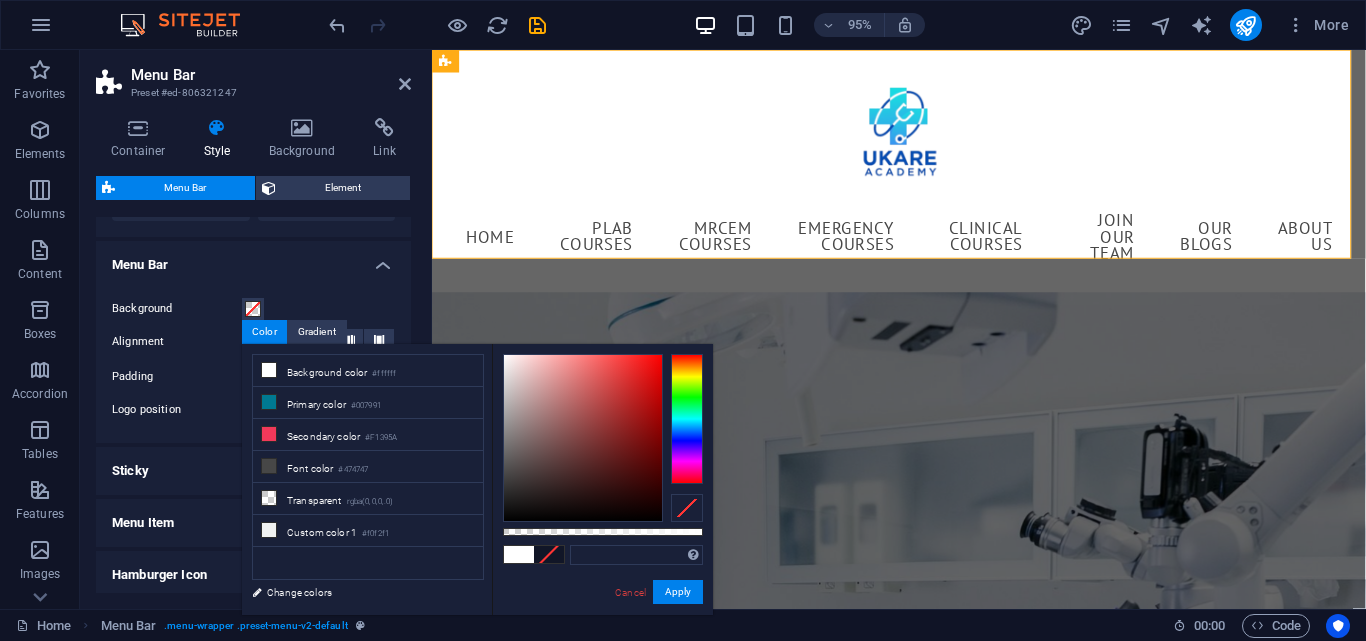click at bounding box center (519, 554) 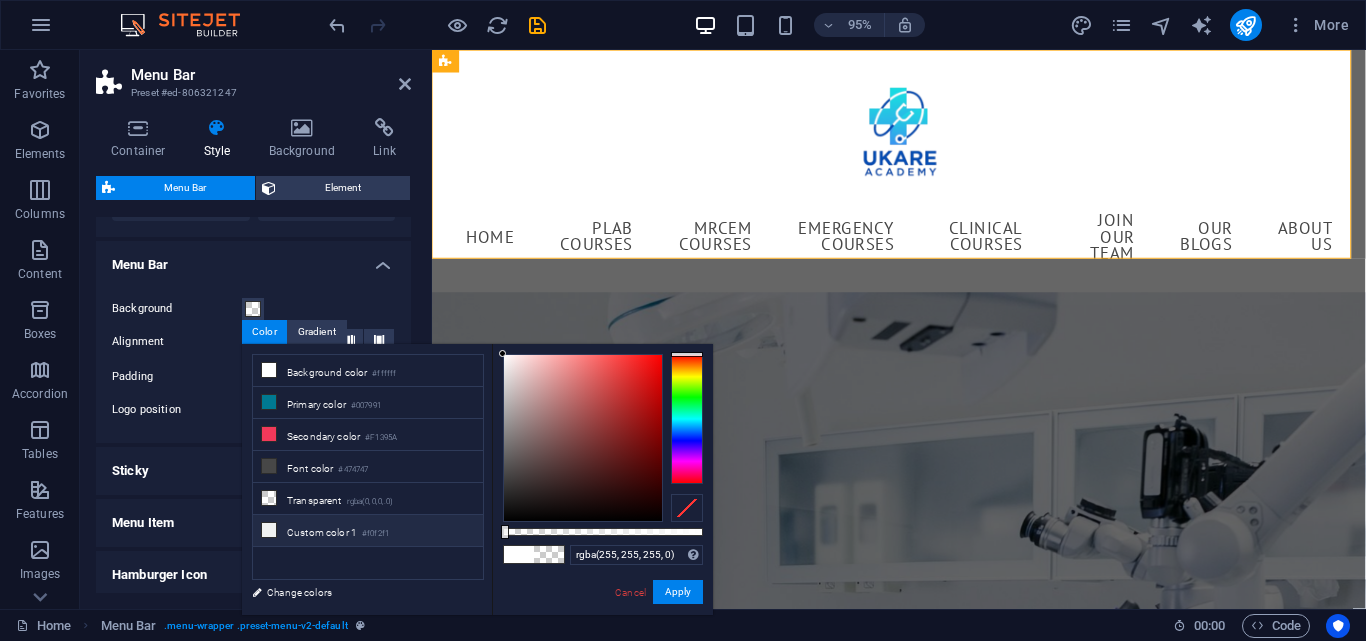drag, startPoint x: 704, startPoint y: 531, endPoint x: 453, endPoint y: 538, distance: 251.0976 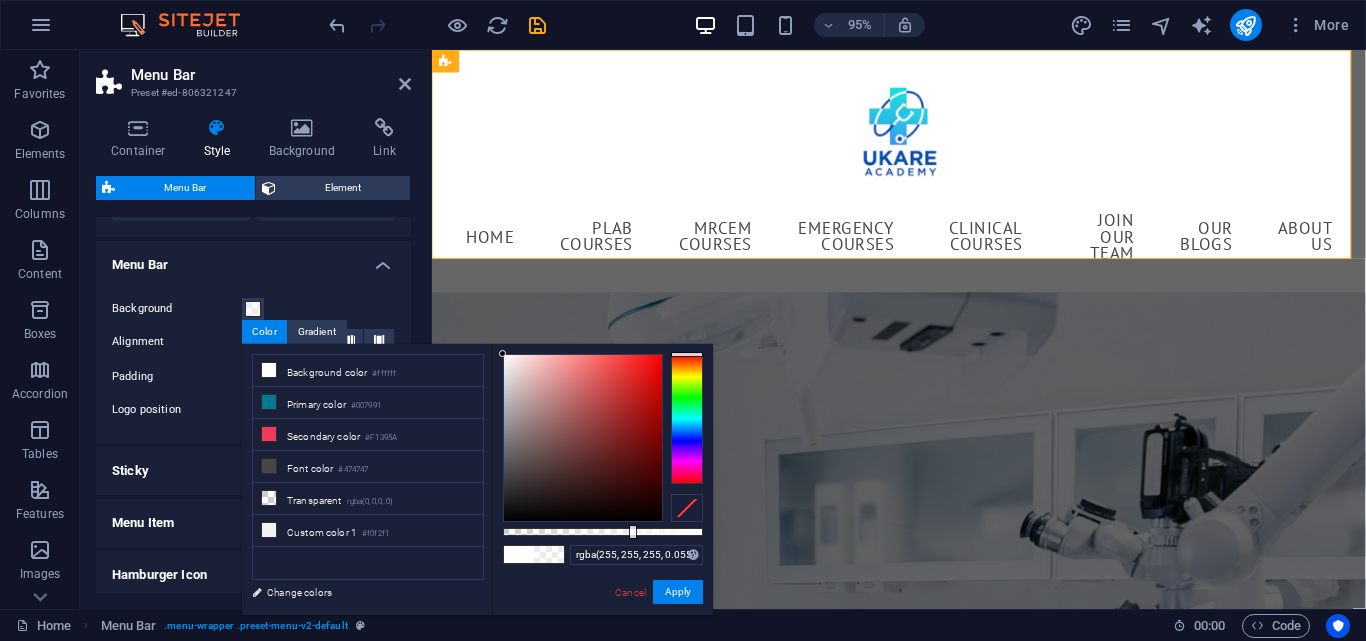 type on "rgba(255, 255, 255, 0)" 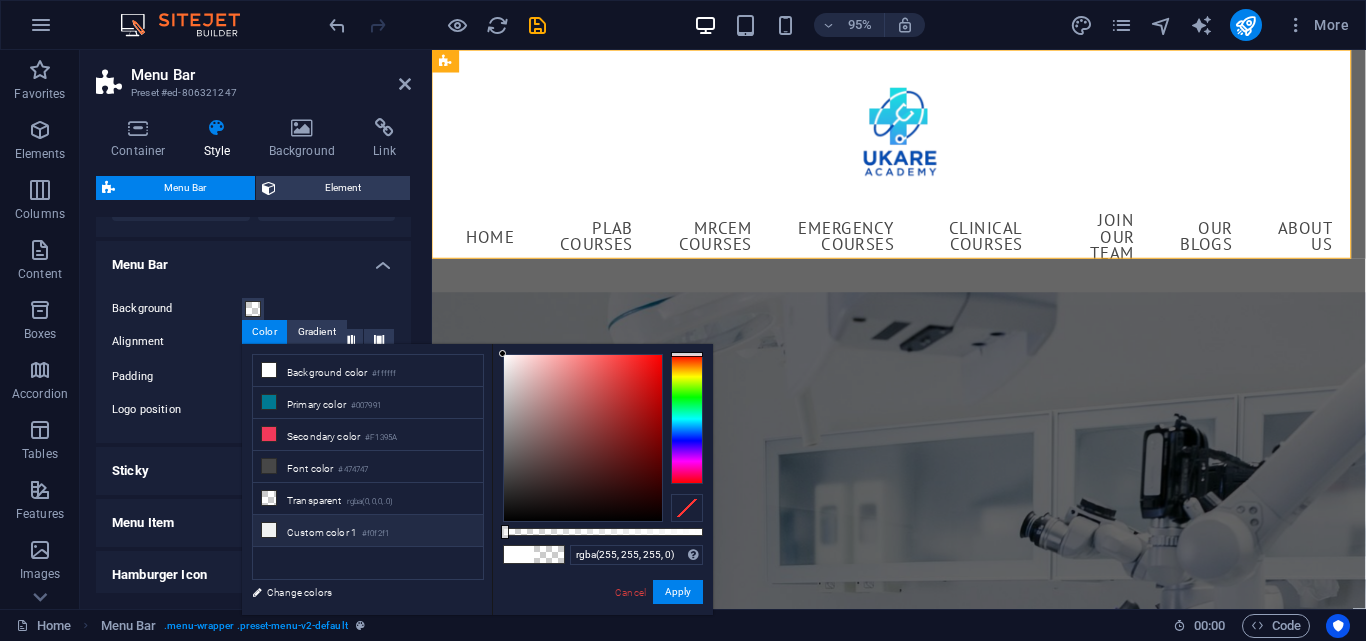 drag, startPoint x: 502, startPoint y: 529, endPoint x: 465, endPoint y: 525, distance: 37.215588 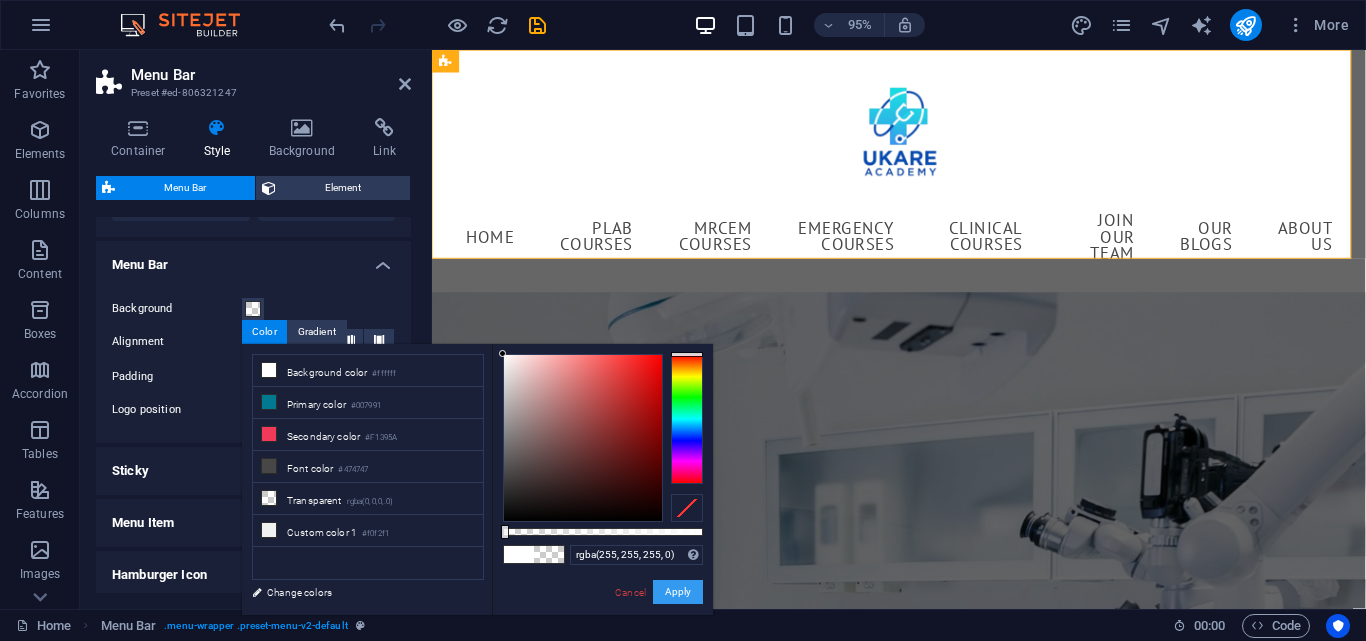 click on "Apply" at bounding box center (678, 592) 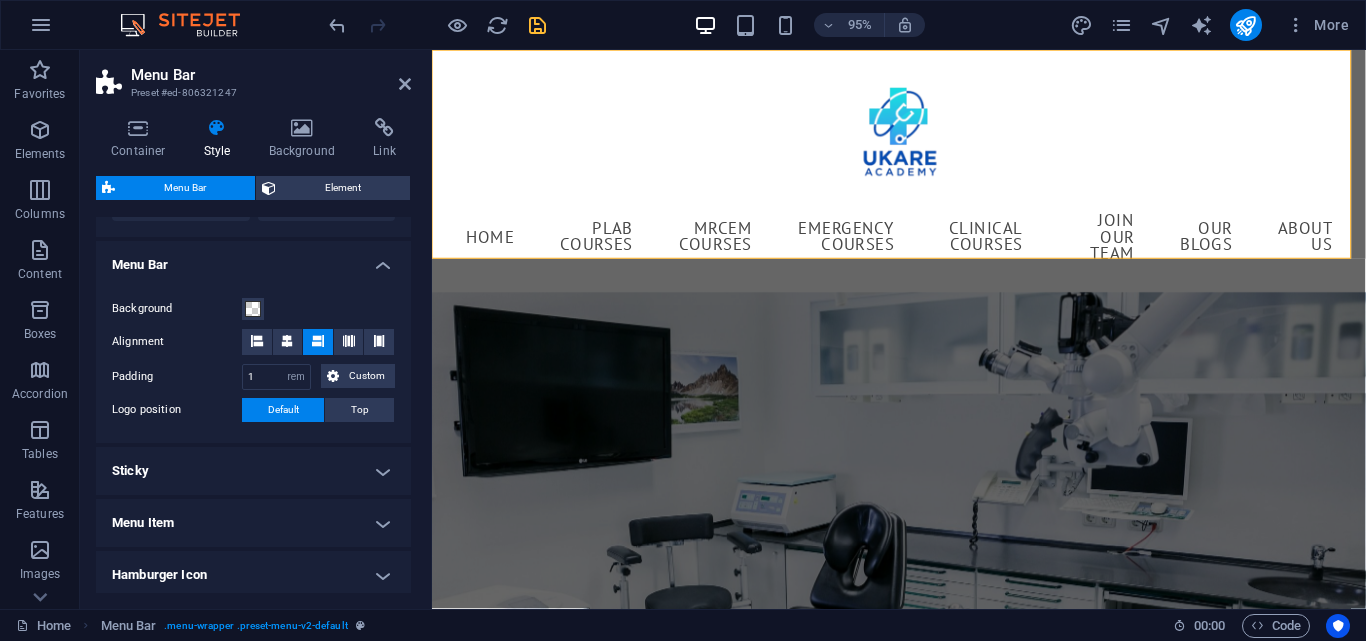 click at bounding box center (537, 25) 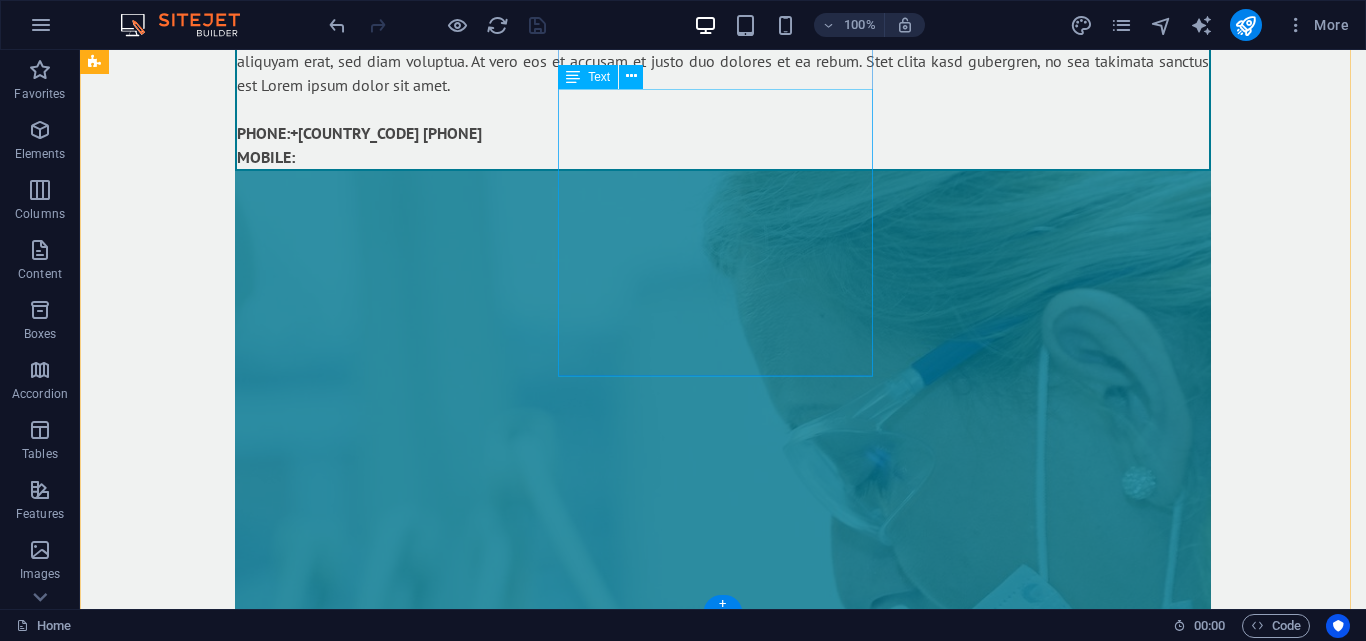 scroll, scrollTop: 11187, scrollLeft: 0, axis: vertical 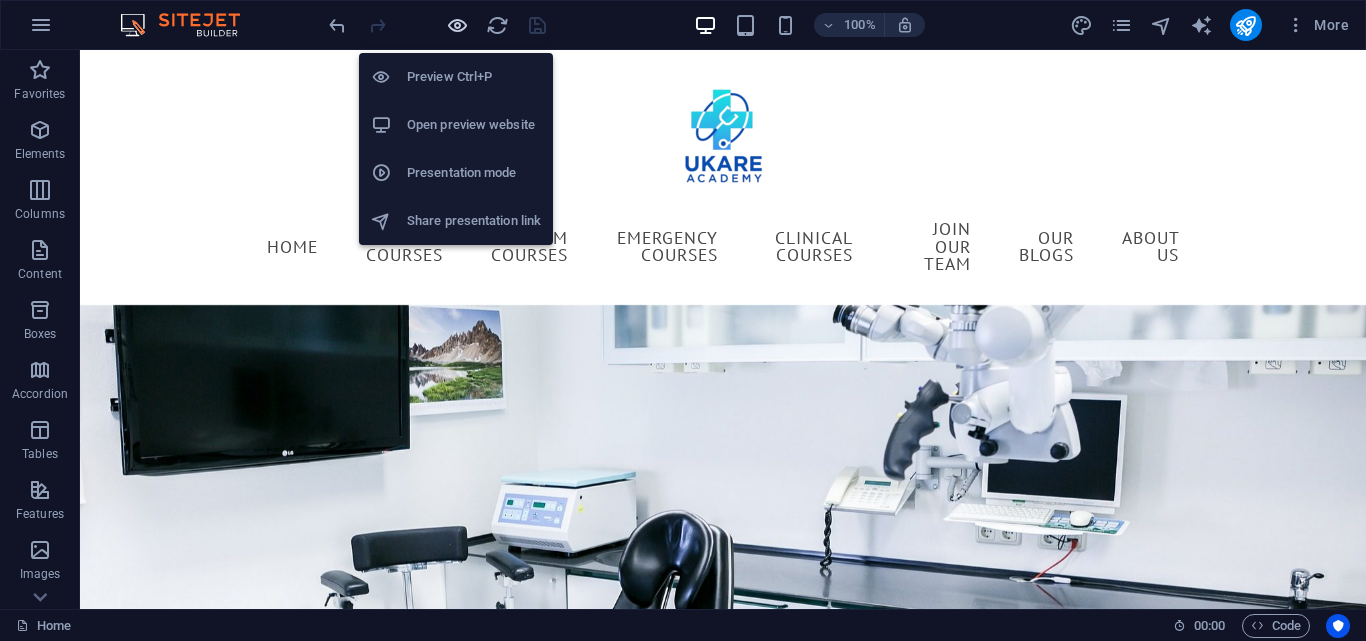 click at bounding box center (457, 25) 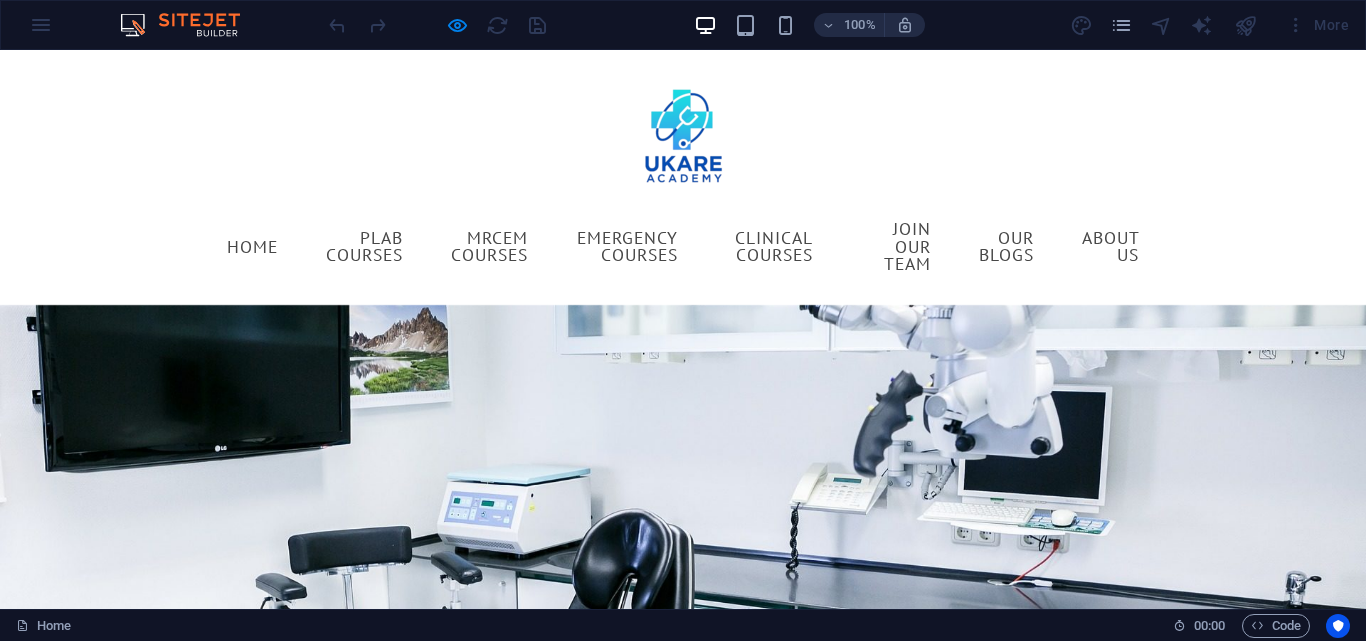 click on "Plab Courses" at bounding box center [364, 246] 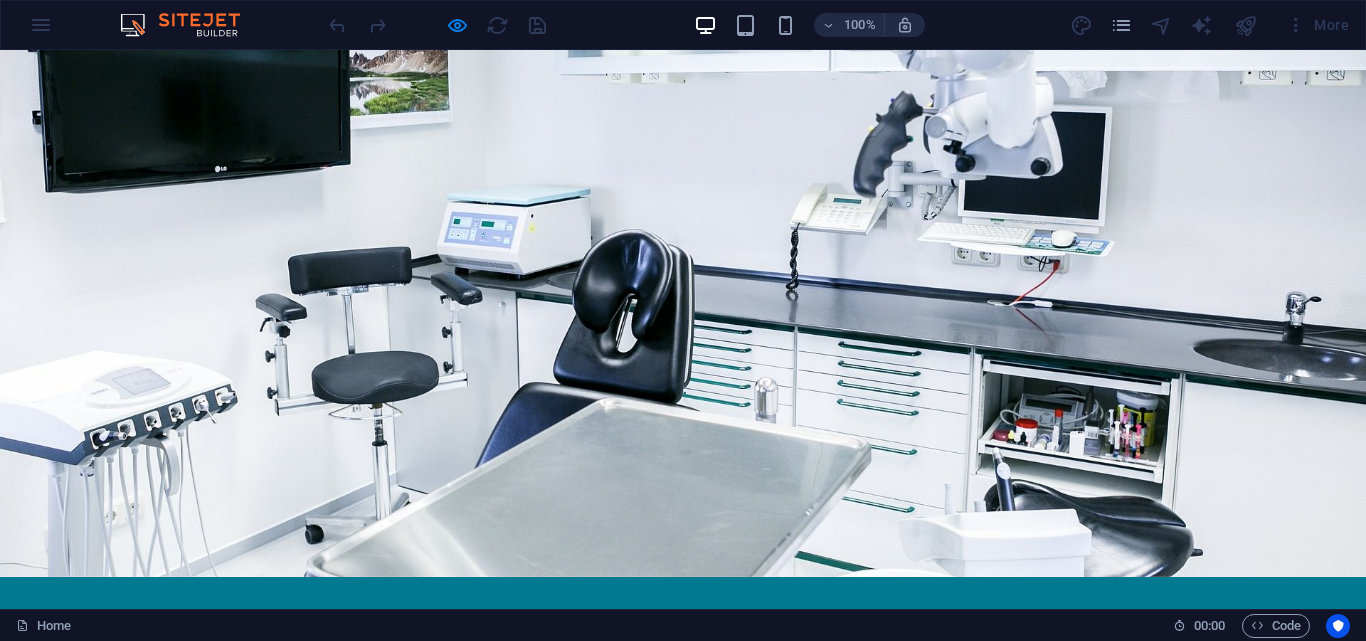 scroll, scrollTop: 0, scrollLeft: 0, axis: both 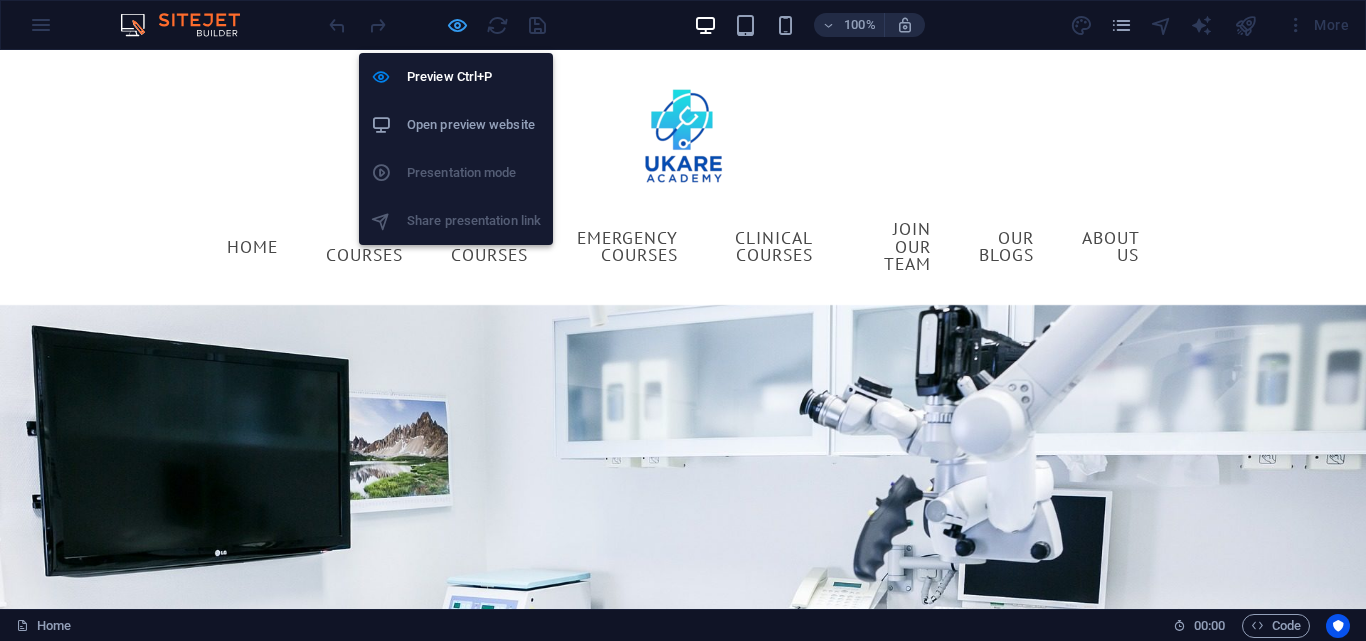 click at bounding box center [457, 25] 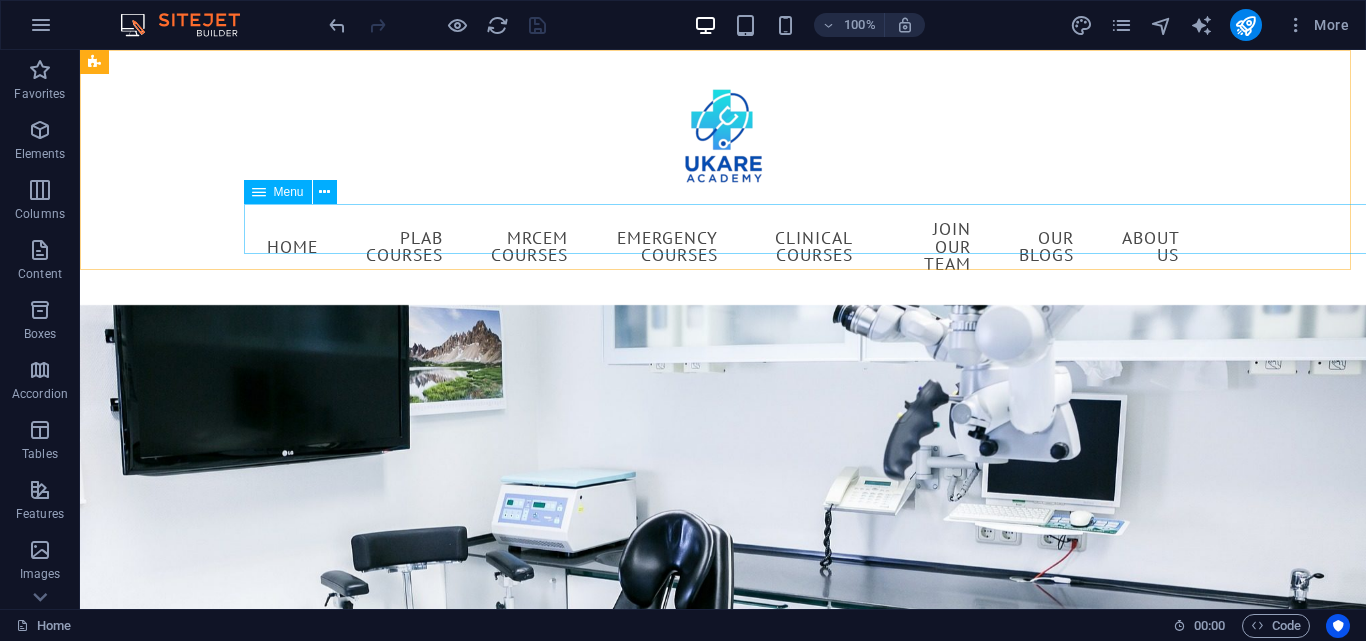 click on "Menu" at bounding box center [289, 192] 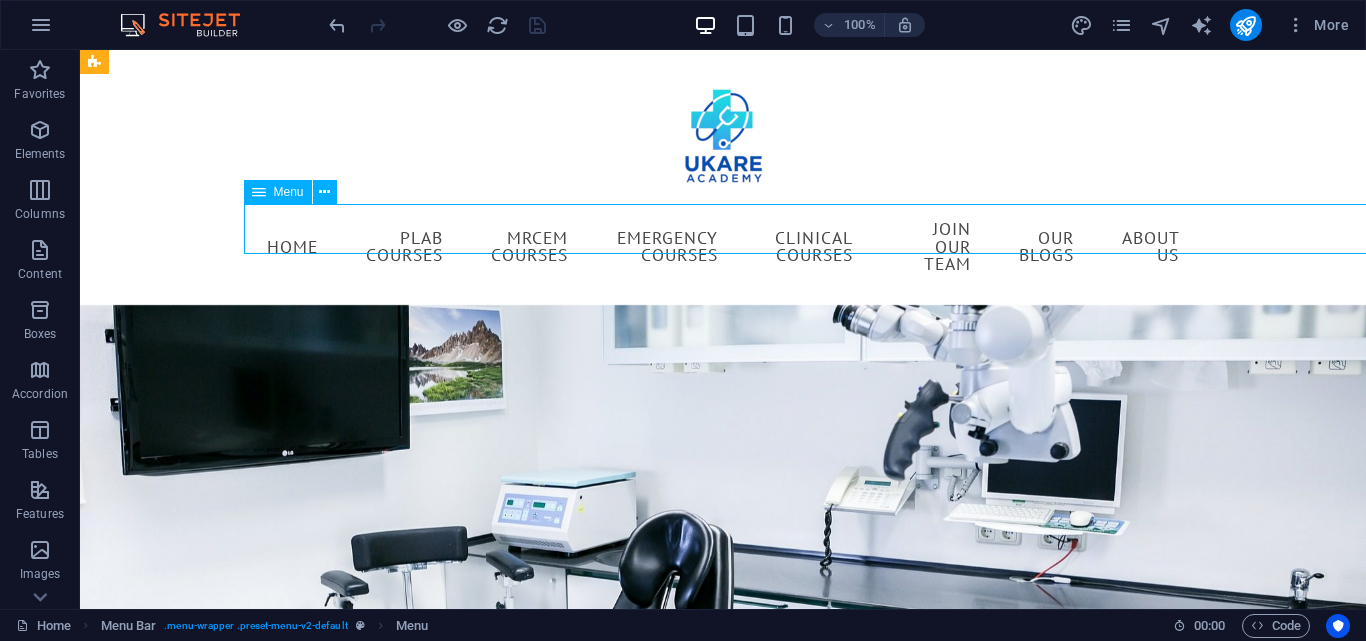 click on "Menu" at bounding box center (289, 192) 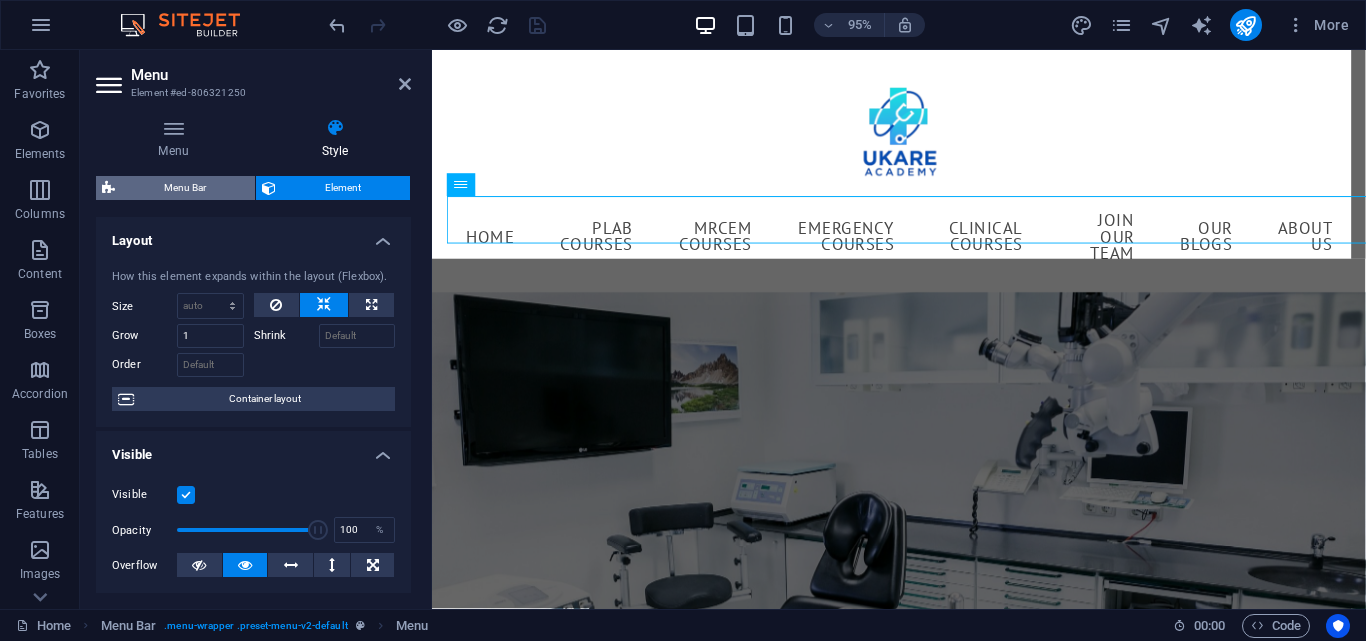 click on "Menu Bar" at bounding box center (185, 188) 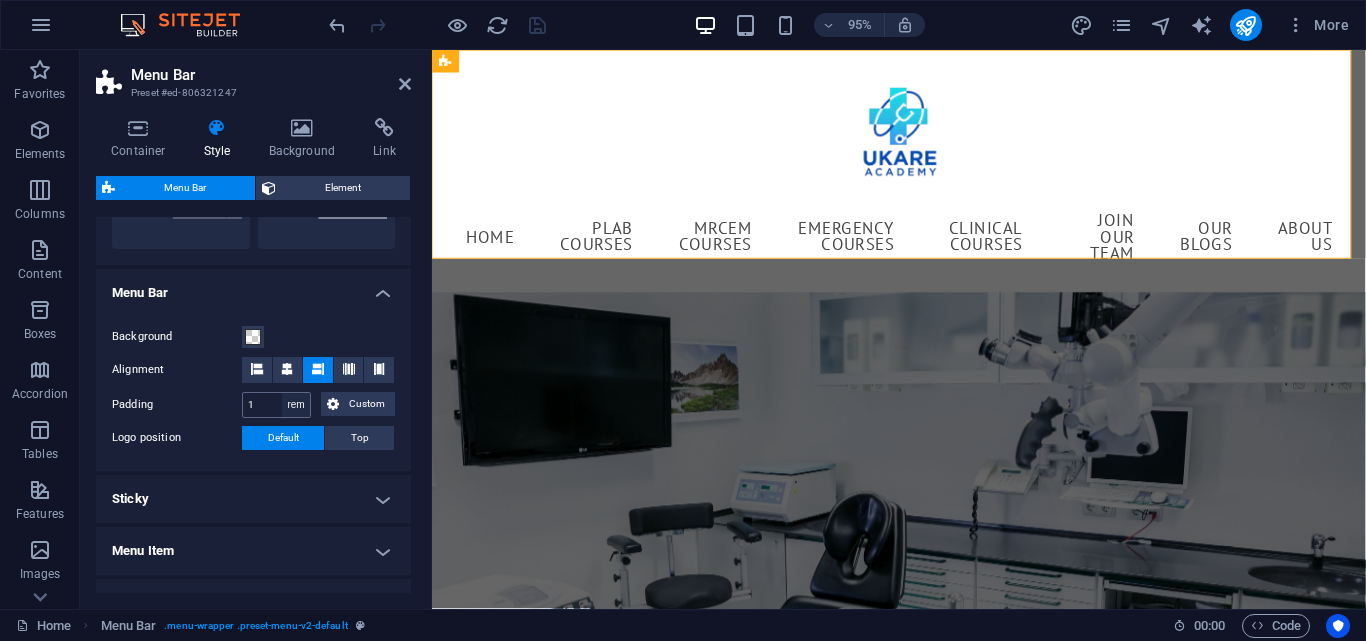 scroll, scrollTop: 600, scrollLeft: 0, axis: vertical 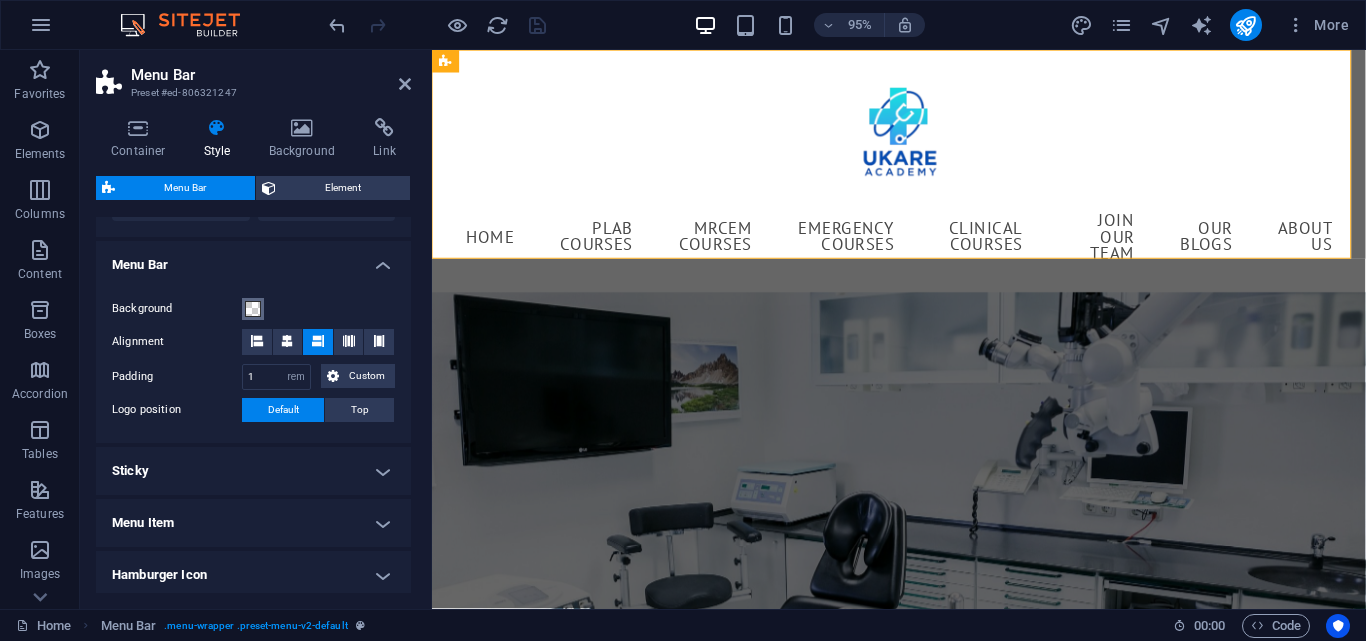 click at bounding box center [253, 309] 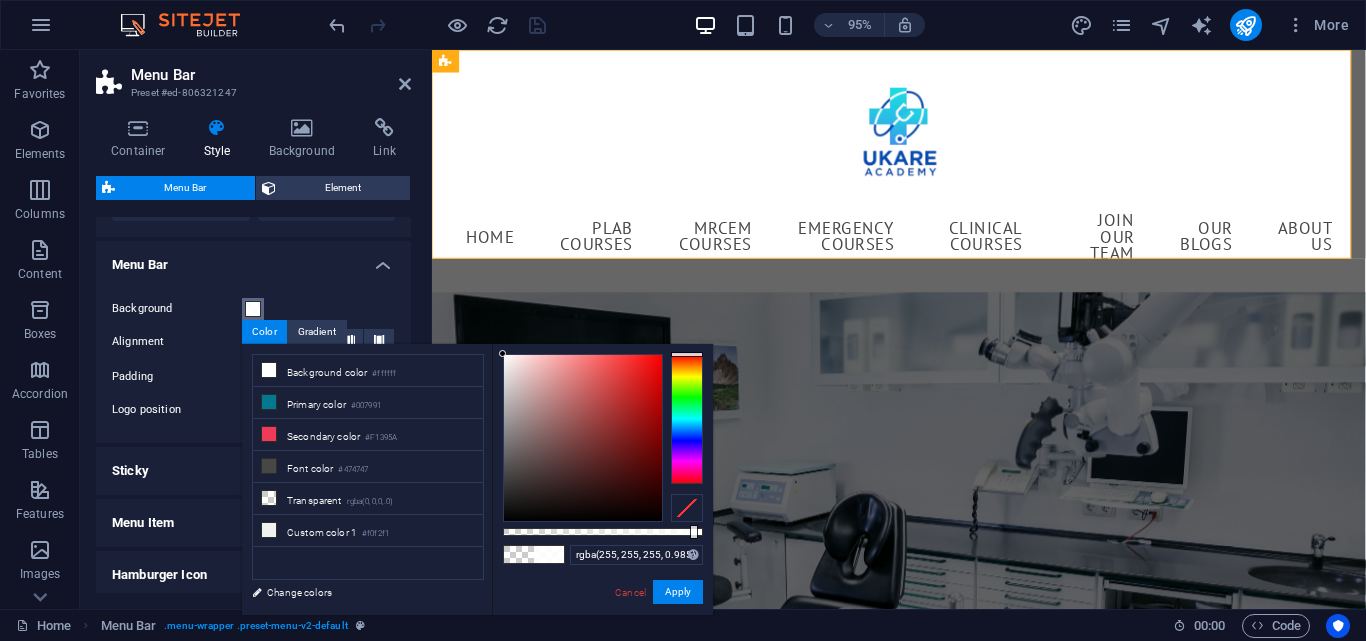 type on "#ffffff" 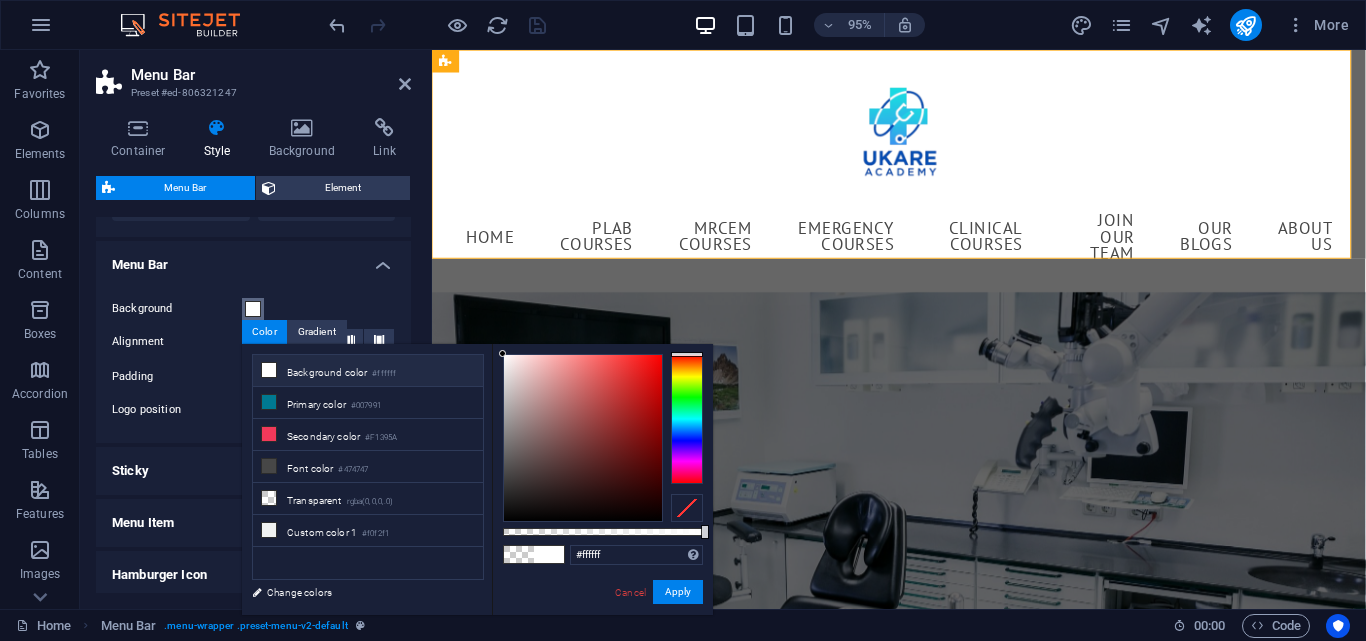 drag, startPoint x: 505, startPoint y: 528, endPoint x: 709, endPoint y: 527, distance: 204.00246 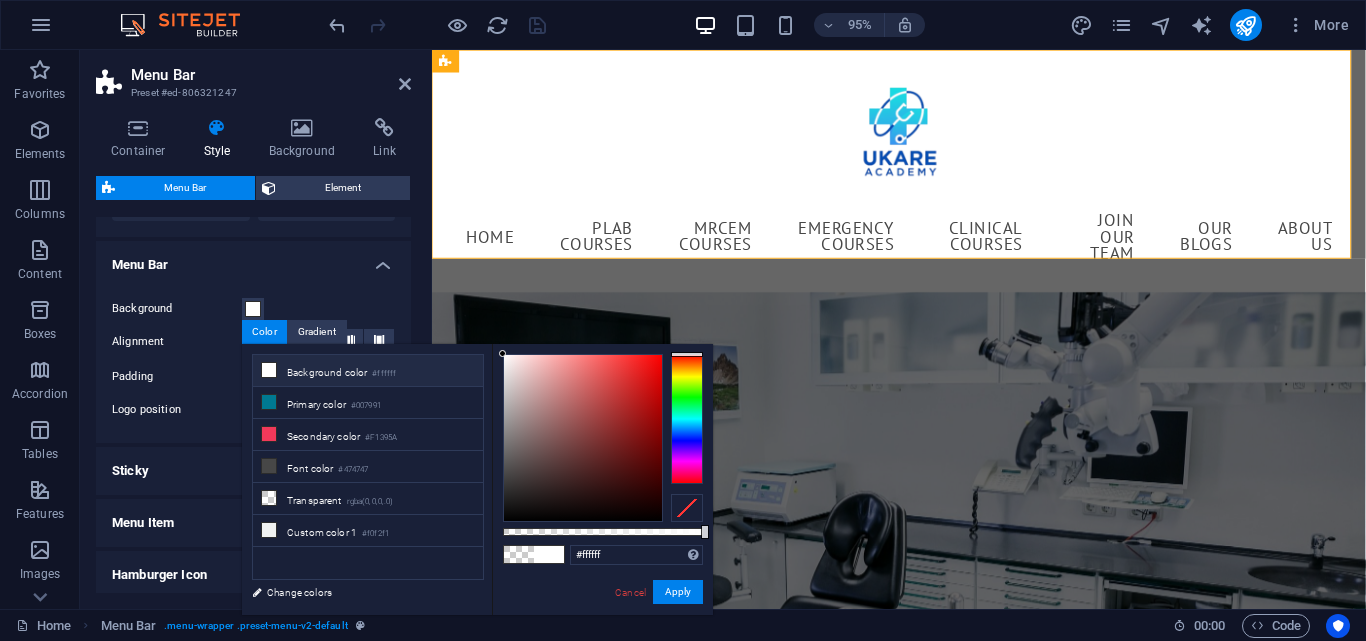 click at bounding box center [687, 508] 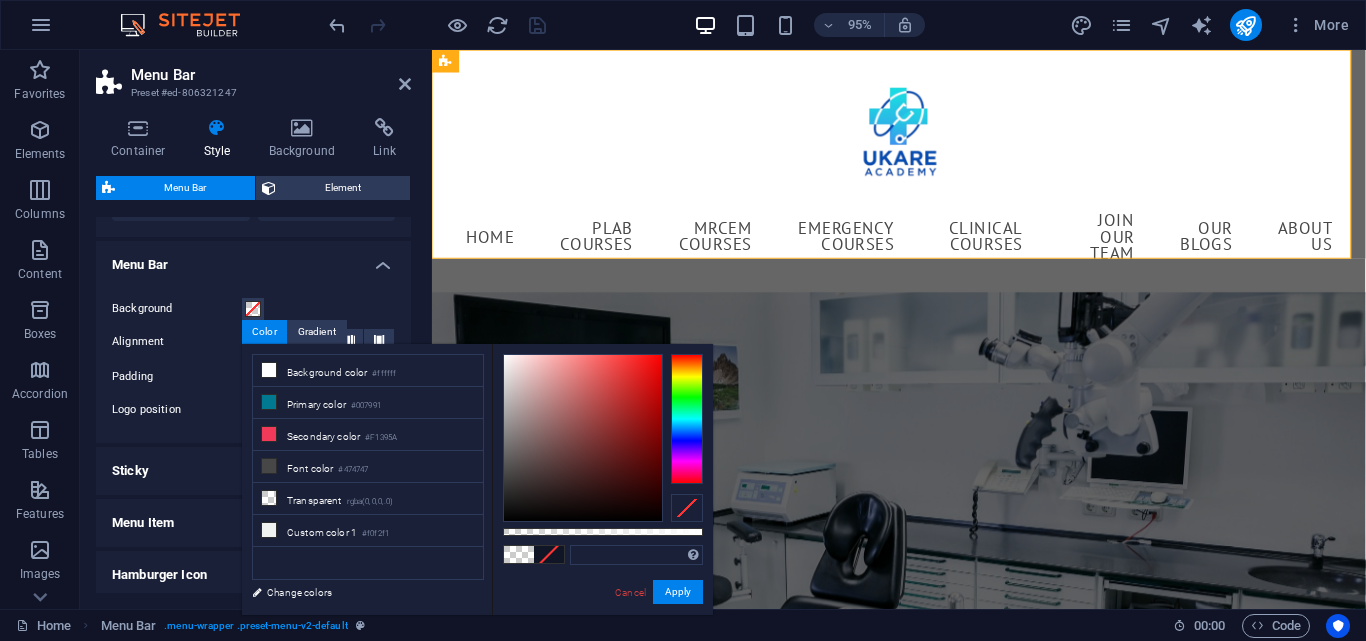 click at bounding box center (687, 508) 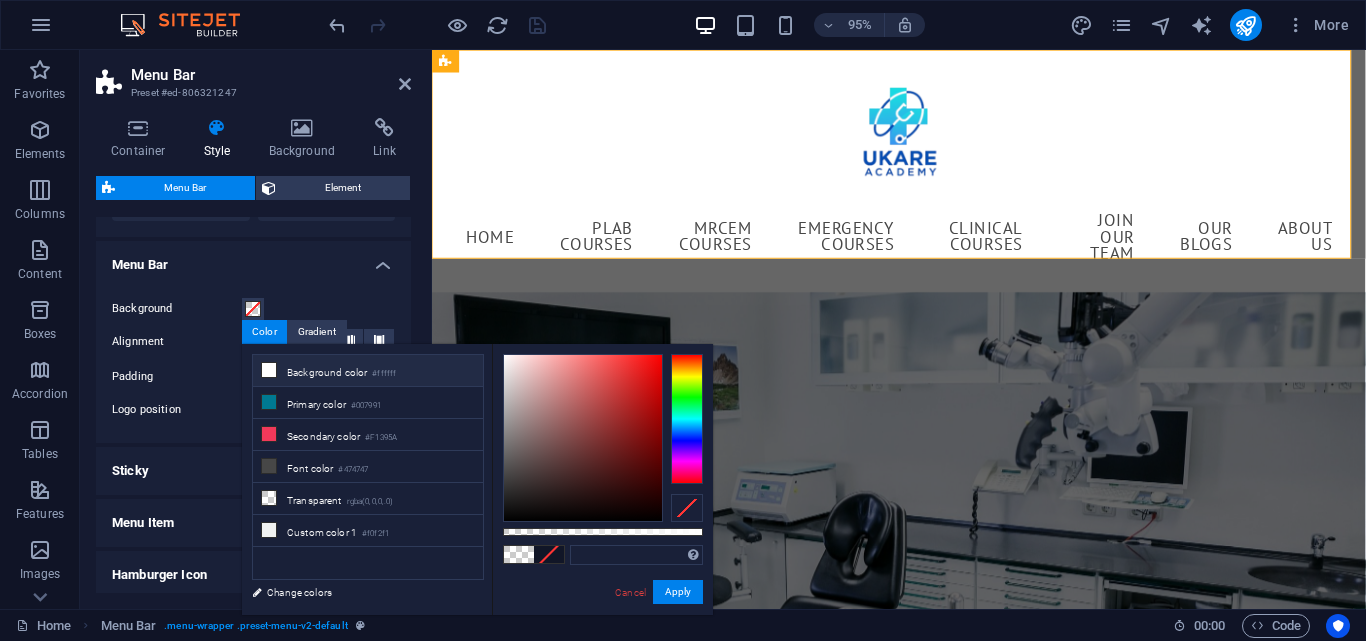 click at bounding box center (269, 370) 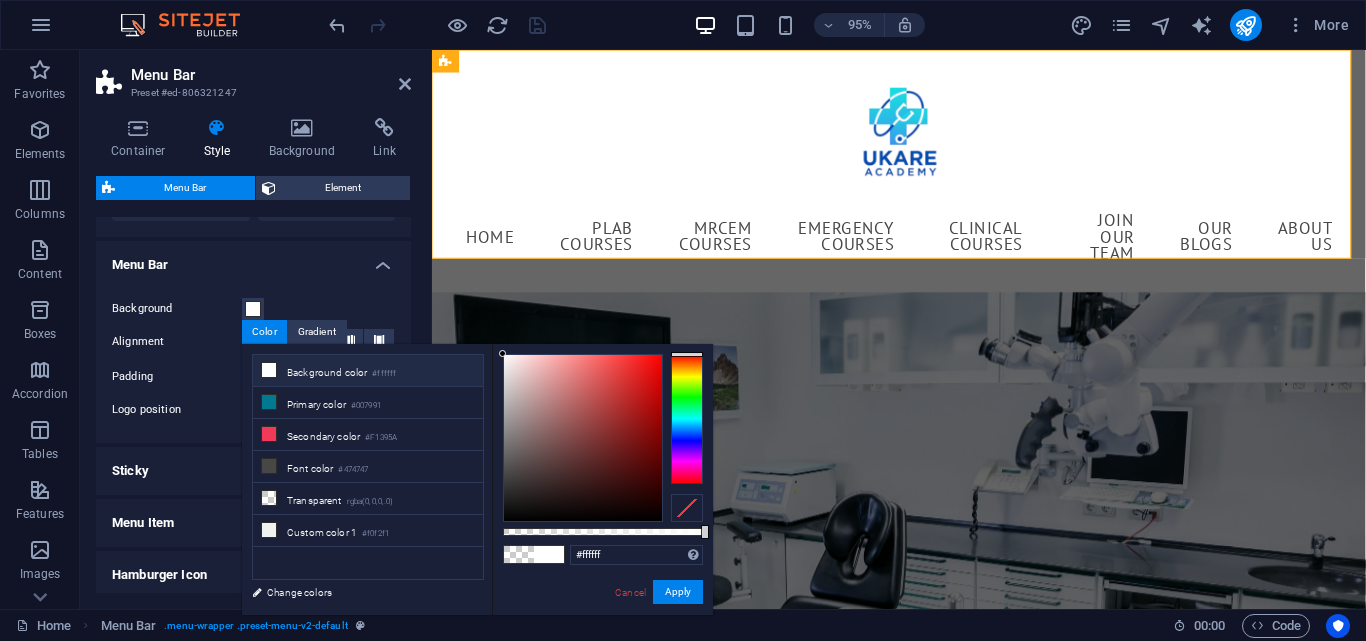 click at bounding box center (519, 554) 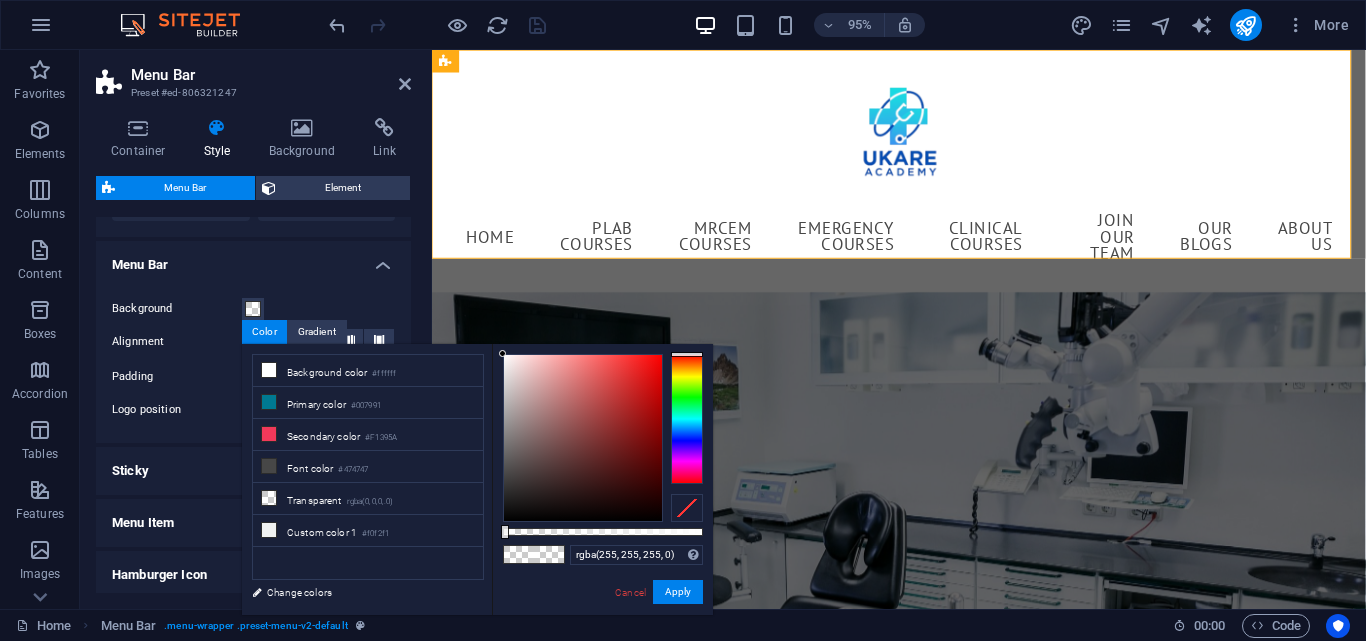 click at bounding box center [549, 554] 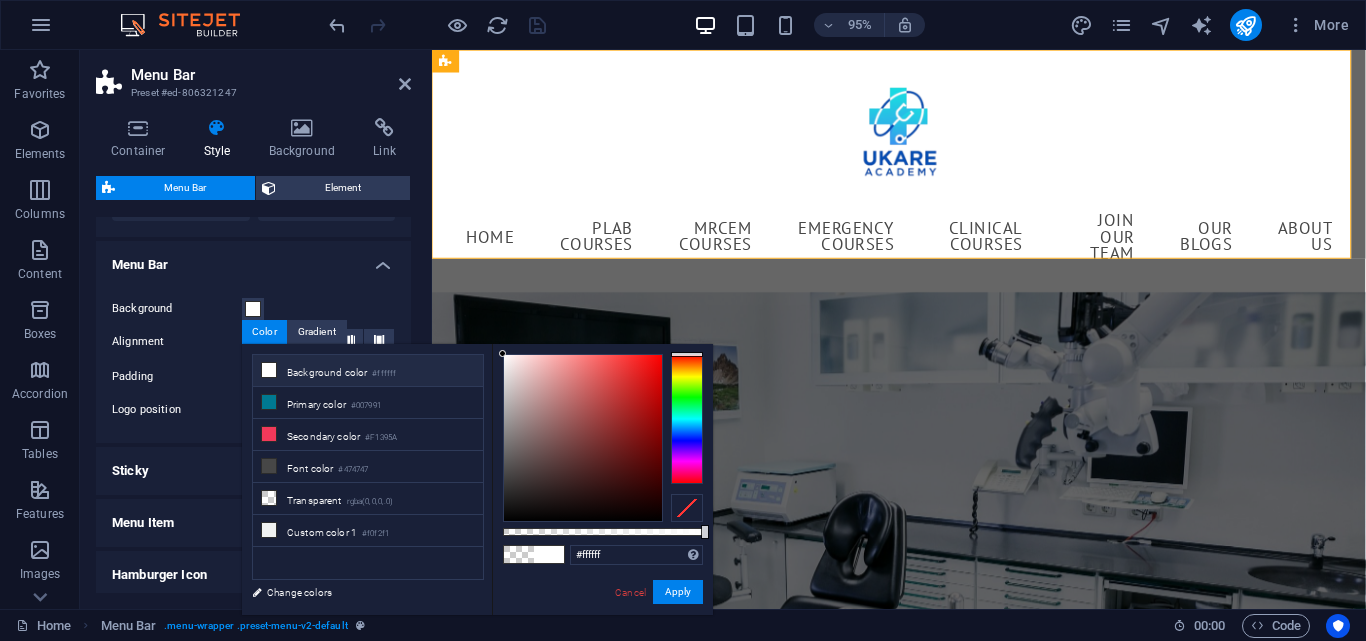 drag, startPoint x: 506, startPoint y: 530, endPoint x: 712, endPoint y: 531, distance: 206.00243 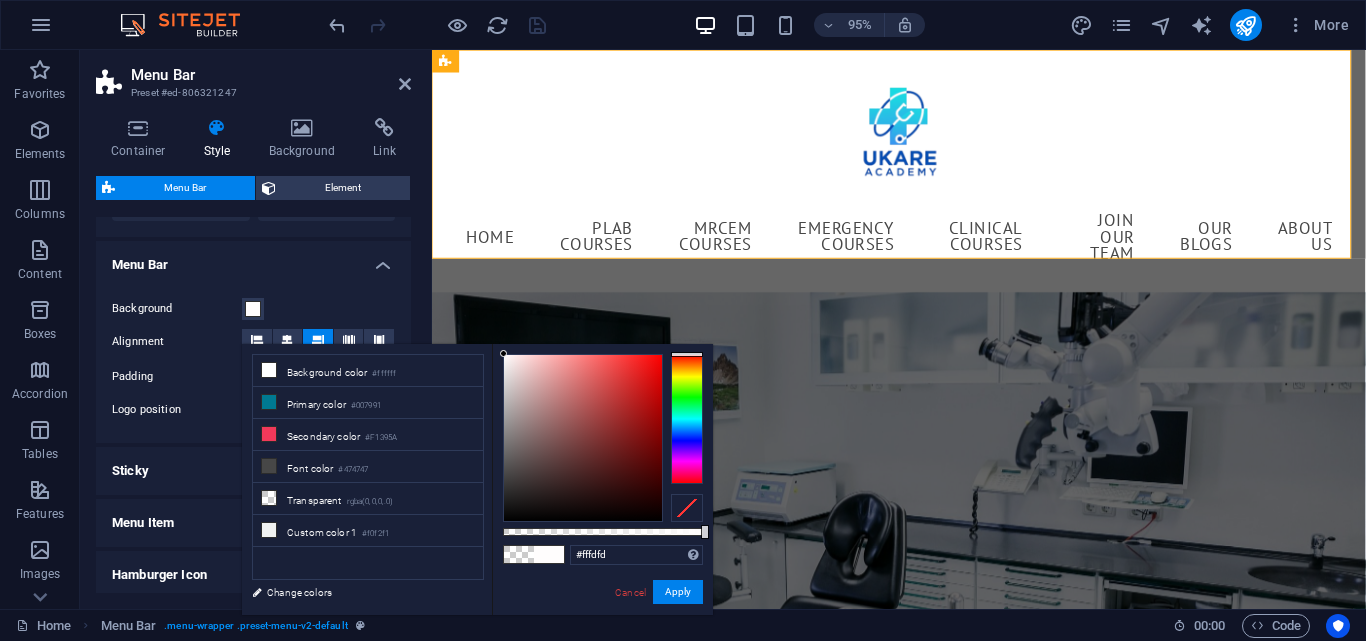 type on "#ffffff" 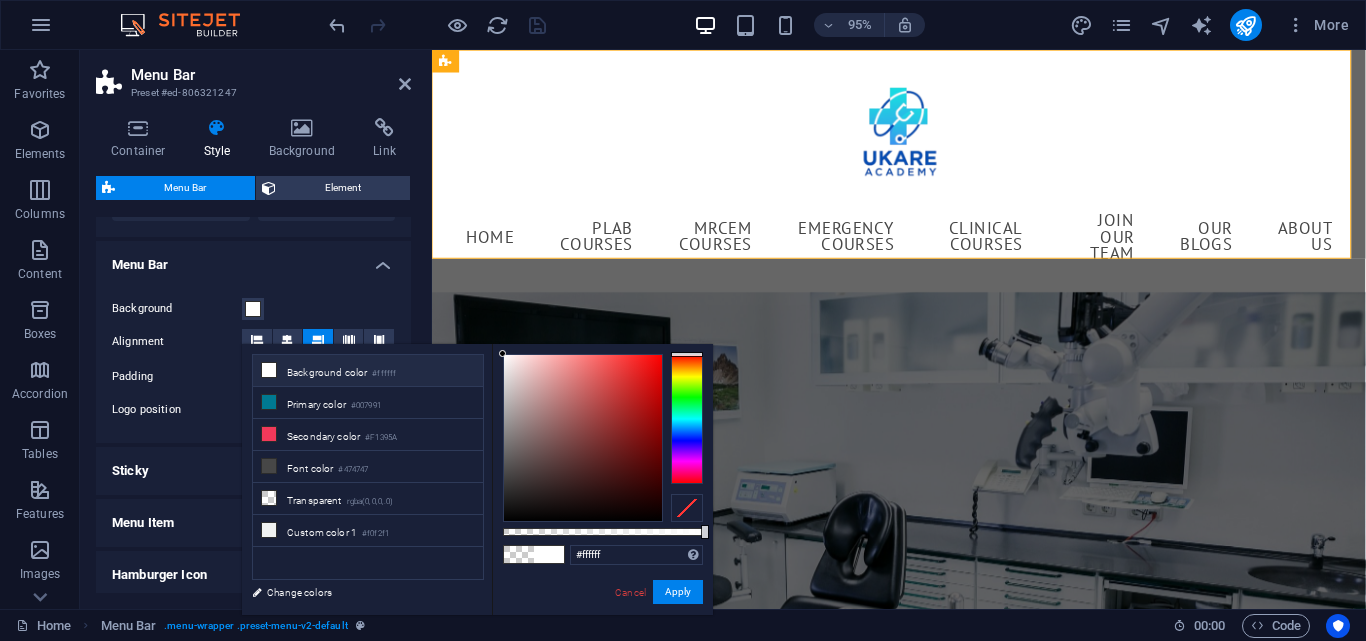 drag, startPoint x: 500, startPoint y: 353, endPoint x: 499, endPoint y: 334, distance: 19.026299 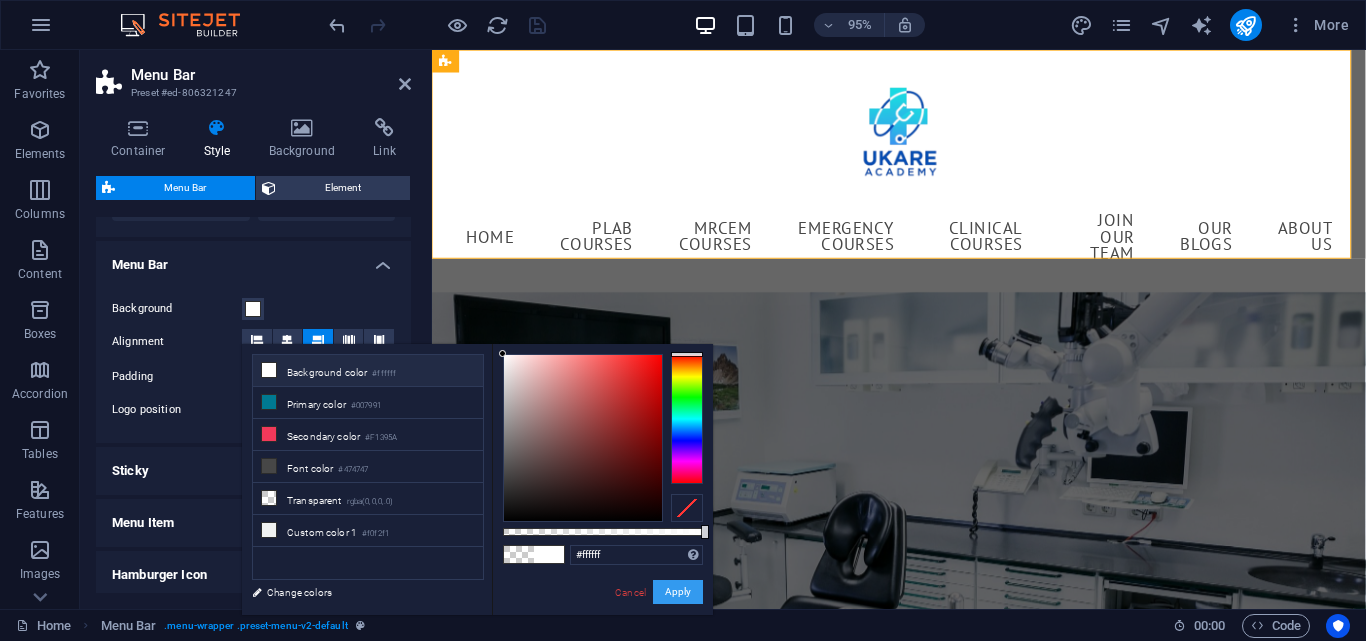 click on "Apply" at bounding box center (678, 592) 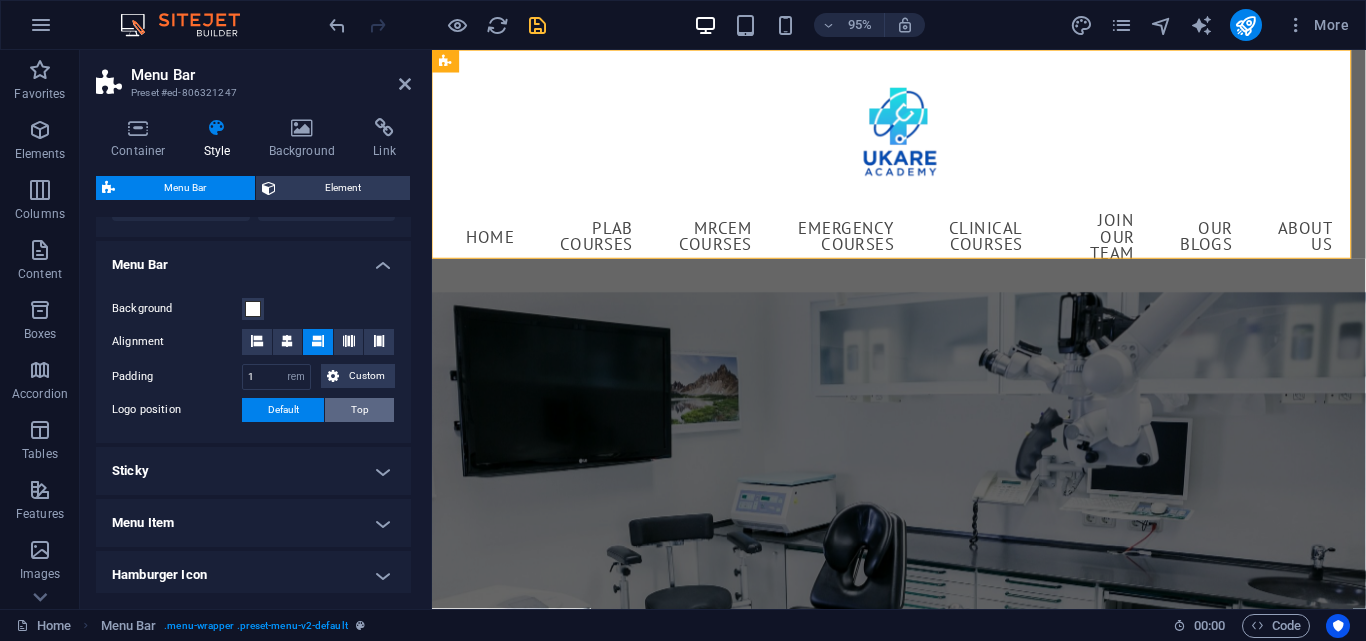 click on "Top" at bounding box center [360, 410] 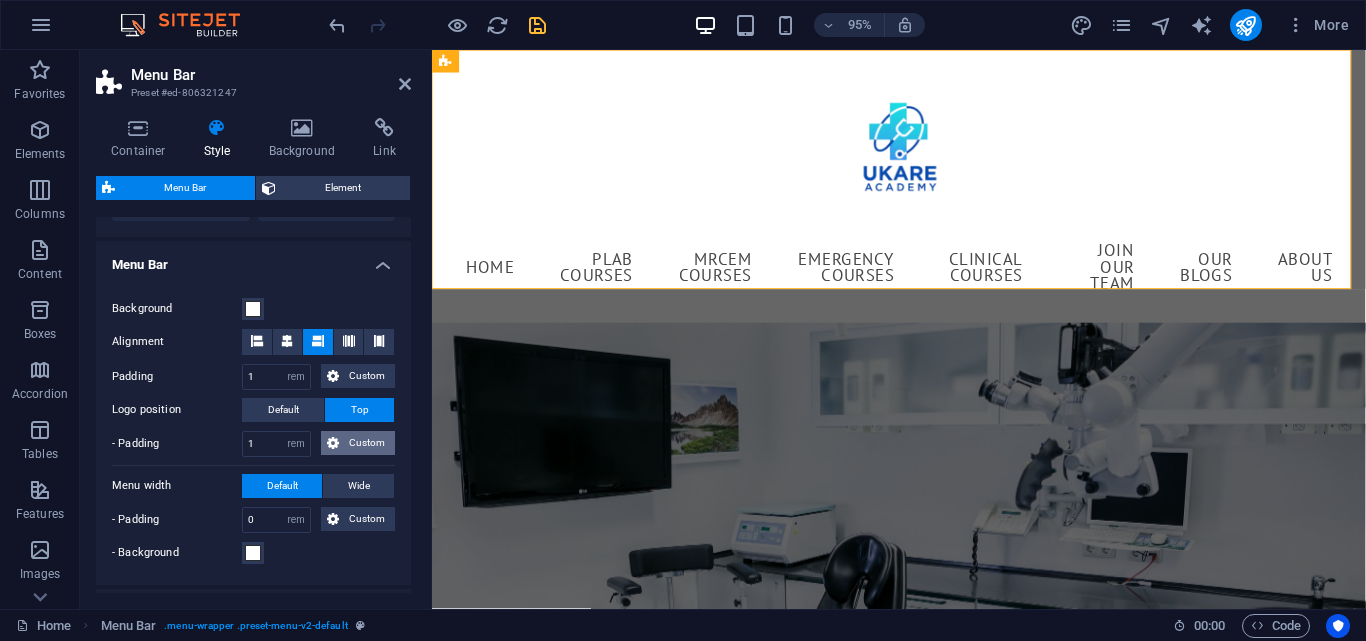 click on "Custom" at bounding box center (367, 443) 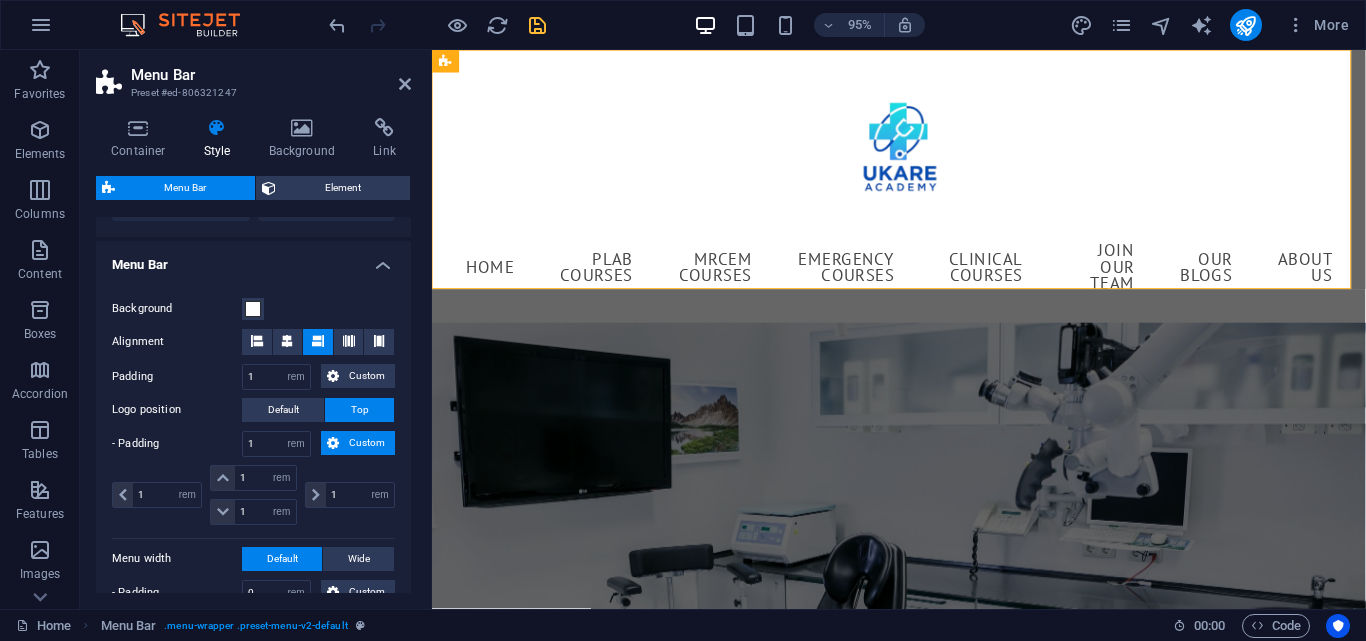 click on "- Padding" at bounding box center (177, 444) 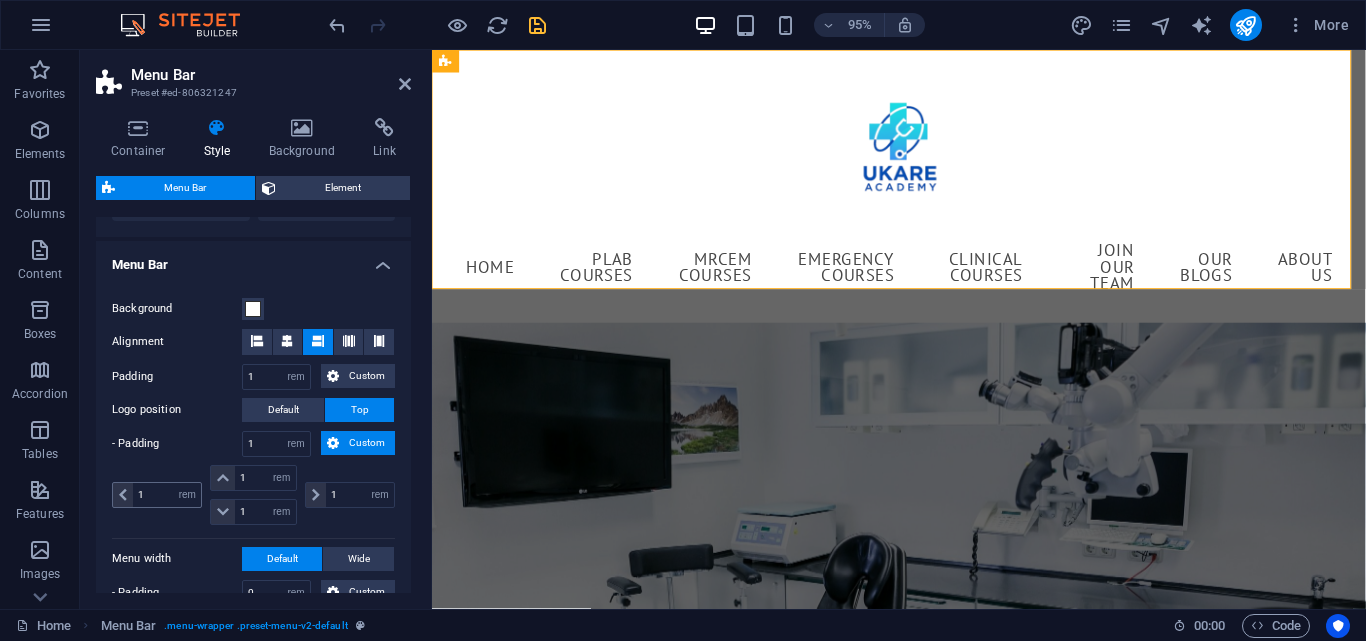 click at bounding box center (123, 495) 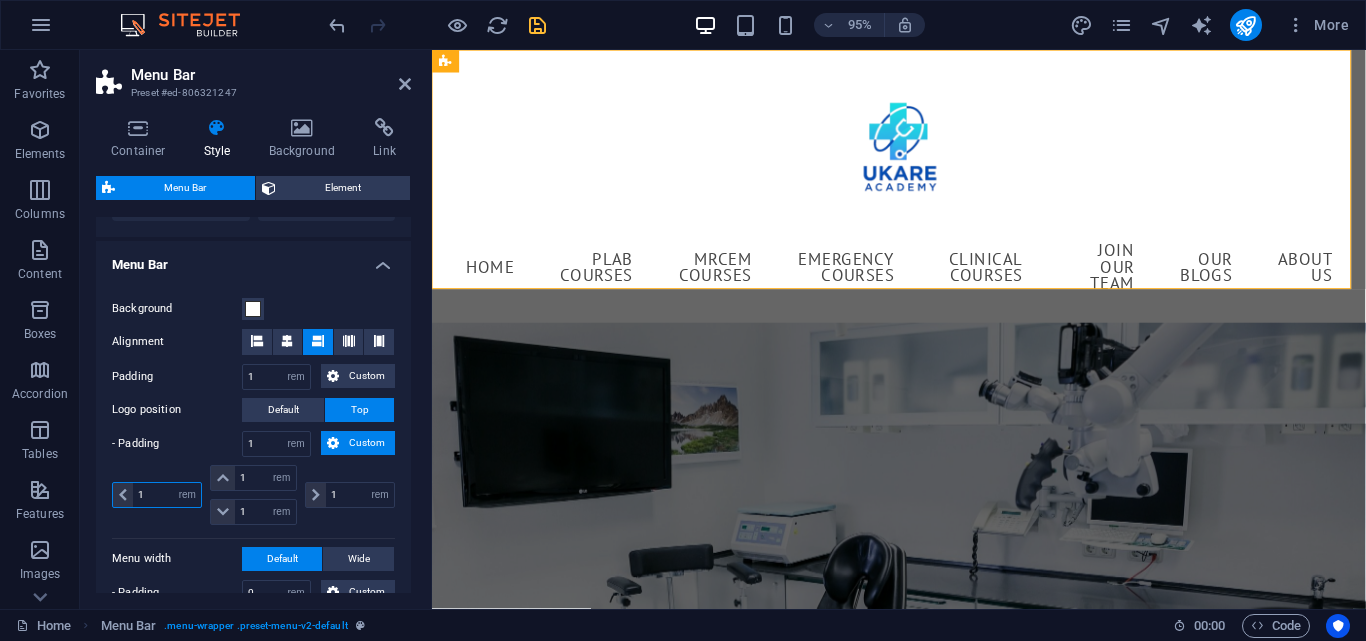 click on "1" at bounding box center [167, 495] 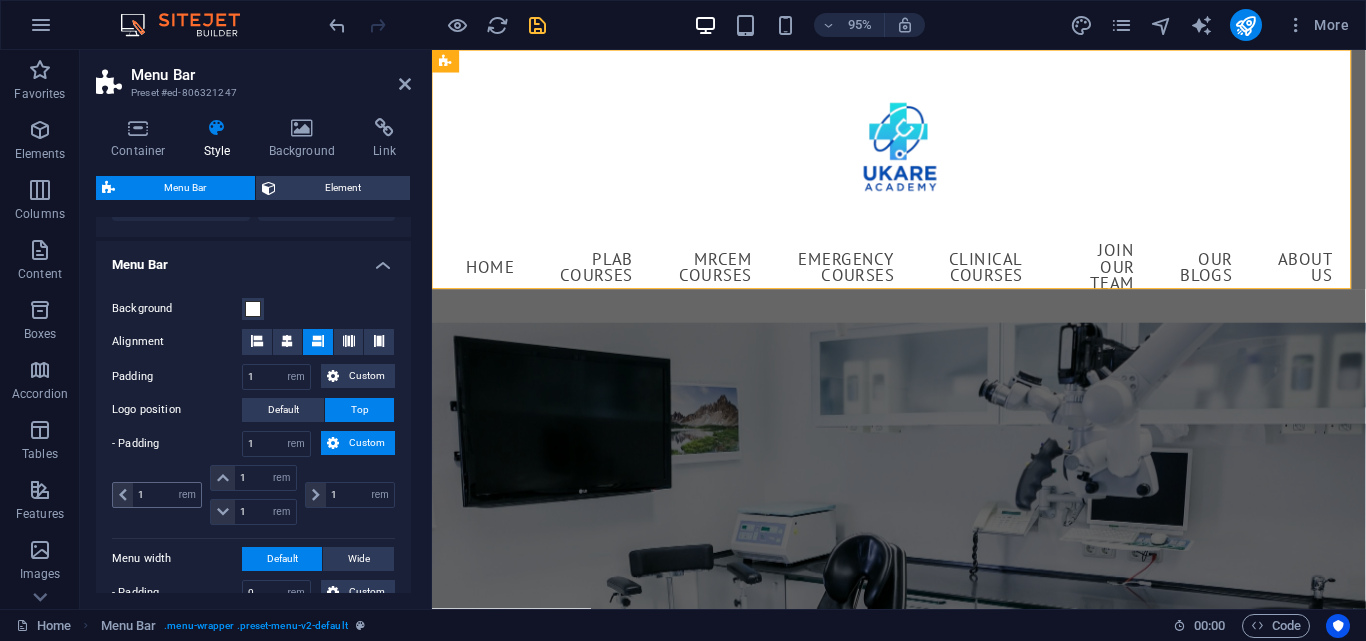 click at bounding box center [123, 495] 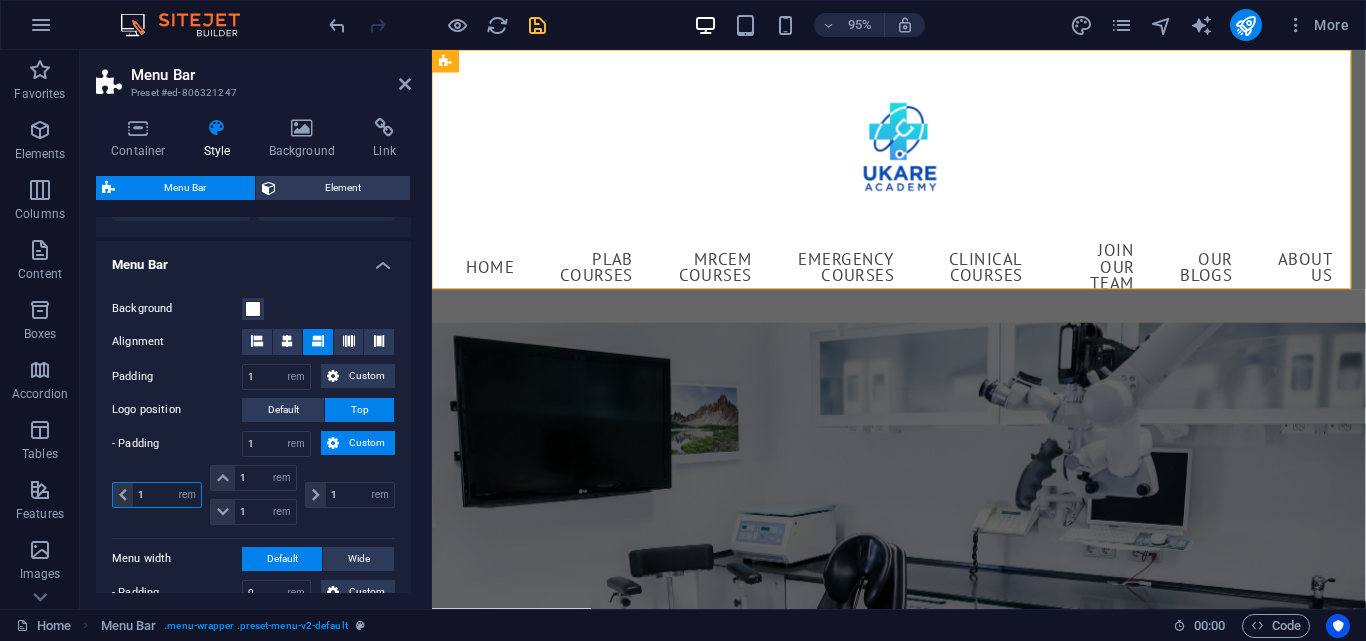 click on "1" at bounding box center (167, 495) 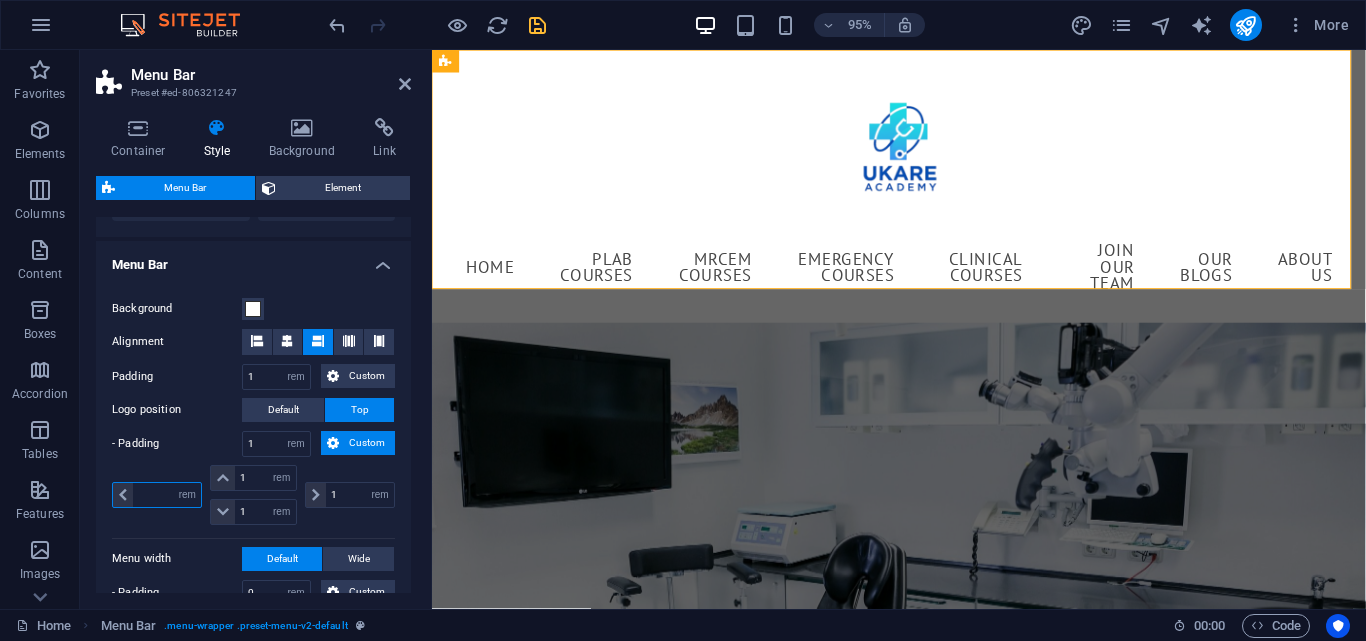 type on "5" 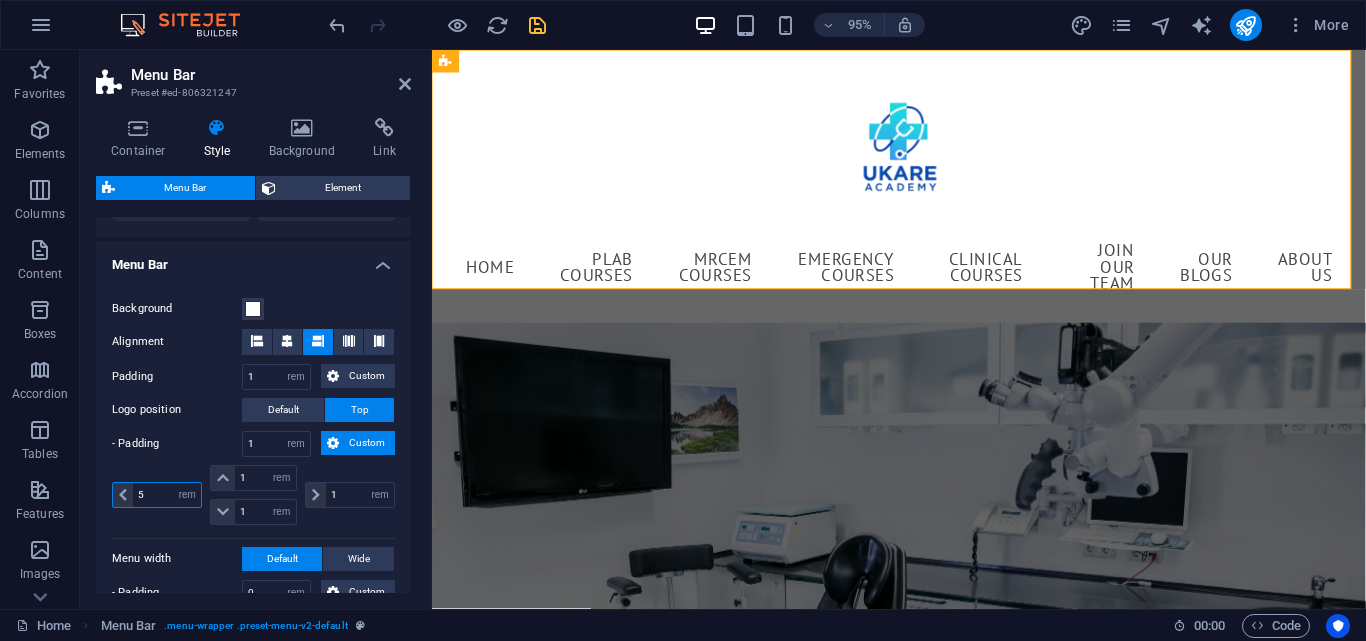type 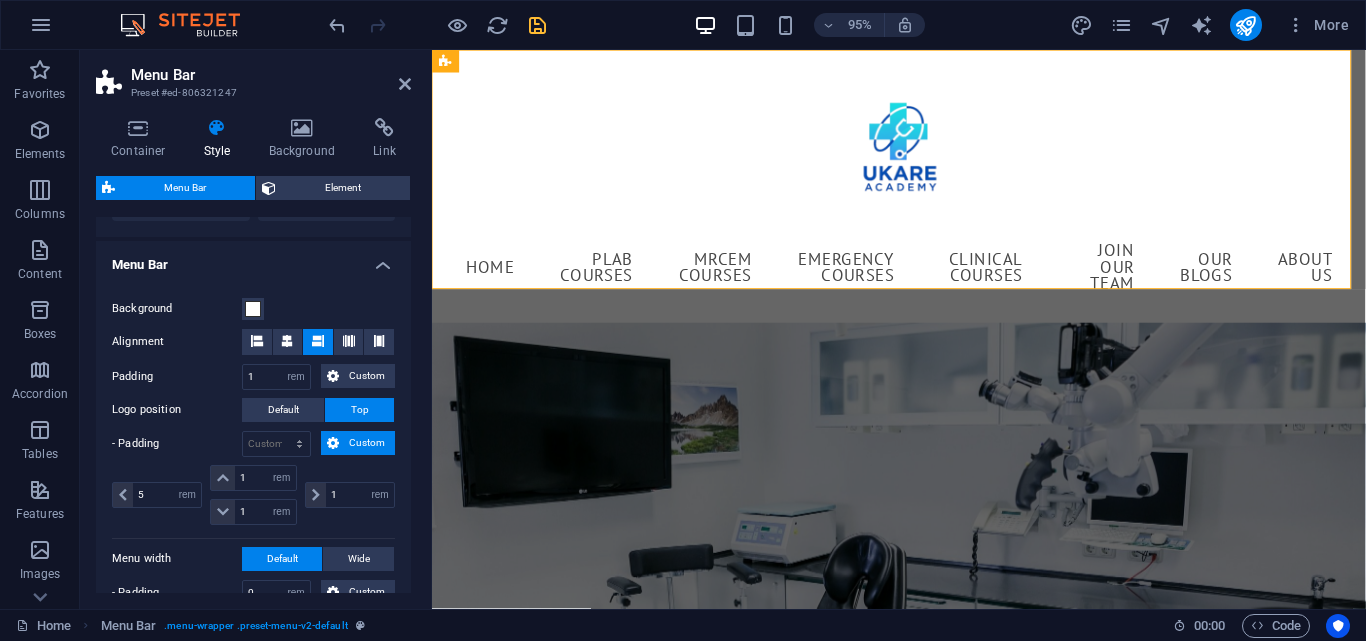 click on "- Padding" at bounding box center (177, 444) 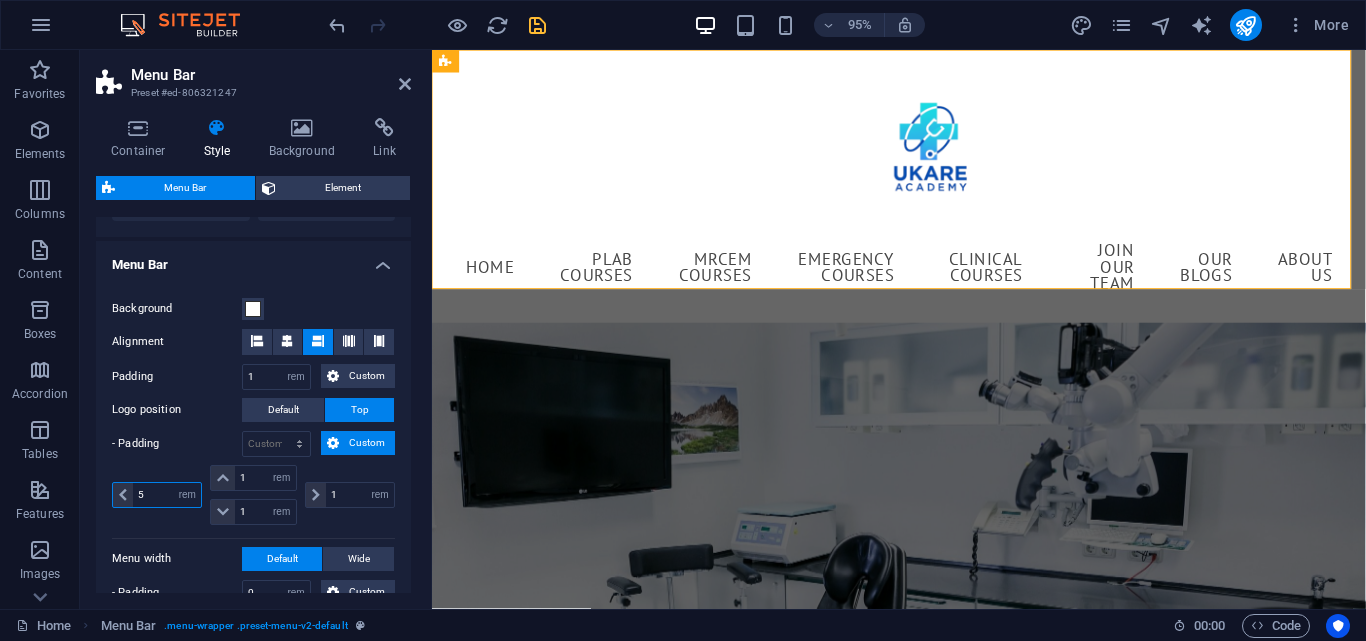click on "5" at bounding box center (167, 495) 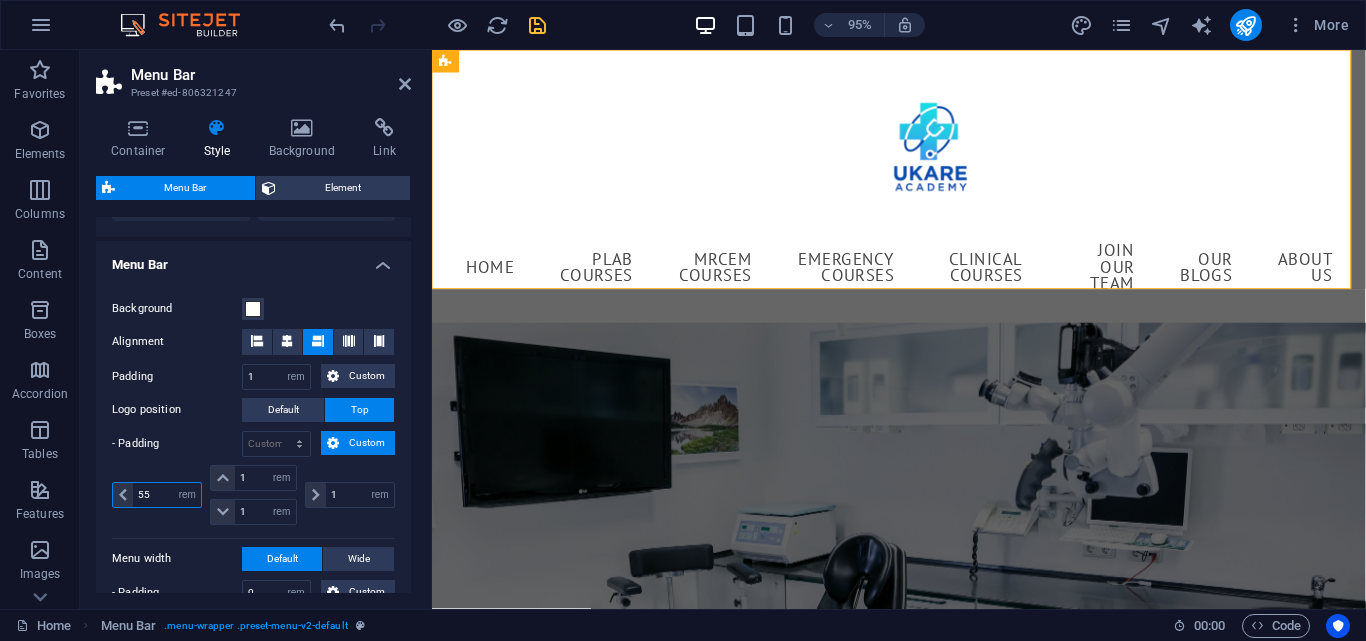 type on "5" 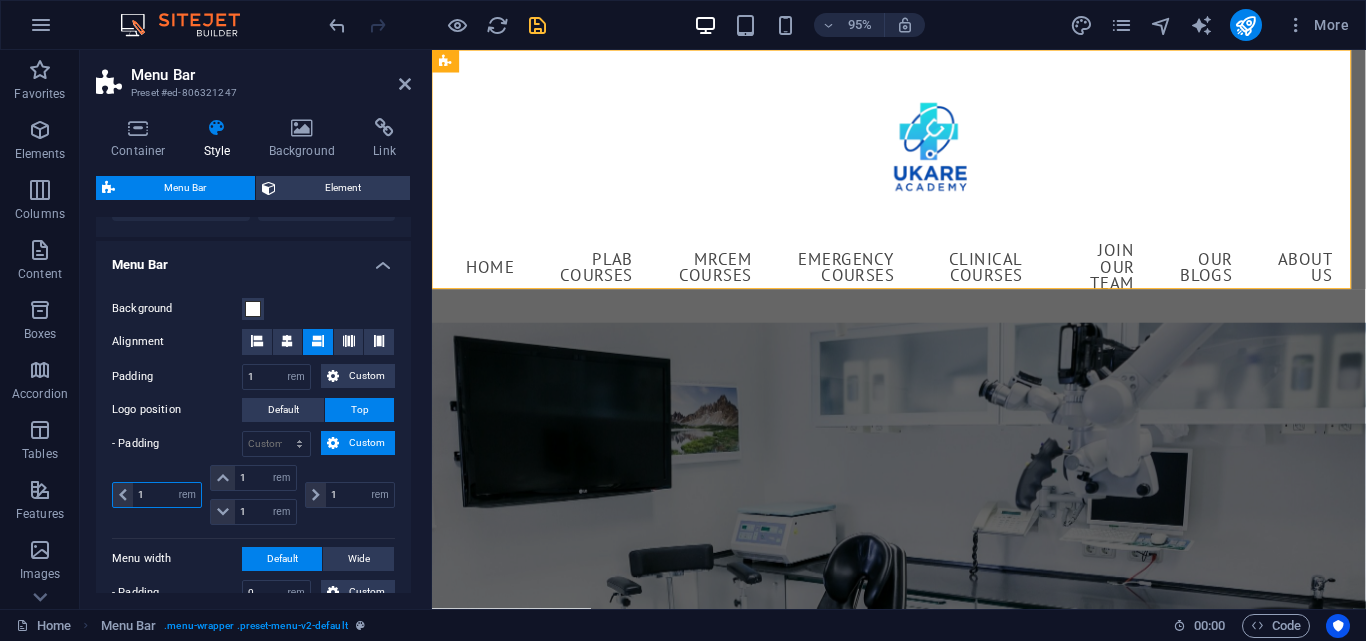 type on "1" 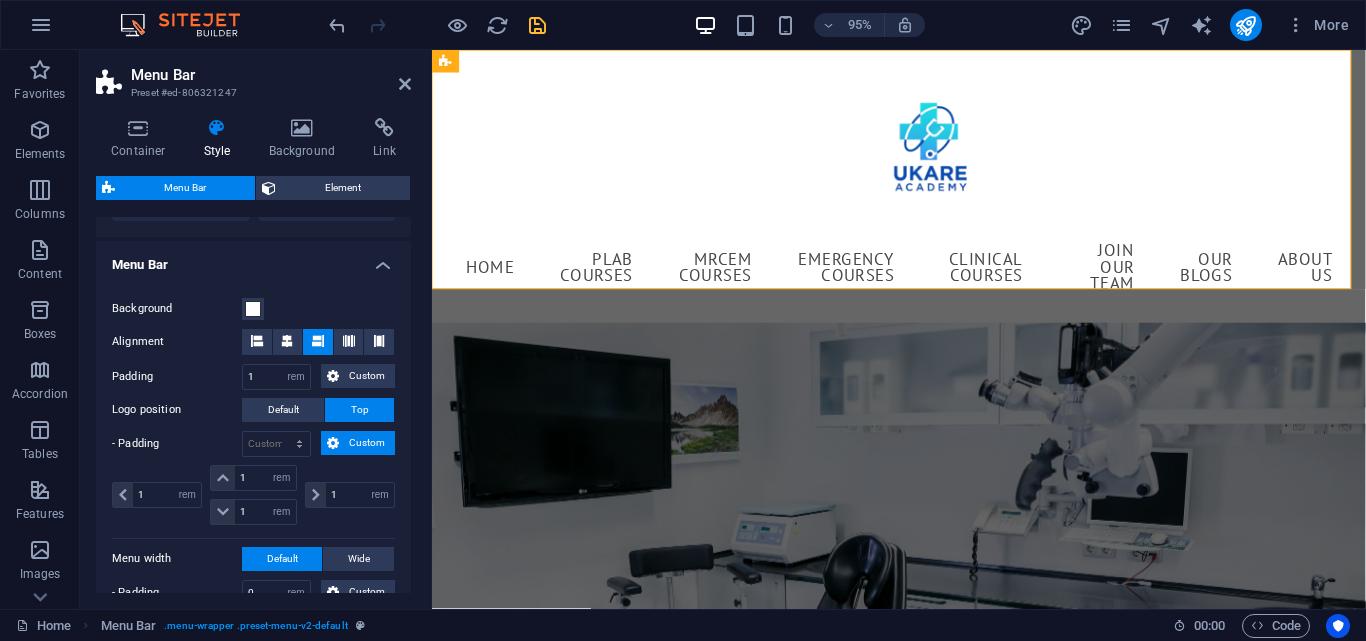 click on "- Padding" at bounding box center (177, 444) 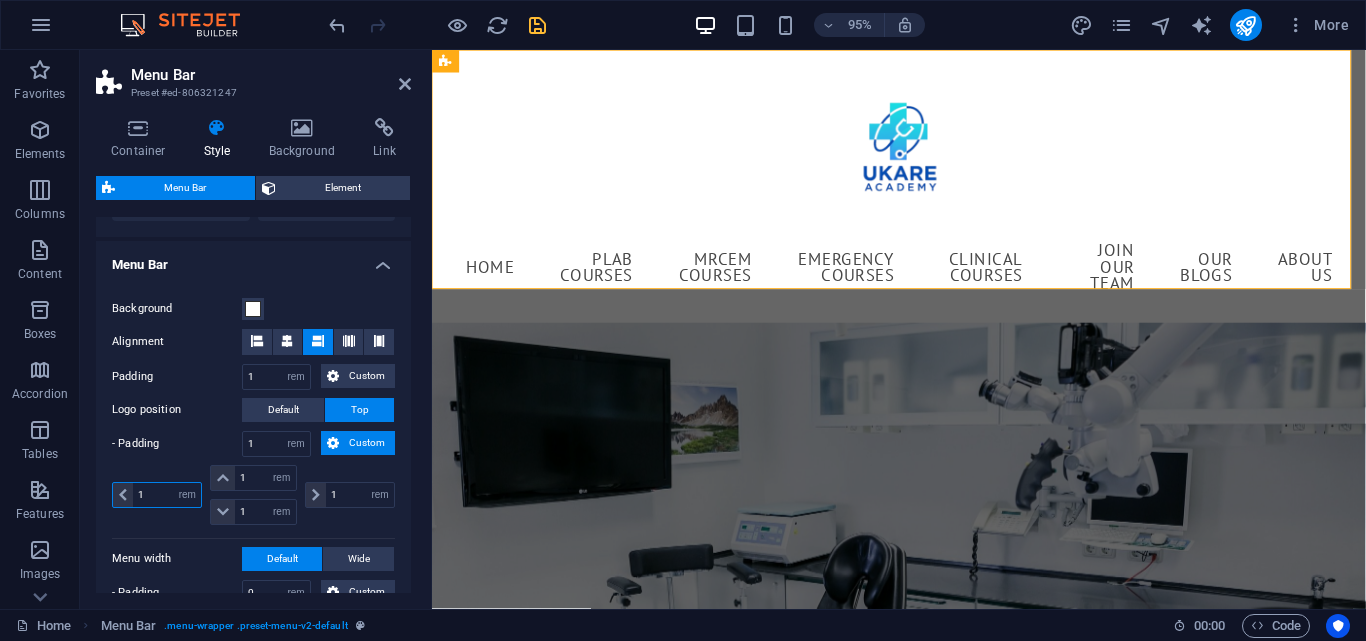 click on "1" at bounding box center [167, 495] 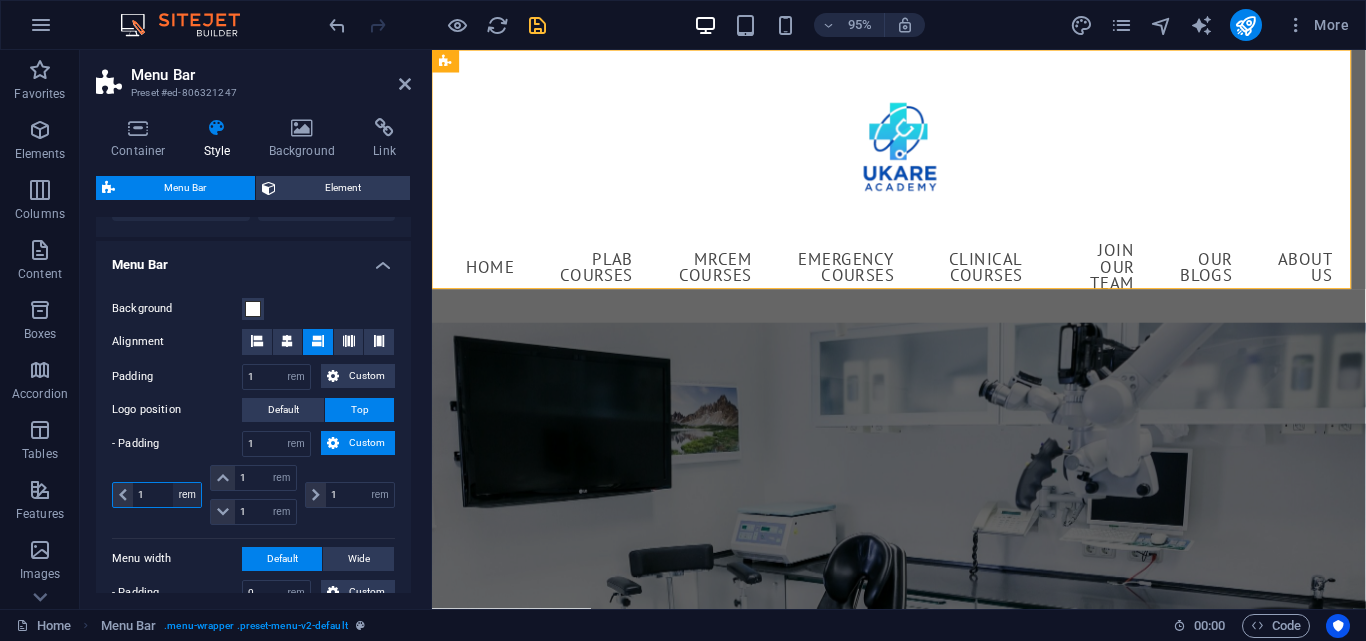 click on "px rem % vh vw" at bounding box center (187, 495) 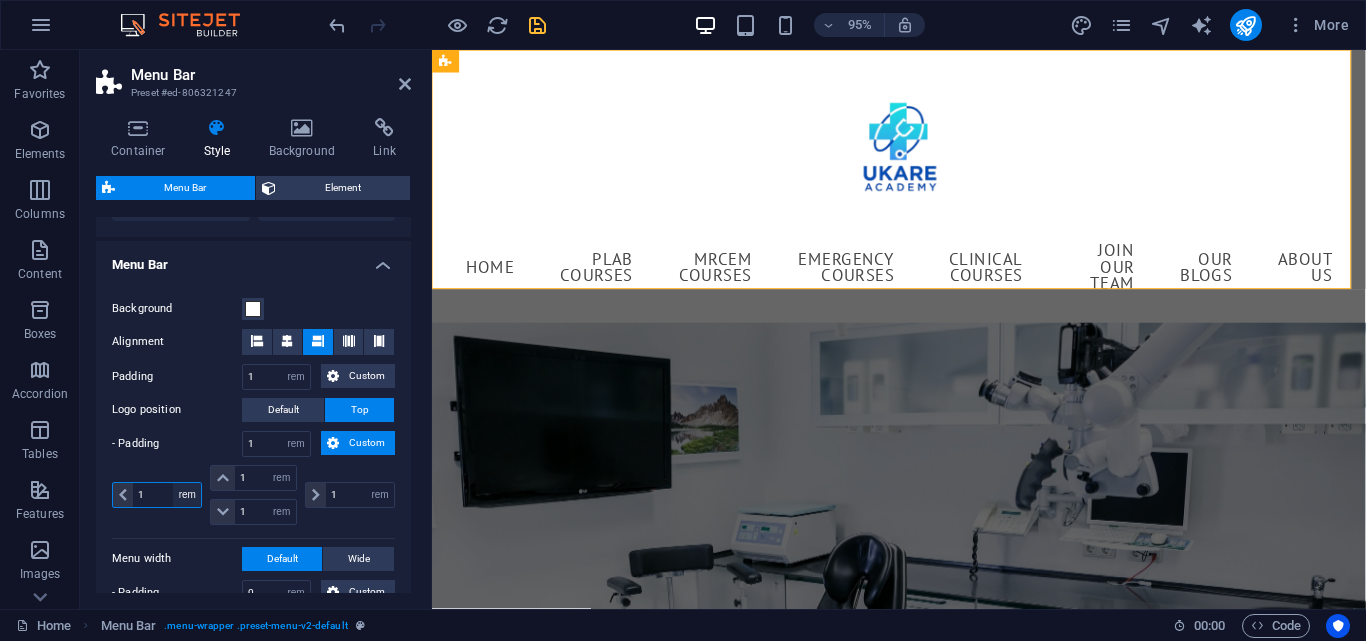 select on "px" 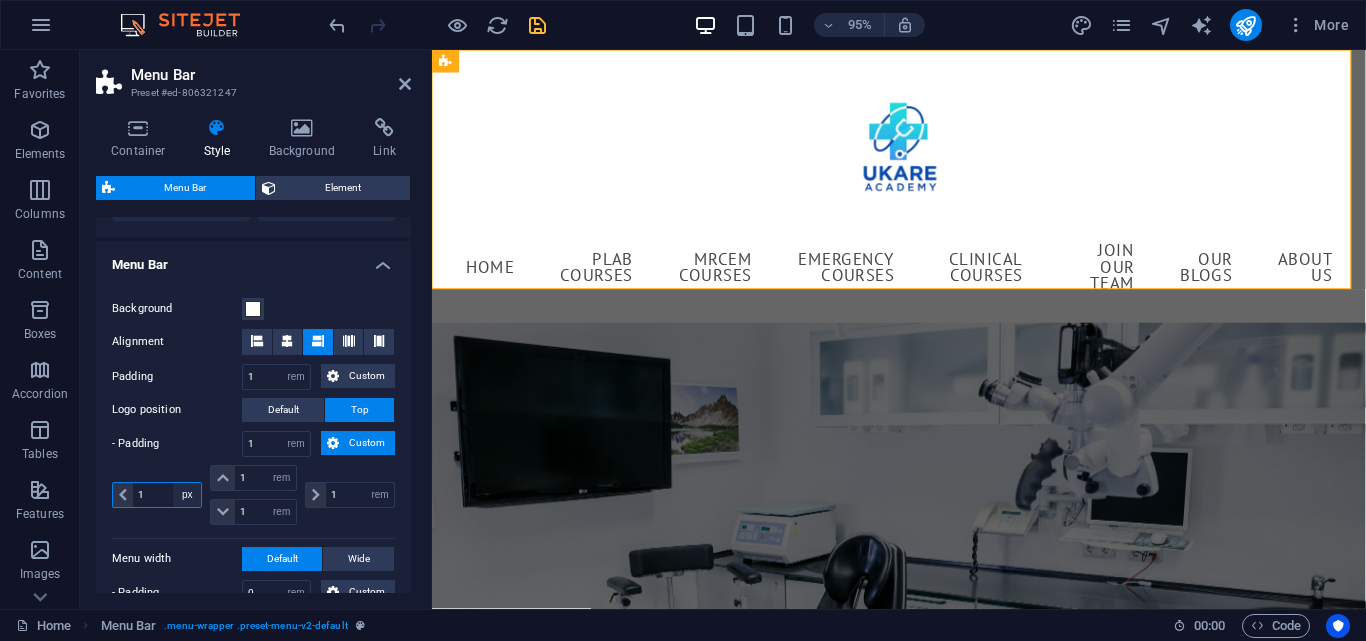 click on "px rem % vh vw" at bounding box center (187, 495) 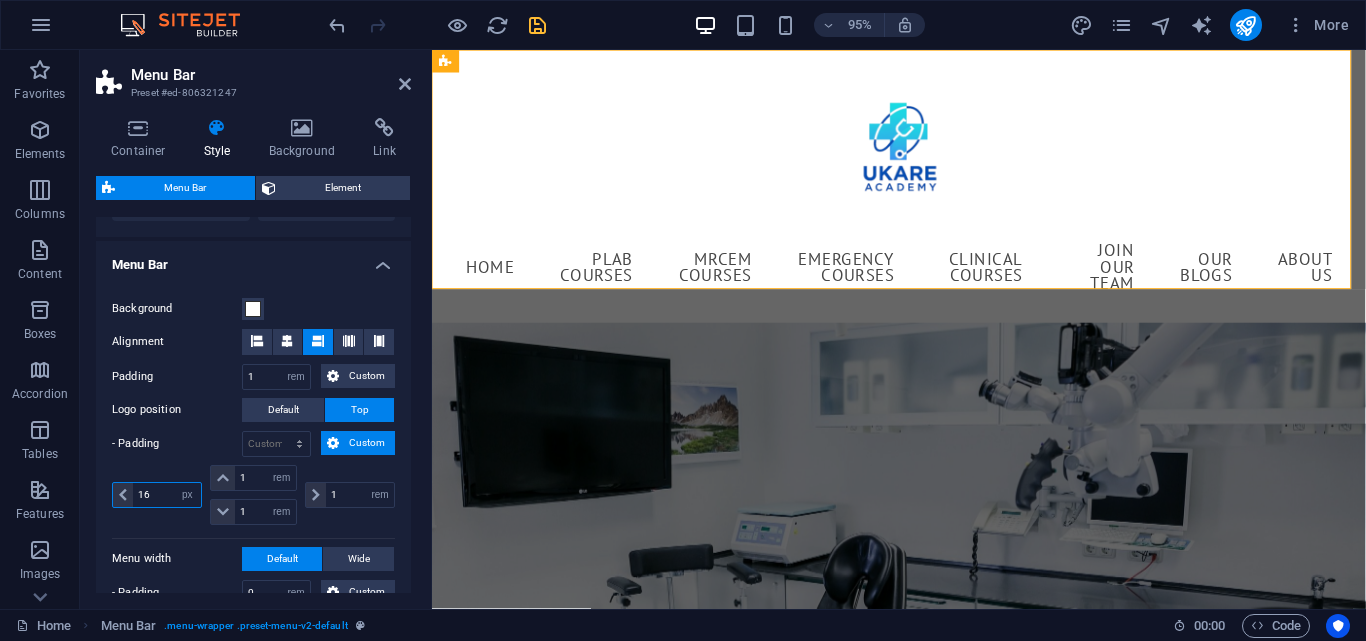 click on "16" at bounding box center (167, 495) 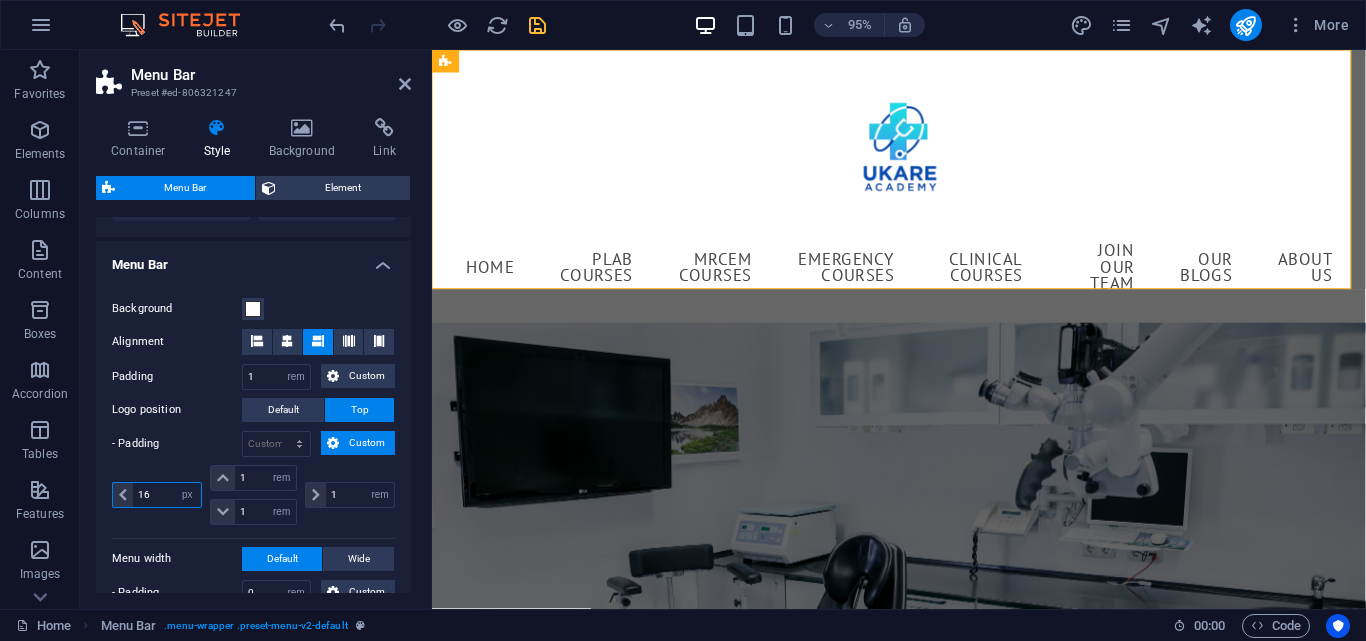 click on "16" at bounding box center (167, 495) 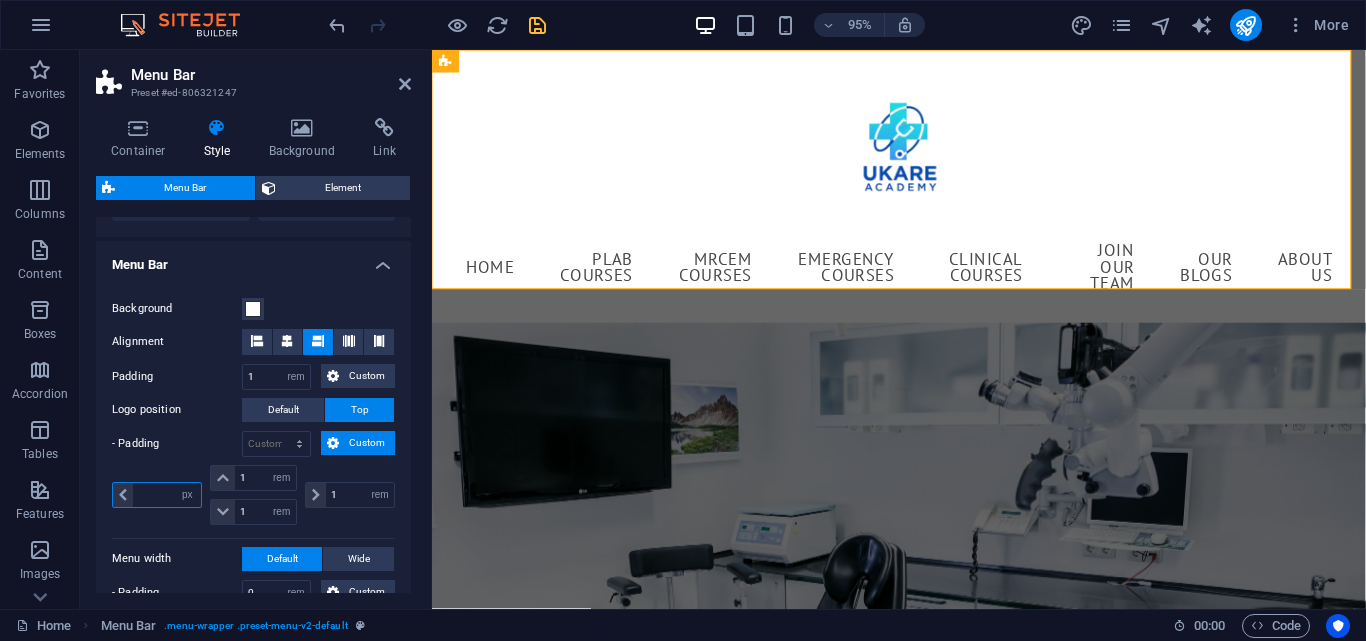 type on "5" 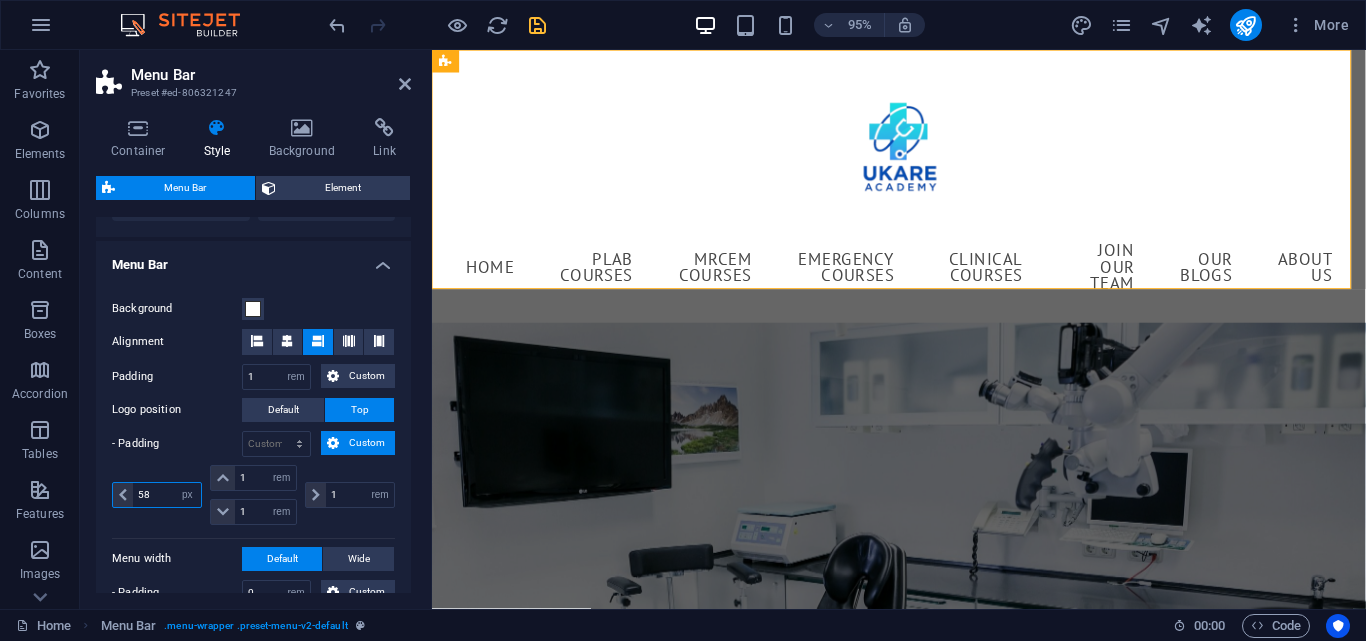 type on "5" 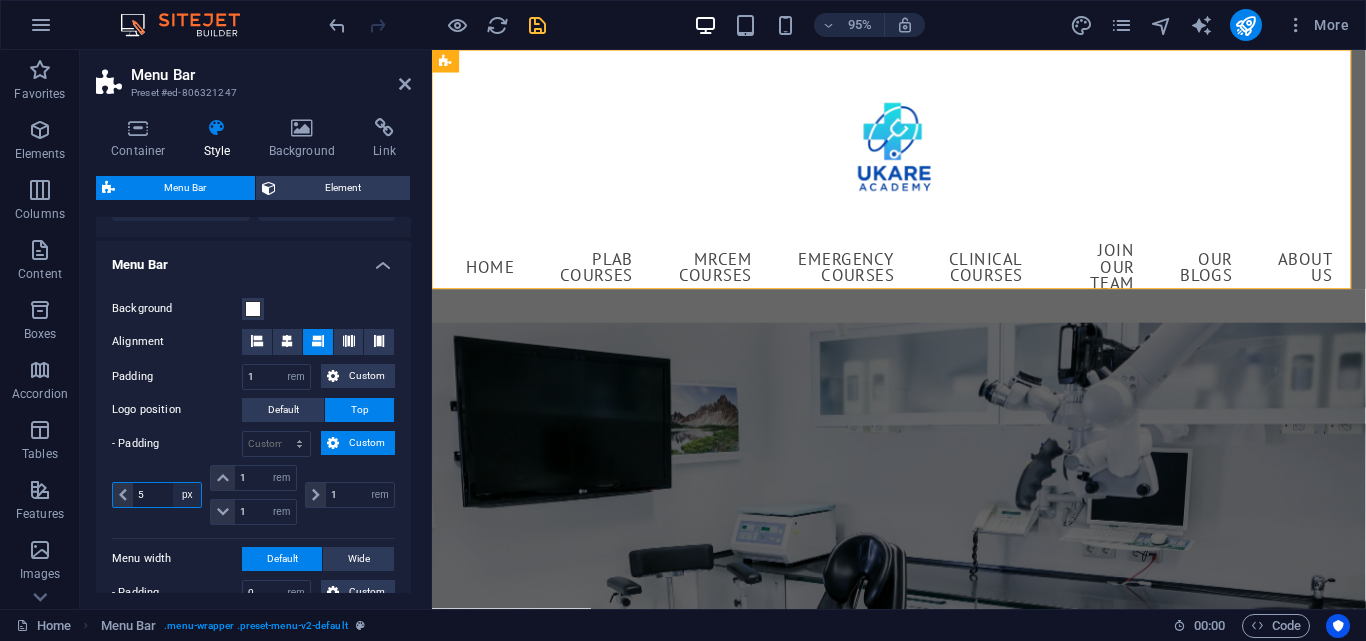 type on "5" 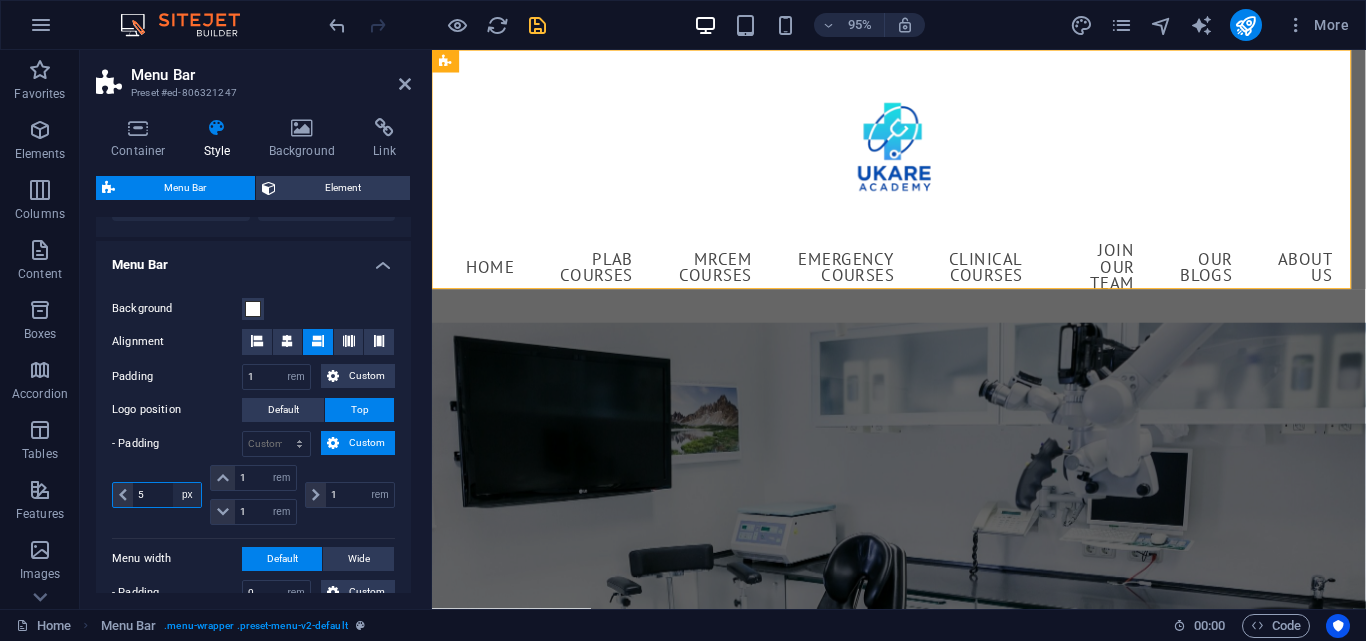 click on "px rem % vh vw" at bounding box center (187, 495) 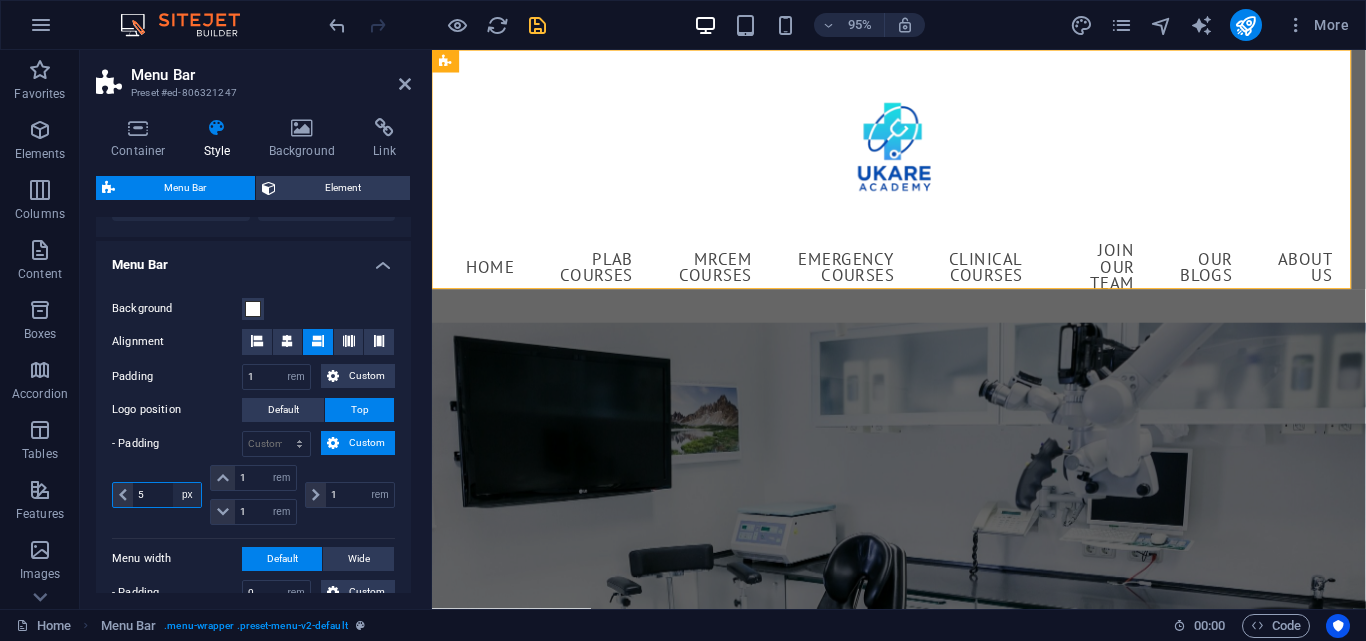 select on "rem" 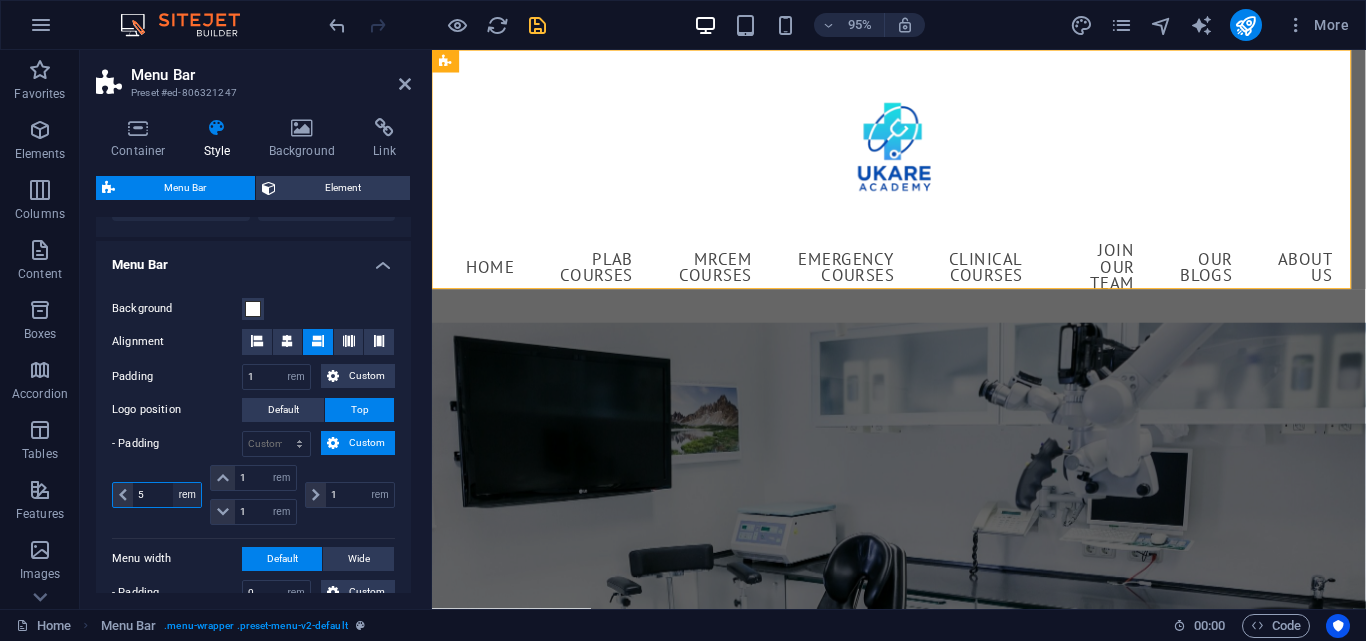 click on "px rem % vh vw" at bounding box center (187, 495) 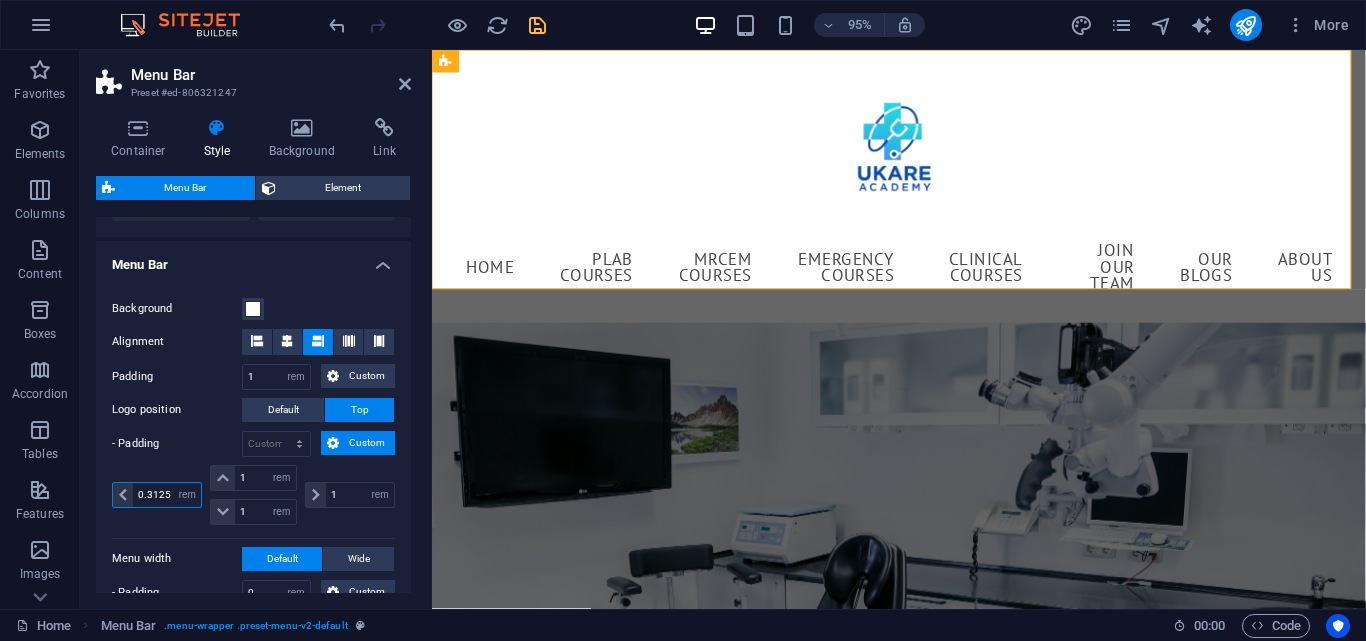 click on "0.3125" at bounding box center (167, 495) 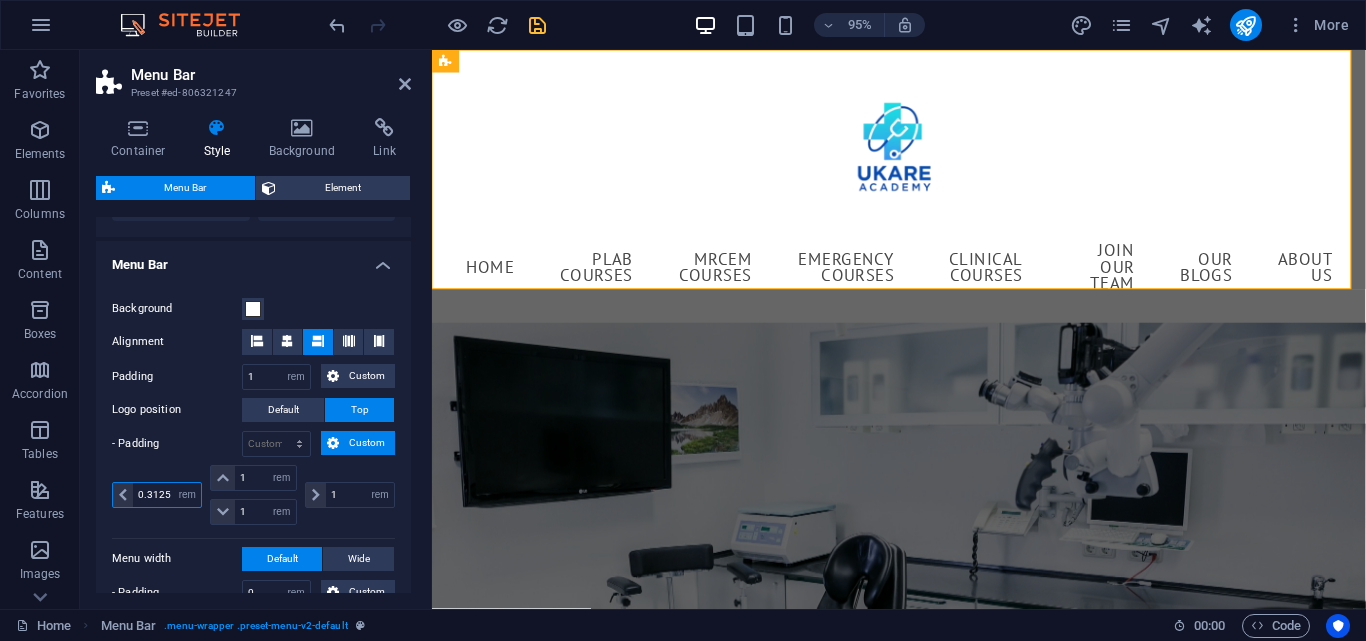 click on "0.3125" at bounding box center [167, 495] 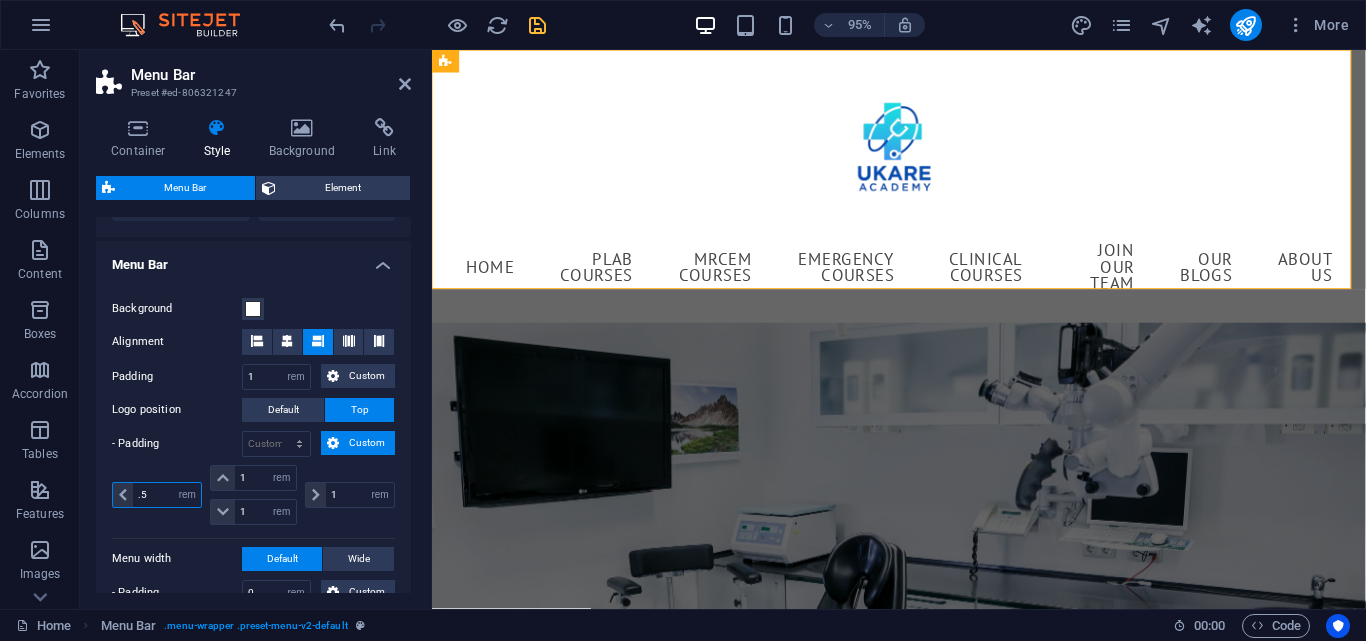 type on ".5" 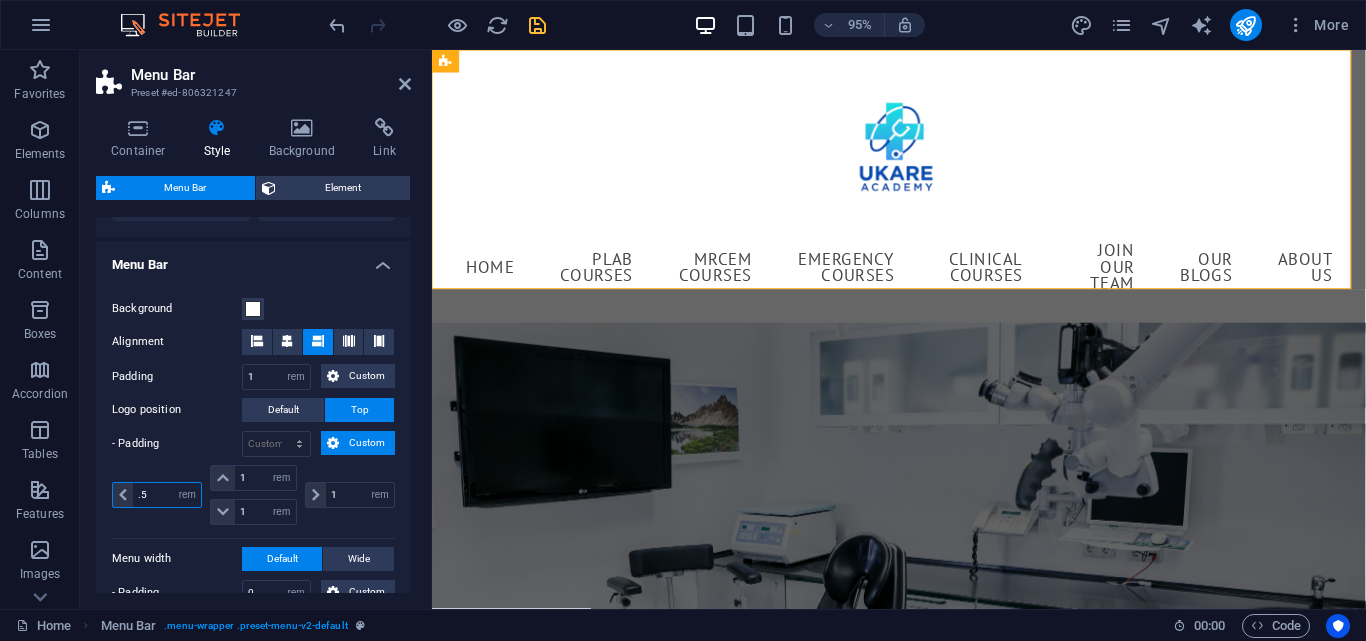click on ".5" at bounding box center [167, 495] 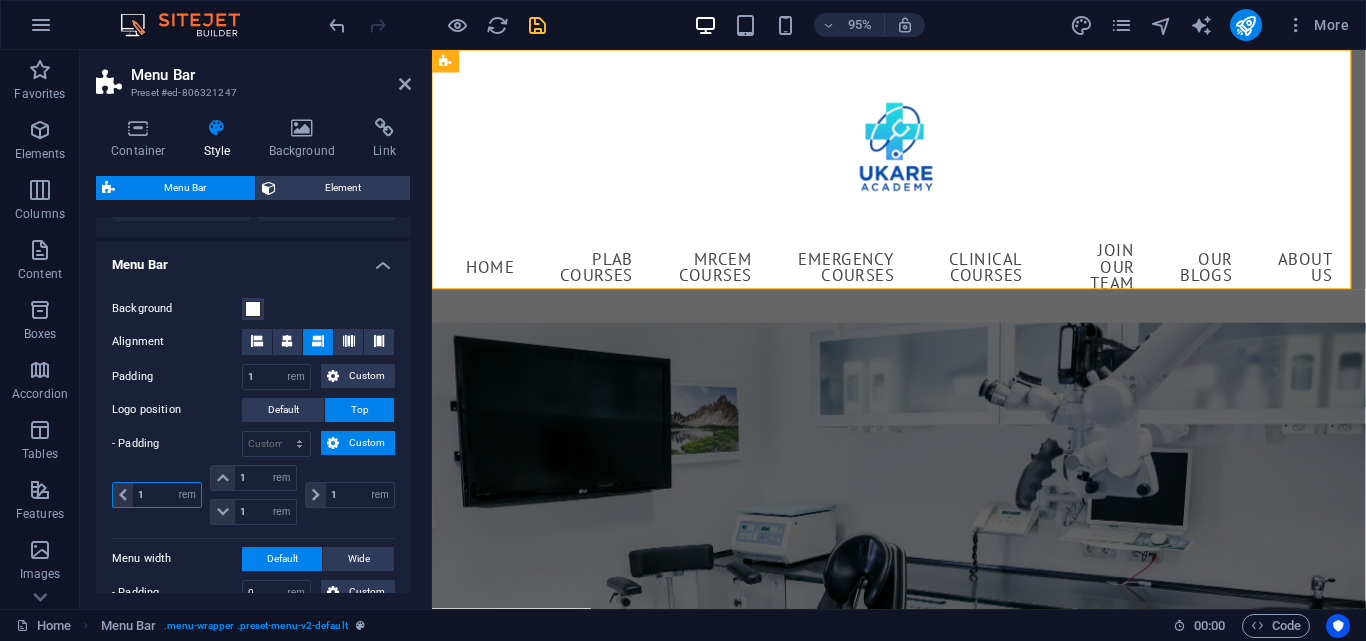 type on "1" 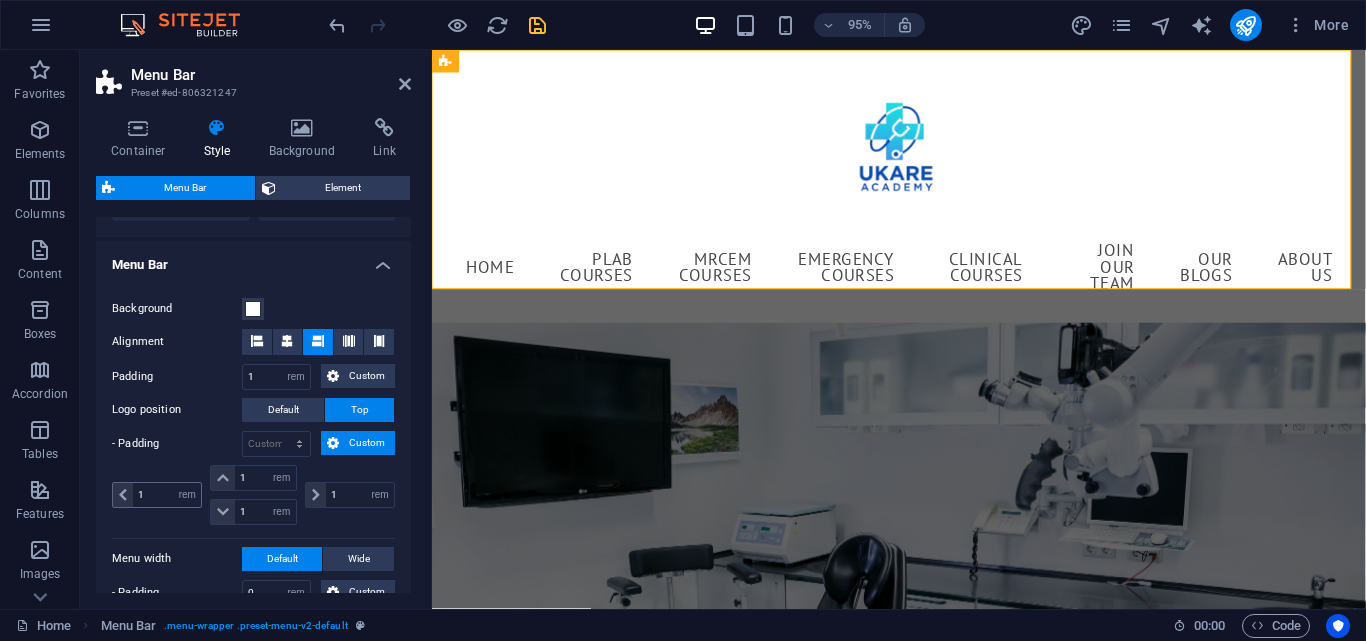 type on "1" 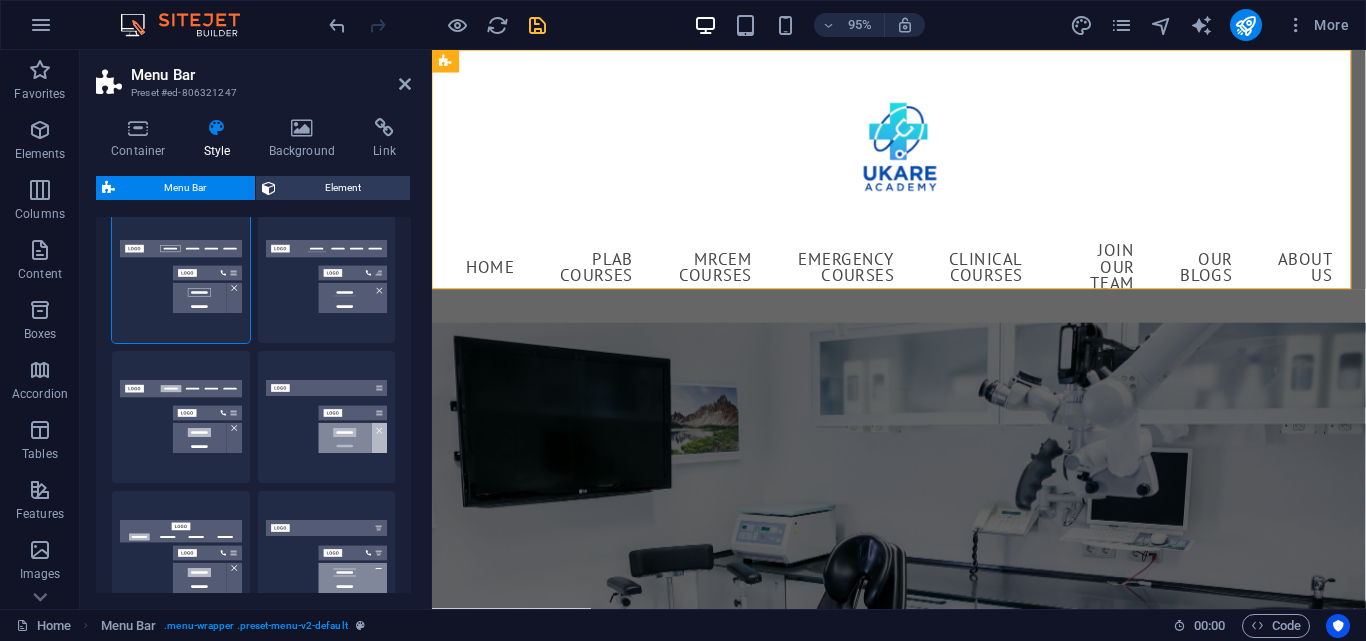 scroll, scrollTop: 0, scrollLeft: 0, axis: both 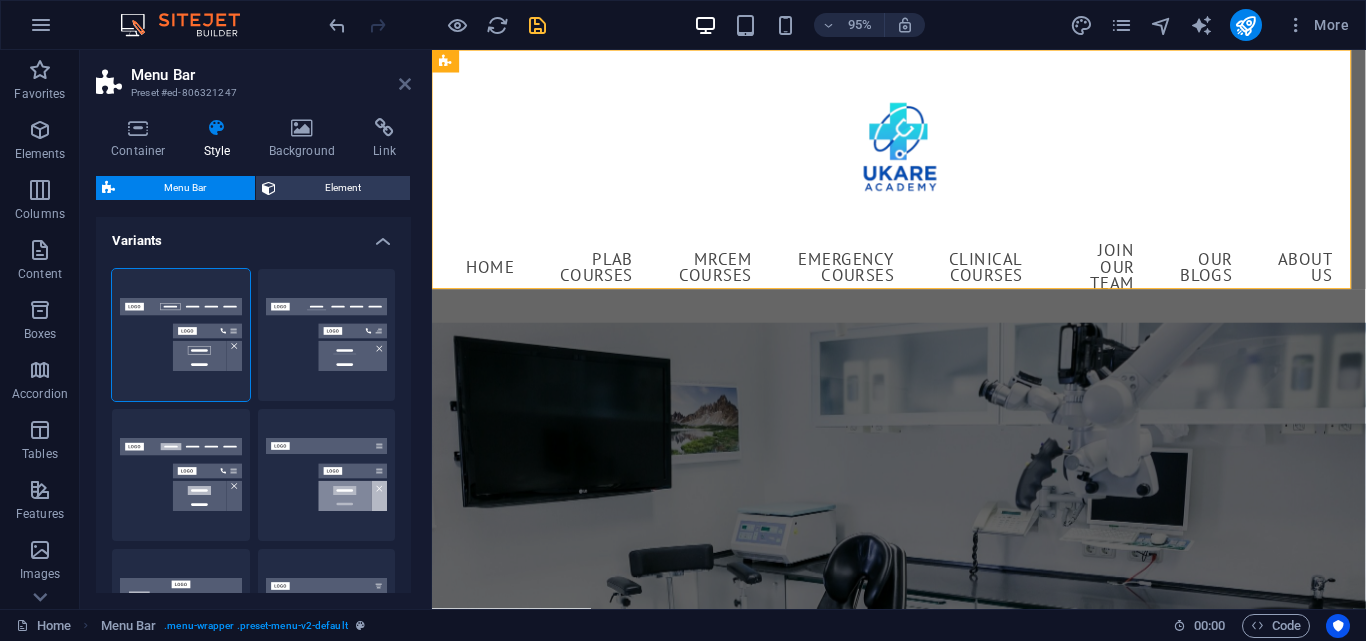 click at bounding box center (405, 84) 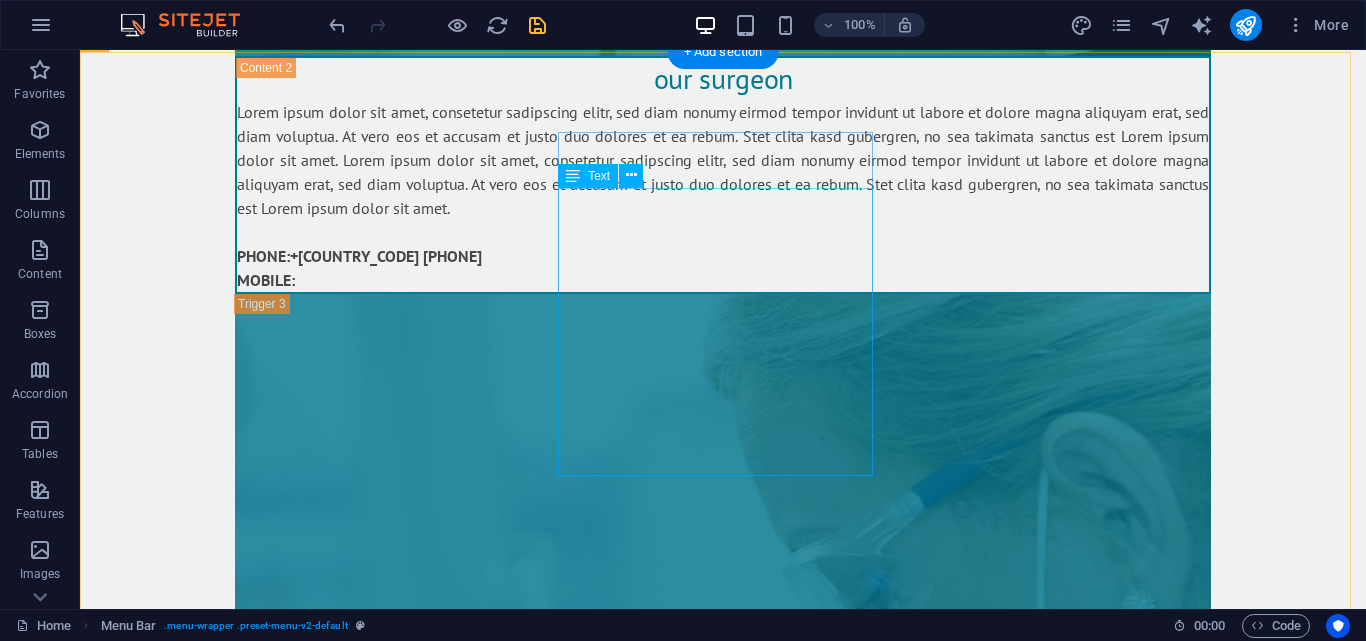 scroll, scrollTop: 11100, scrollLeft: 0, axis: vertical 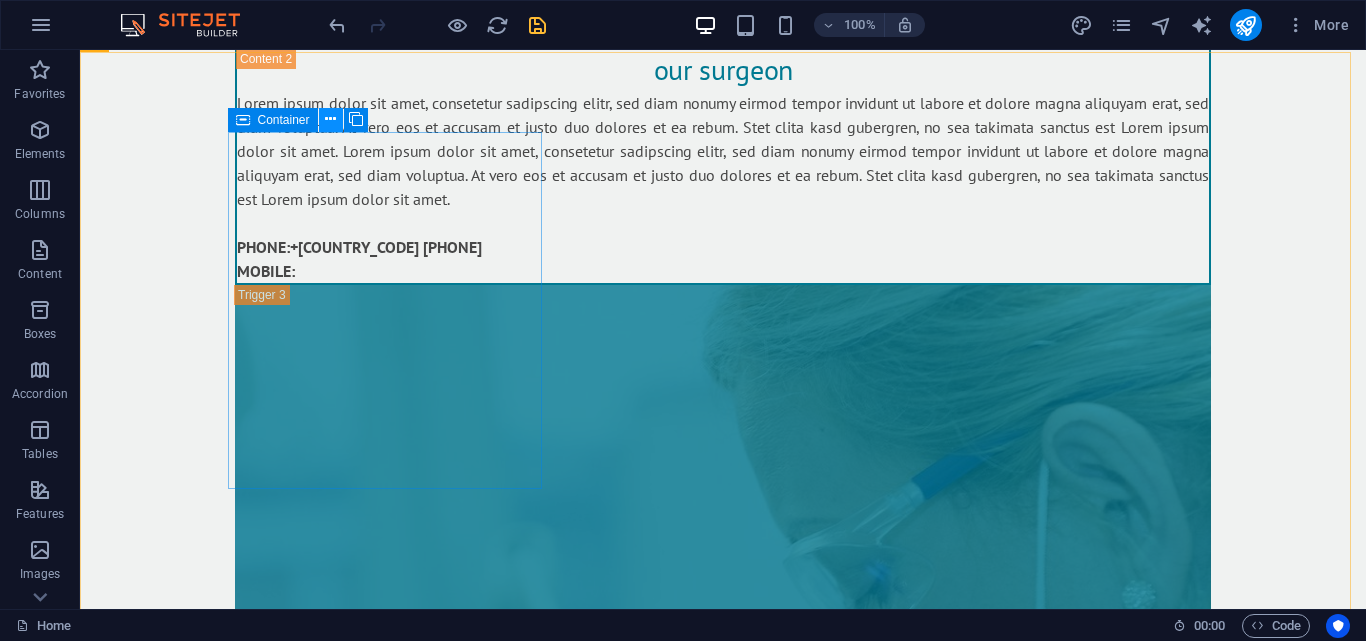 click at bounding box center (330, 119) 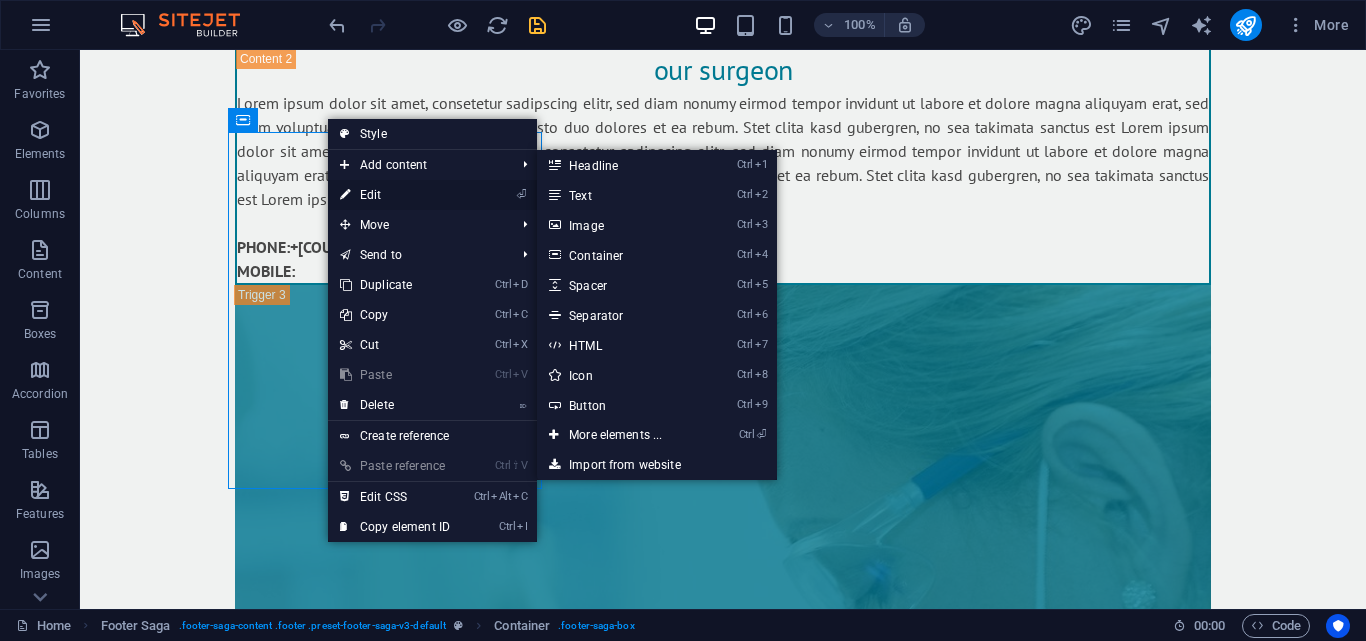 drag, startPoint x: 383, startPoint y: 188, endPoint x: 151, endPoint y: 156, distance: 234.1965 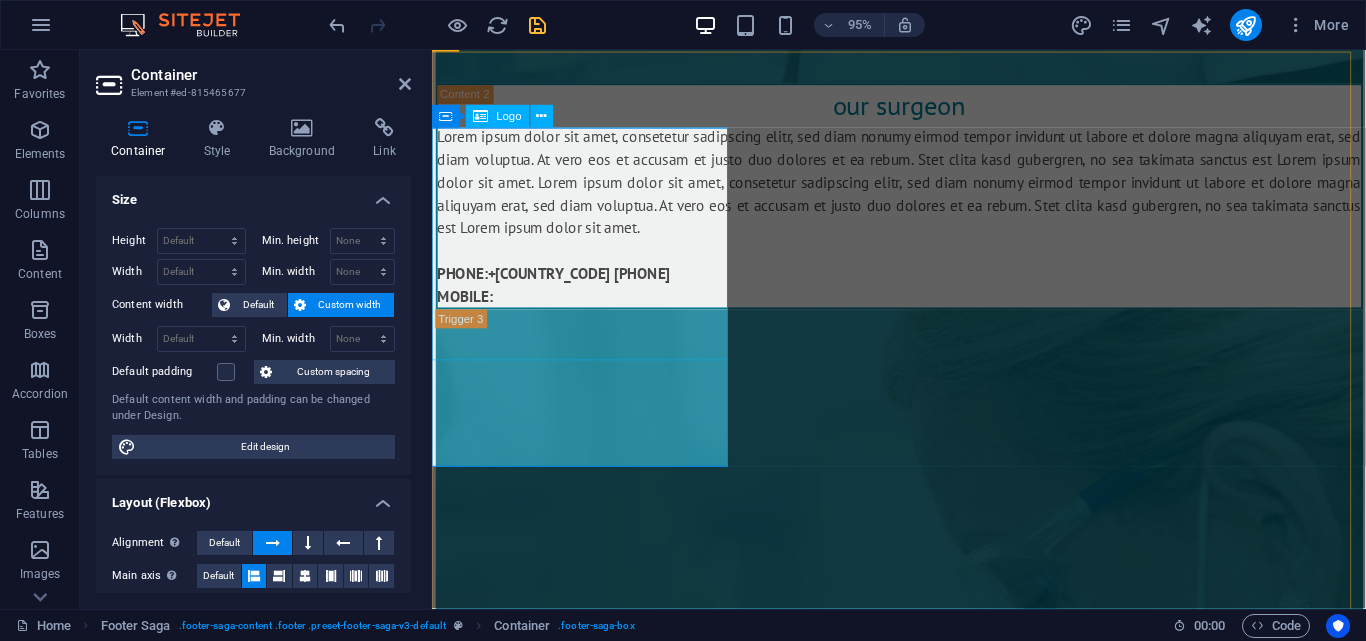 scroll, scrollTop: 11195, scrollLeft: 0, axis: vertical 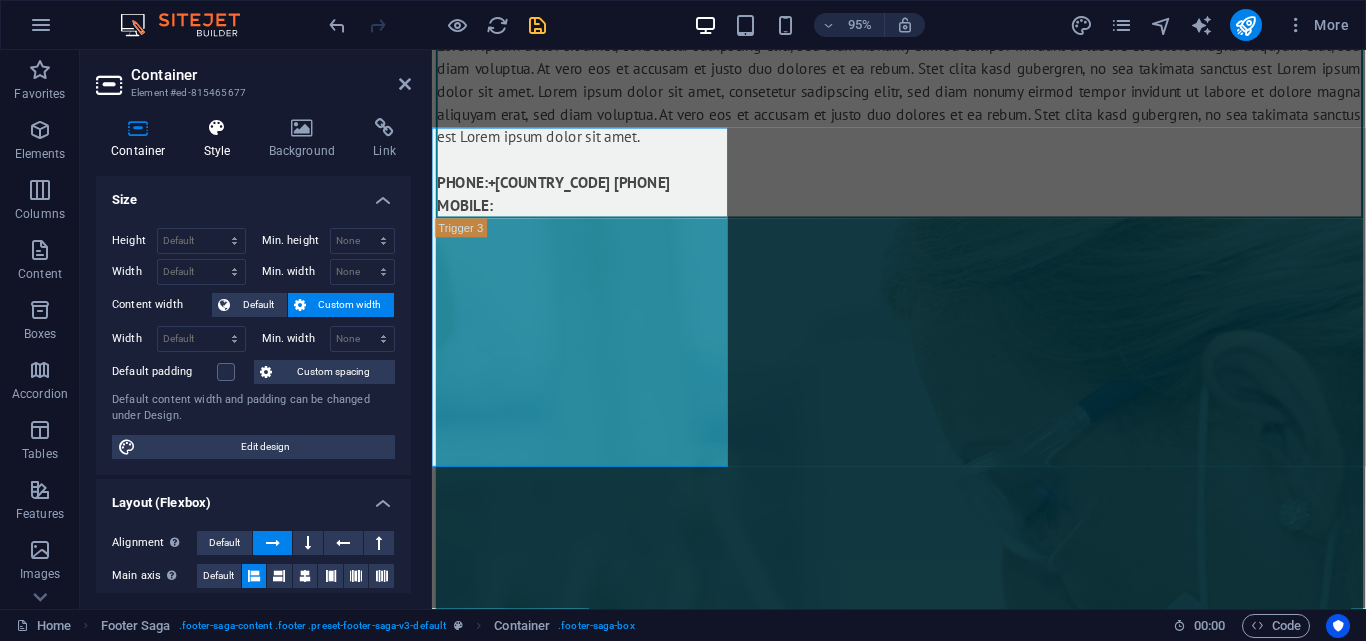 click at bounding box center [217, 128] 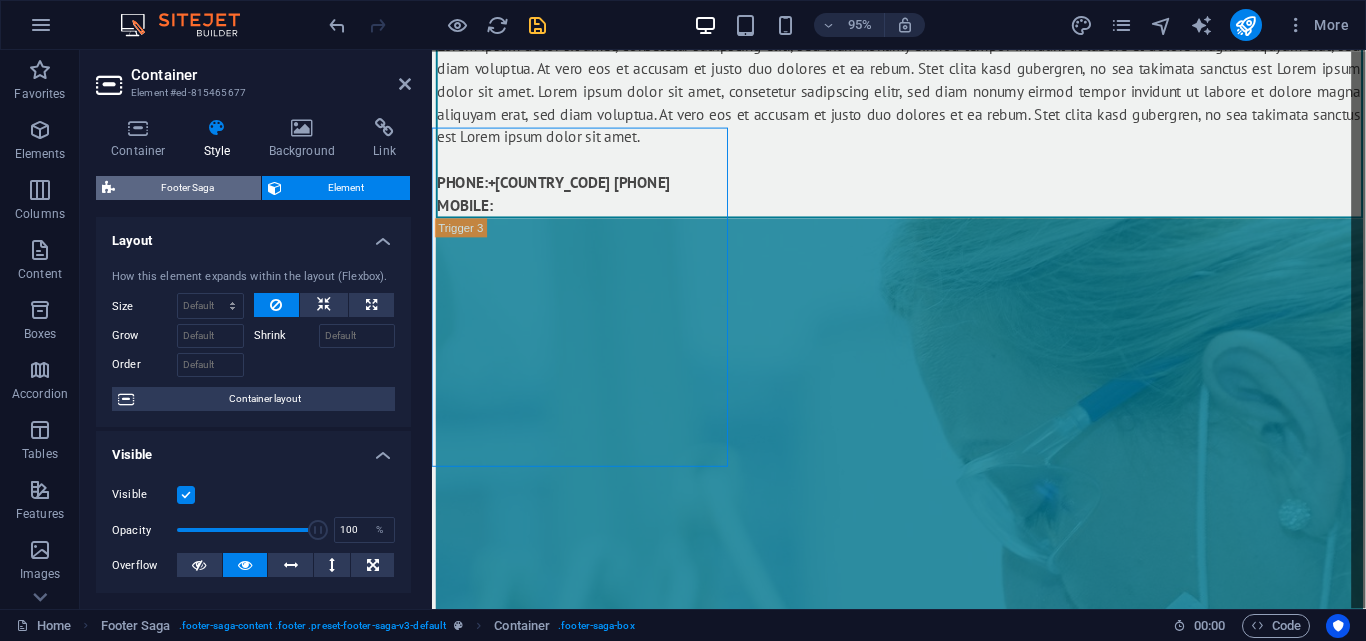 click on "Footer Saga" at bounding box center [188, 188] 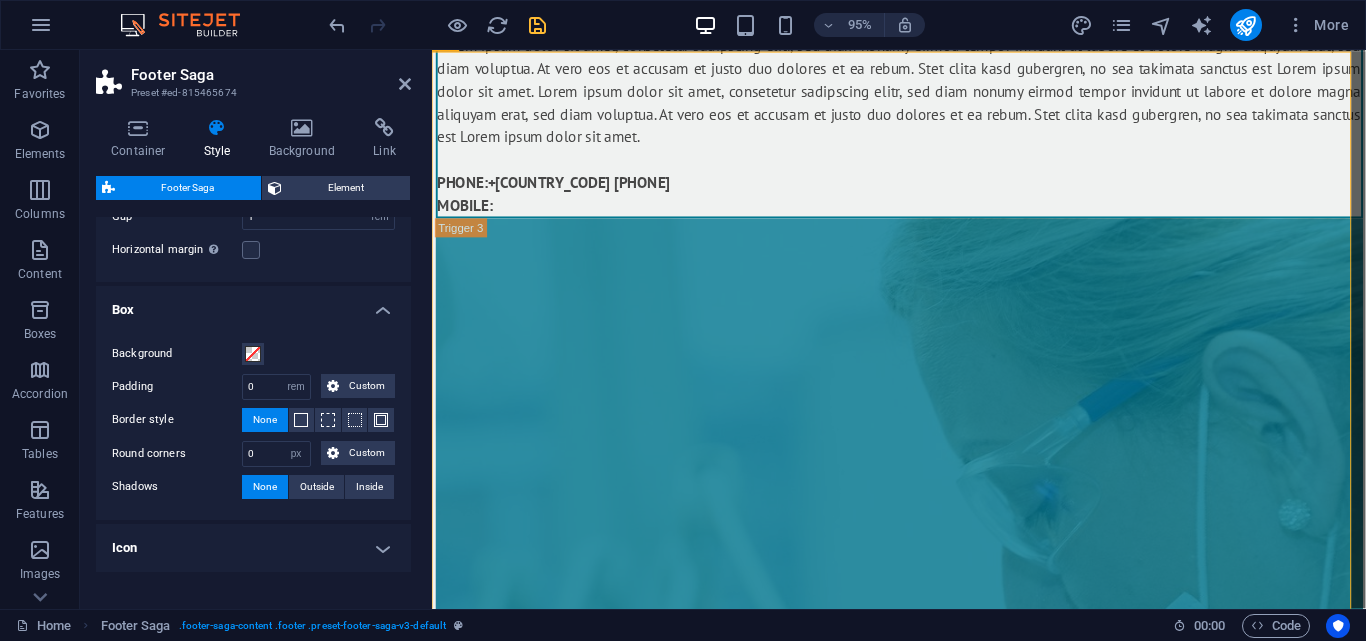 scroll, scrollTop: 200, scrollLeft: 0, axis: vertical 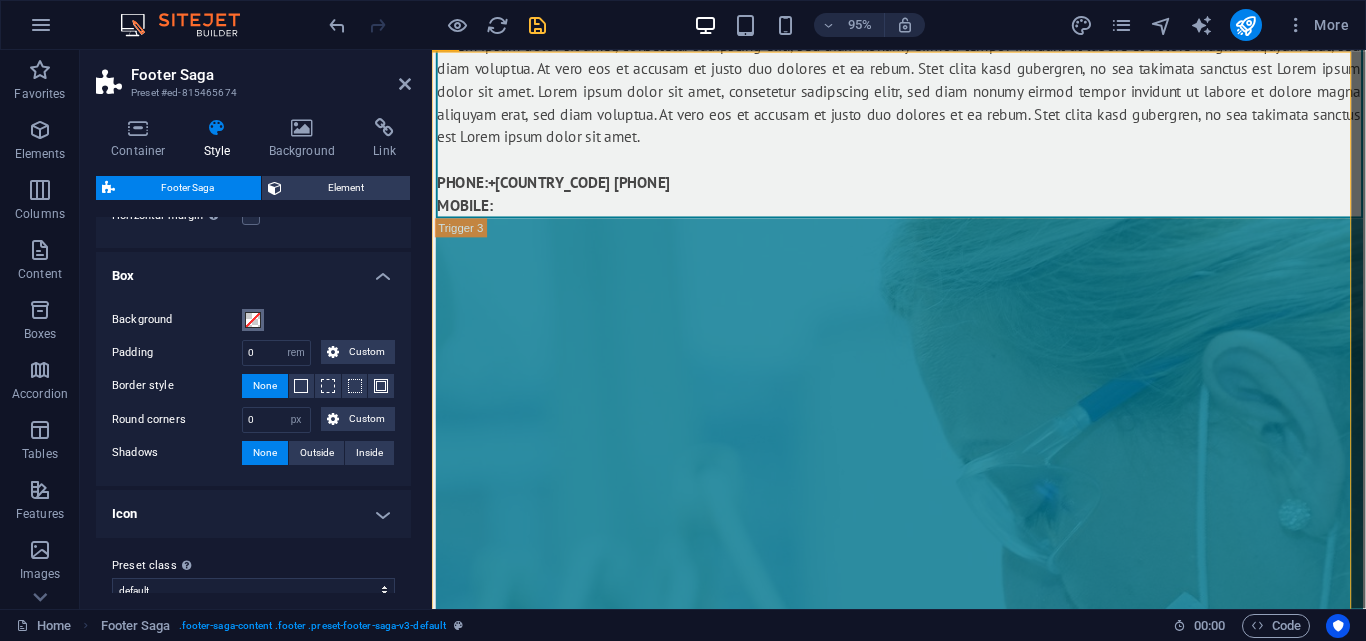 click at bounding box center [253, 320] 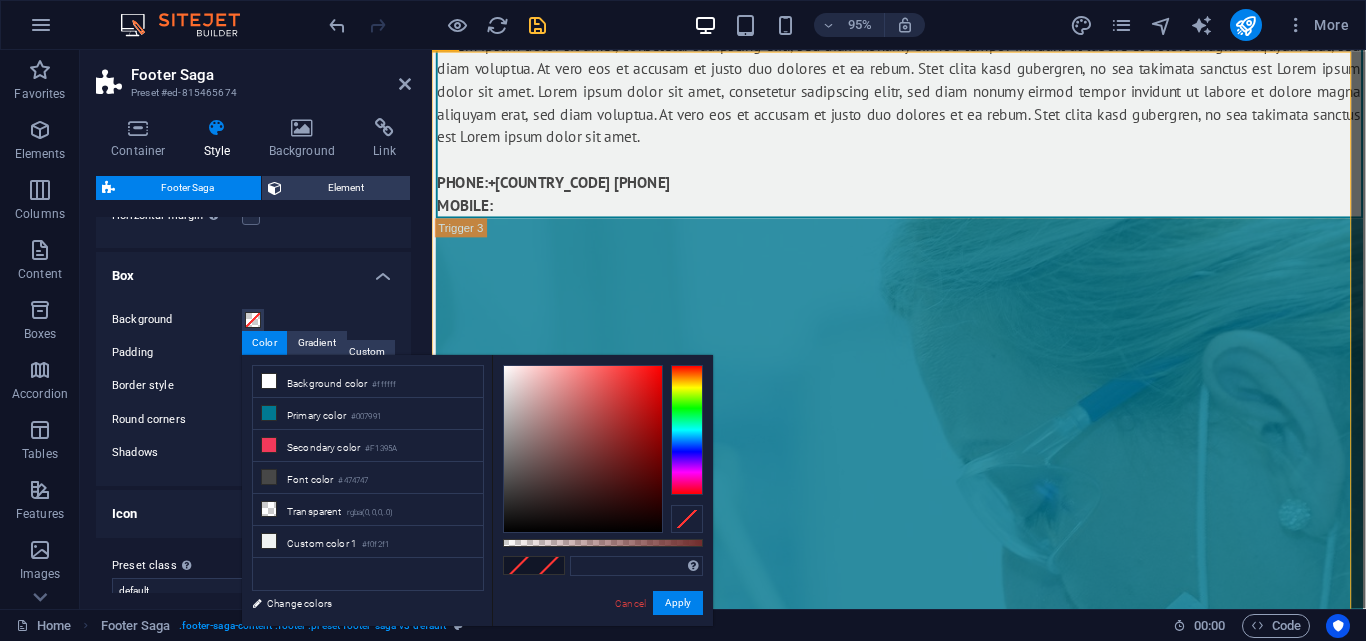 click at bounding box center (687, 519) 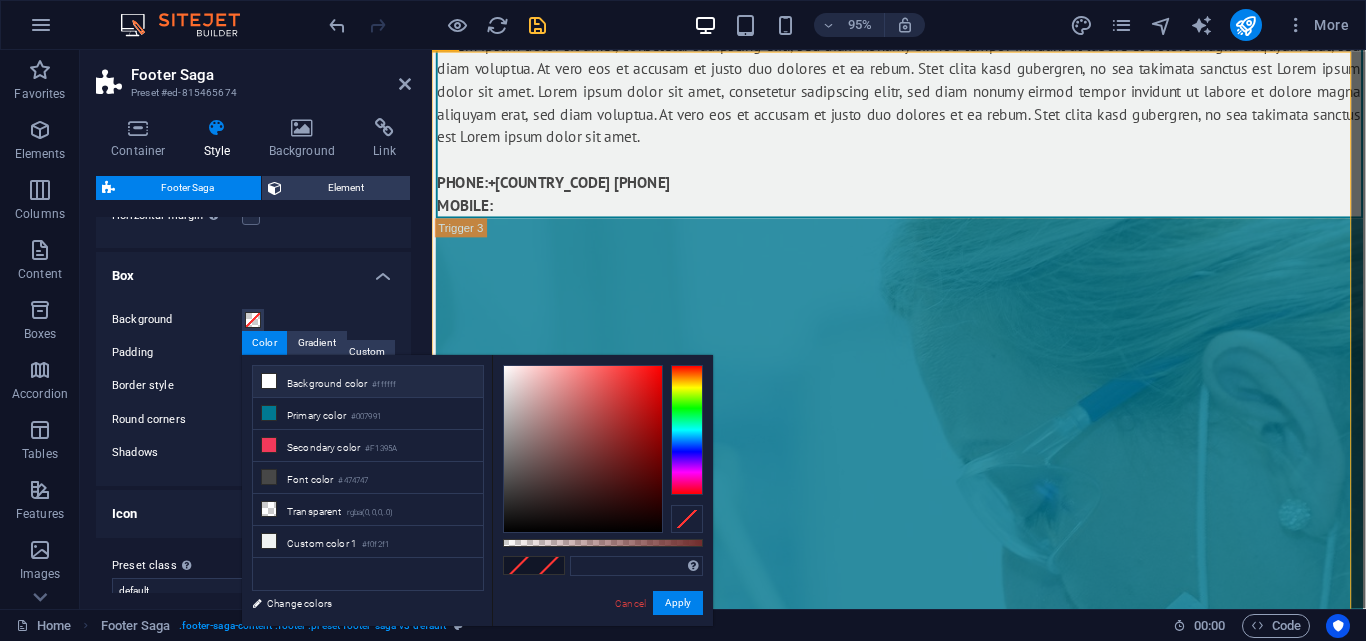 click on "Background color
#ffffff" at bounding box center [368, 382] 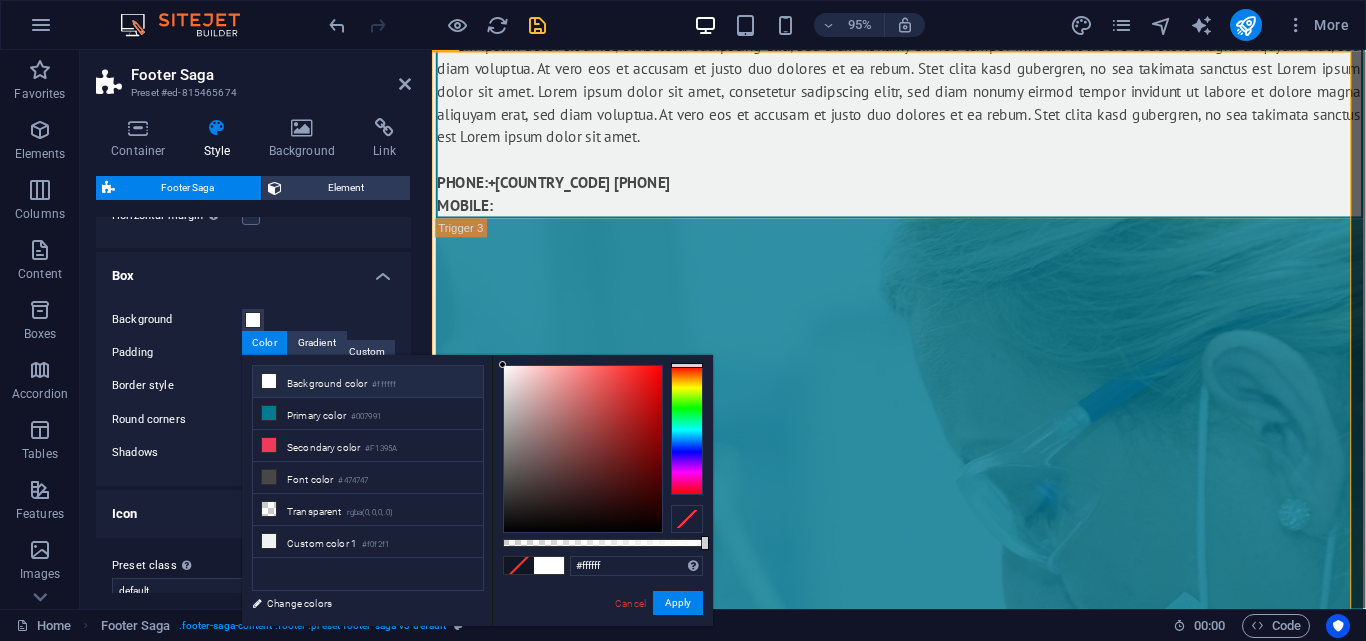 click at bounding box center (687, 519) 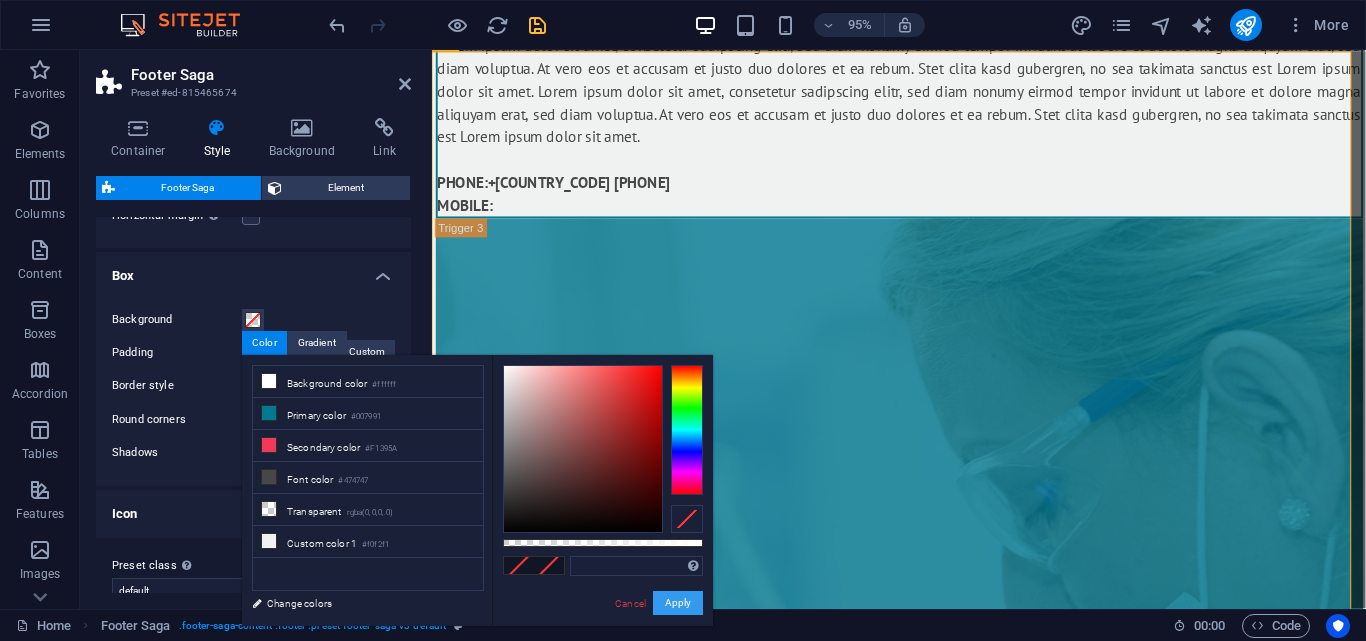click on "Apply" at bounding box center [678, 603] 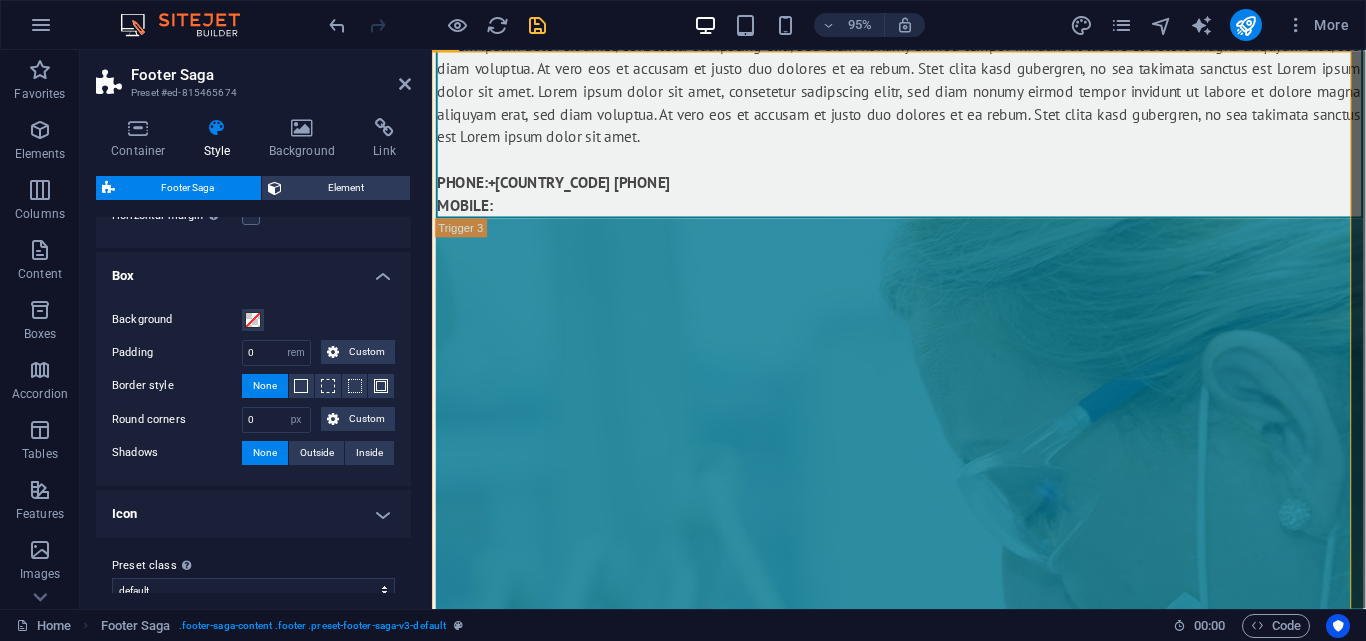 scroll, scrollTop: 225, scrollLeft: 0, axis: vertical 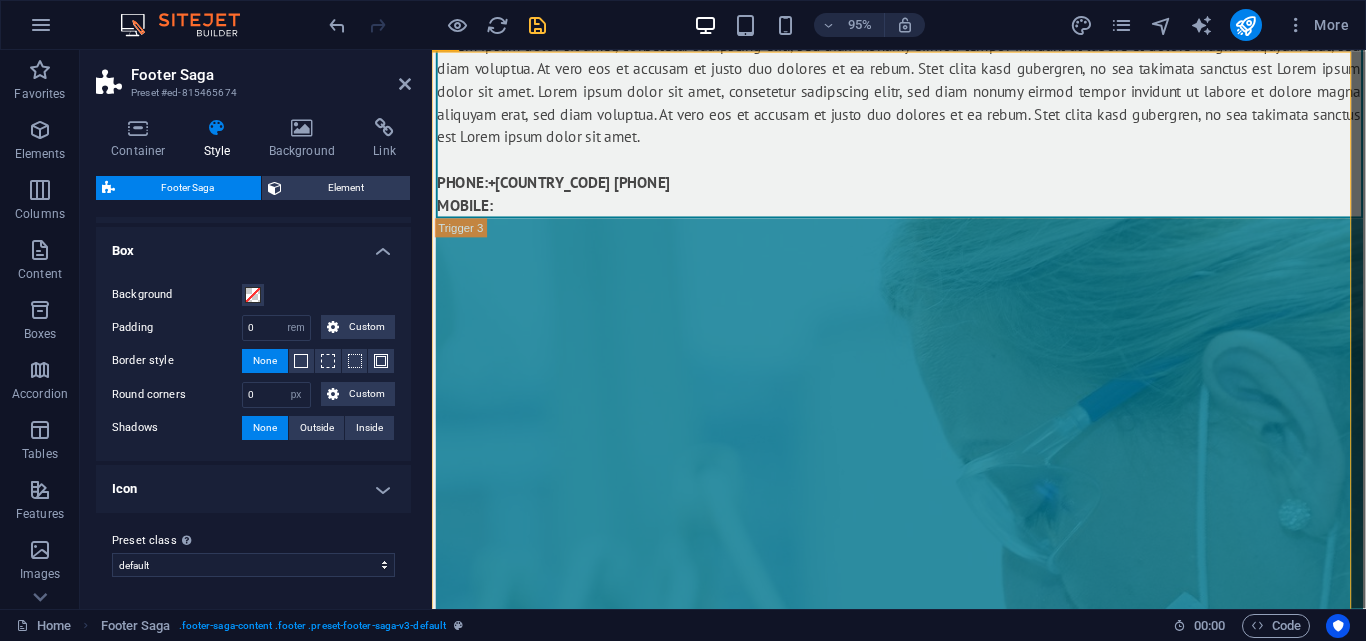 click on "Icon" at bounding box center (253, 489) 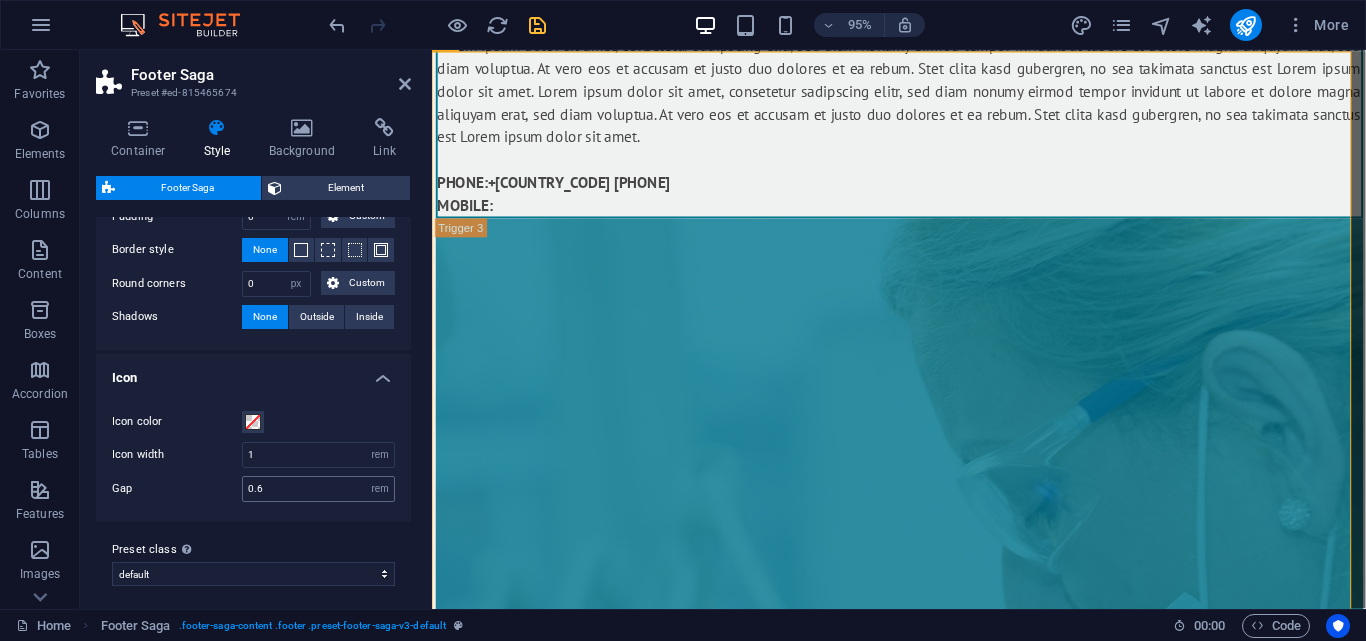 scroll, scrollTop: 345, scrollLeft: 0, axis: vertical 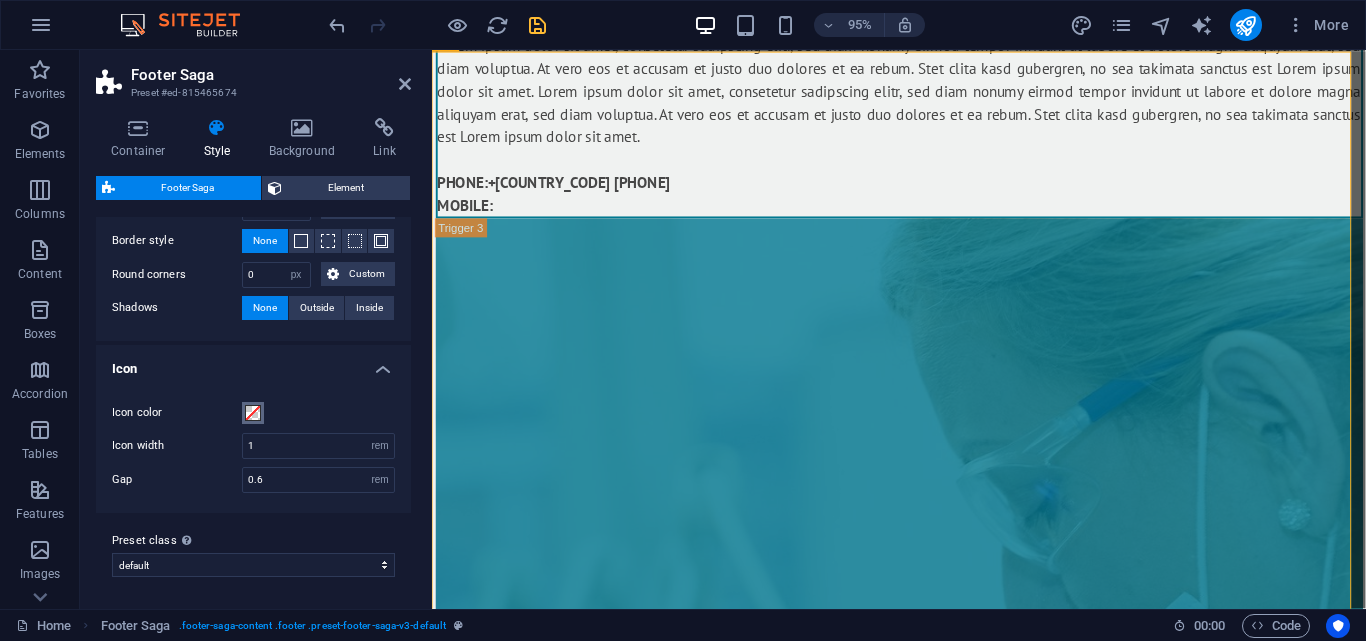 click at bounding box center (253, 413) 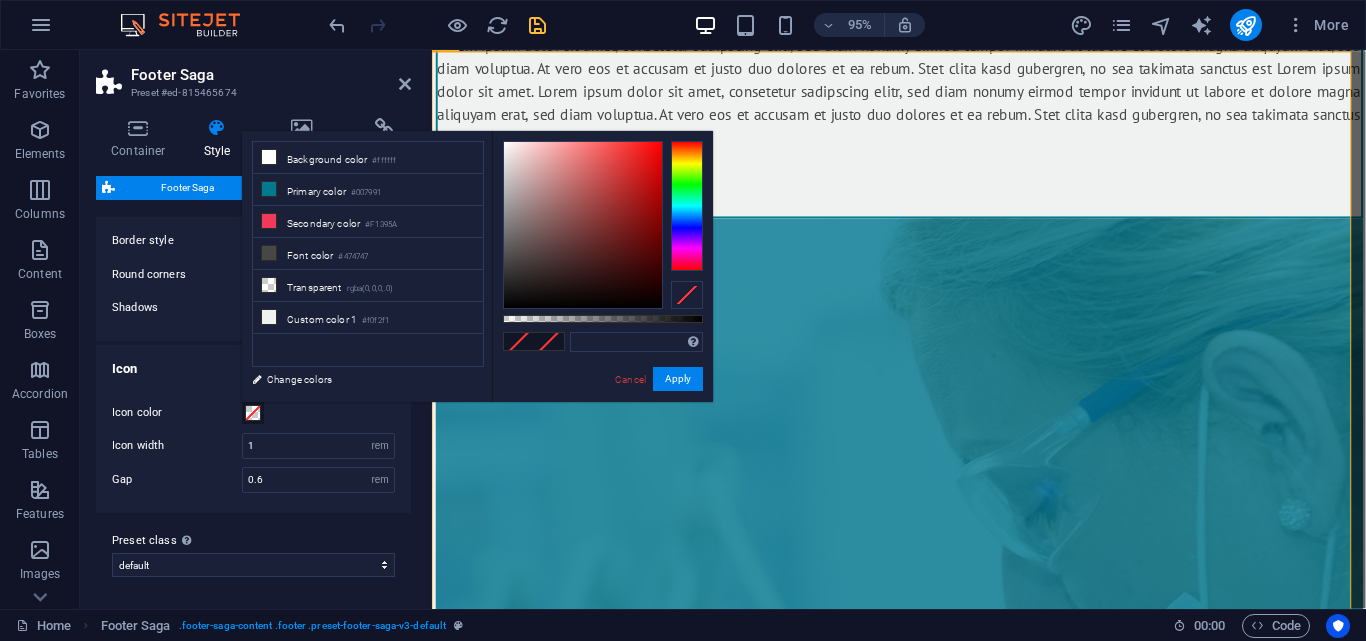 click at bounding box center [253, 413] 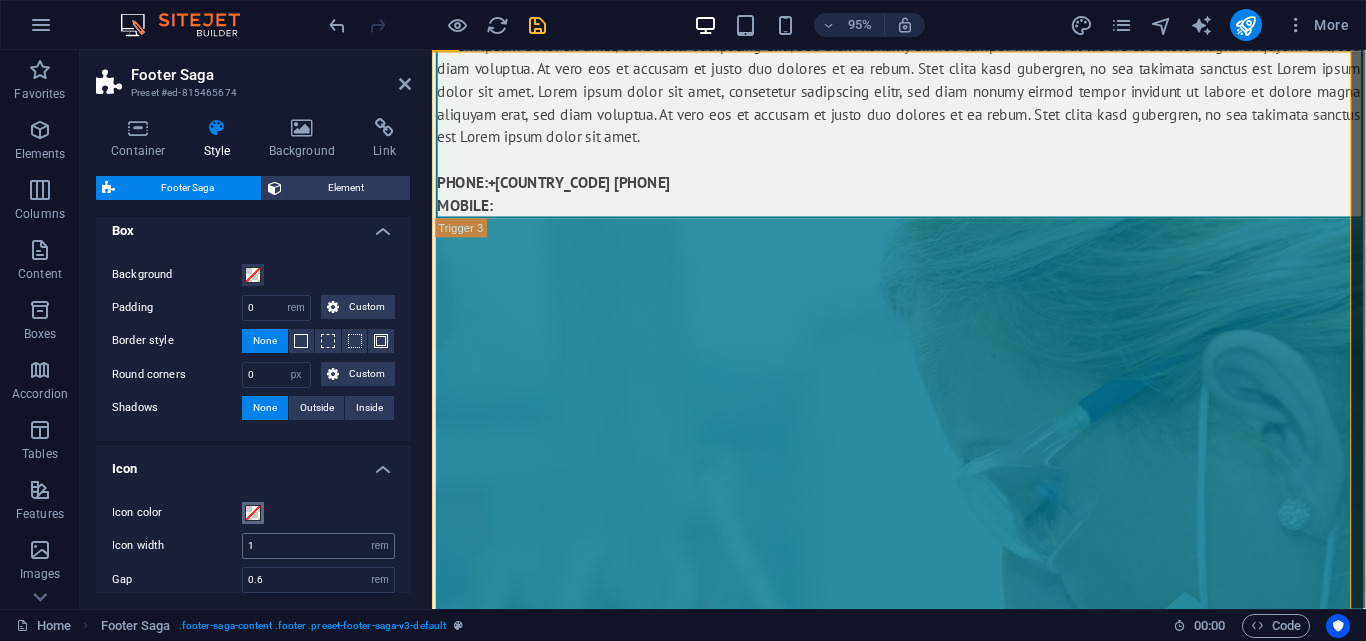 scroll, scrollTop: 145, scrollLeft: 0, axis: vertical 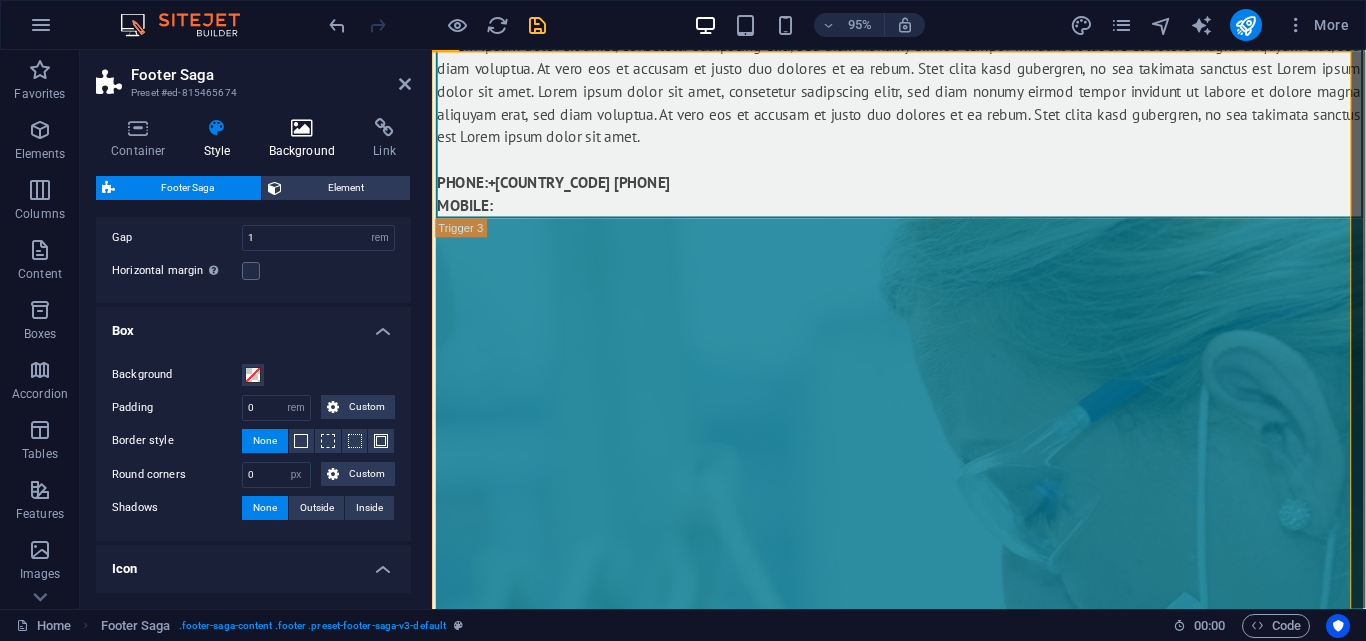 click at bounding box center (302, 128) 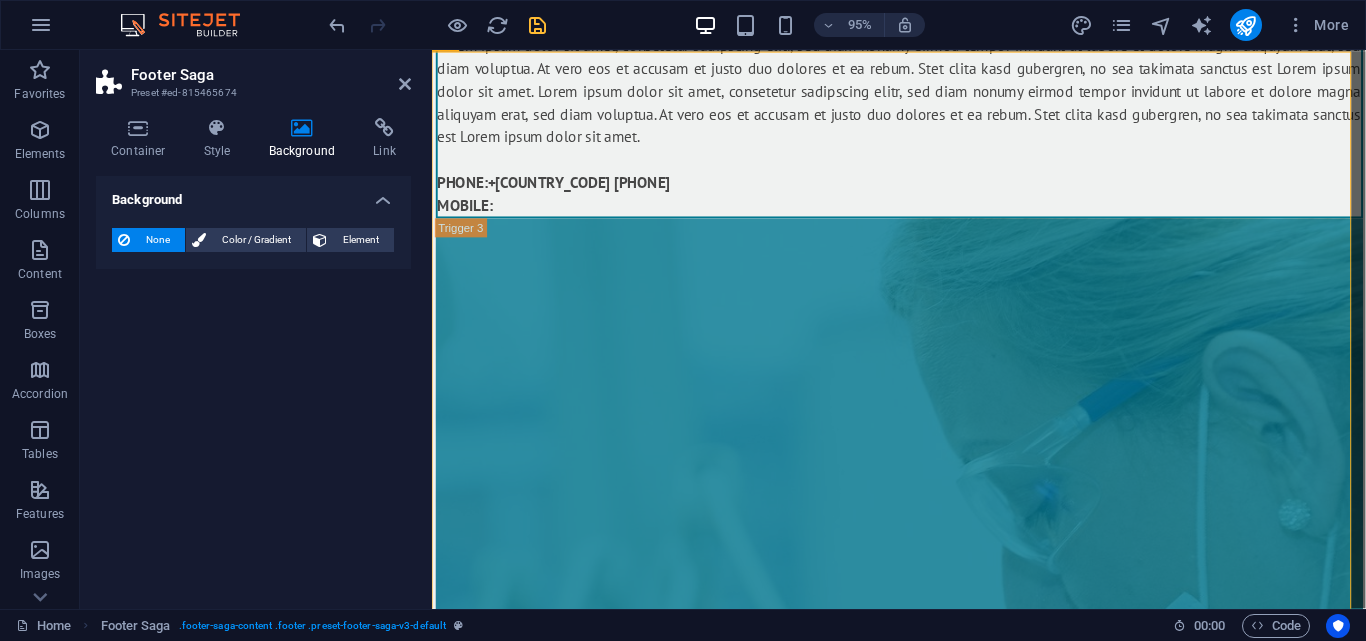 click on "None" at bounding box center (157, 240) 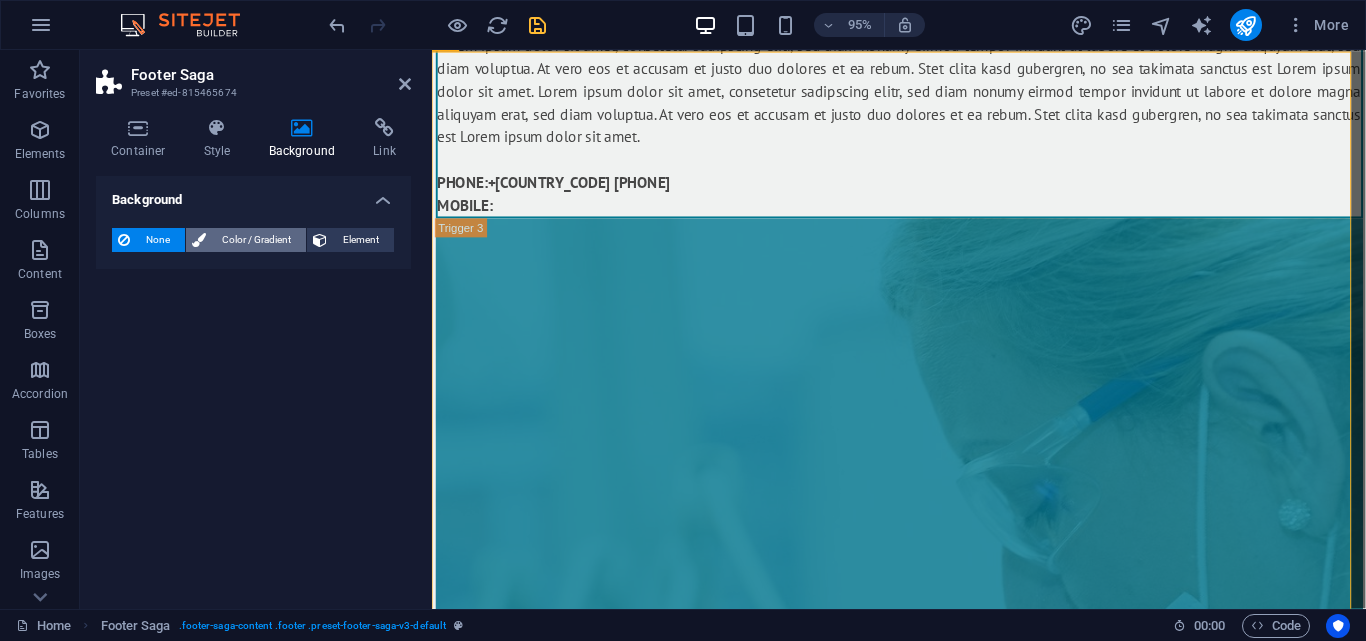 click on "Color / Gradient" at bounding box center (256, 240) 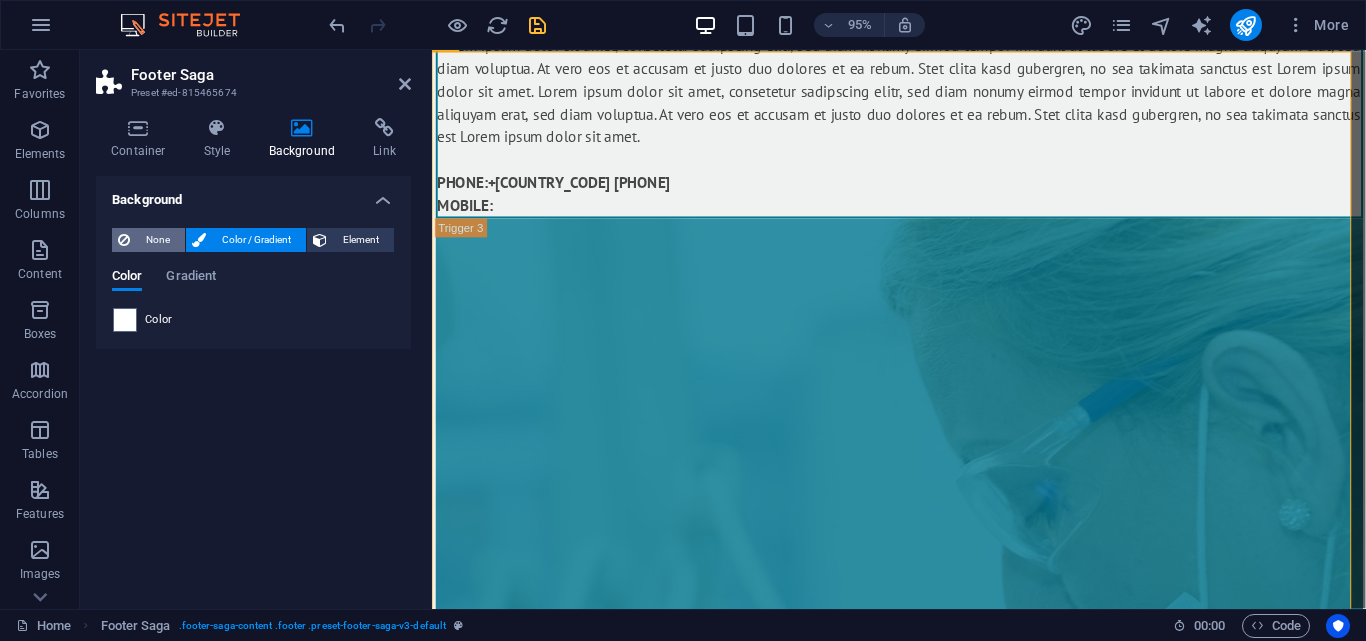 click on "None" at bounding box center [157, 240] 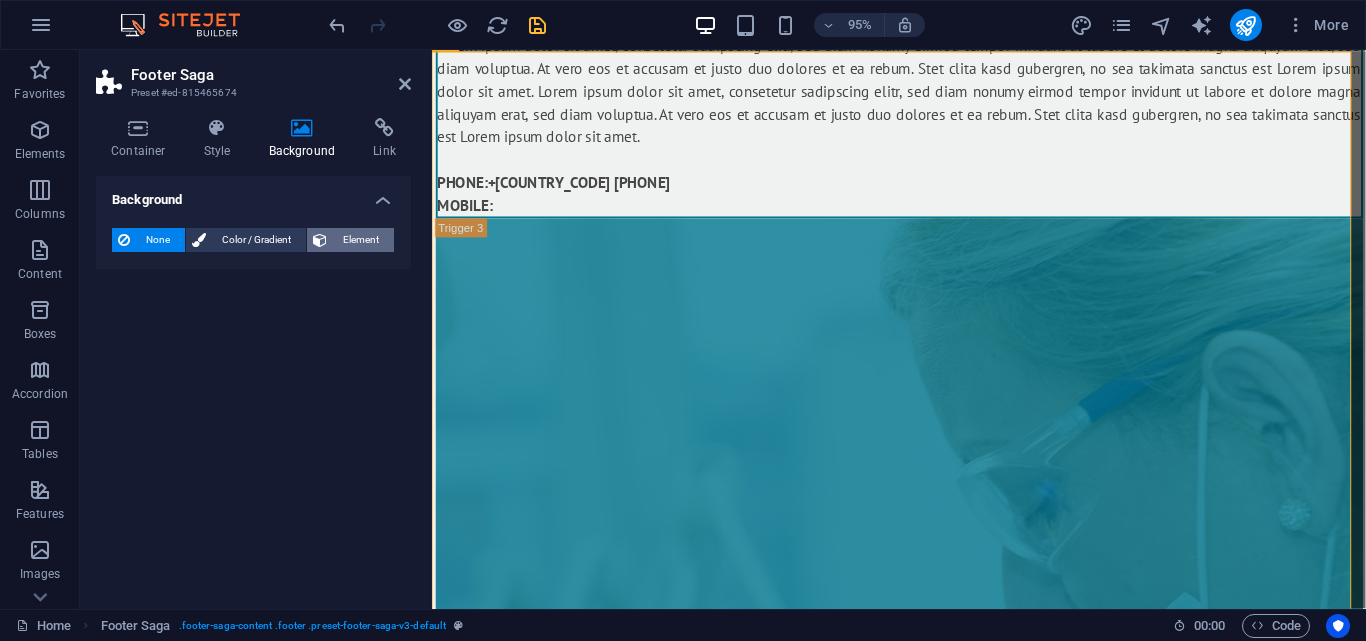 click on "Element" at bounding box center [360, 240] 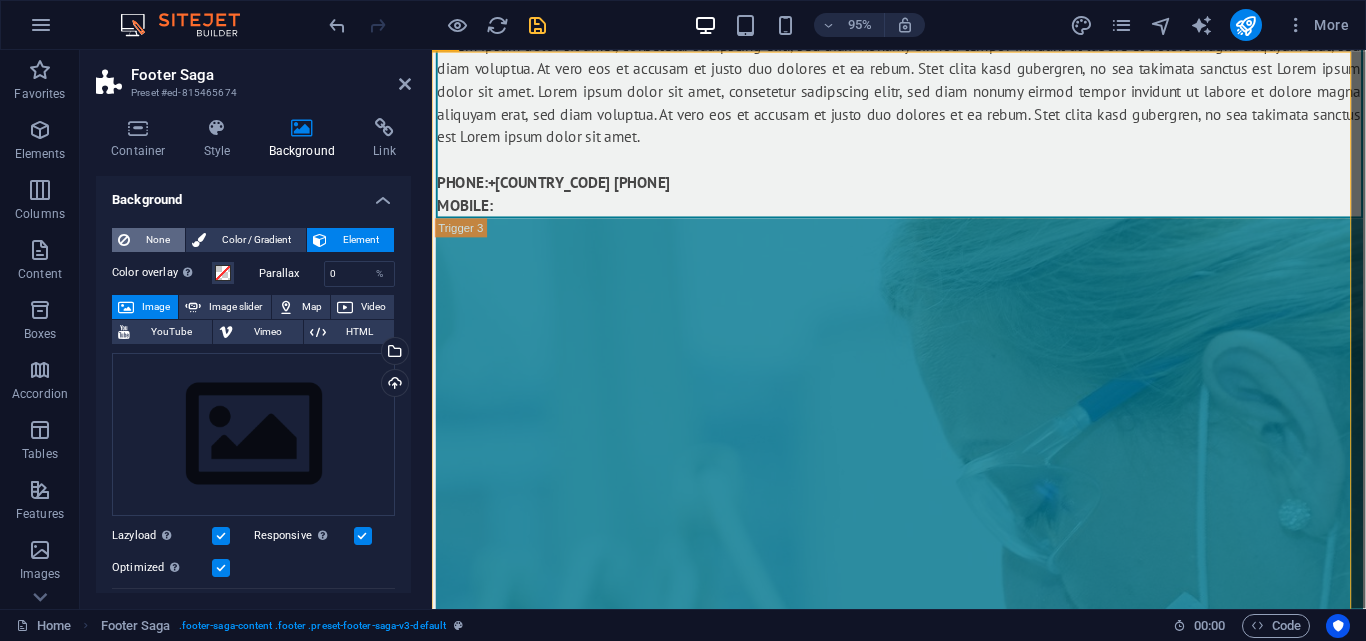 click on "None" at bounding box center [157, 240] 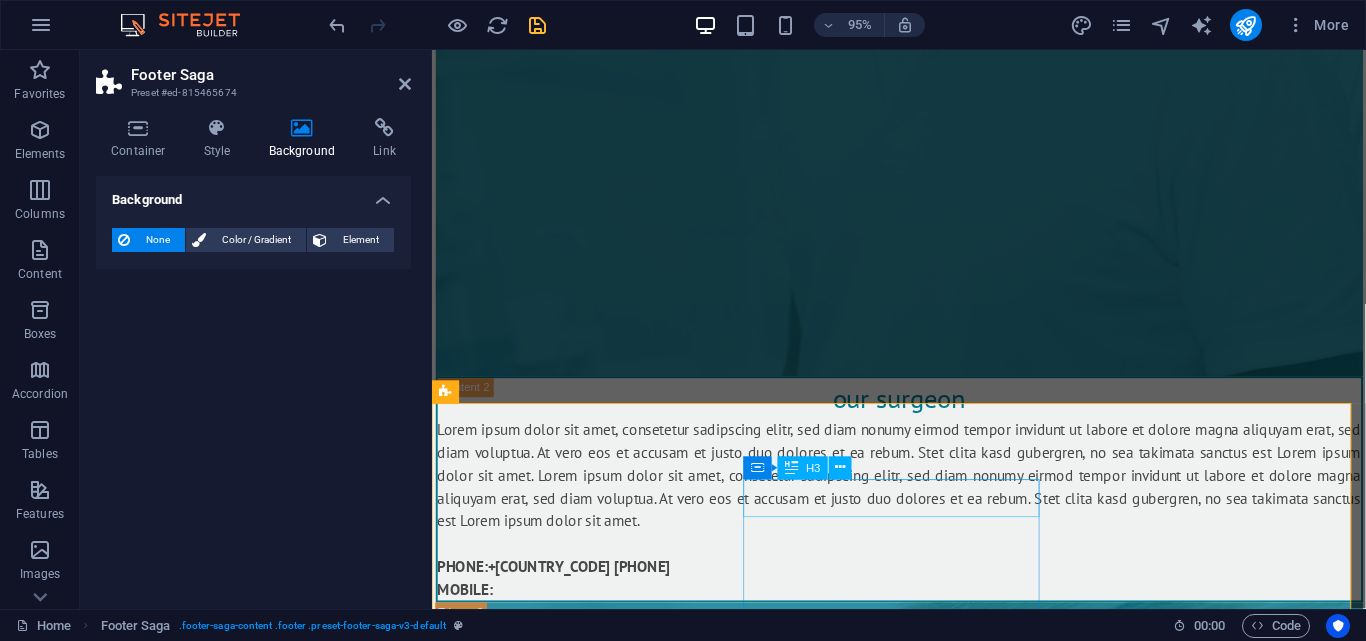 scroll, scrollTop: 10891, scrollLeft: 0, axis: vertical 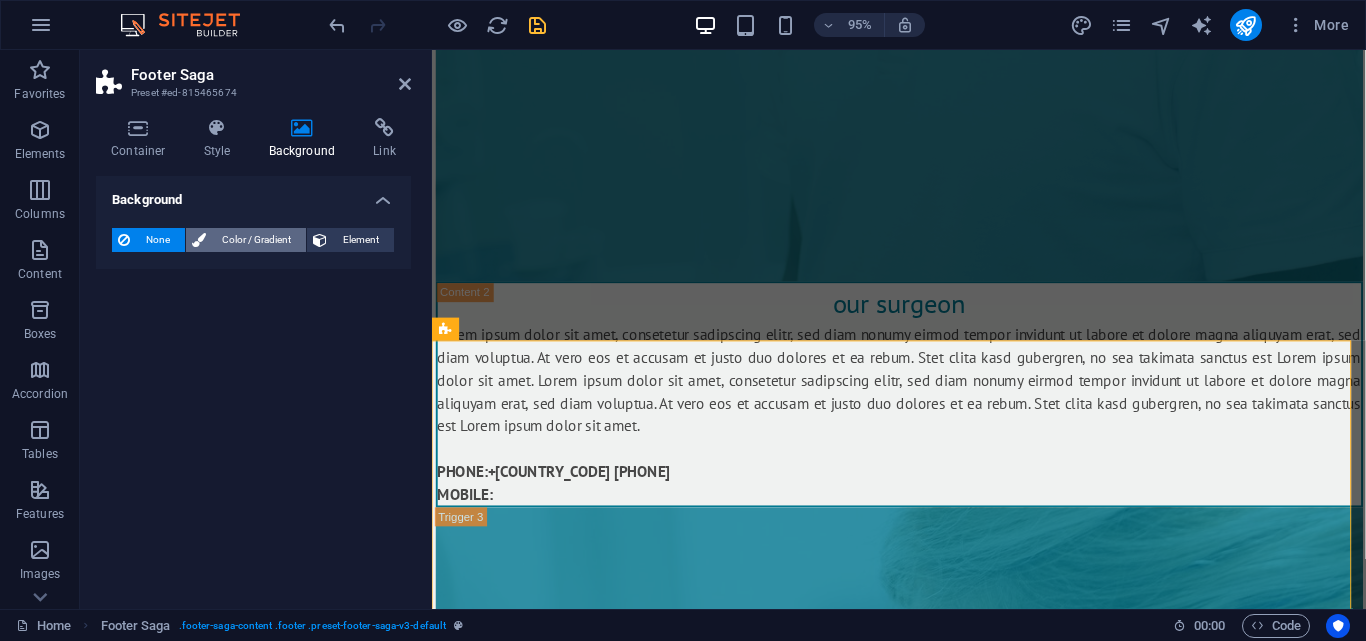 click on "Color / Gradient" at bounding box center (256, 240) 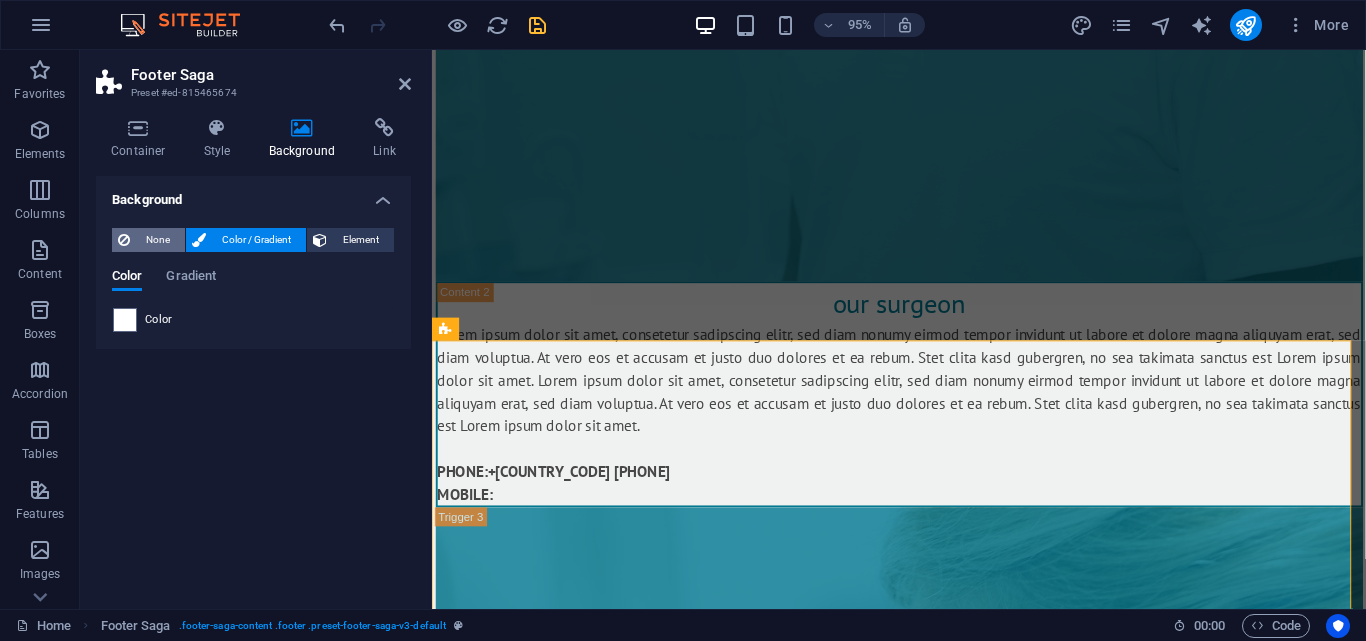 click on "None" at bounding box center (157, 240) 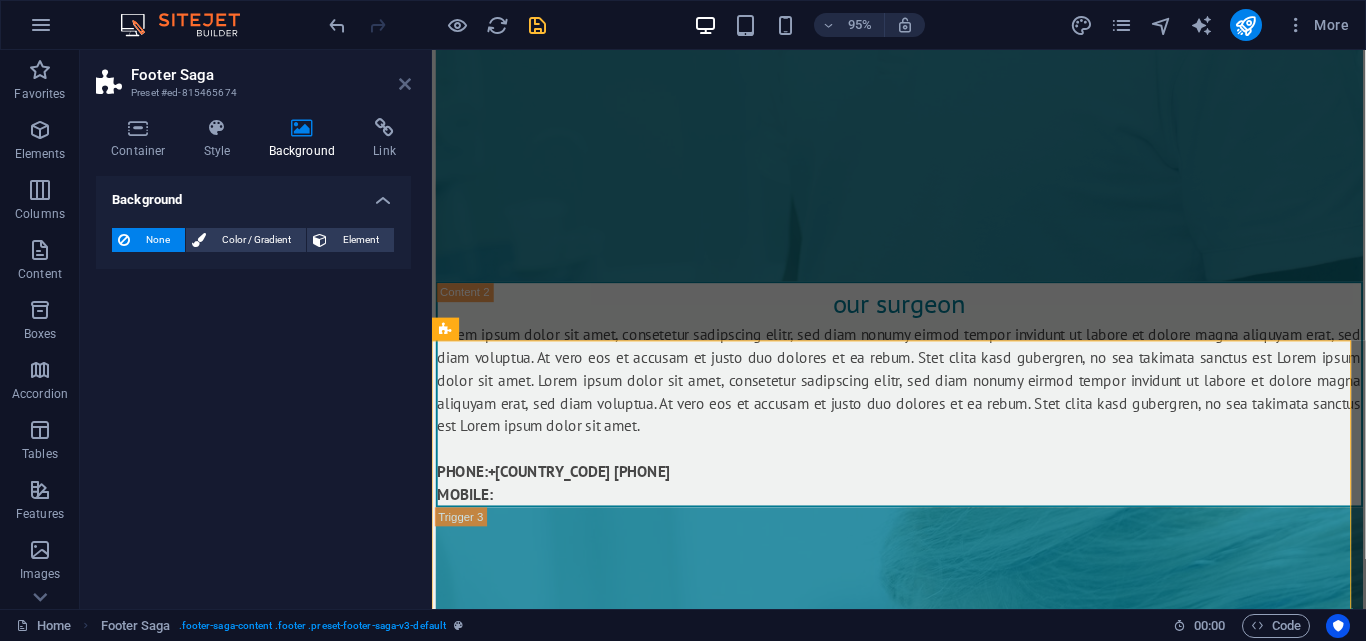 click at bounding box center (405, 84) 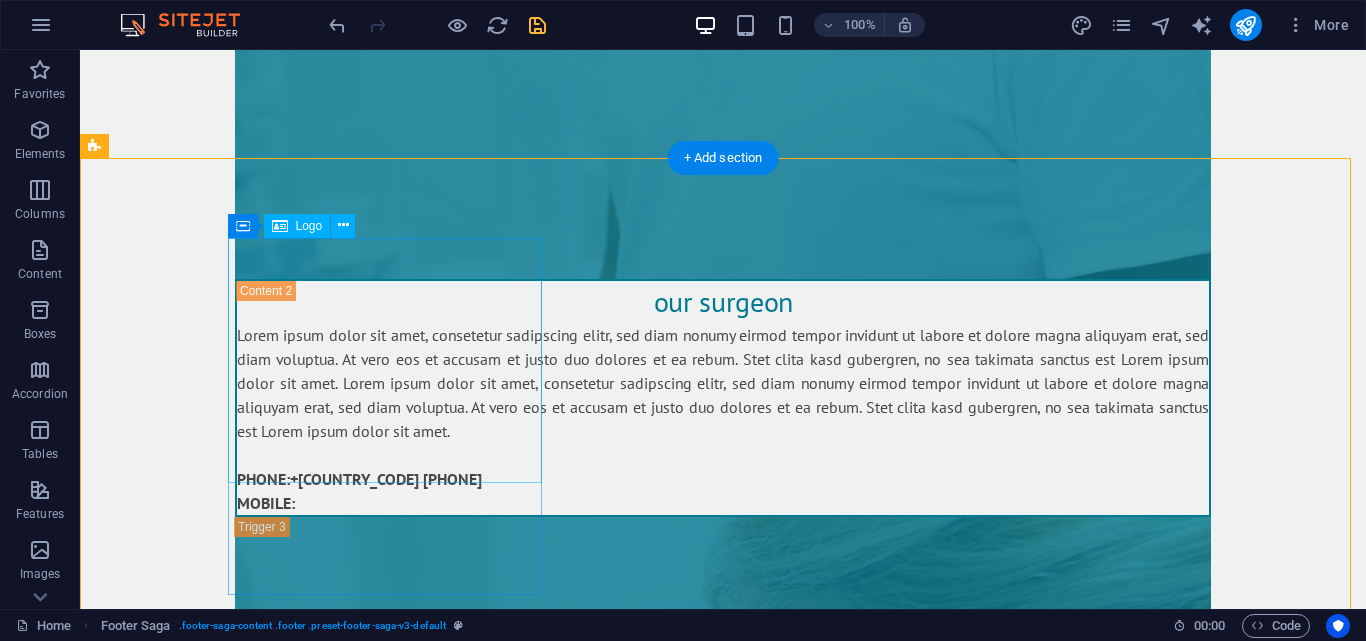 scroll, scrollTop: 10996, scrollLeft: 0, axis: vertical 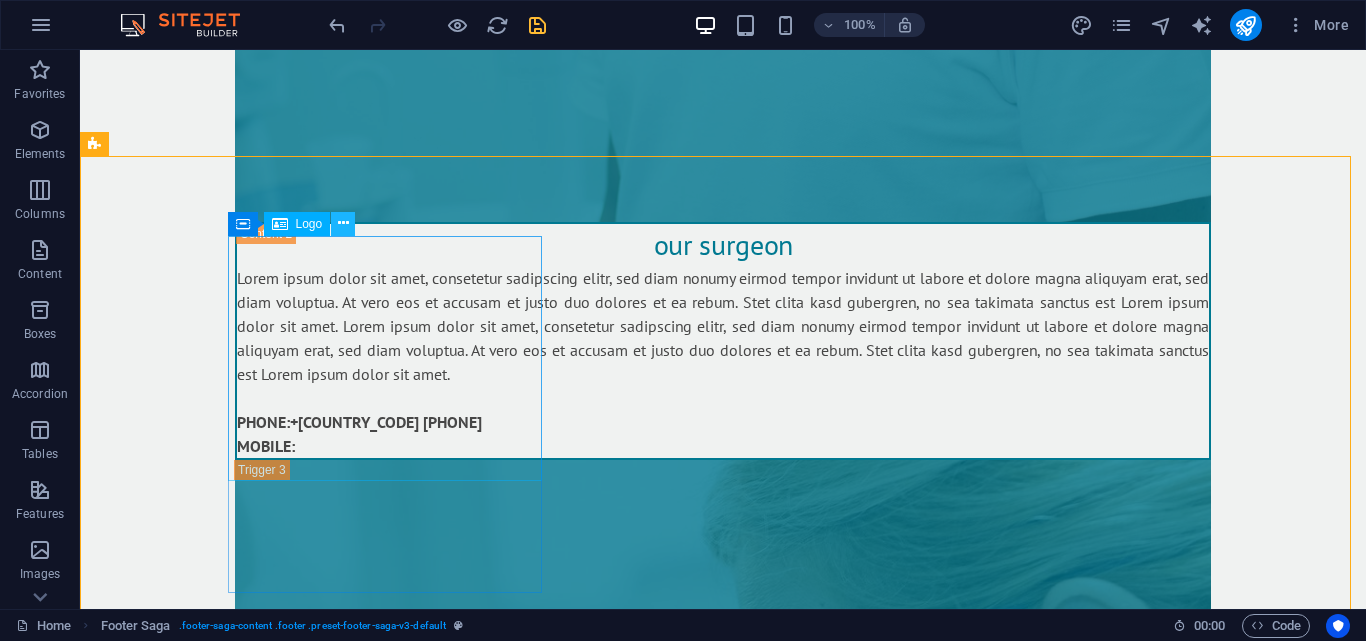 click at bounding box center [343, 223] 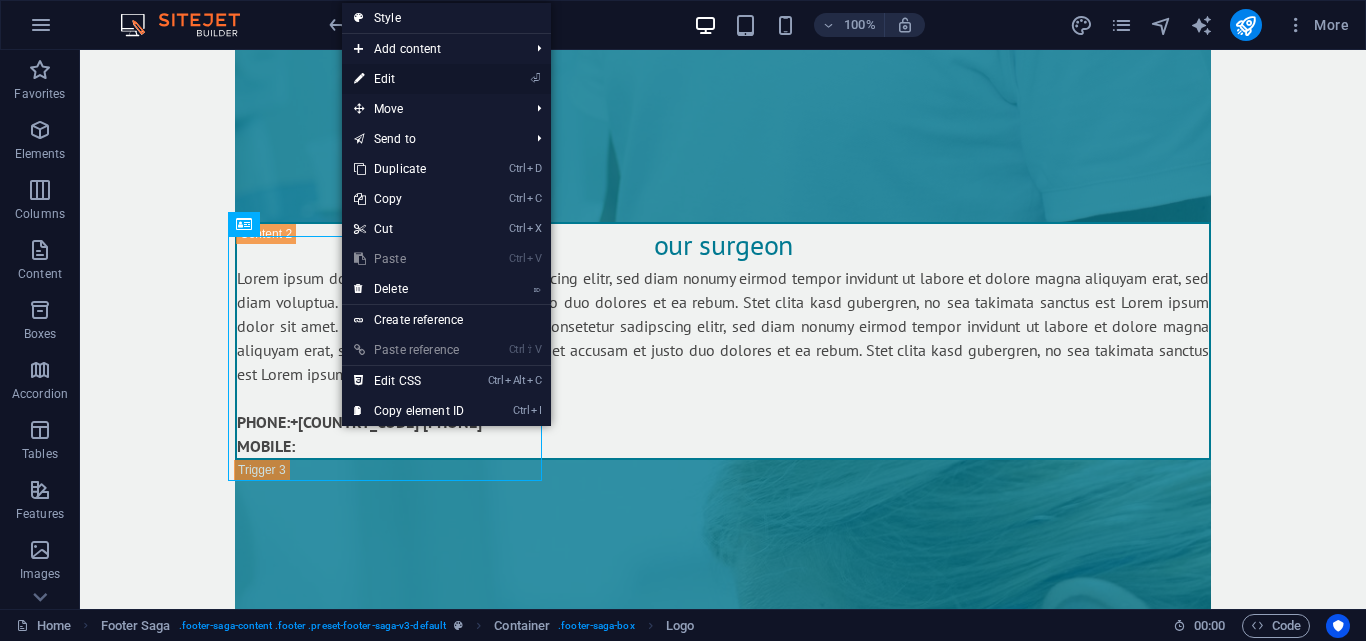 click on "⏎  Edit" at bounding box center [409, 79] 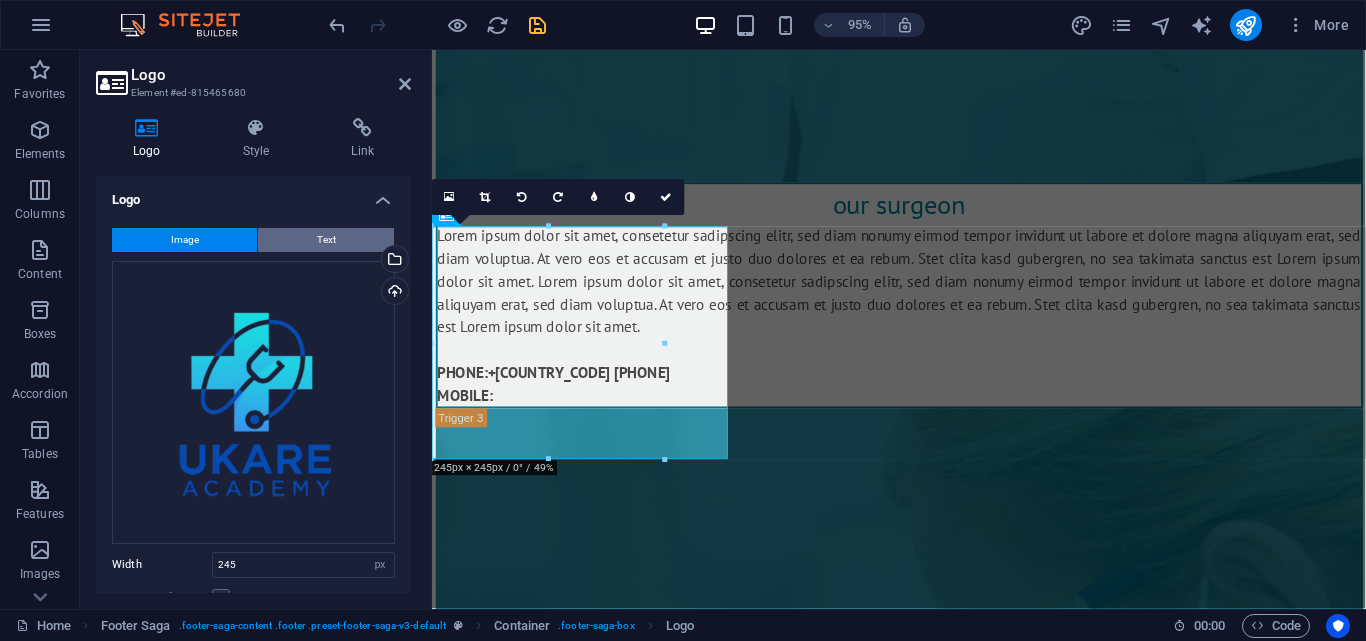 scroll, scrollTop: 11091, scrollLeft: 0, axis: vertical 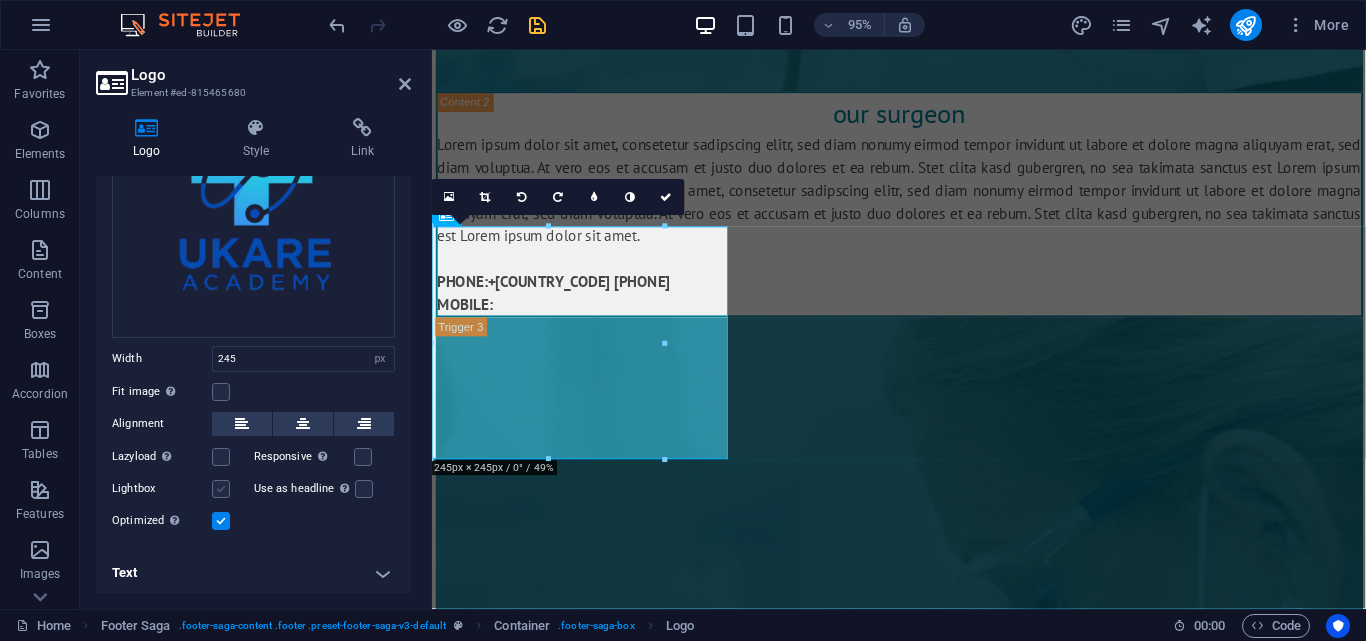 click at bounding box center (221, 489) 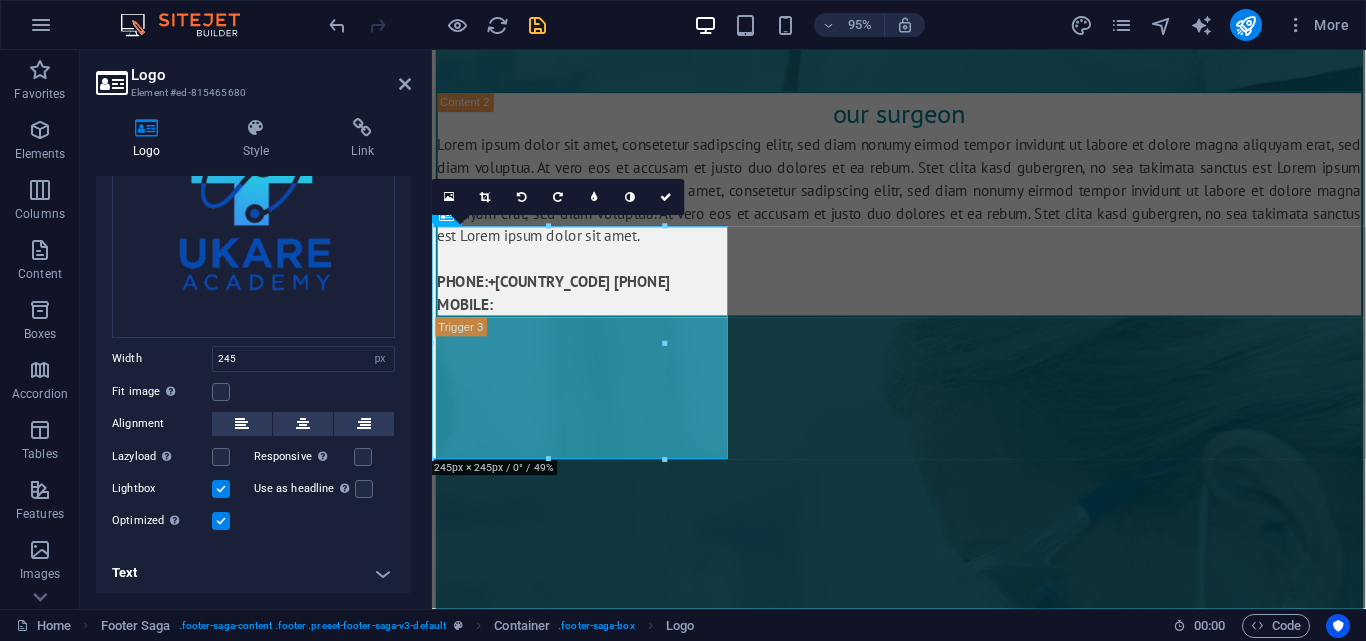 click at bounding box center (221, 489) 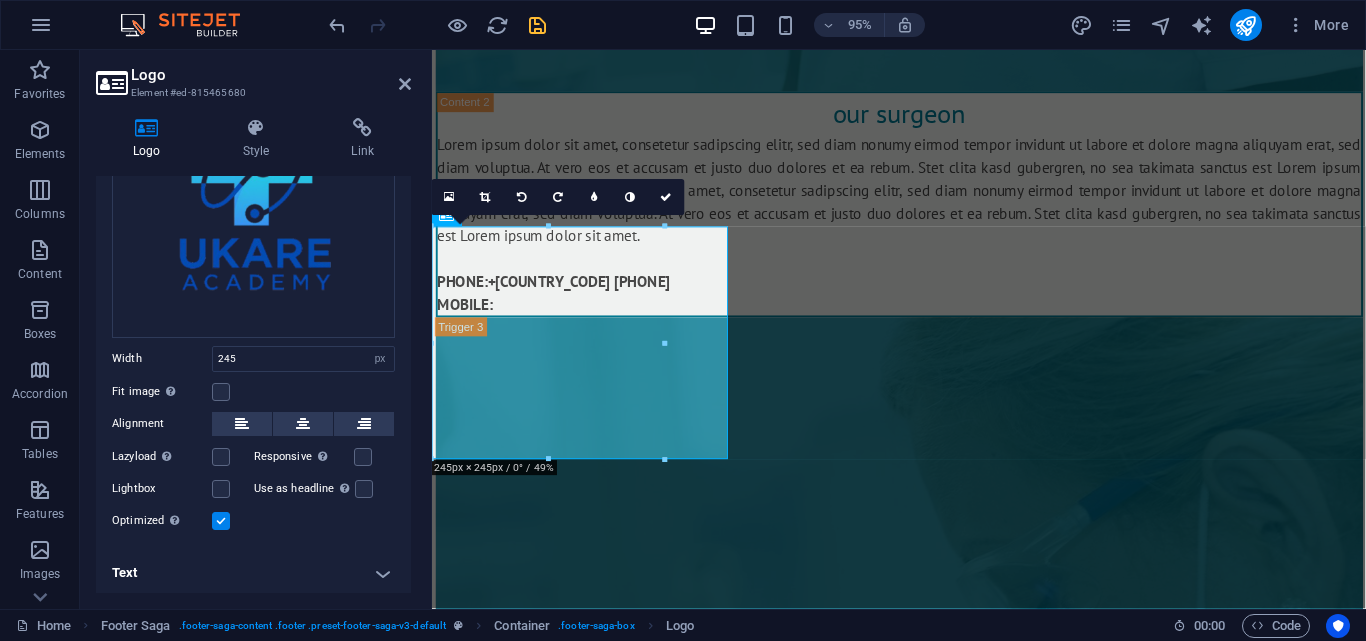 click on "Text" at bounding box center [253, 573] 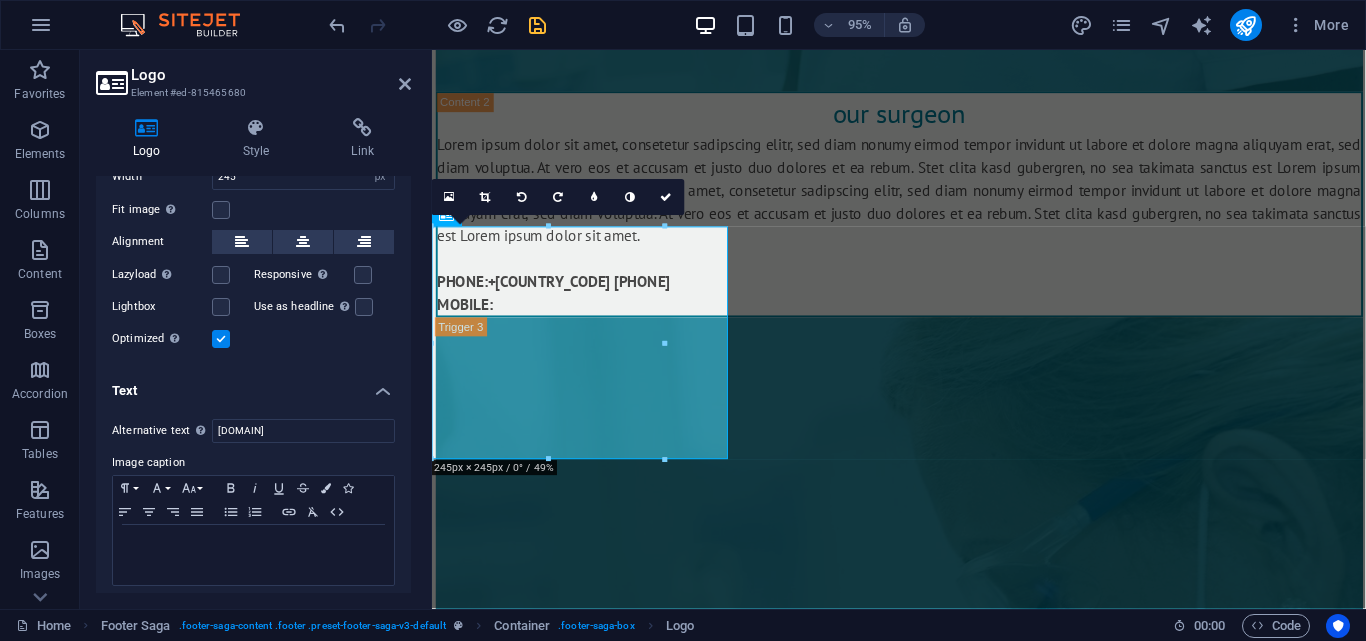 scroll, scrollTop: 394, scrollLeft: 0, axis: vertical 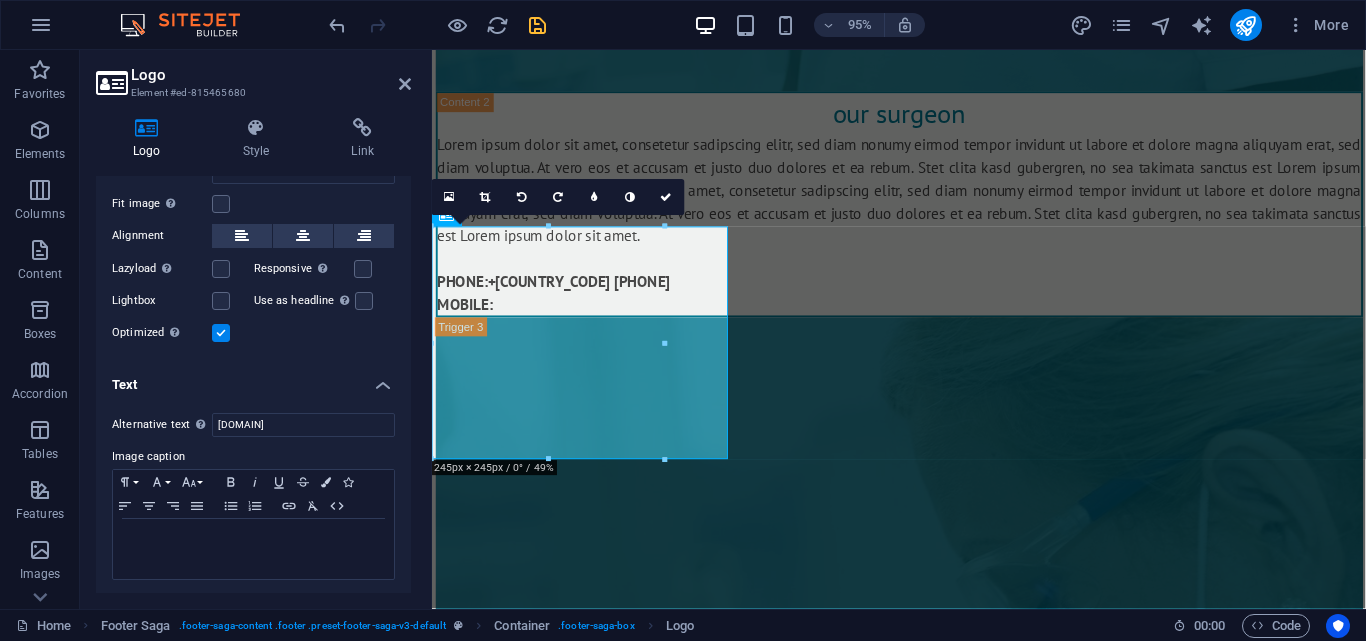 click on "Logo" at bounding box center (271, 75) 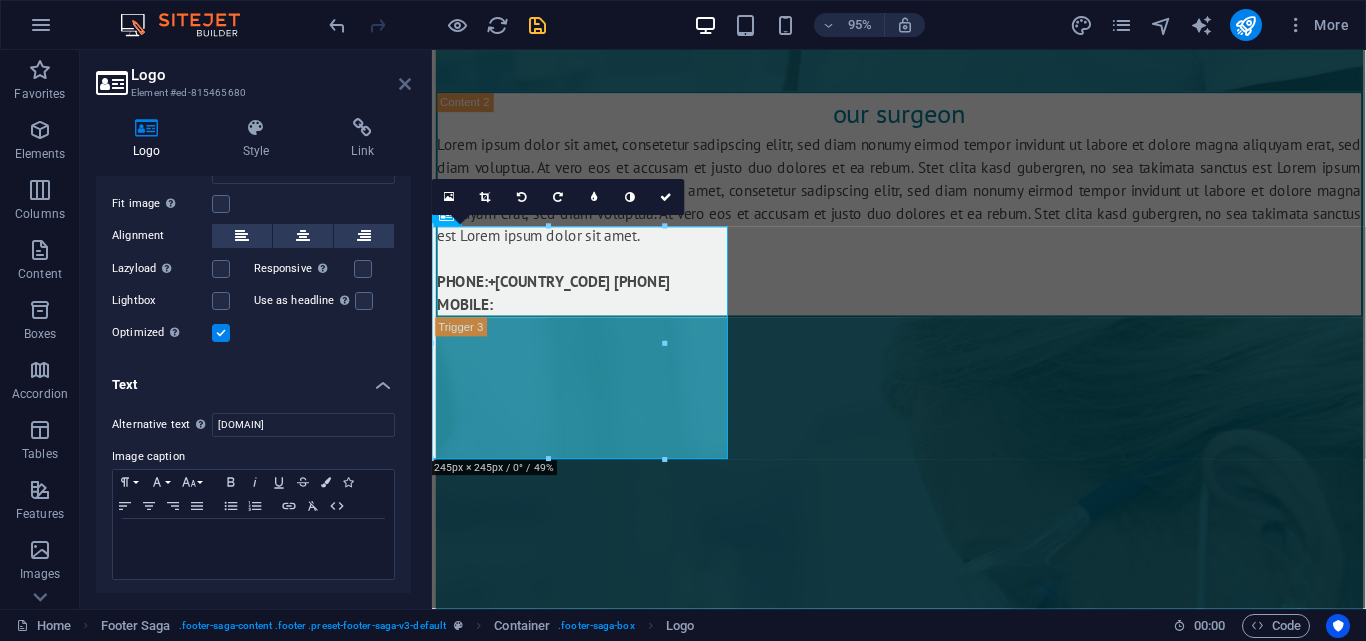 drag, startPoint x: 403, startPoint y: 81, endPoint x: 436, endPoint y: 90, distance: 34.20526 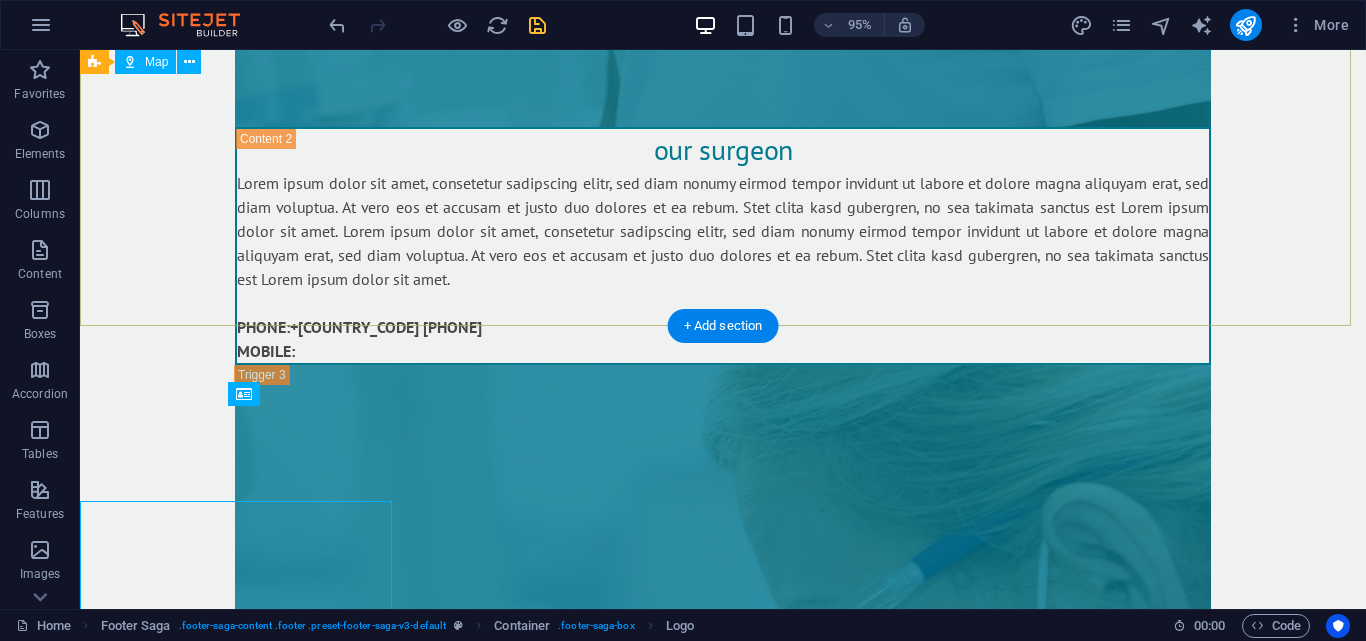 scroll, scrollTop: 10996, scrollLeft: 0, axis: vertical 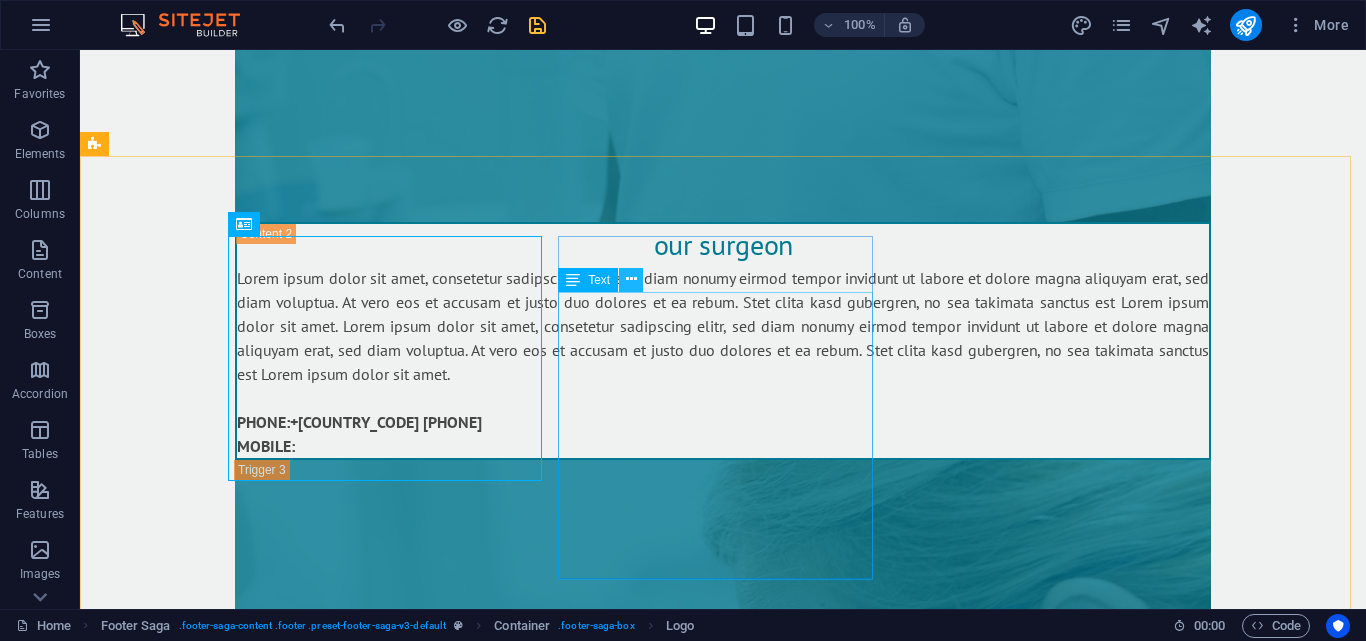 click at bounding box center (631, 279) 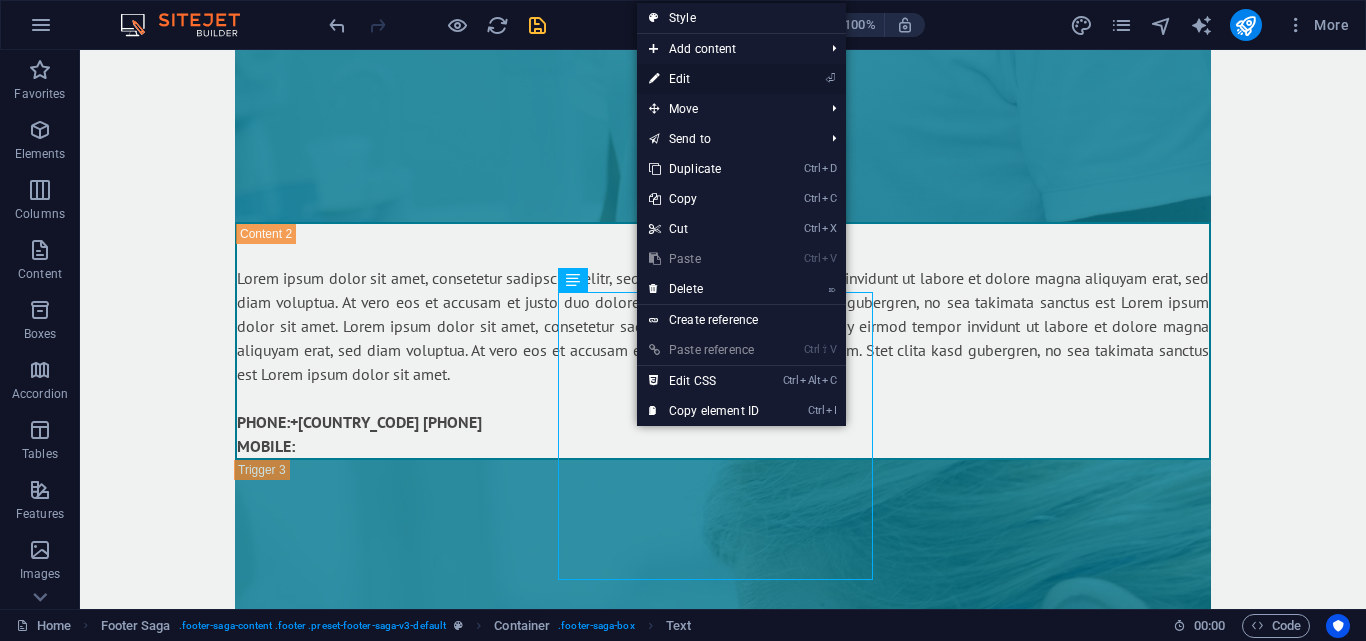 drag, startPoint x: 745, startPoint y: 77, endPoint x: 342, endPoint y: 28, distance: 405.968 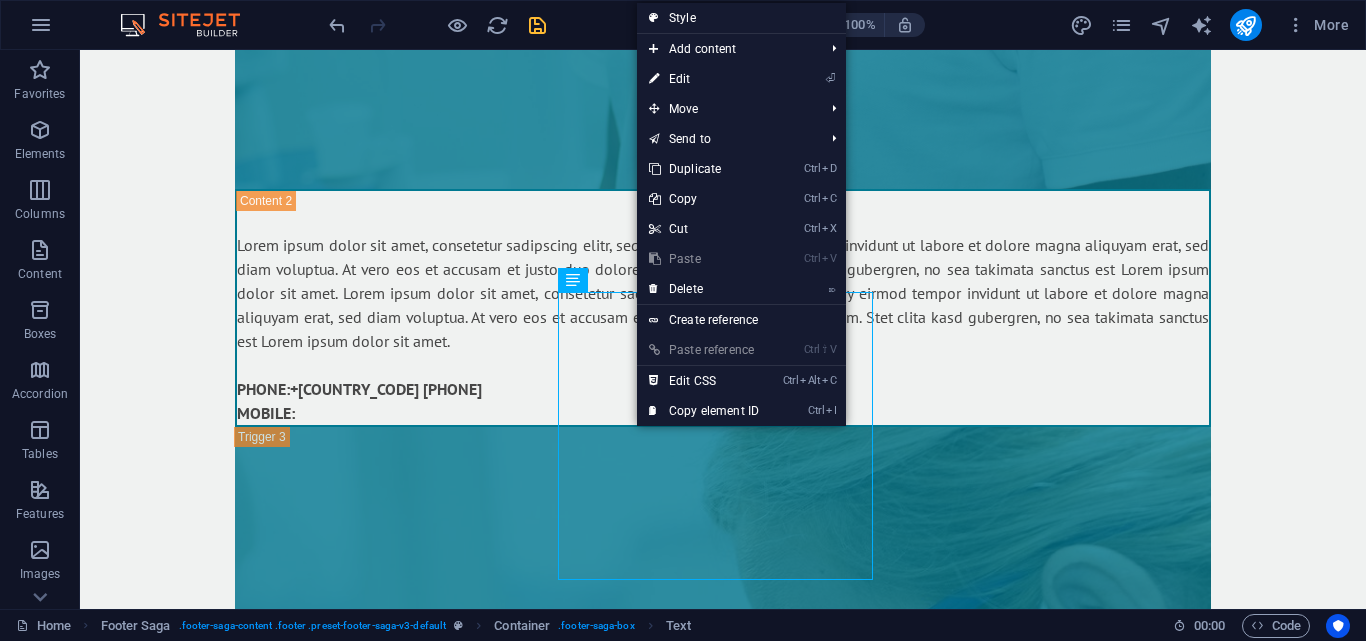 scroll, scrollTop: 11091, scrollLeft: 0, axis: vertical 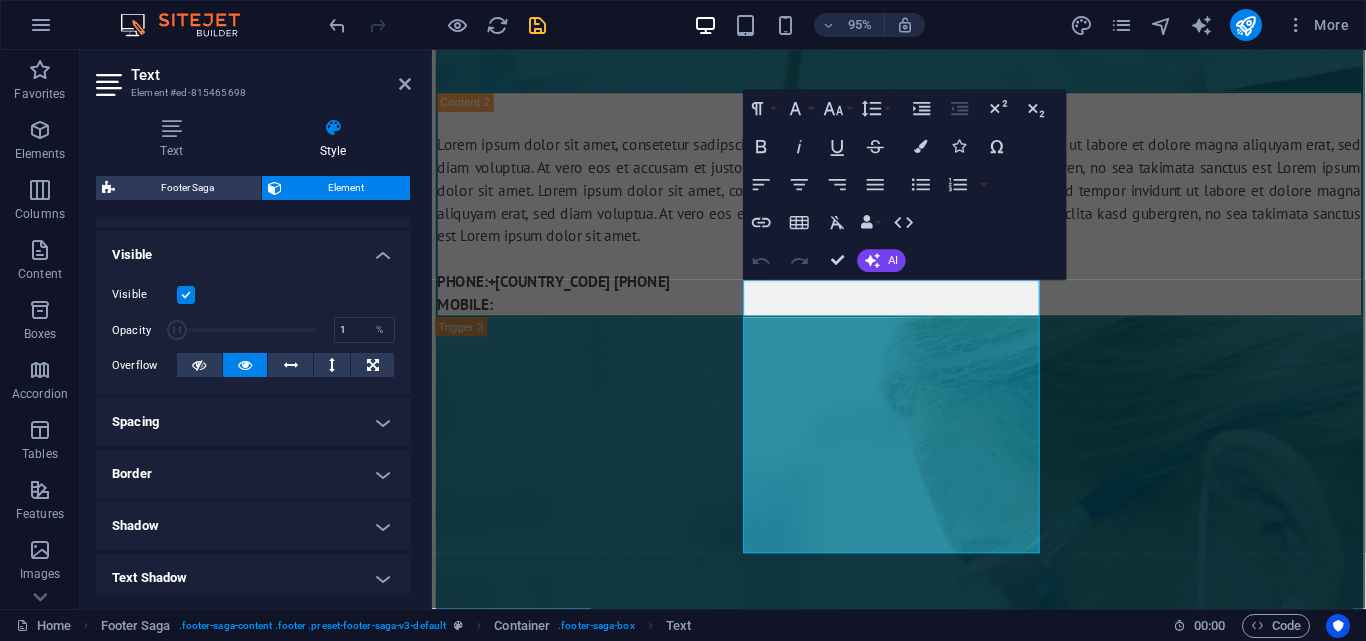 drag, startPoint x: 315, startPoint y: 331, endPoint x: 164, endPoint y: 328, distance: 151.0298 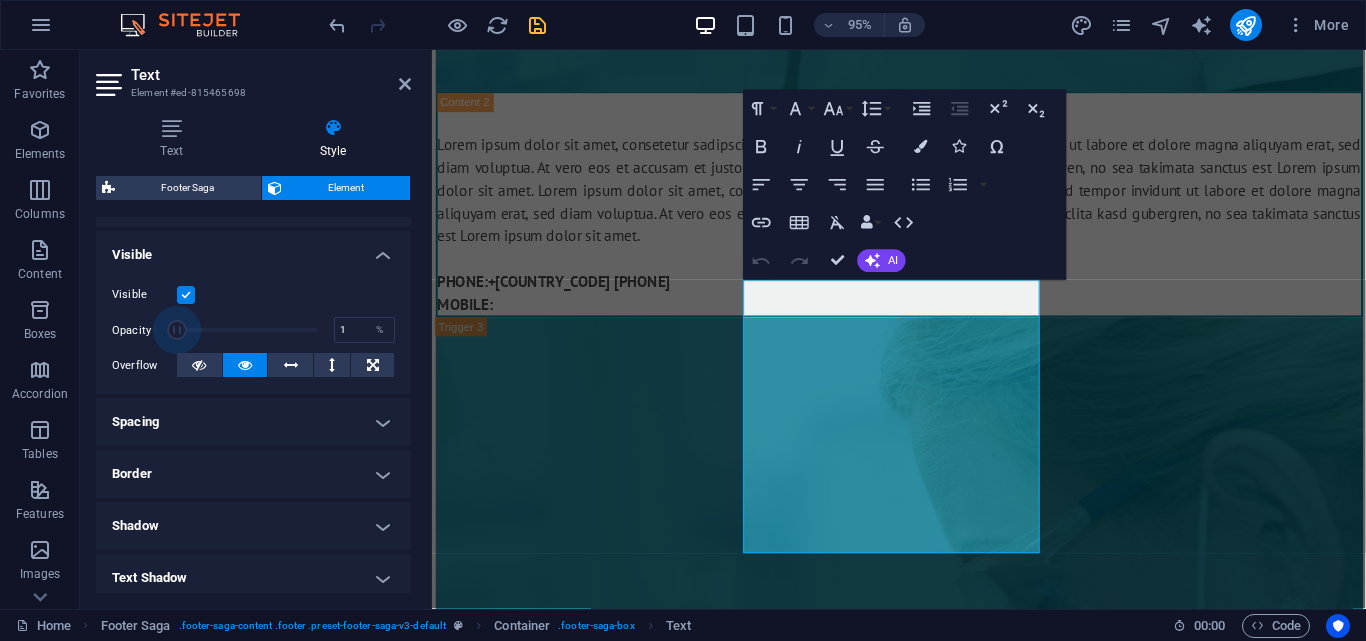 click on "Opacity" at bounding box center [144, 330] 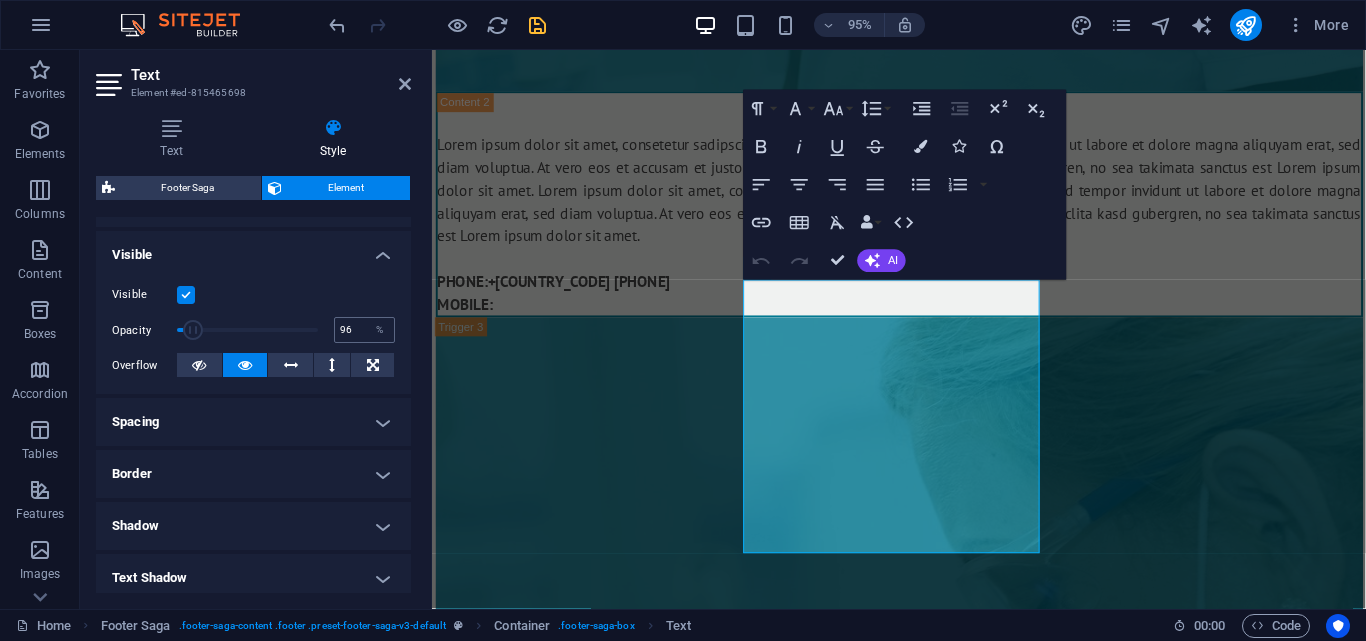 type on "100" 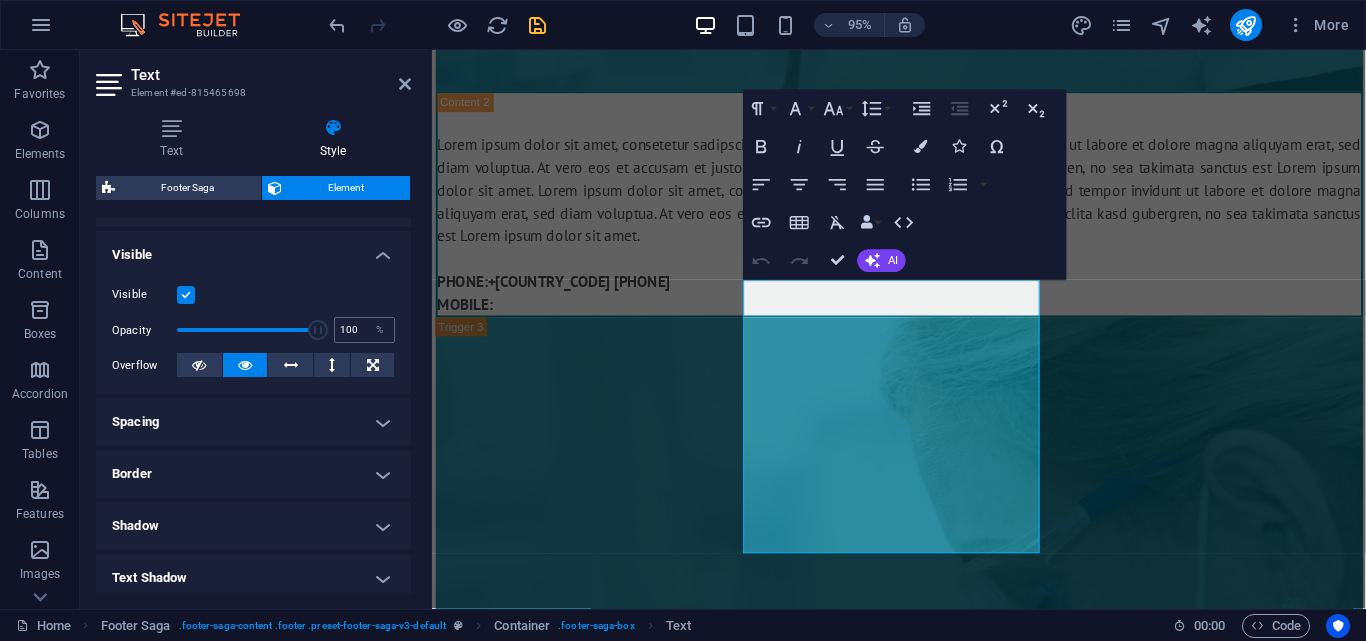 drag, startPoint x: 179, startPoint y: 328, endPoint x: 355, endPoint y: 323, distance: 176.07101 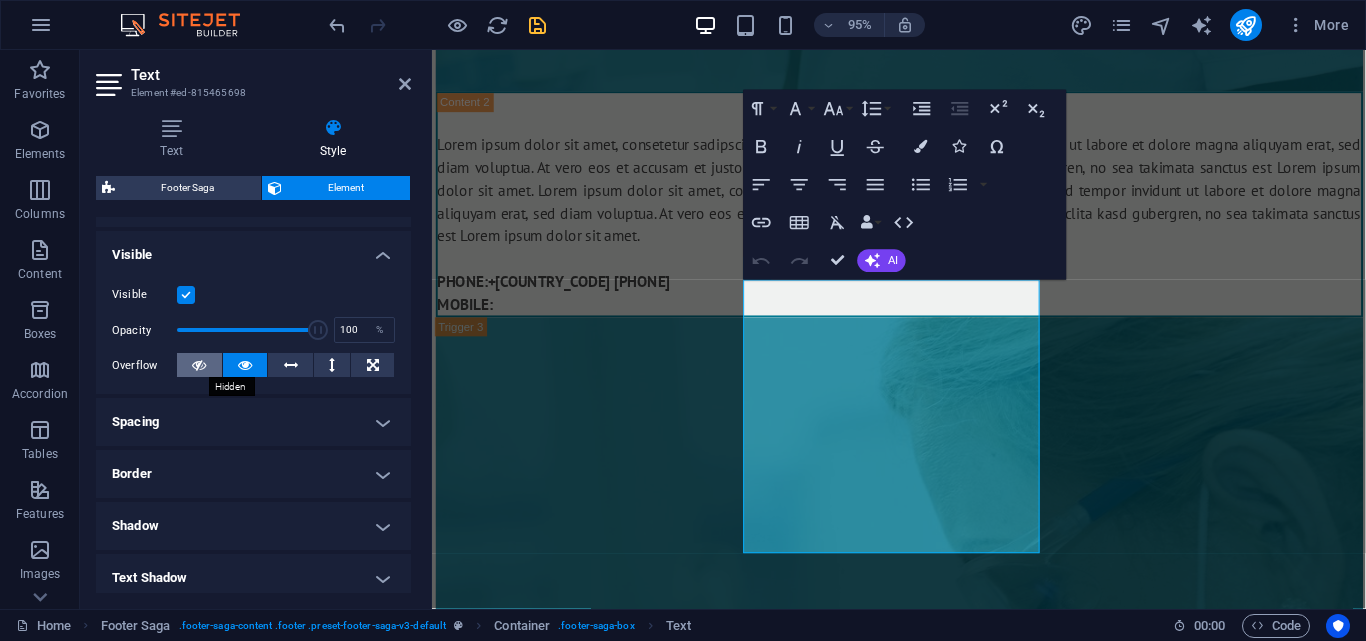 click at bounding box center [199, 365] 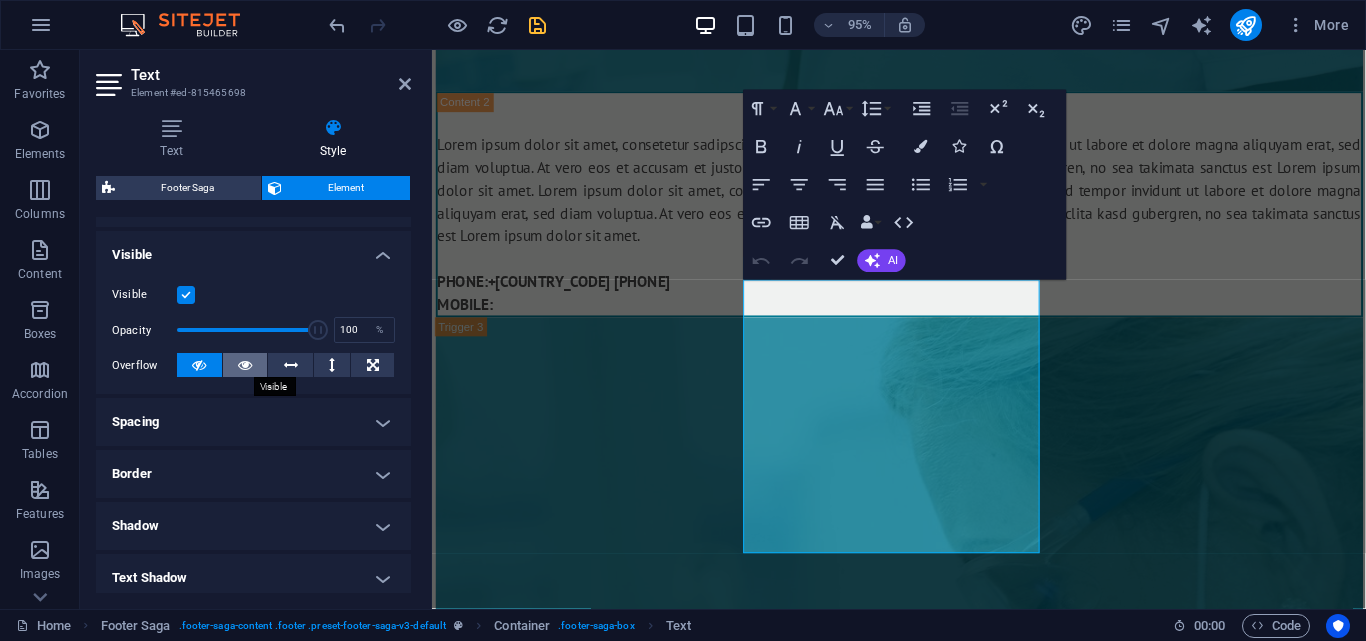 click at bounding box center (245, 365) 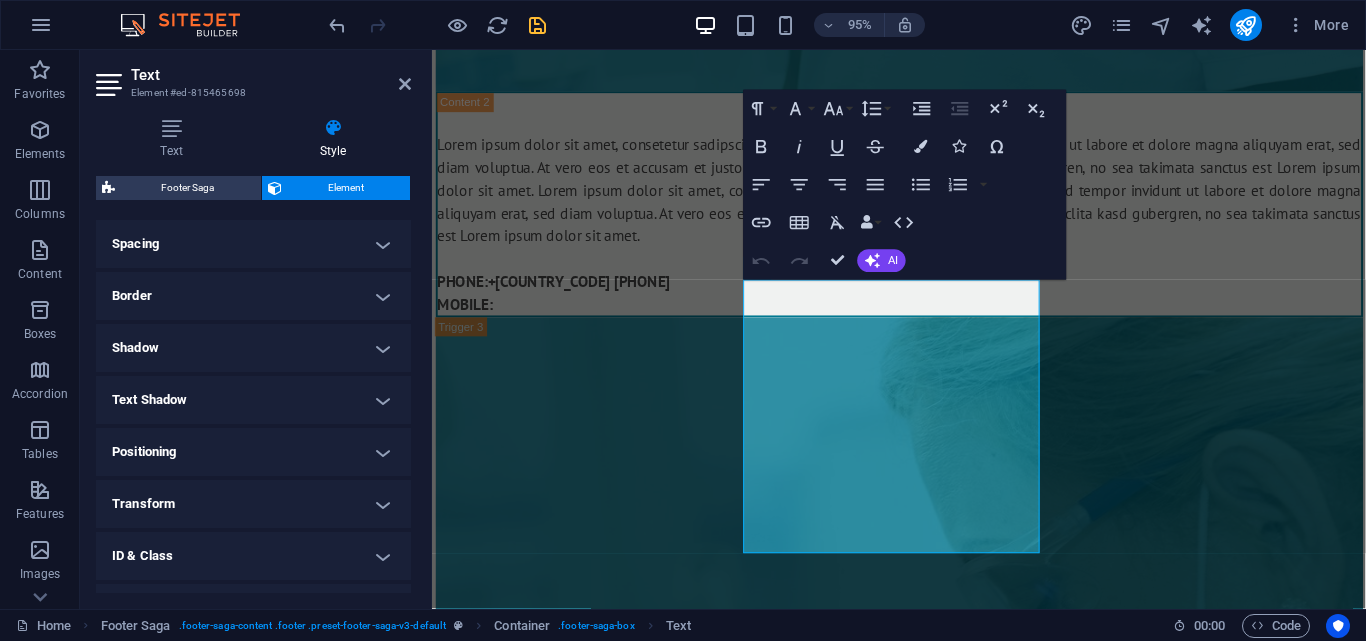 scroll, scrollTop: 400, scrollLeft: 0, axis: vertical 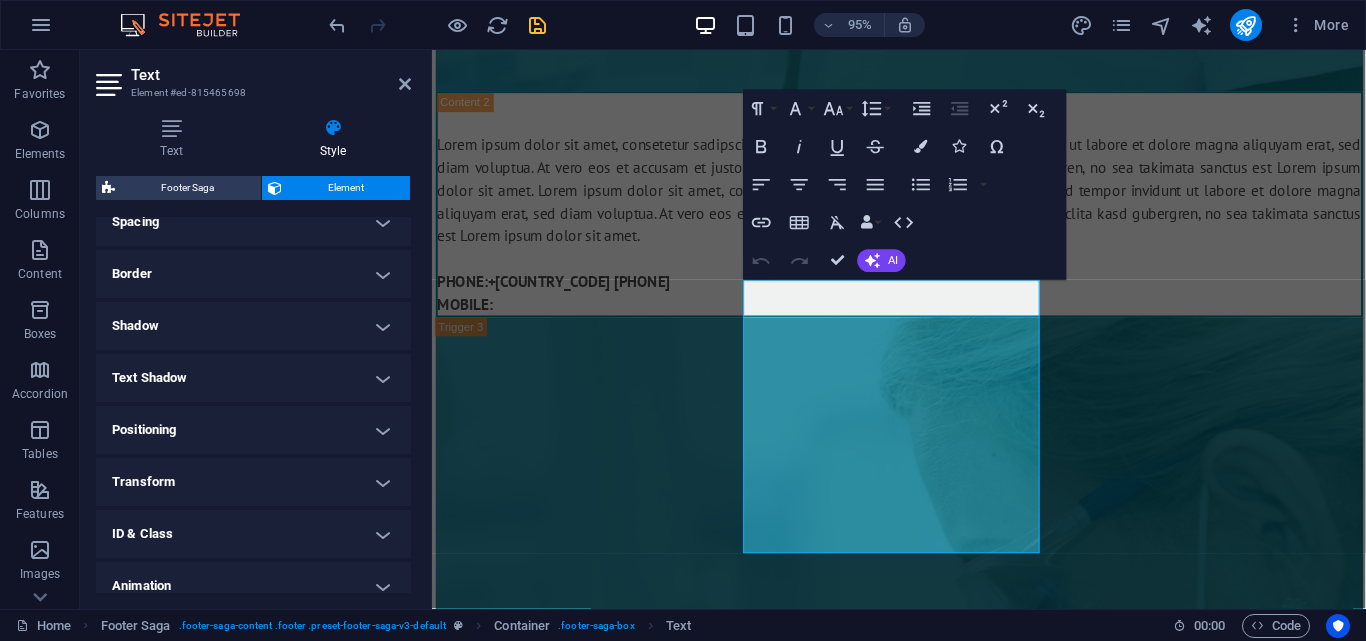 click on "Shadow" at bounding box center (253, 326) 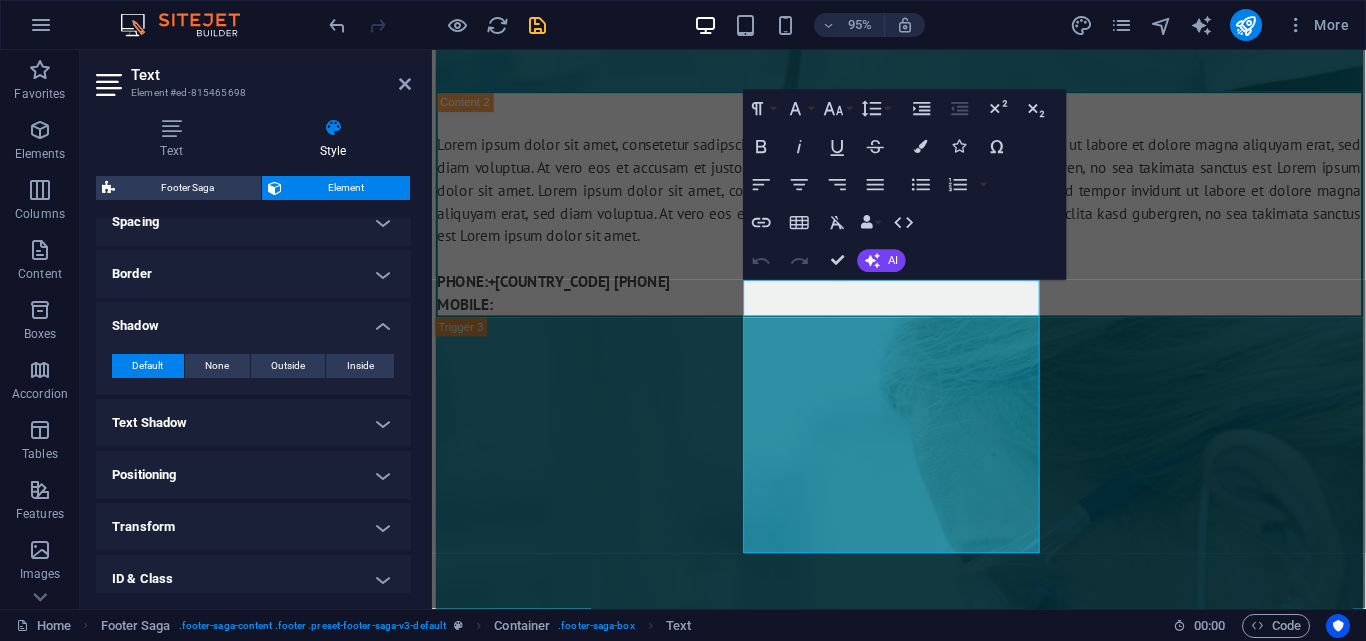 click on "Shadow" at bounding box center [253, 320] 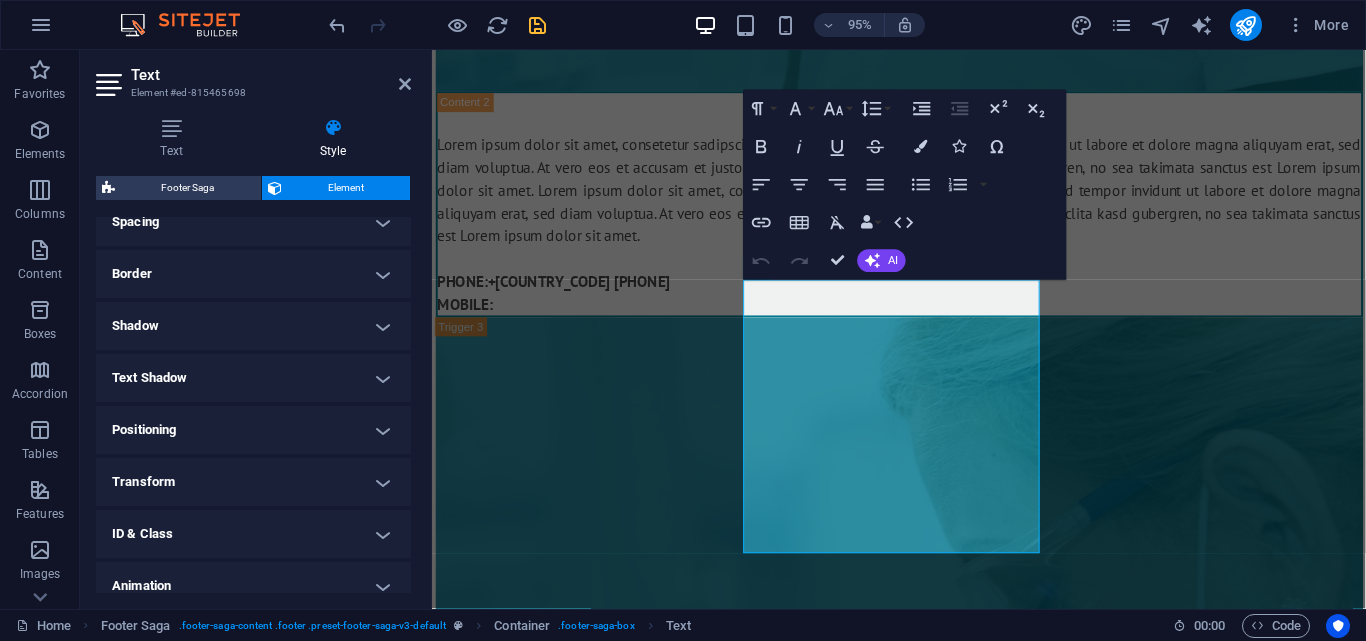 click on "Border" at bounding box center [253, 274] 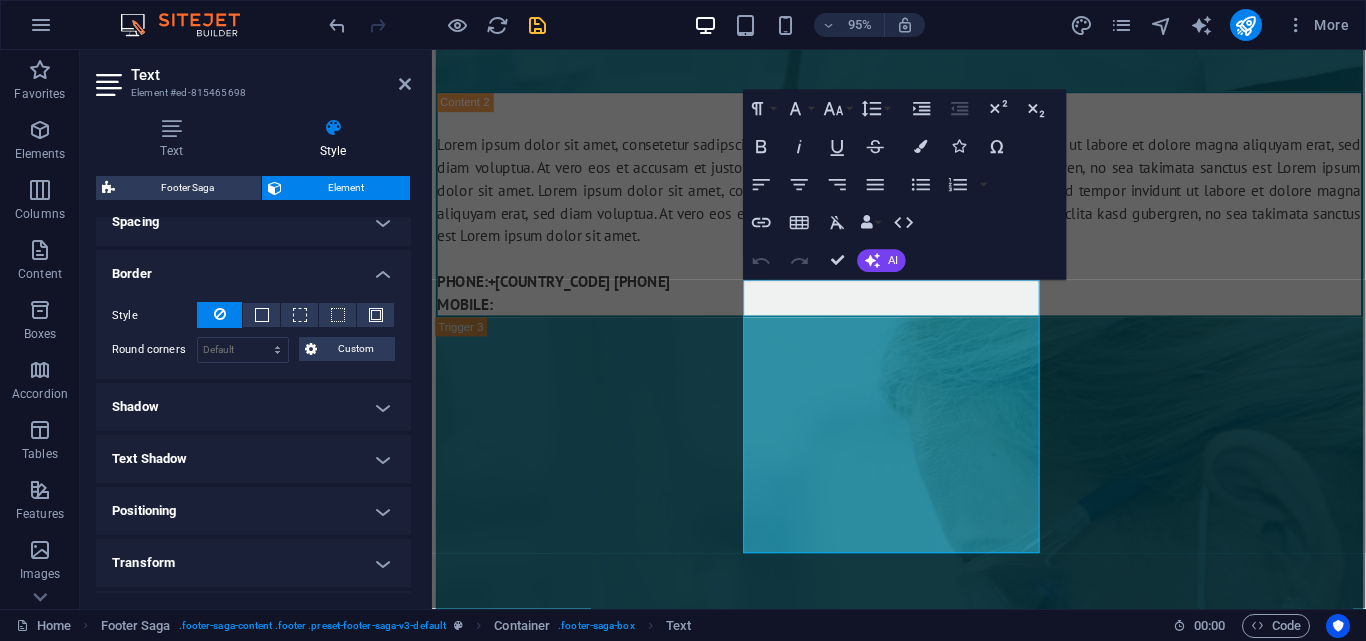 click on "Border" at bounding box center (253, 268) 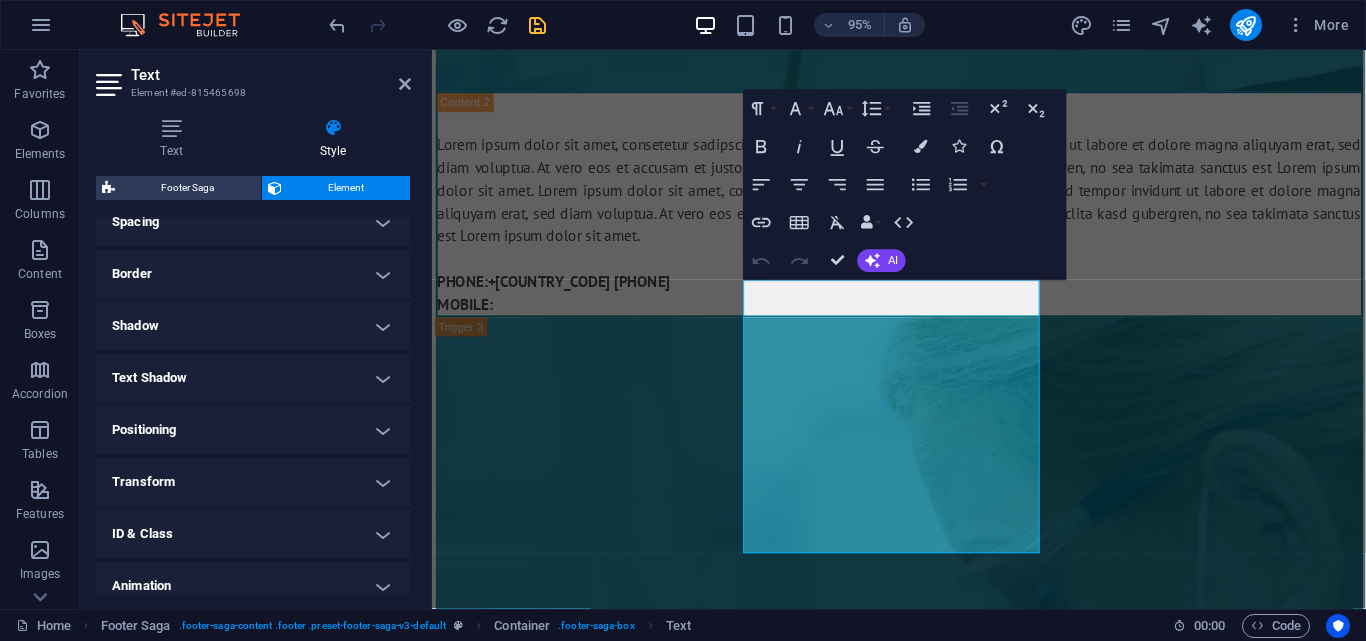 click on "Spacing" at bounding box center (253, 222) 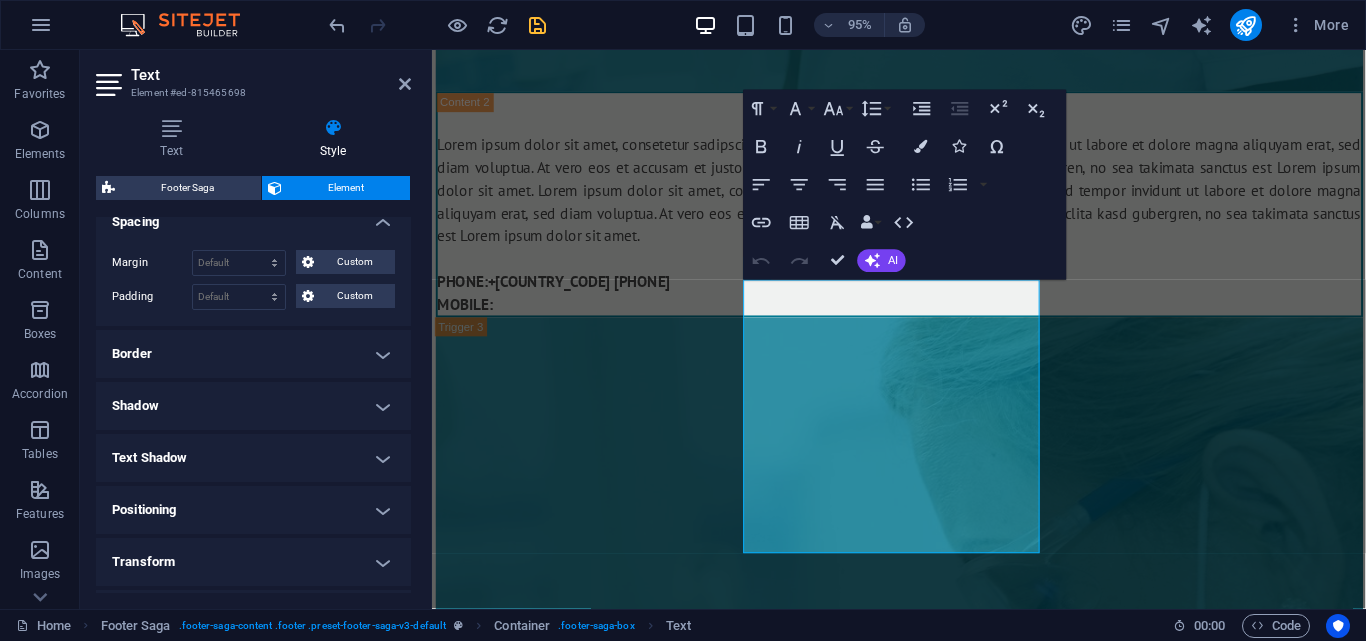 click on "Spacing" at bounding box center [253, 216] 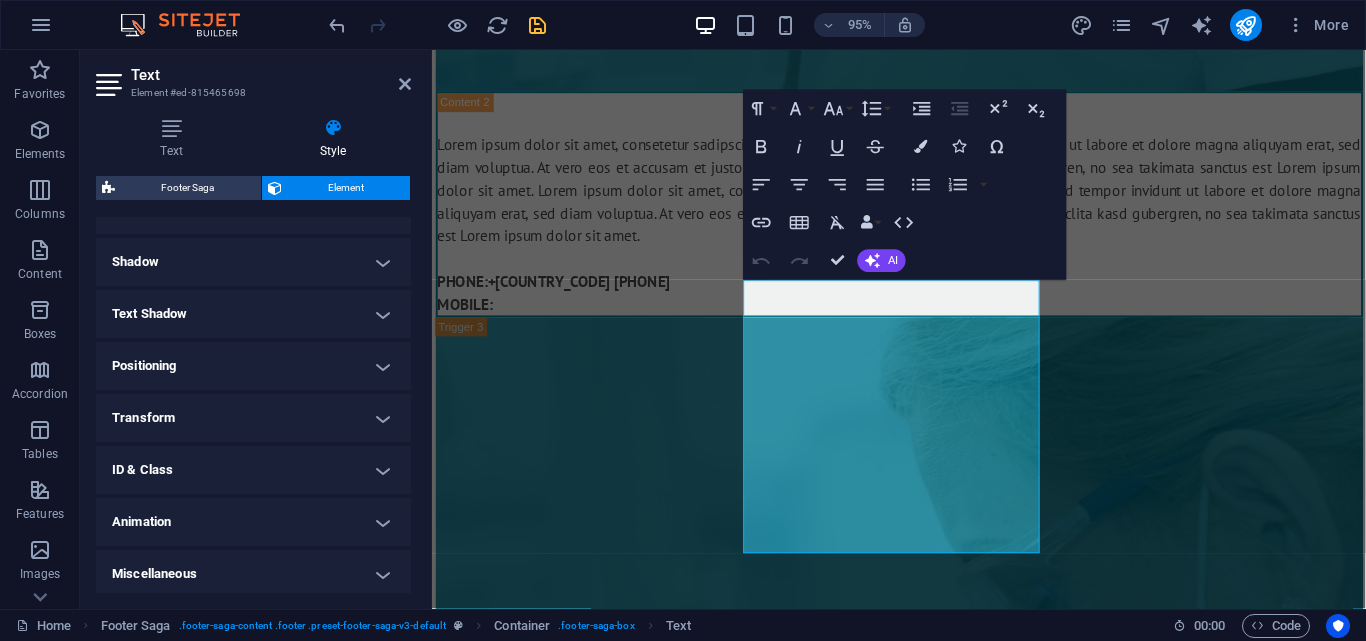 scroll, scrollTop: 469, scrollLeft: 0, axis: vertical 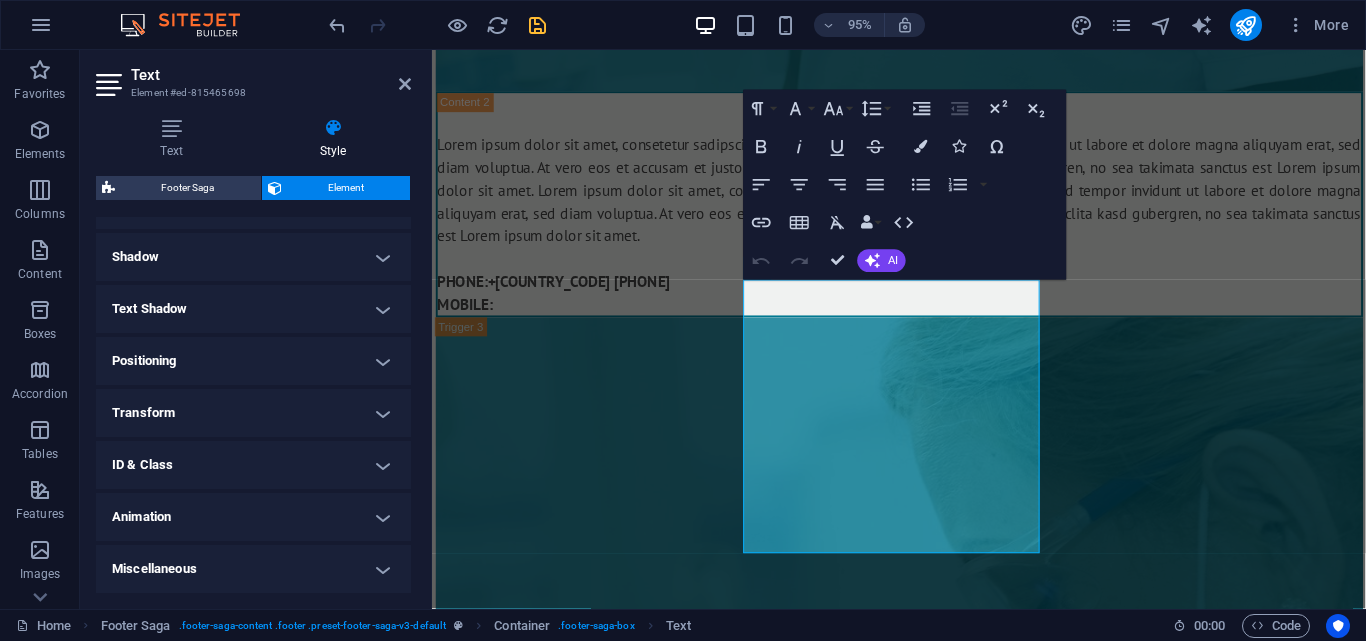 click on "Animation" at bounding box center [253, 517] 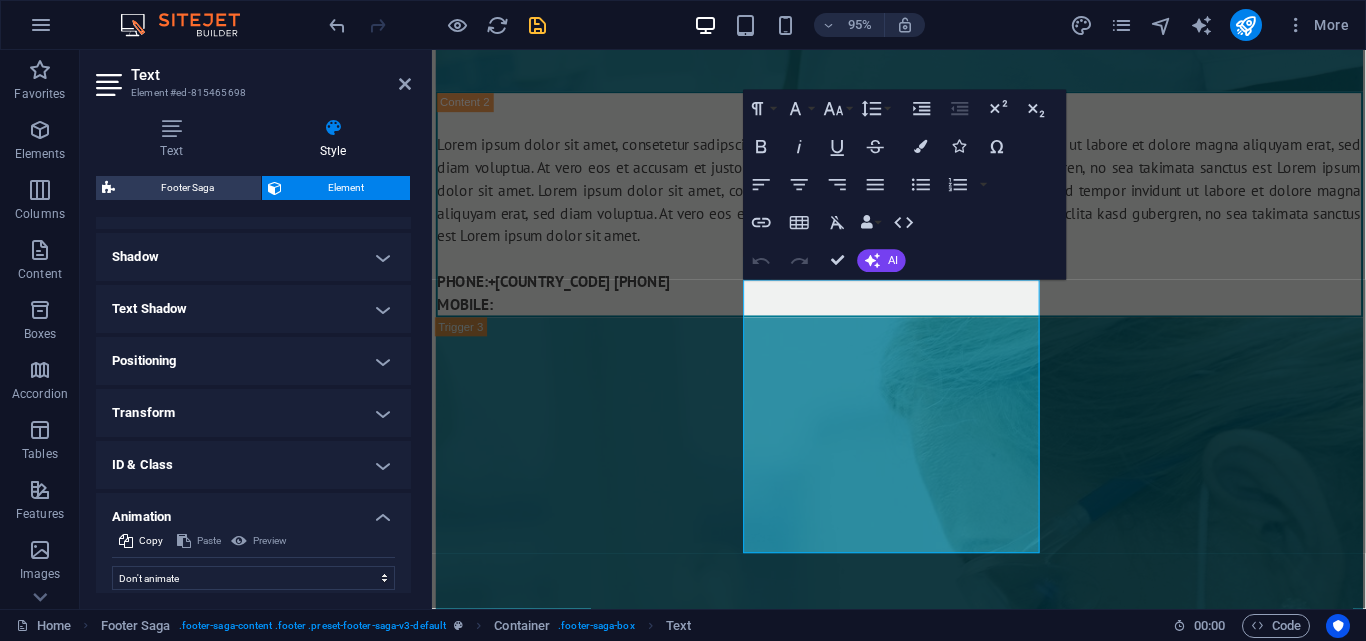 click on "Animation" at bounding box center [253, 511] 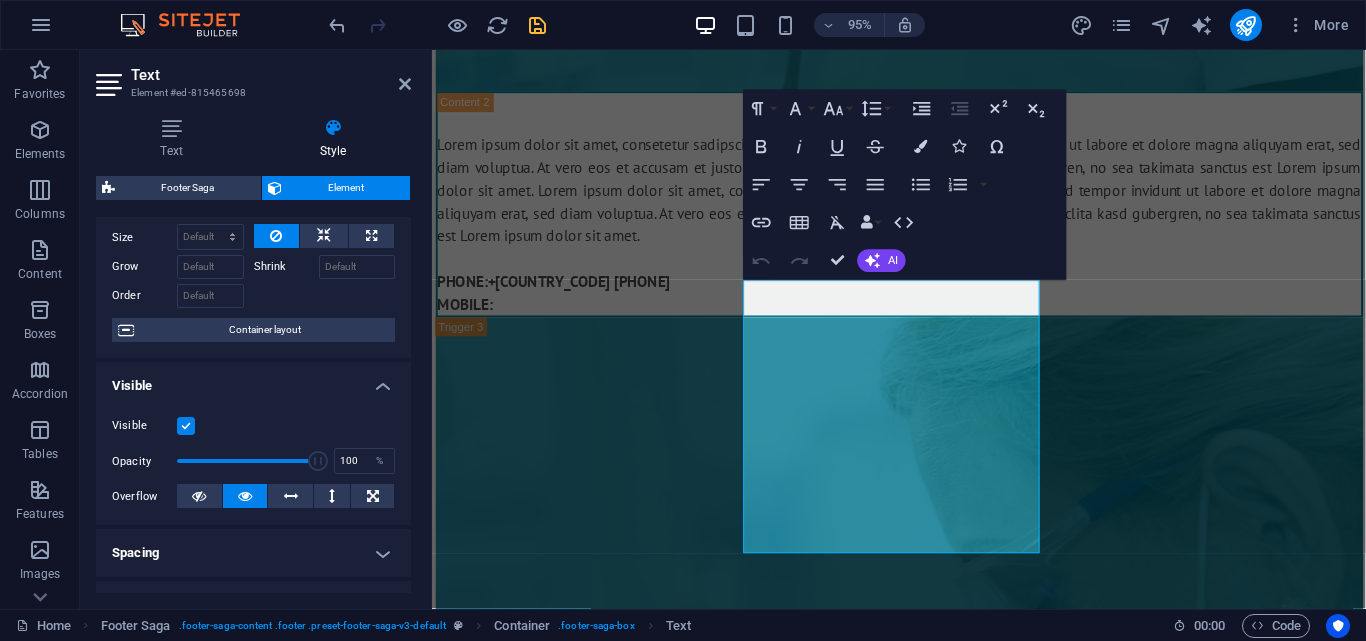 scroll, scrollTop: 0, scrollLeft: 0, axis: both 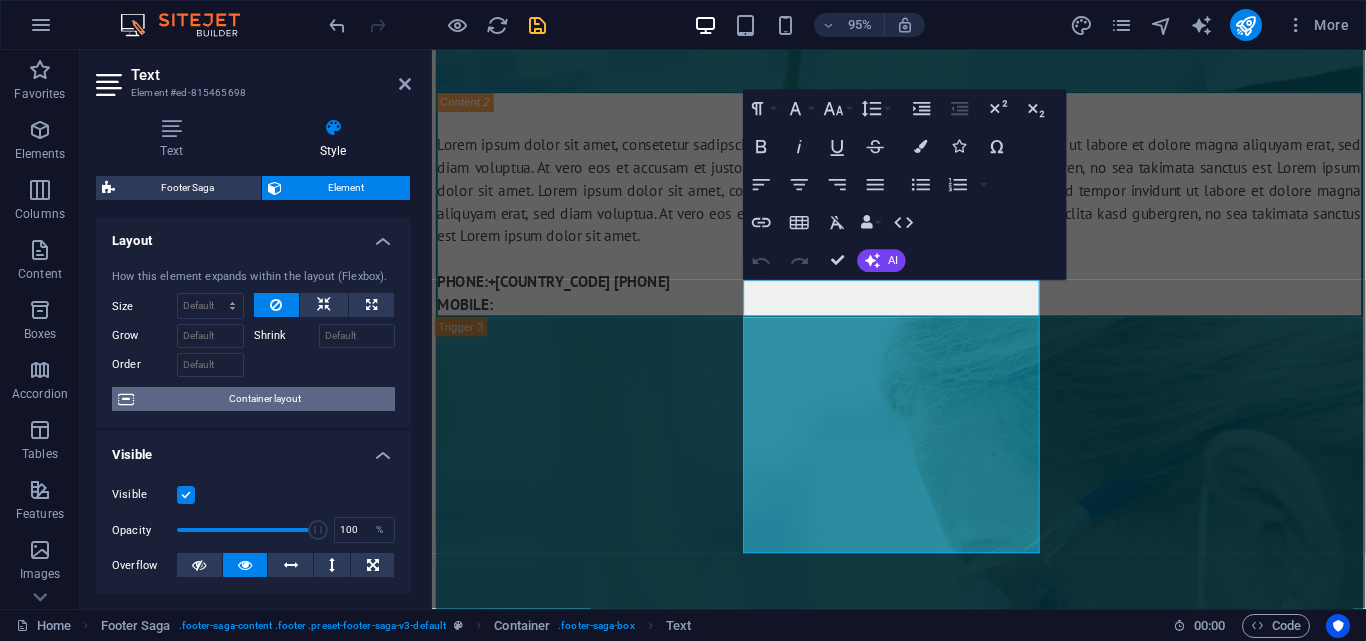 click on "Container layout" at bounding box center (264, 399) 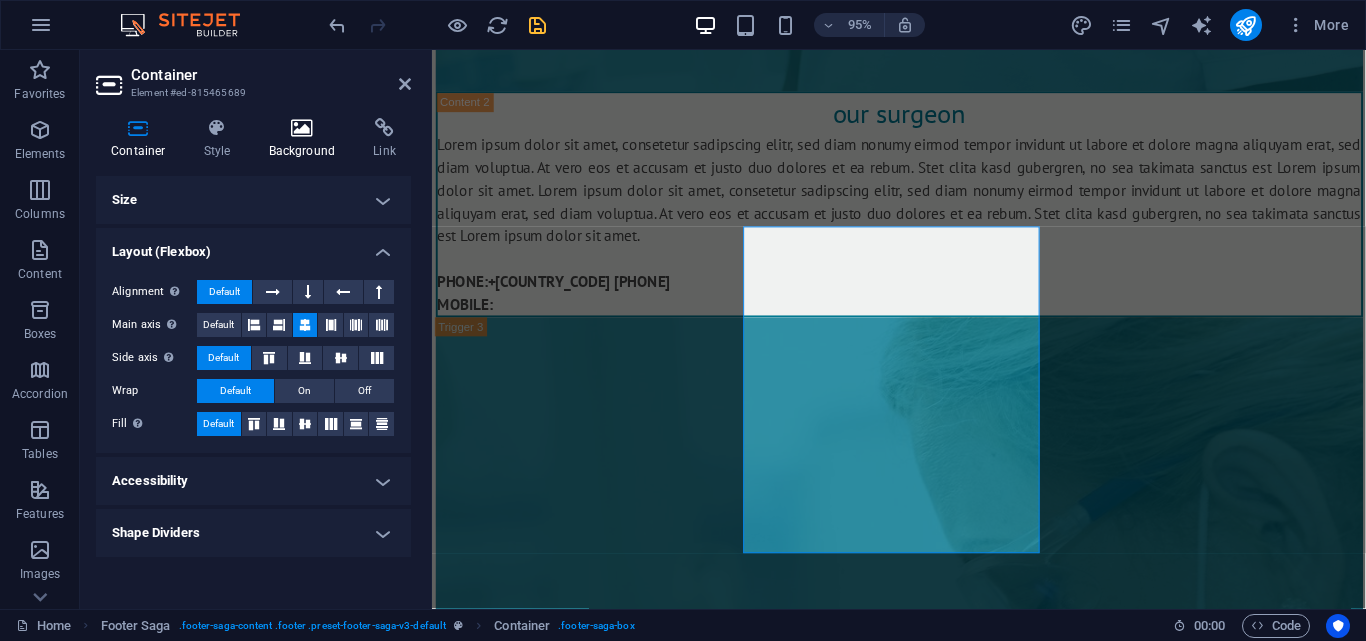 click on "Background" at bounding box center [306, 139] 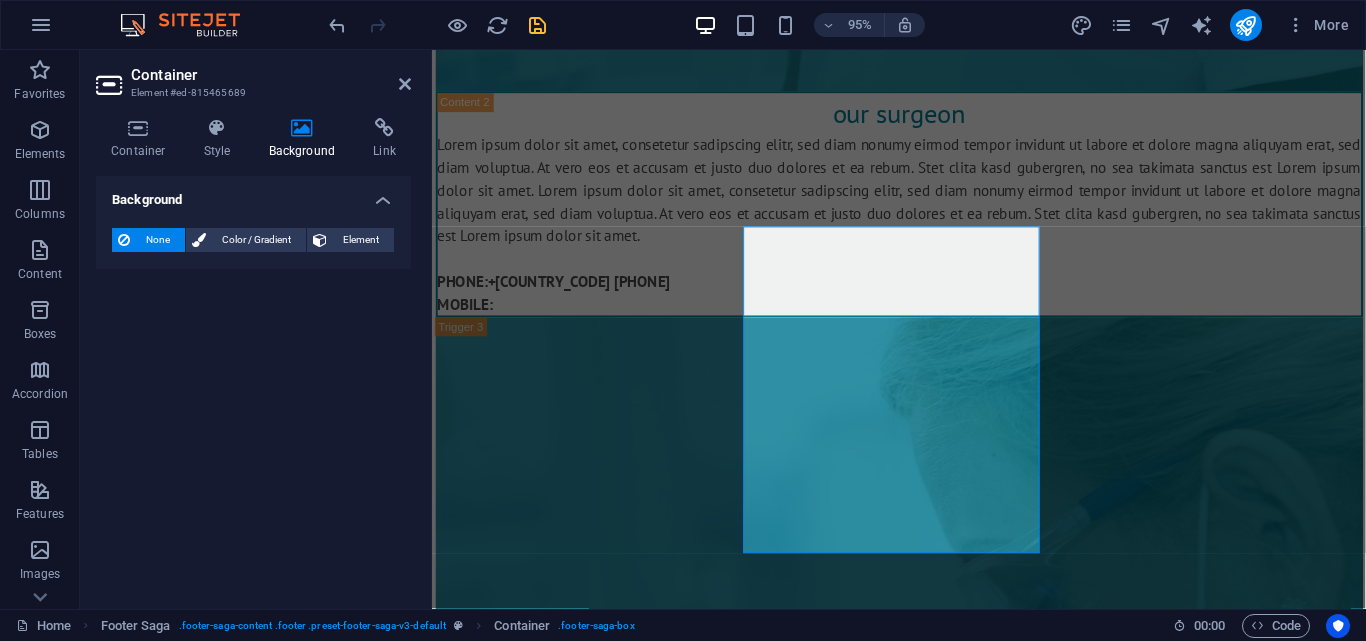click on "None Color / Gradient Element Stretch background to full-width Color overlay Places an overlay over the background to colorize it Parallax 0 % Image Image slider Map Video YouTube Vimeo HTML Color Gradient Color A parent element contains a background. Edit background on parent element" at bounding box center (253, 240) 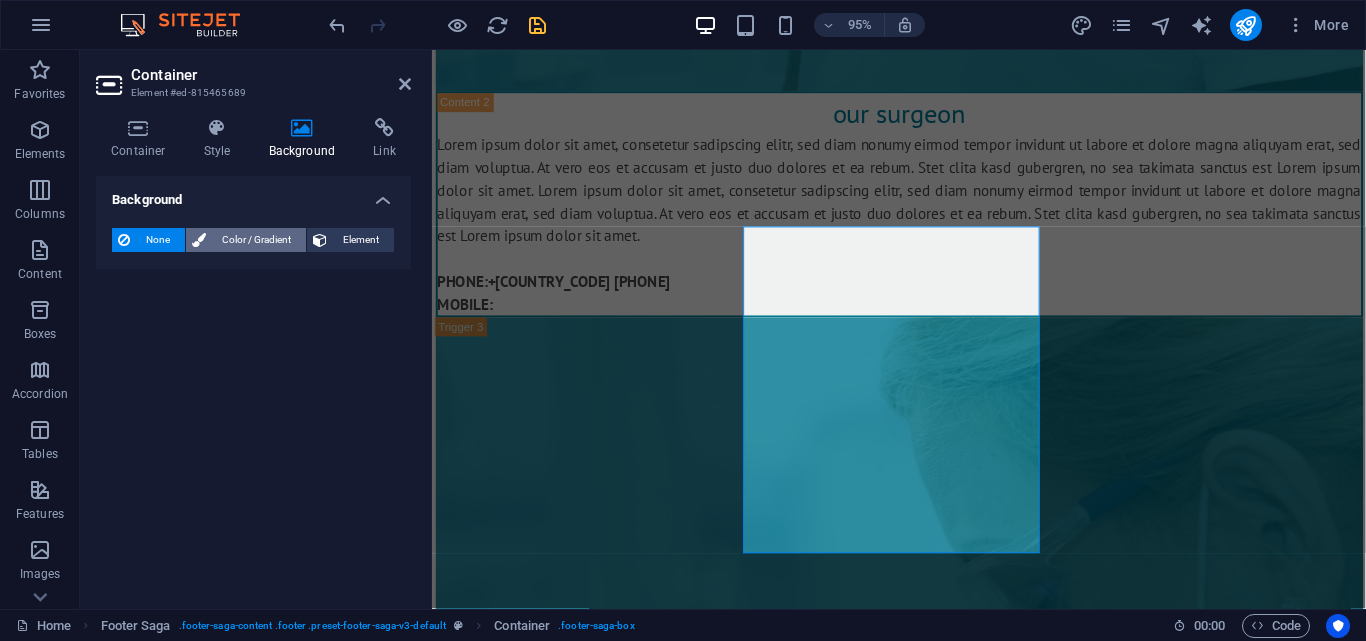 click on "Color / Gradient" at bounding box center (256, 240) 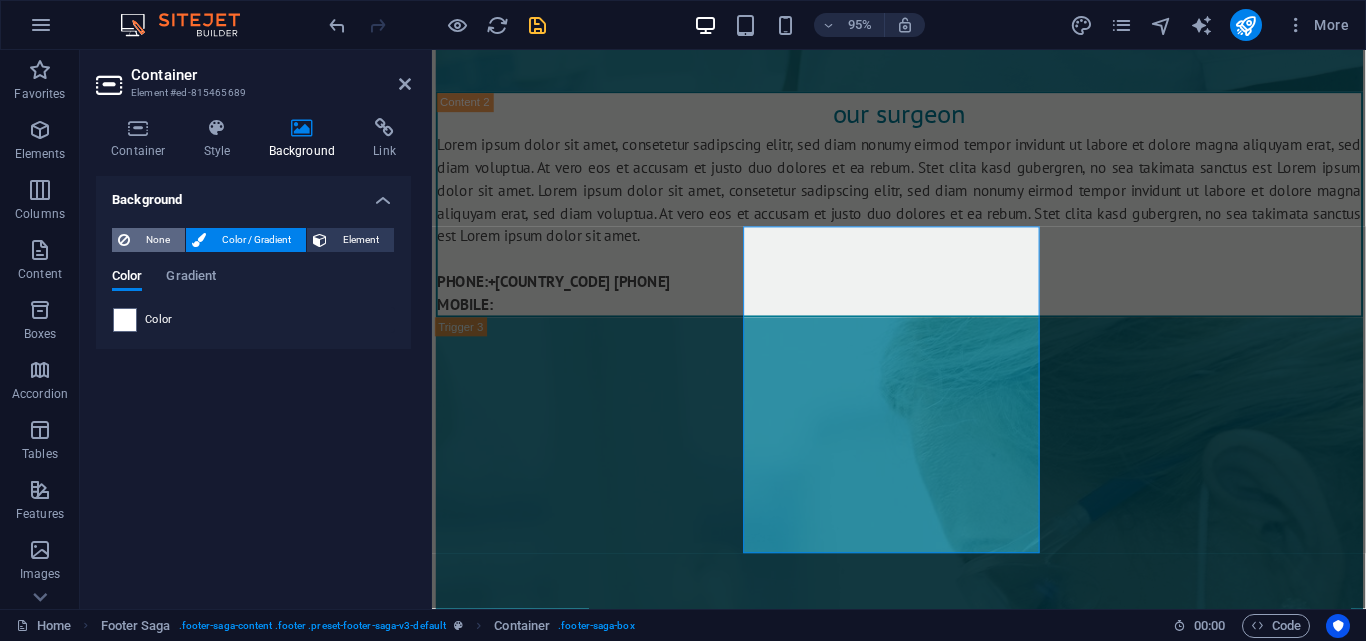 click on "None" at bounding box center [148, 240] 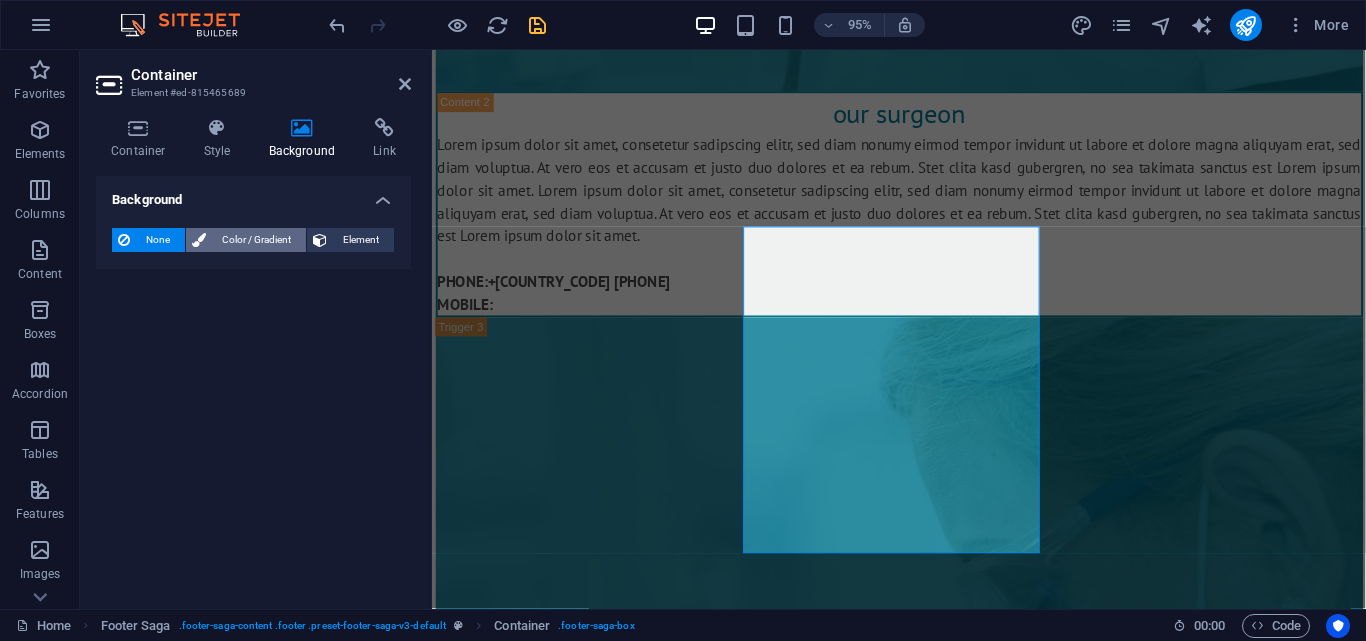 click on "Color / Gradient" at bounding box center [256, 240] 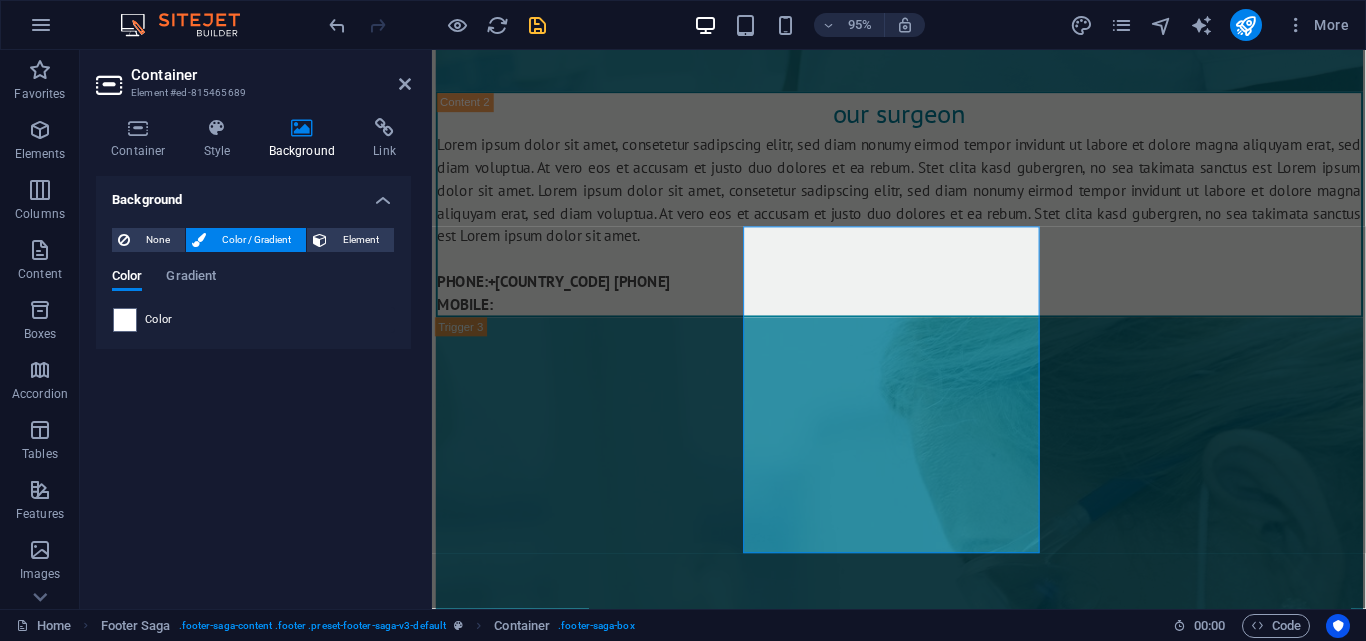 click on "Color" at bounding box center (253, 320) 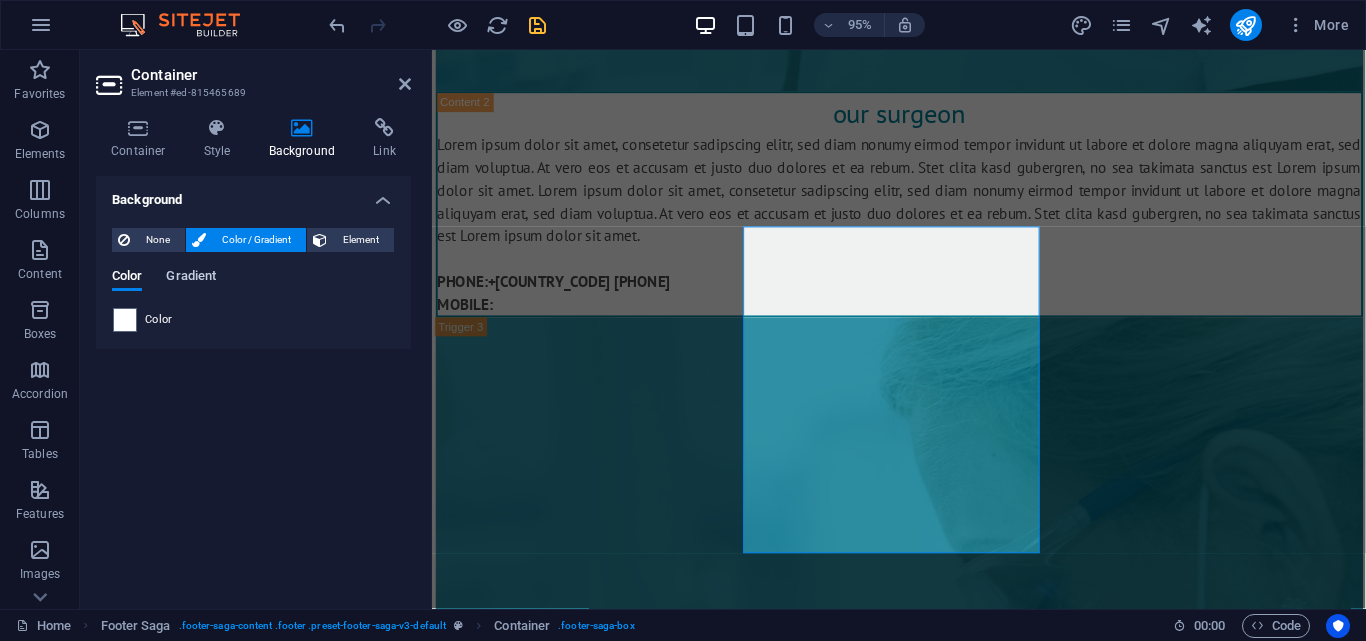 click on "Gradient" at bounding box center (191, 278) 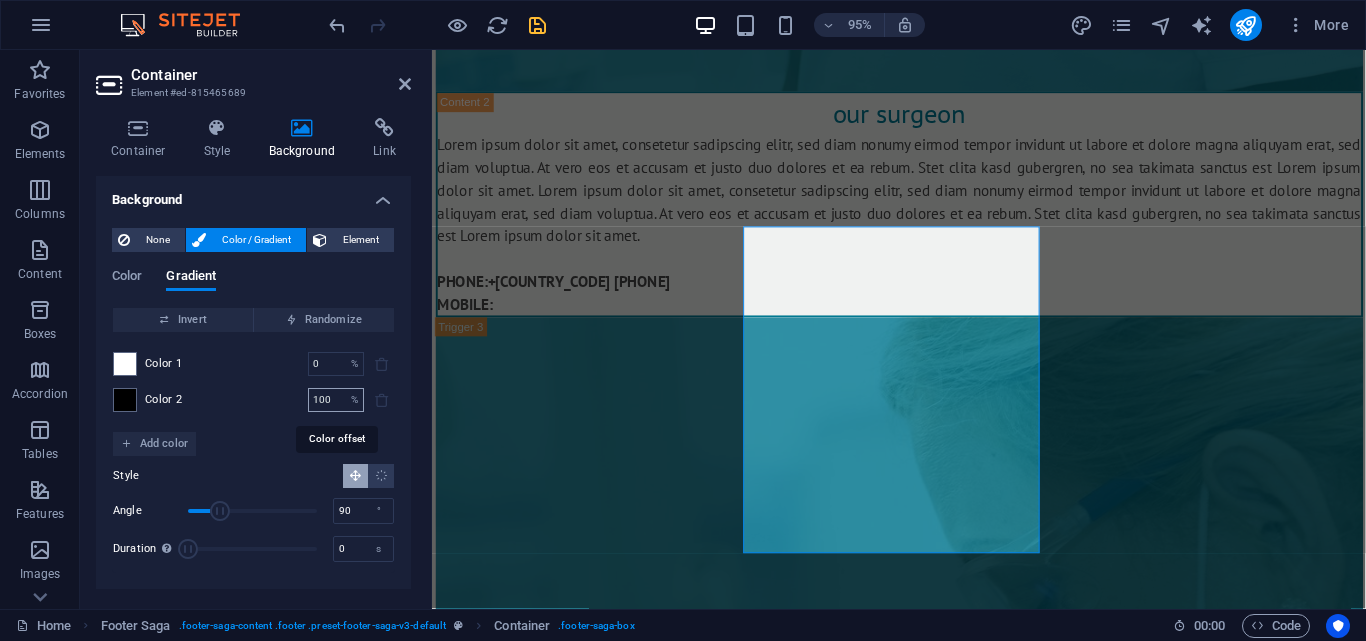 click on "100" at bounding box center [325, 400] 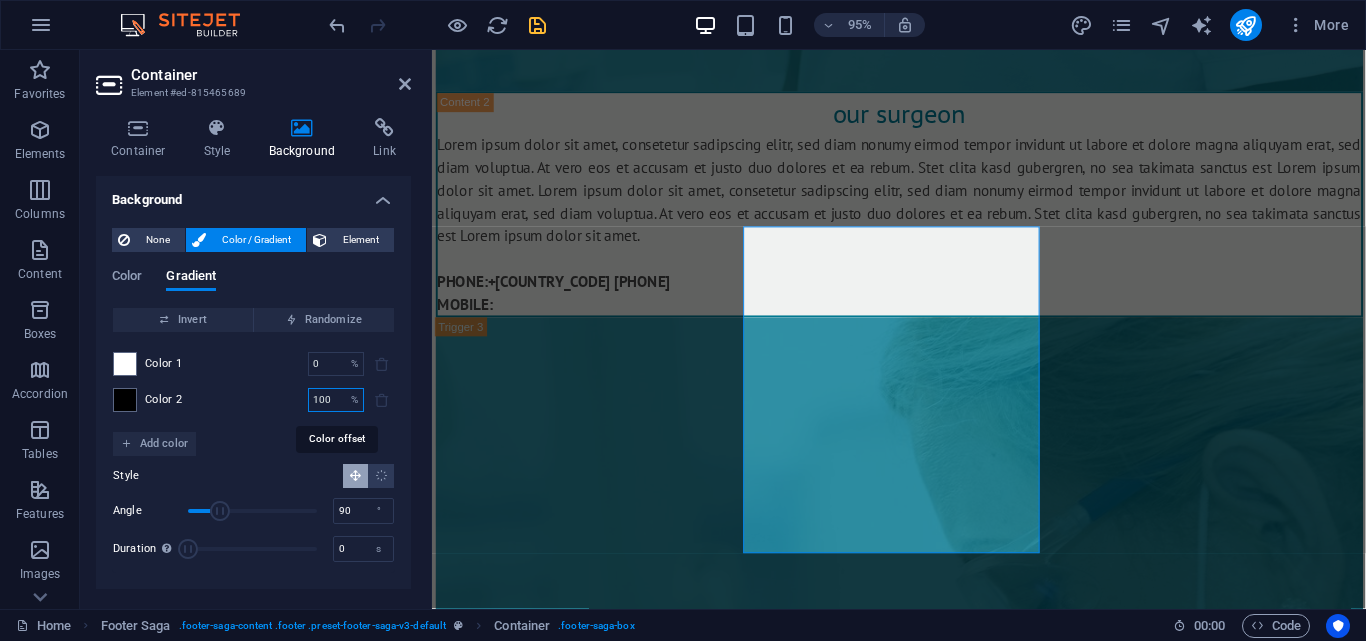 click on "100" at bounding box center [325, 400] 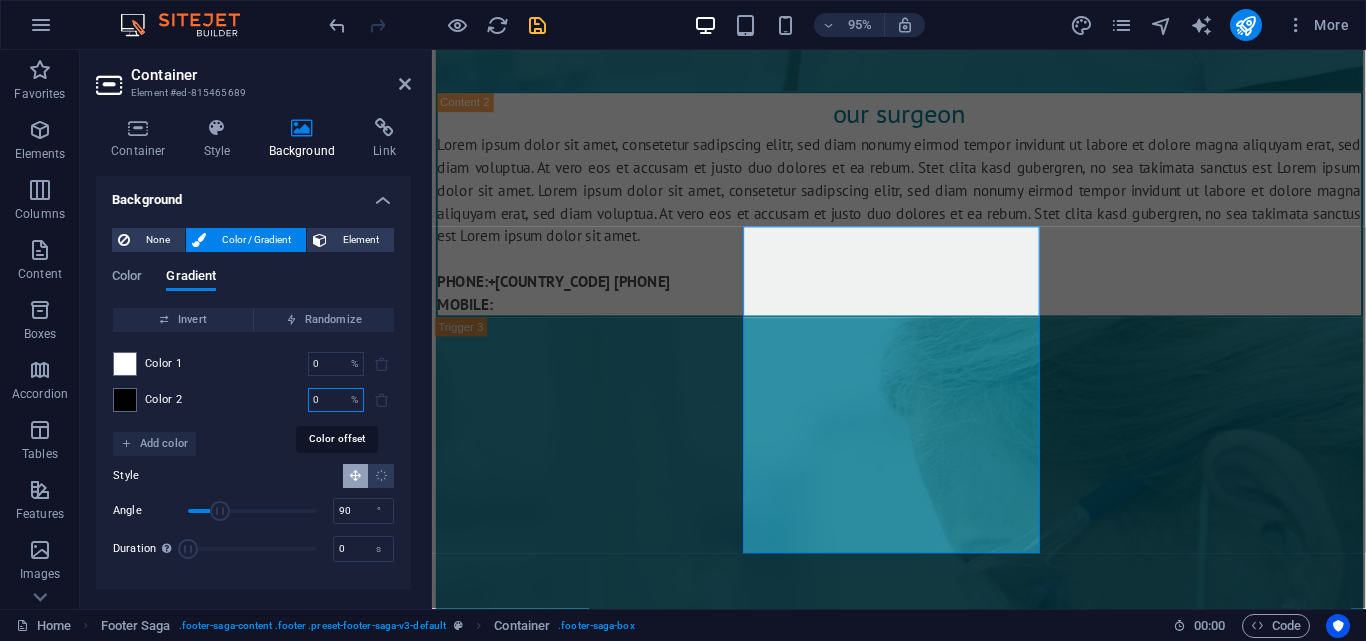 type on "0" 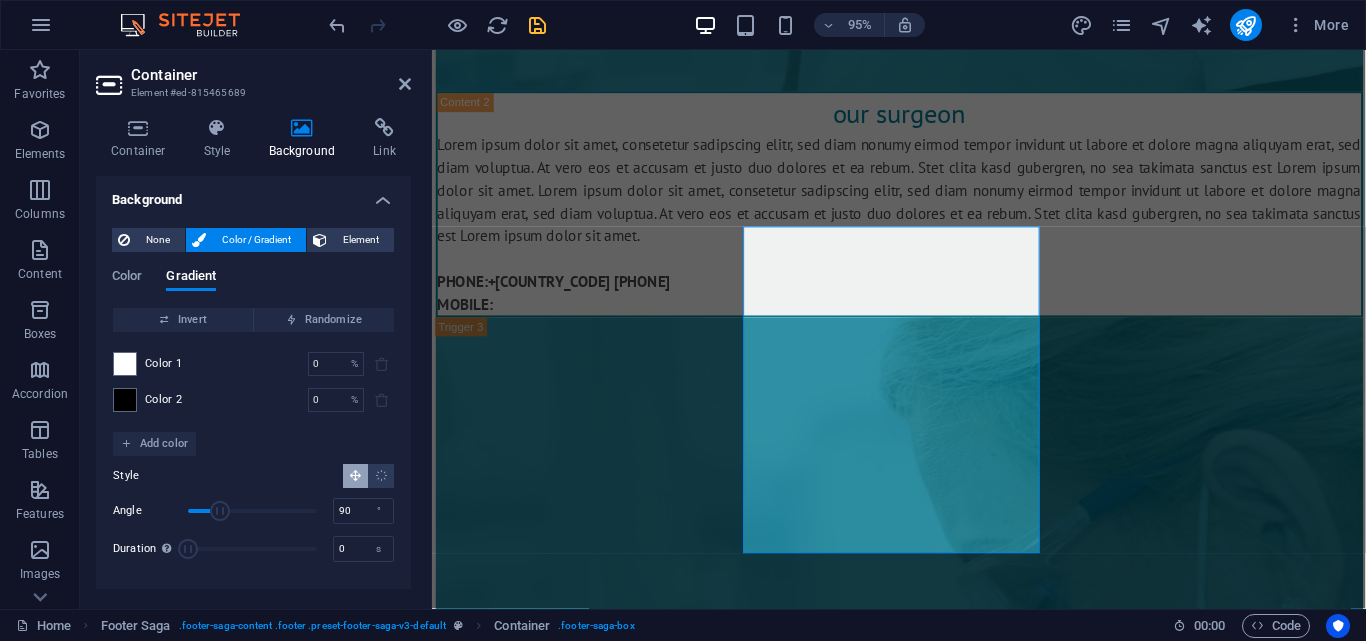click on "Color 1 0 % ​" at bounding box center [253, 364] 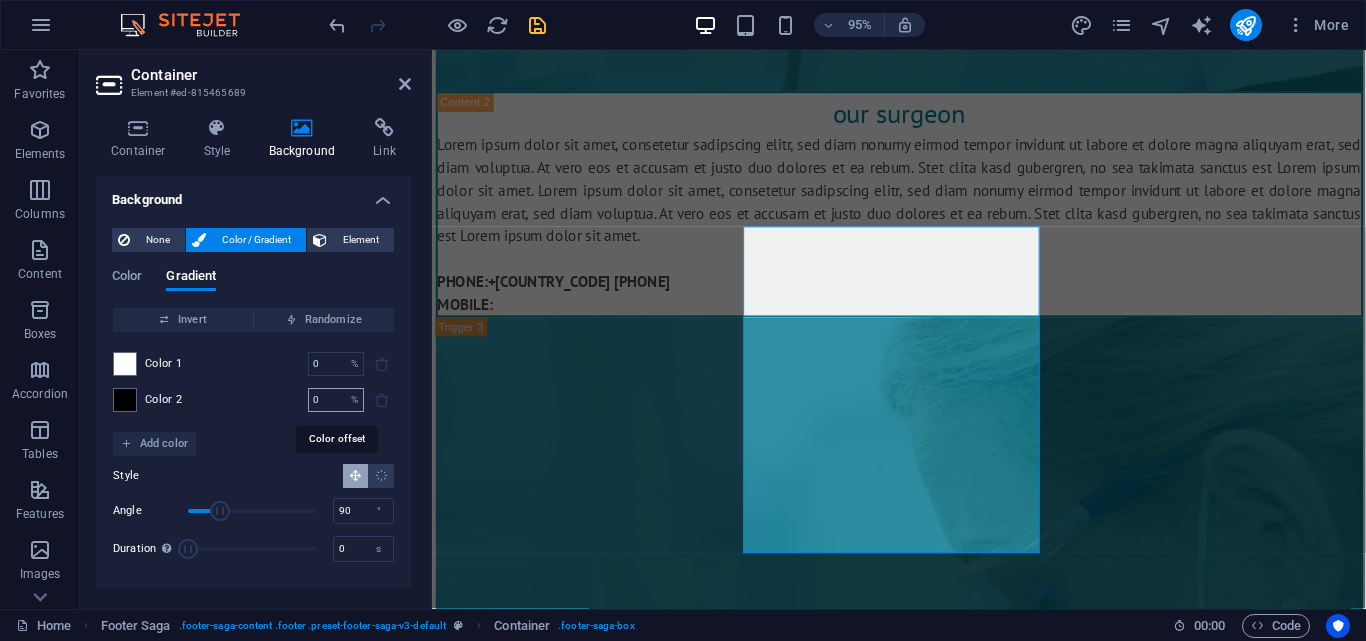 click on "0" at bounding box center [325, 400] 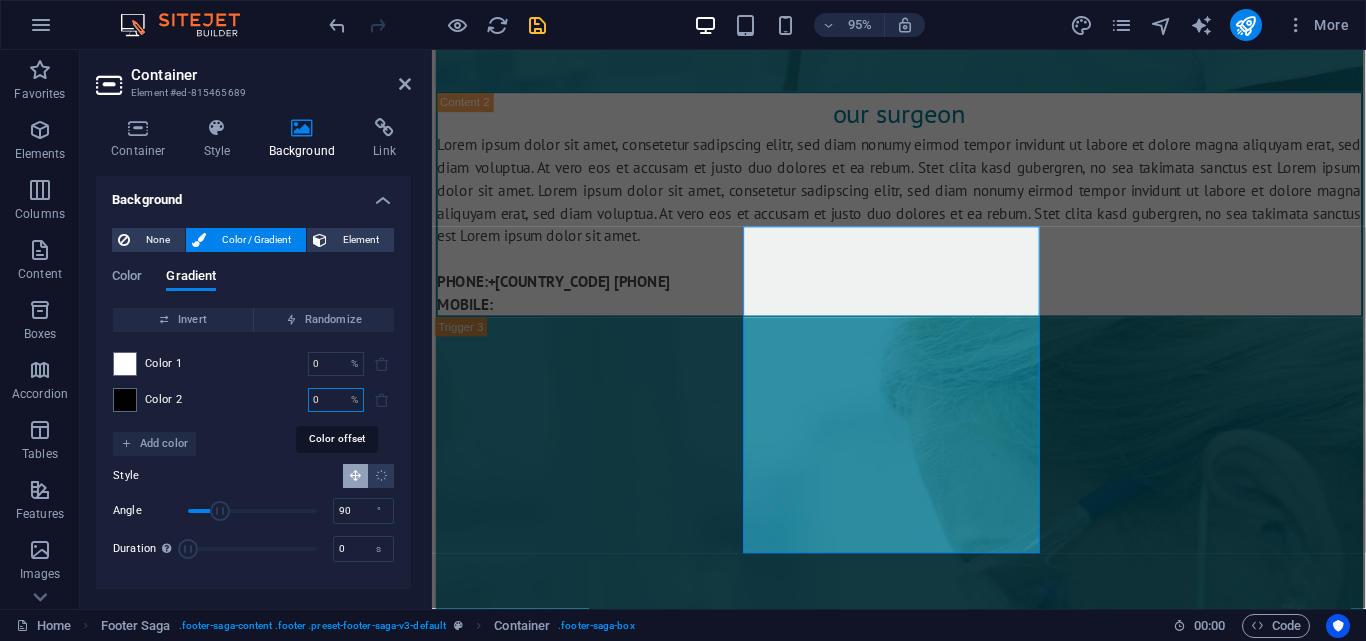 click on "0" at bounding box center (325, 400) 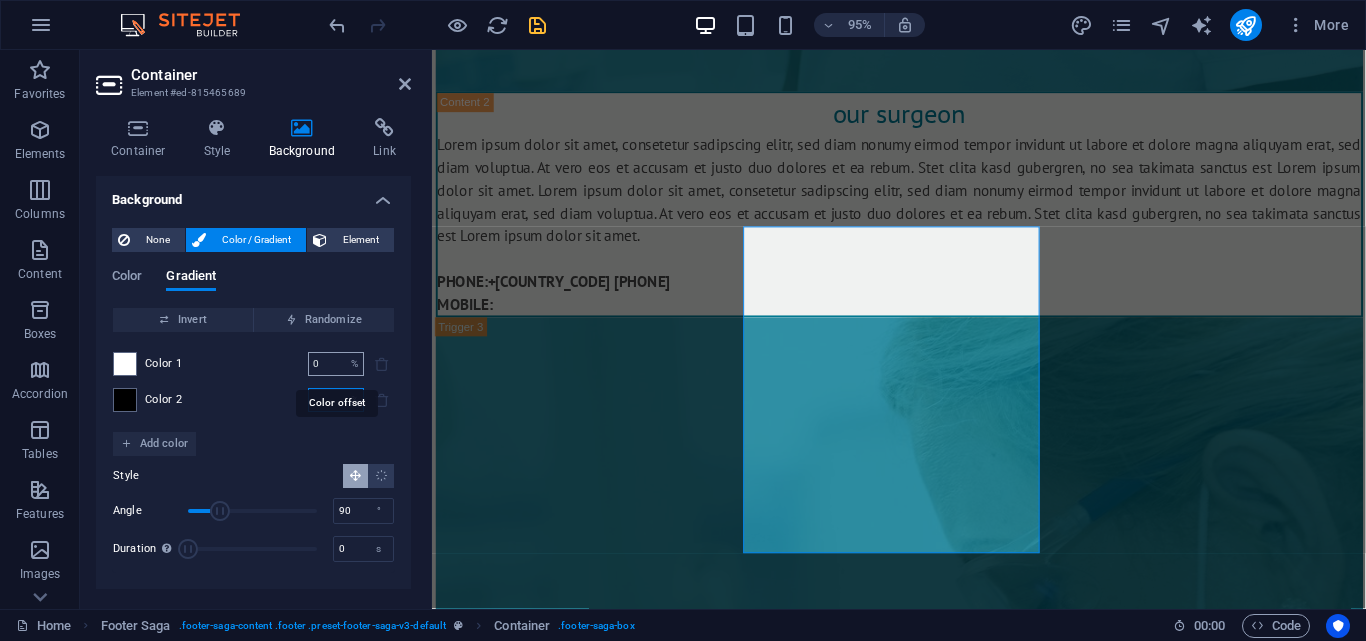 type on "0" 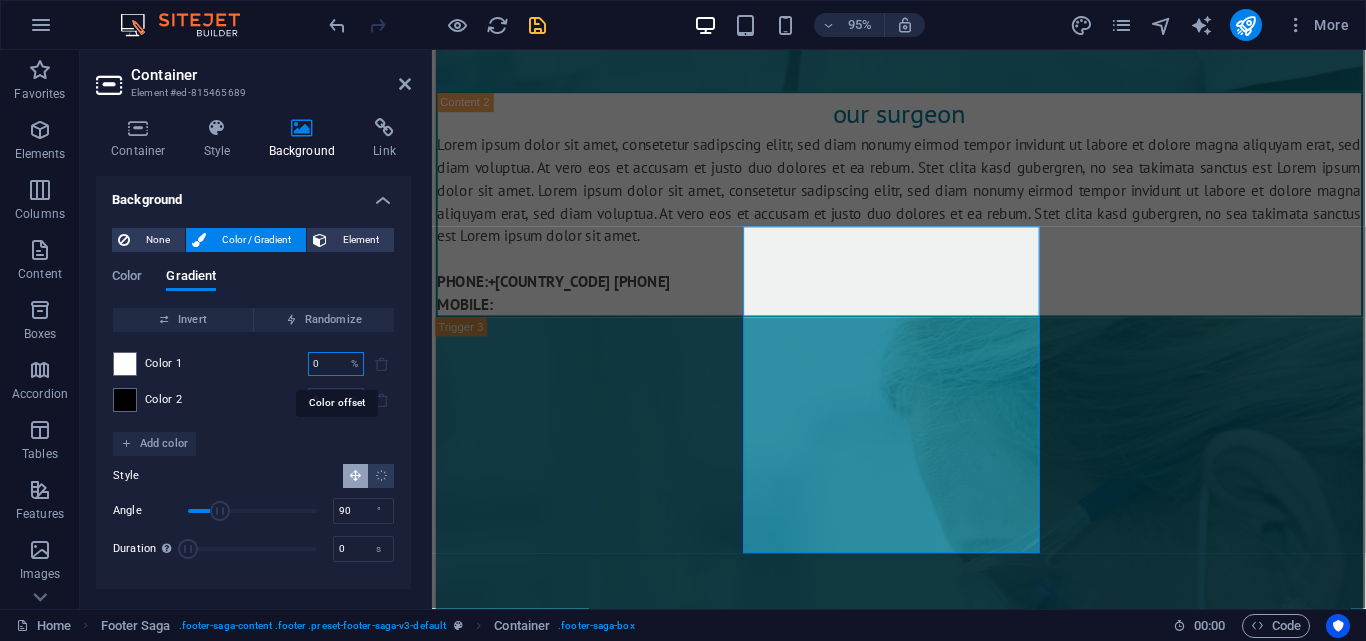 click on "0" at bounding box center (325, 364) 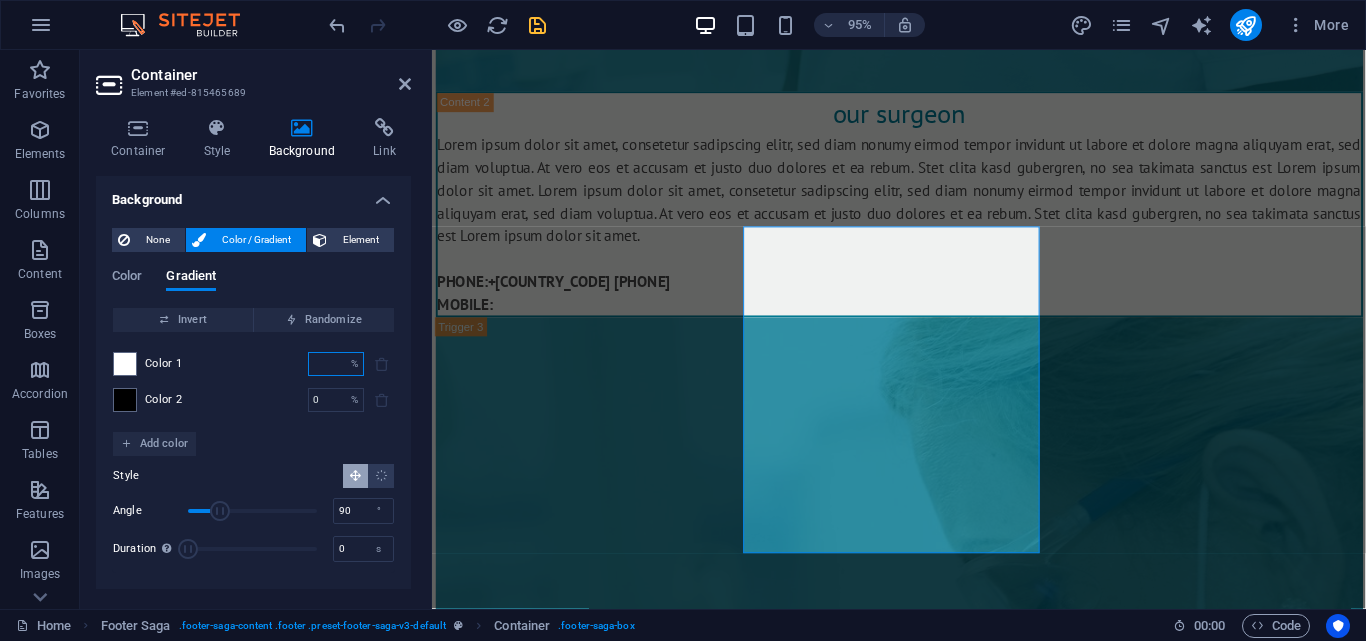 type on "0" 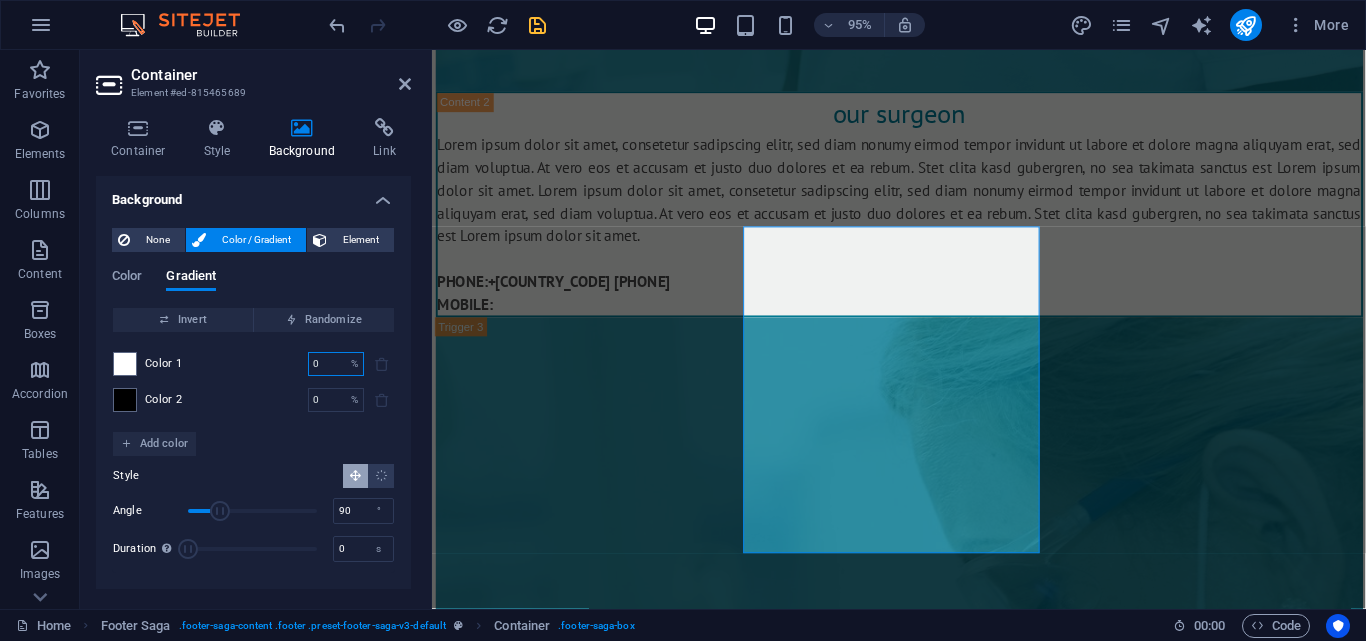 click on "Color 2 0 % ​" at bounding box center (253, 400) 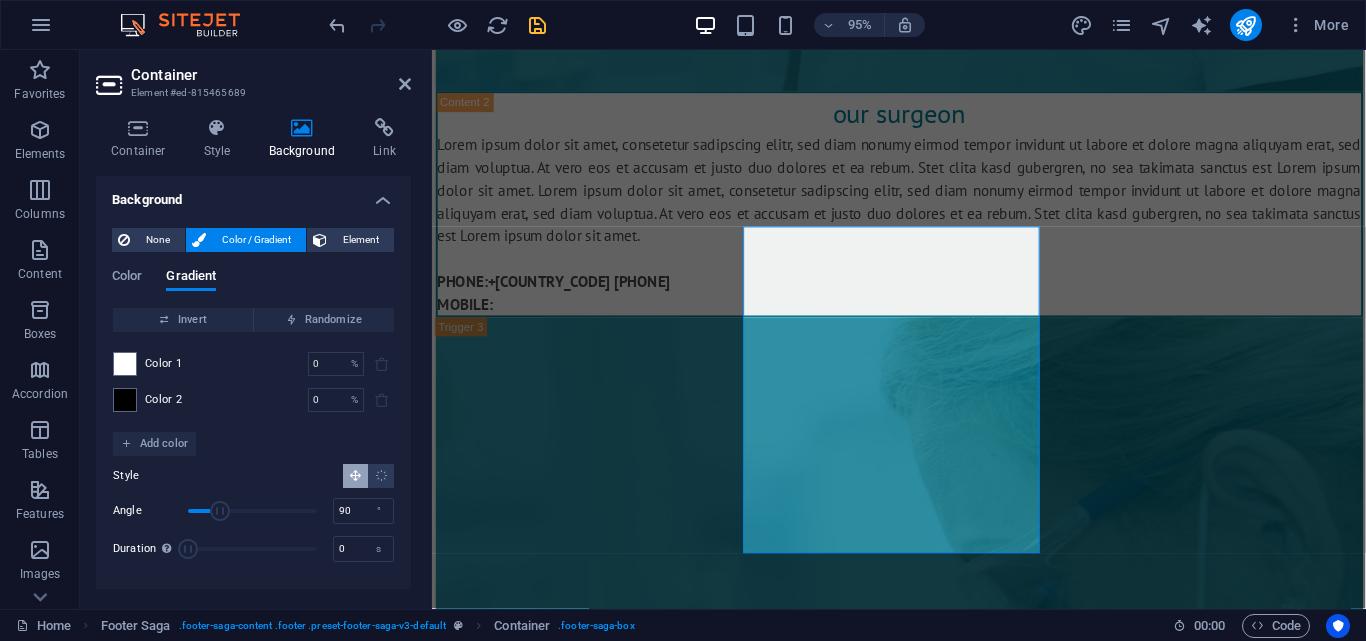 click on "Color 1 0 % ​ Color 2 0 % ​" at bounding box center [253, 382] 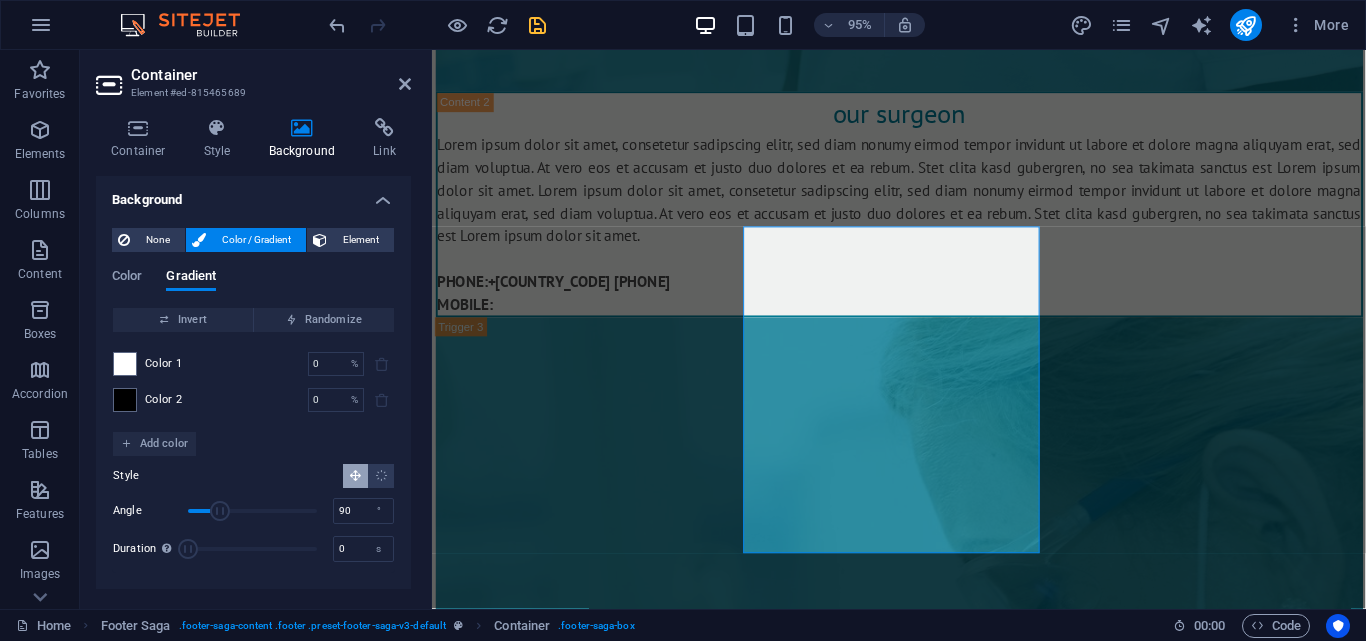 click on "Color Gradient" at bounding box center [253, 288] 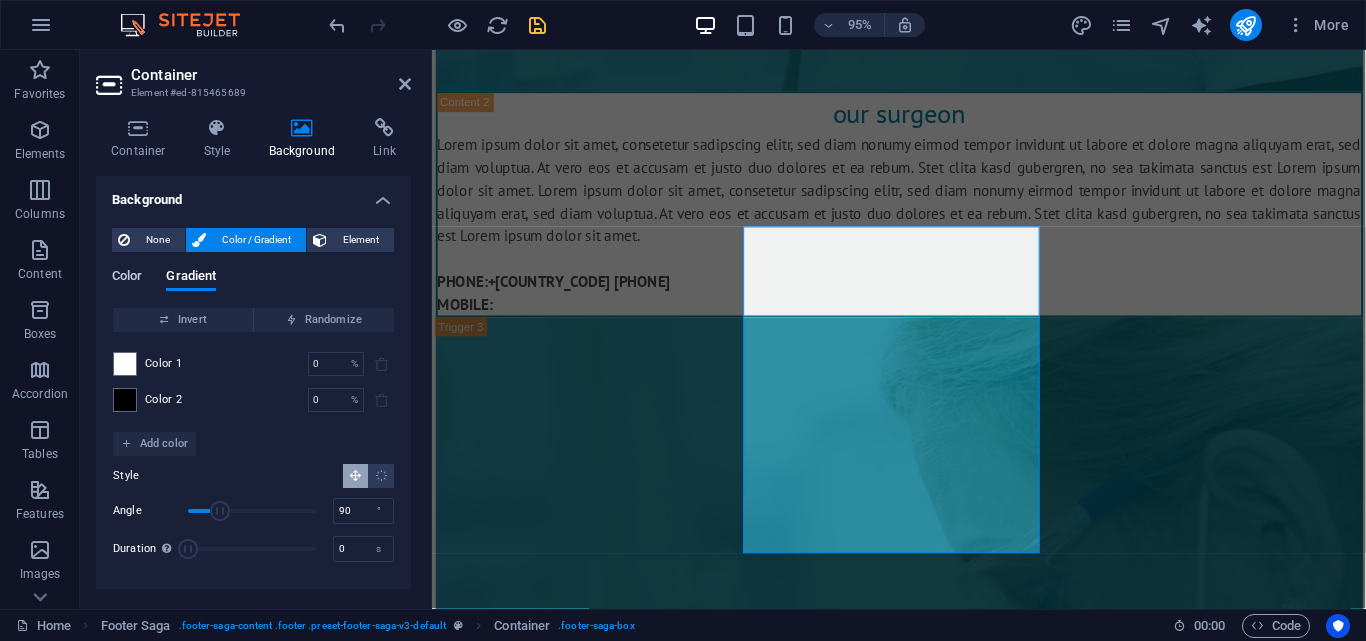 click on "Color" at bounding box center (127, 278) 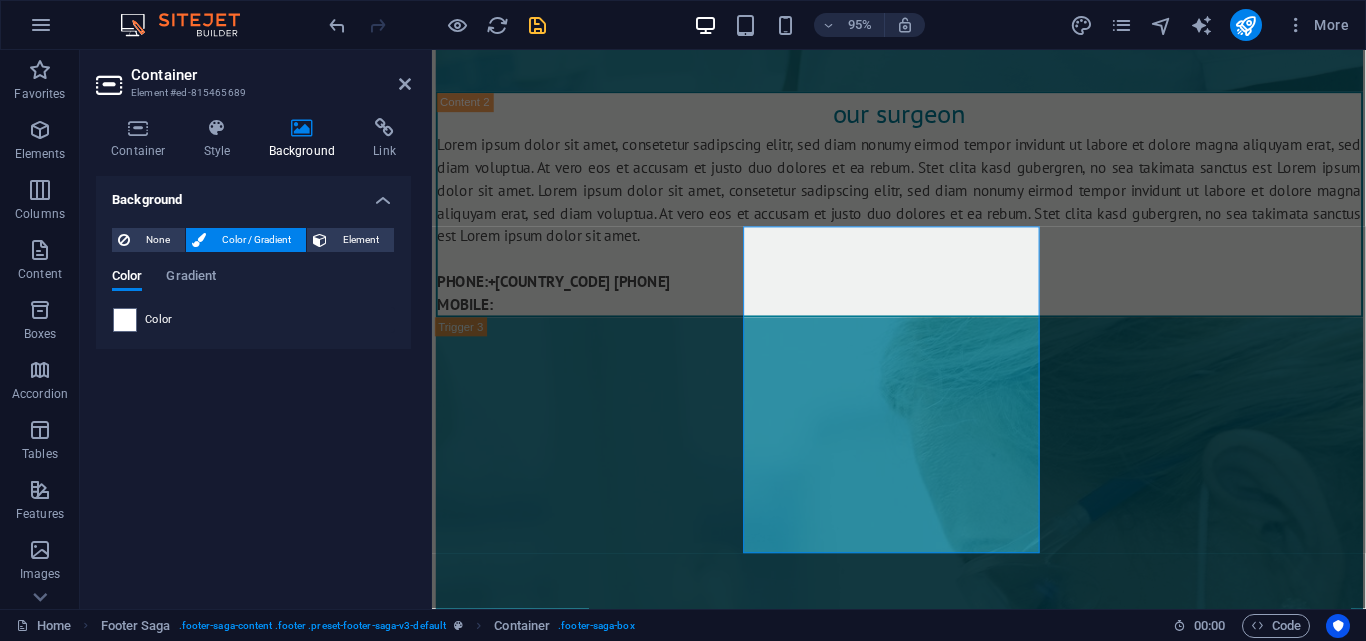 click on "Color" at bounding box center [253, 320] 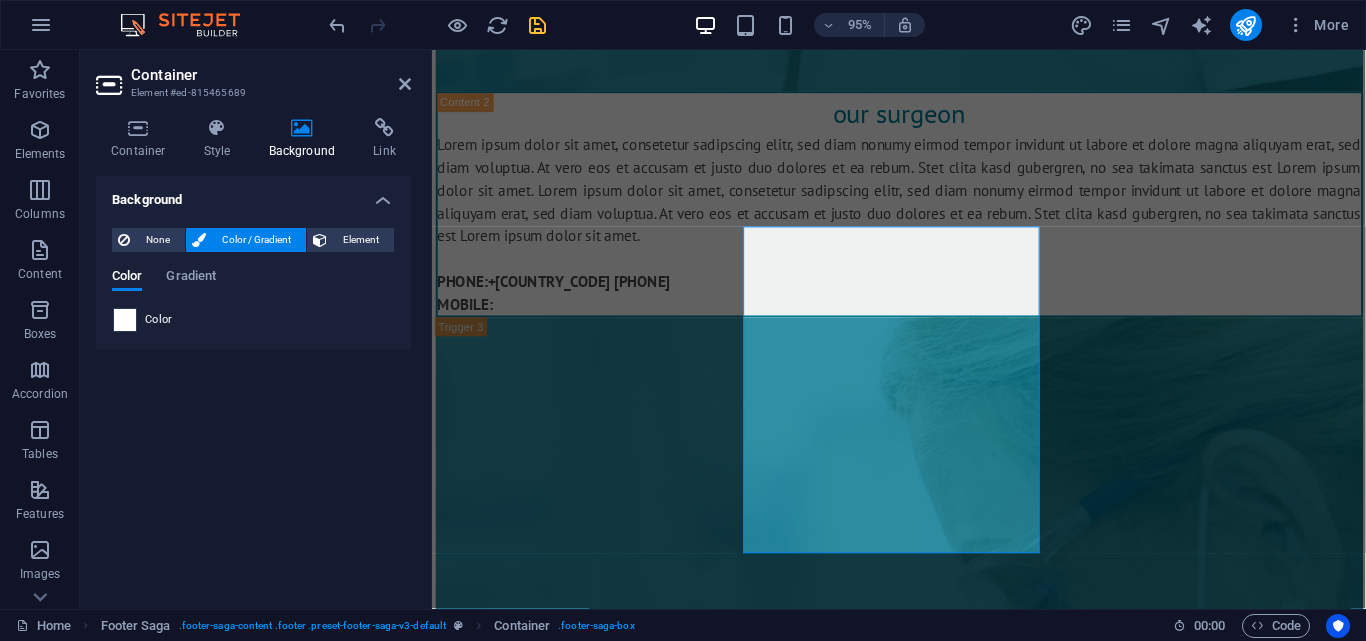 click at bounding box center [125, 320] 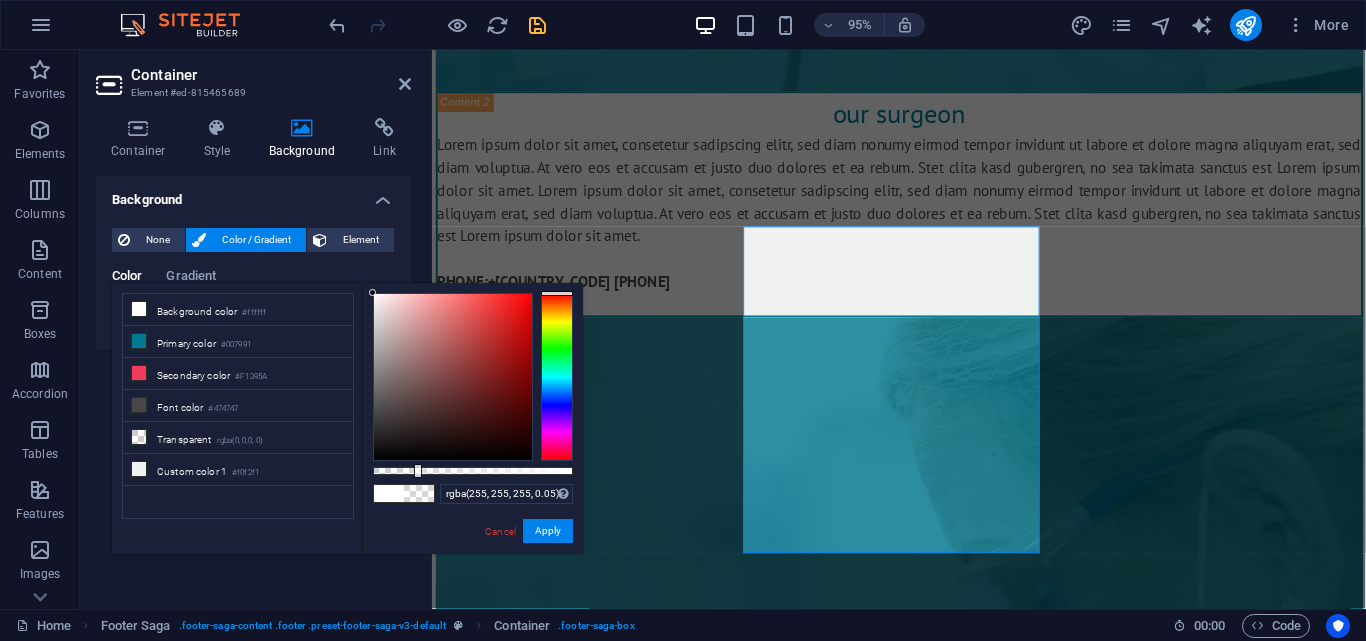 type on "rgba(255, 255, 255, 0)" 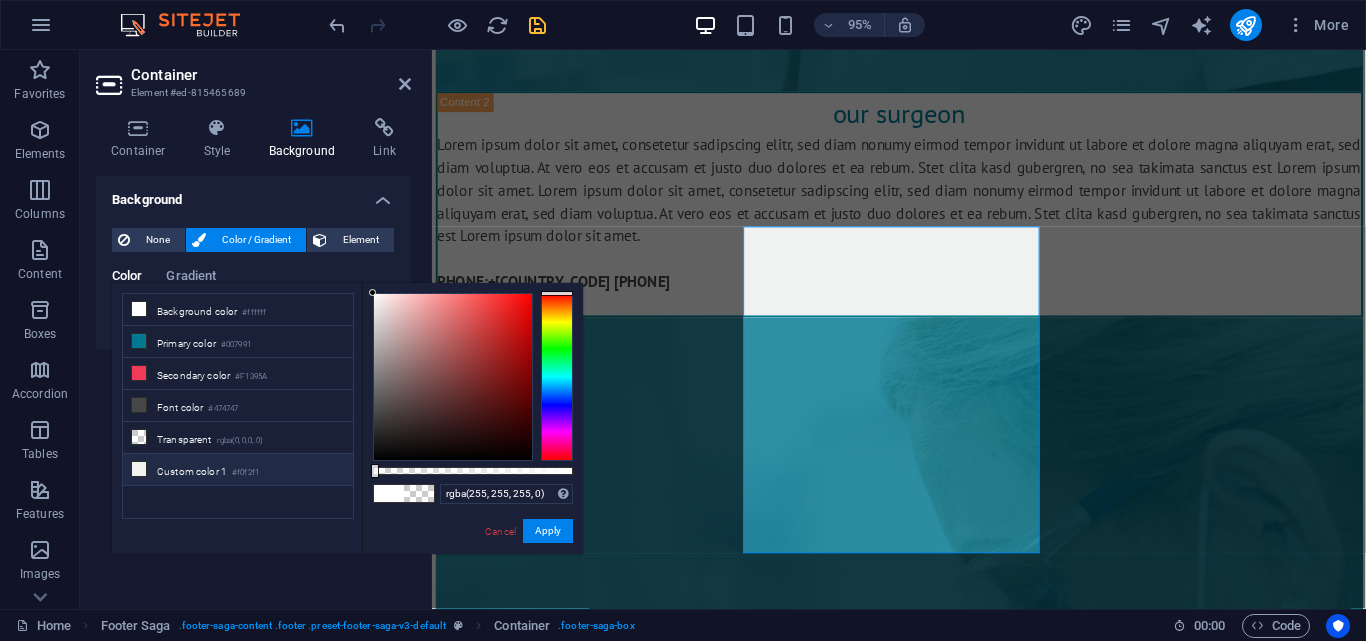 drag, startPoint x: 575, startPoint y: 471, endPoint x: 351, endPoint y: 465, distance: 224.08034 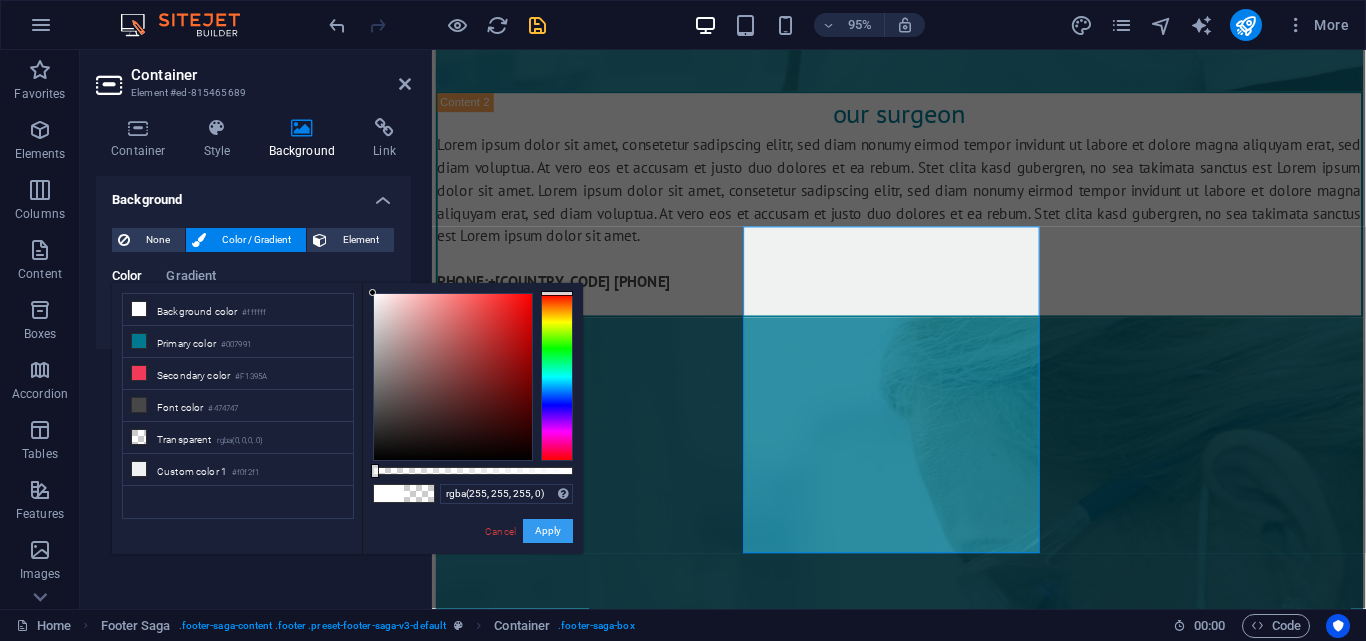 click on "Apply" at bounding box center (548, 531) 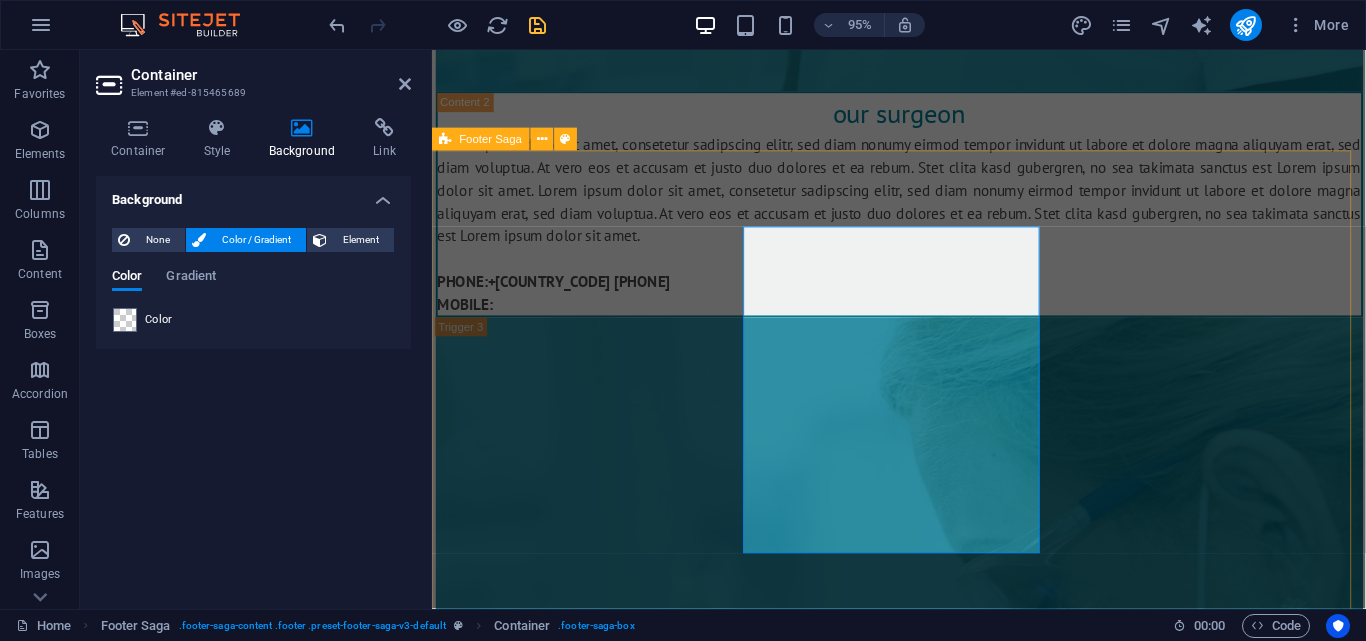 click on "Empowering Tomorrow's Medical Leaders. Navigate the Challenges , Illuminate Your Success -Join Our Journey to Excellence - Dreams Unlocked Plab Courses Plab 2 Courses Plab 2 MasterClass OET Courses Repeater Course Full Course ECG Interpretation Emergency Radiology Course Expert Witness Course CLINIC LOCUM MRCEM SBA Our Blogs Contact info Address [NUMBER] [STREET] [POSTAL_CODE] Phone +[COUNTRY_CODE] [PHONE] +[COUNTRY_CODE] [PHONE] Email [EMAIL] Social media Facebook Twitter Instagram" at bounding box center [923, 4206] 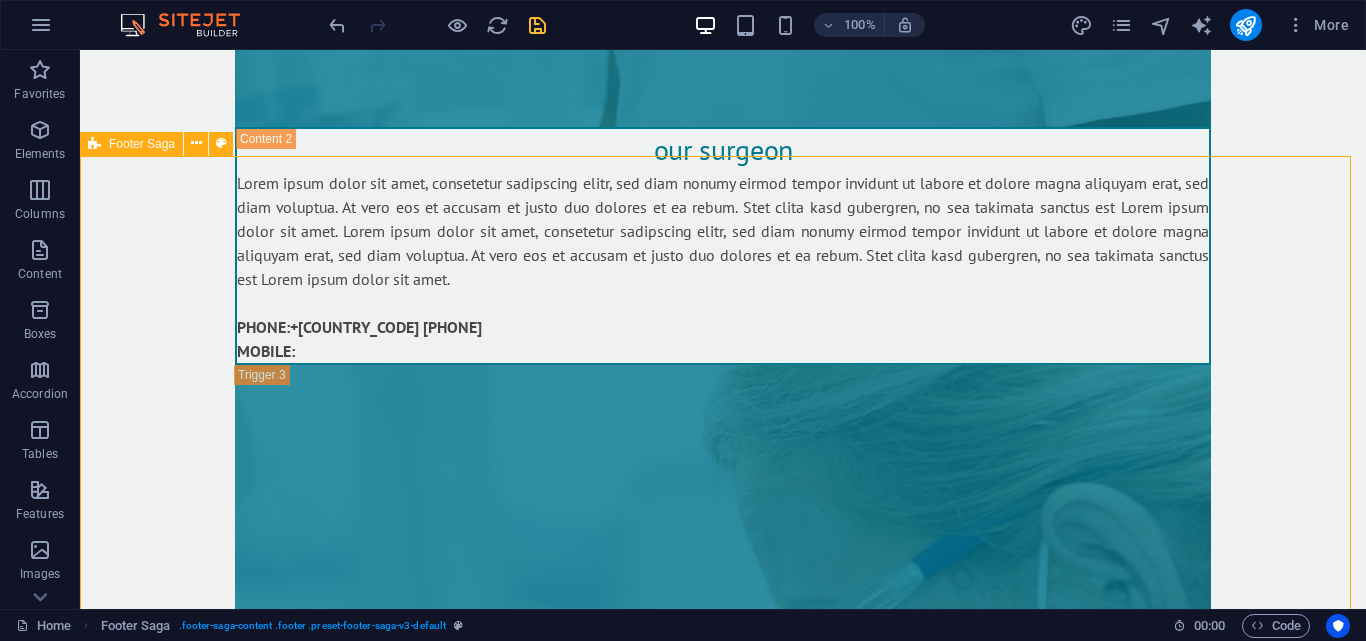 scroll, scrollTop: 10996, scrollLeft: 0, axis: vertical 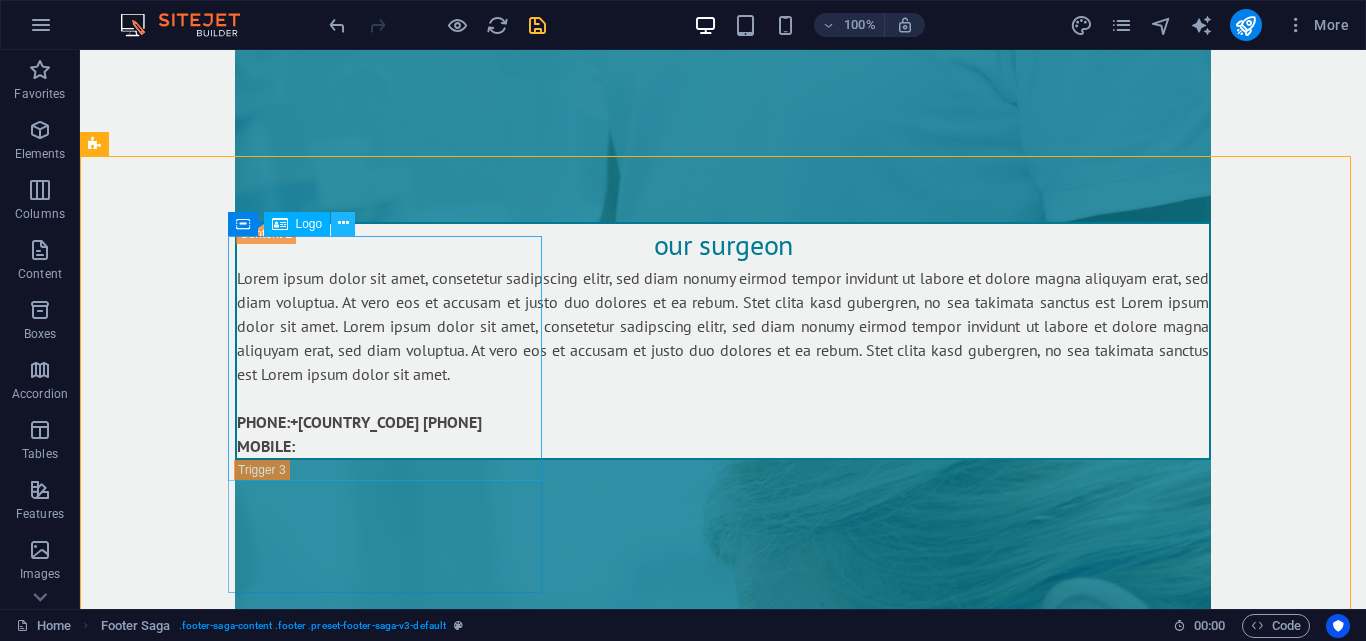 click at bounding box center [343, 223] 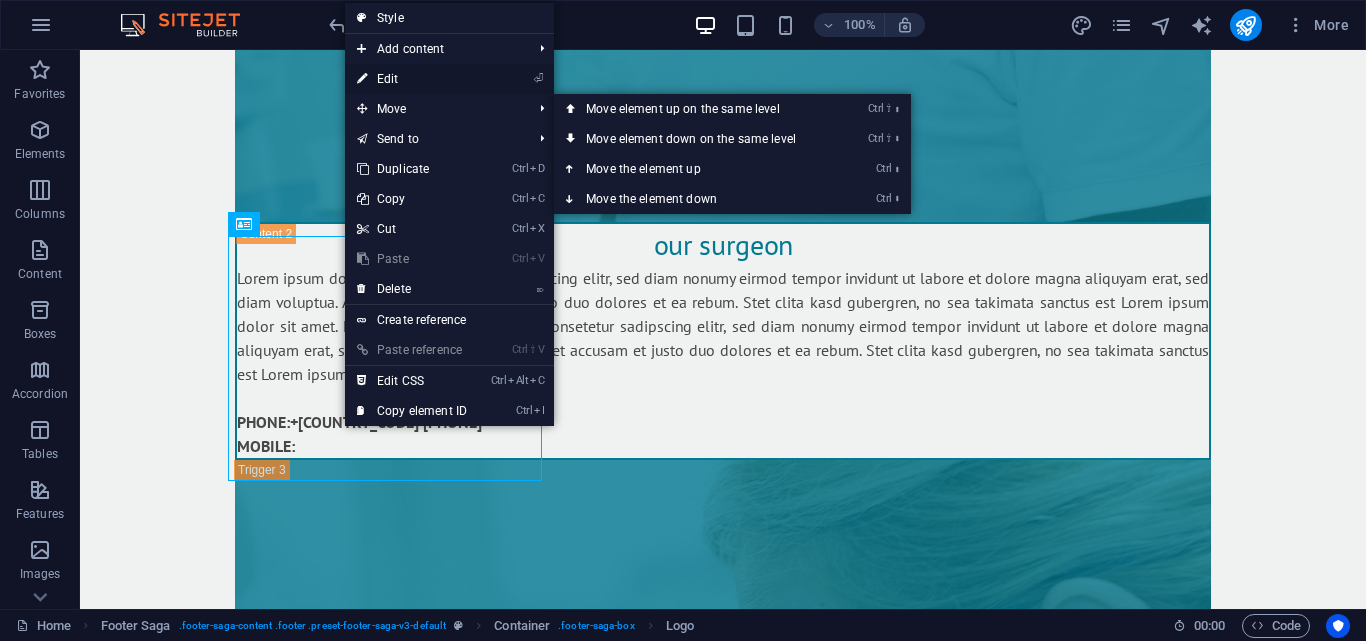 click on "⏎  Edit" at bounding box center [412, 79] 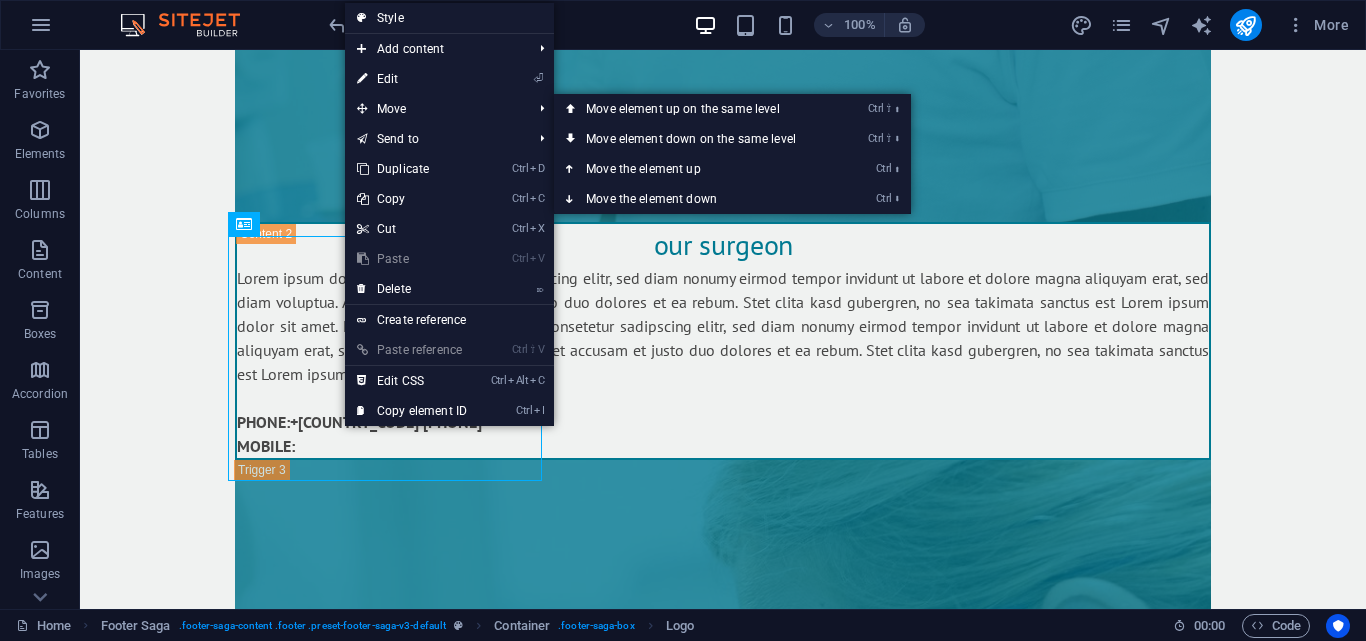select on "px" 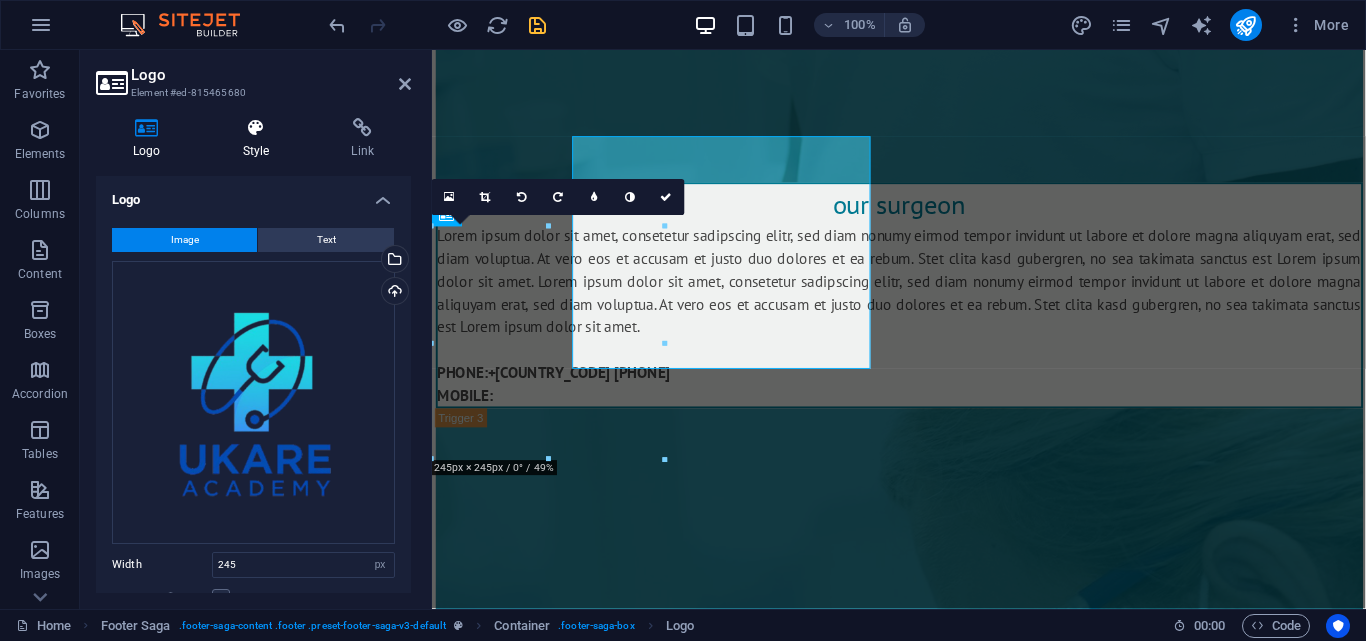 scroll, scrollTop: 11091, scrollLeft: 0, axis: vertical 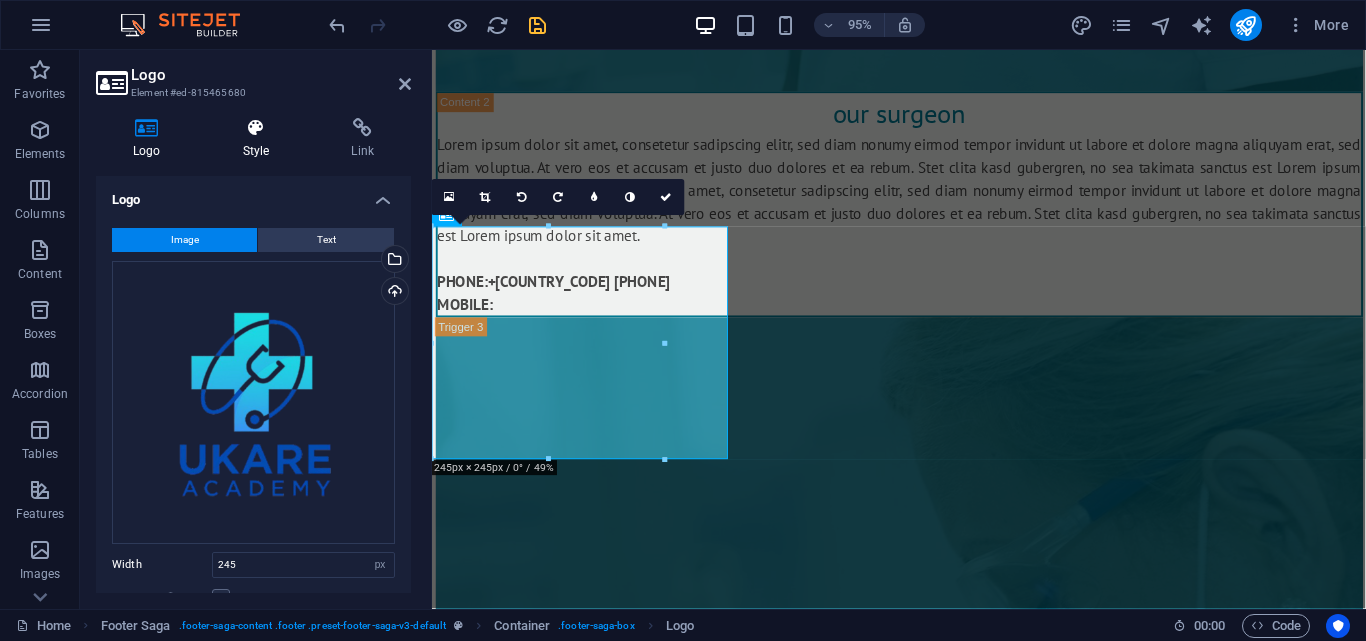 click on "Style" at bounding box center (260, 139) 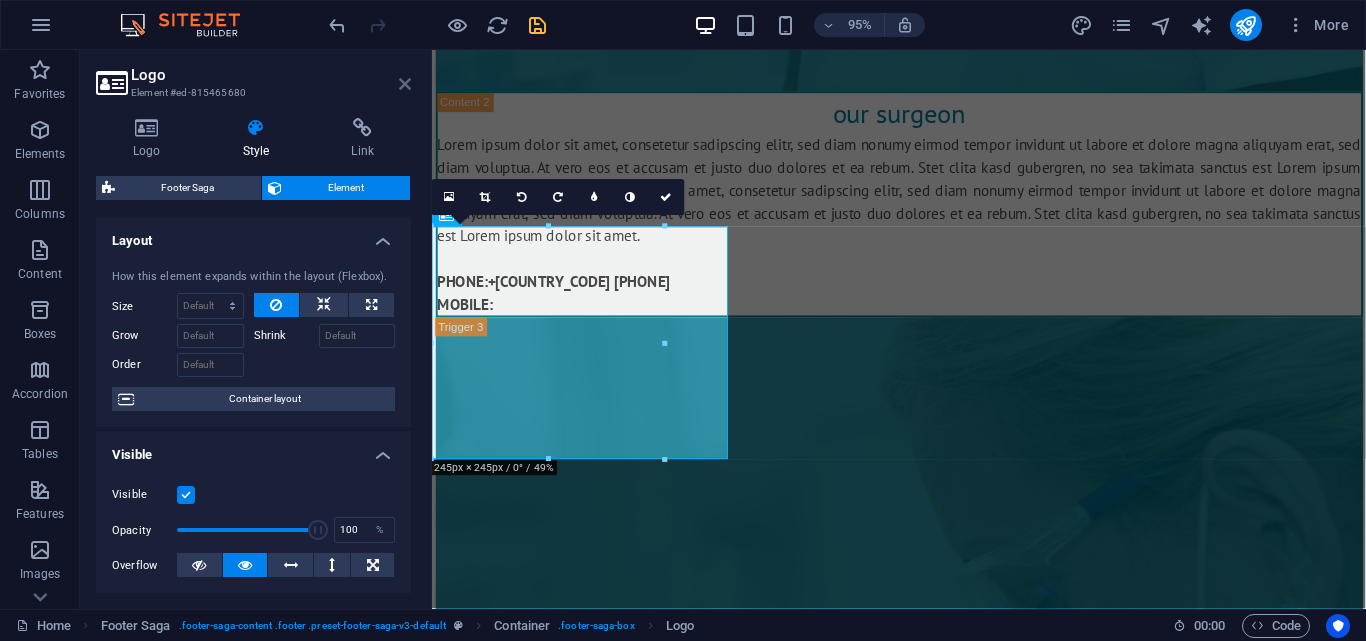 click at bounding box center (405, 84) 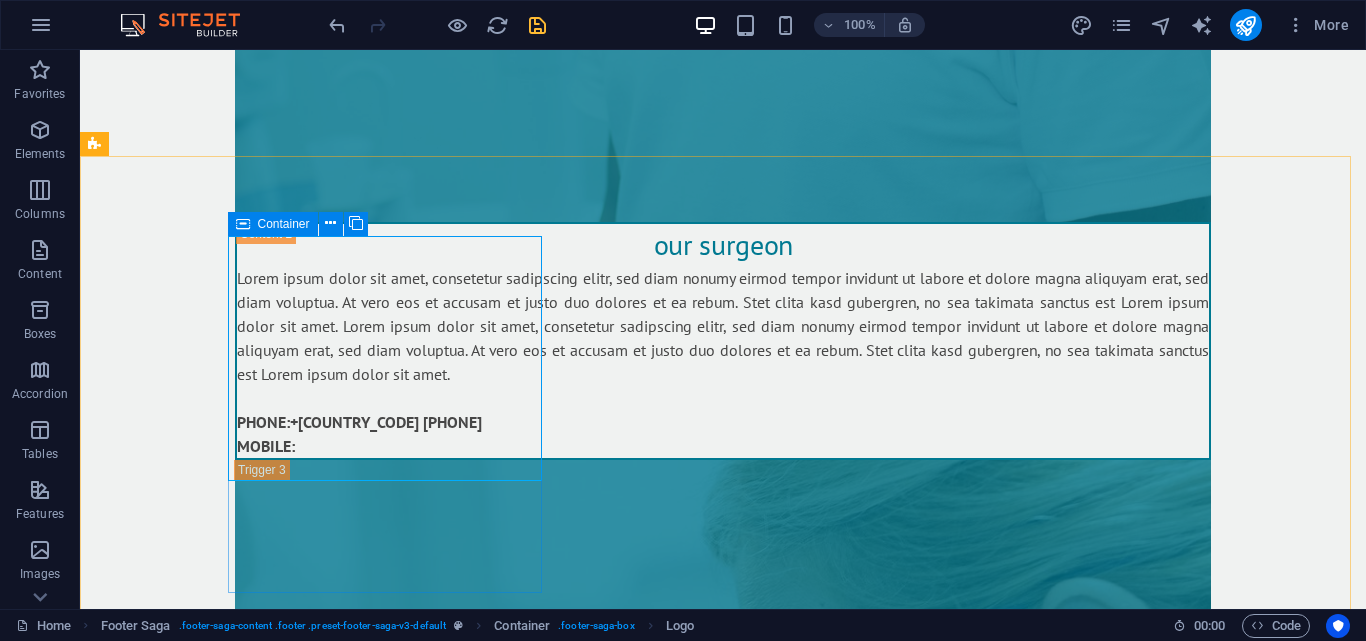 click on "Container" at bounding box center (284, 224) 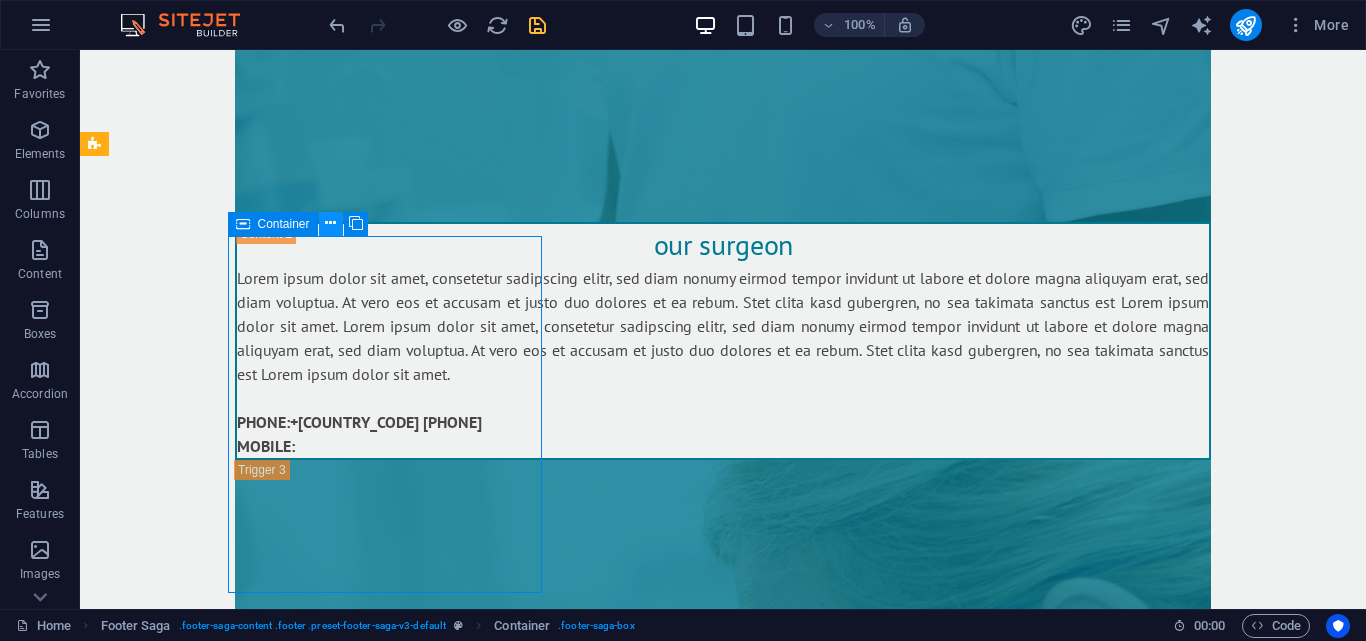click at bounding box center (330, 223) 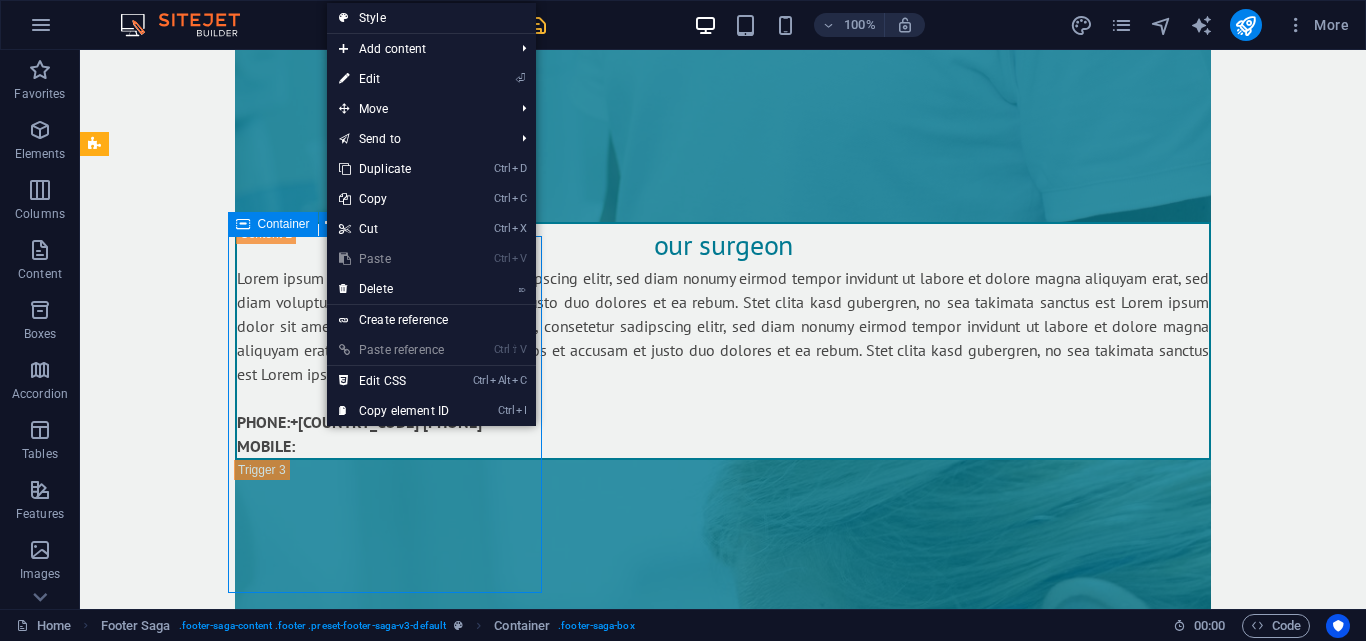click on "Container" at bounding box center (273, 224) 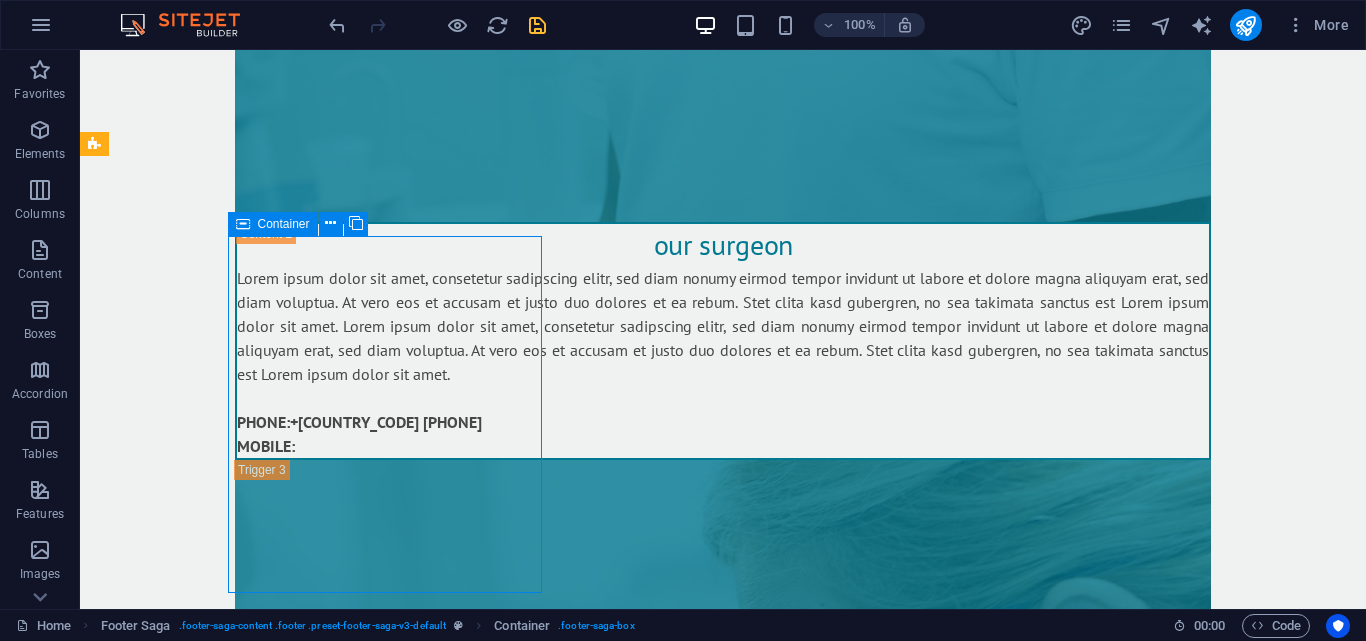 click on "Container" at bounding box center [273, 224] 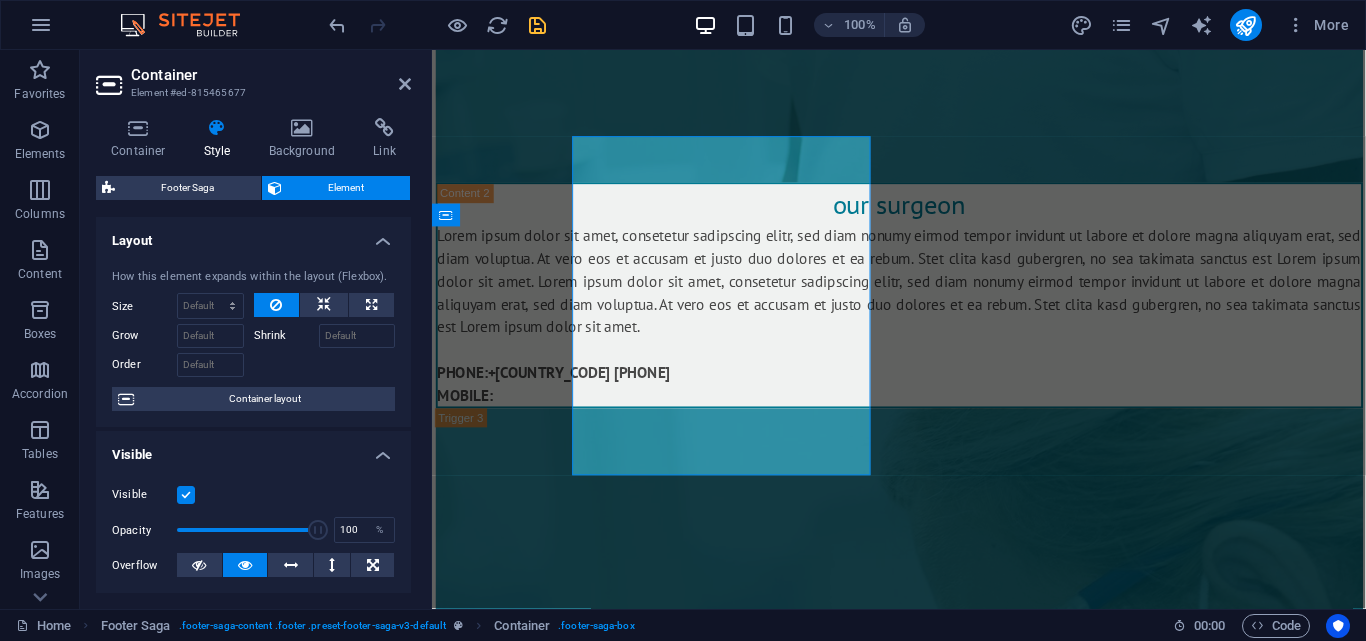 scroll, scrollTop: 11091, scrollLeft: 0, axis: vertical 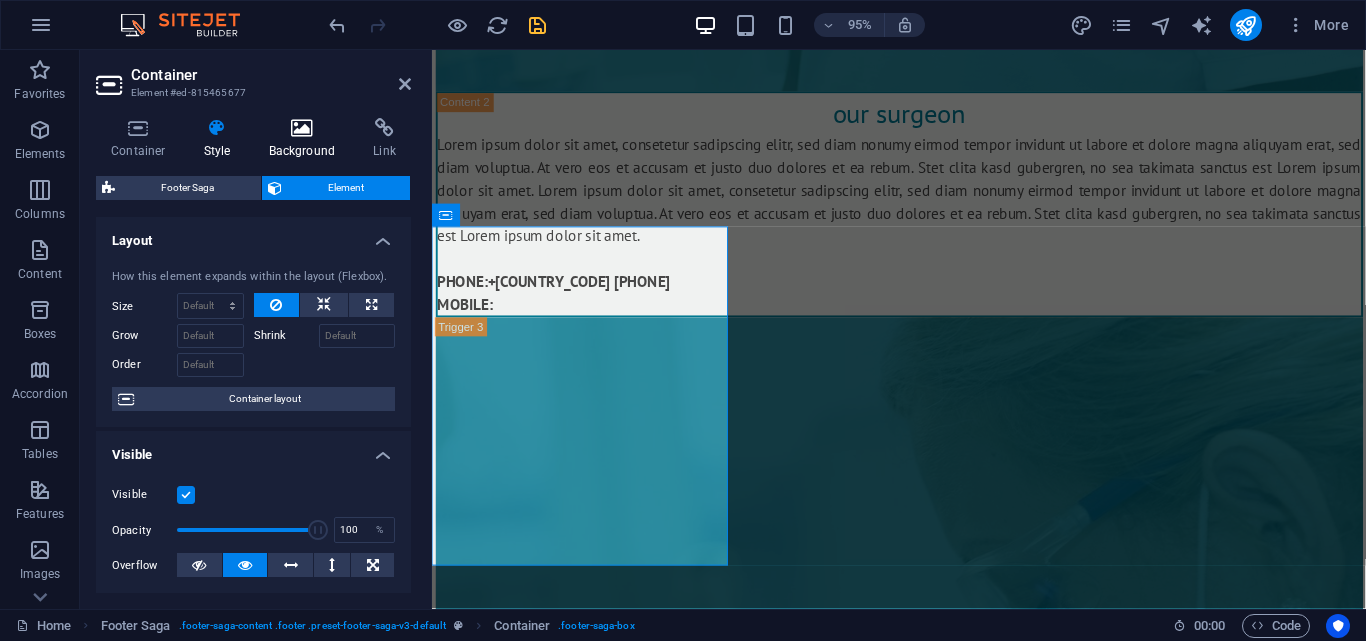 click at bounding box center (302, 128) 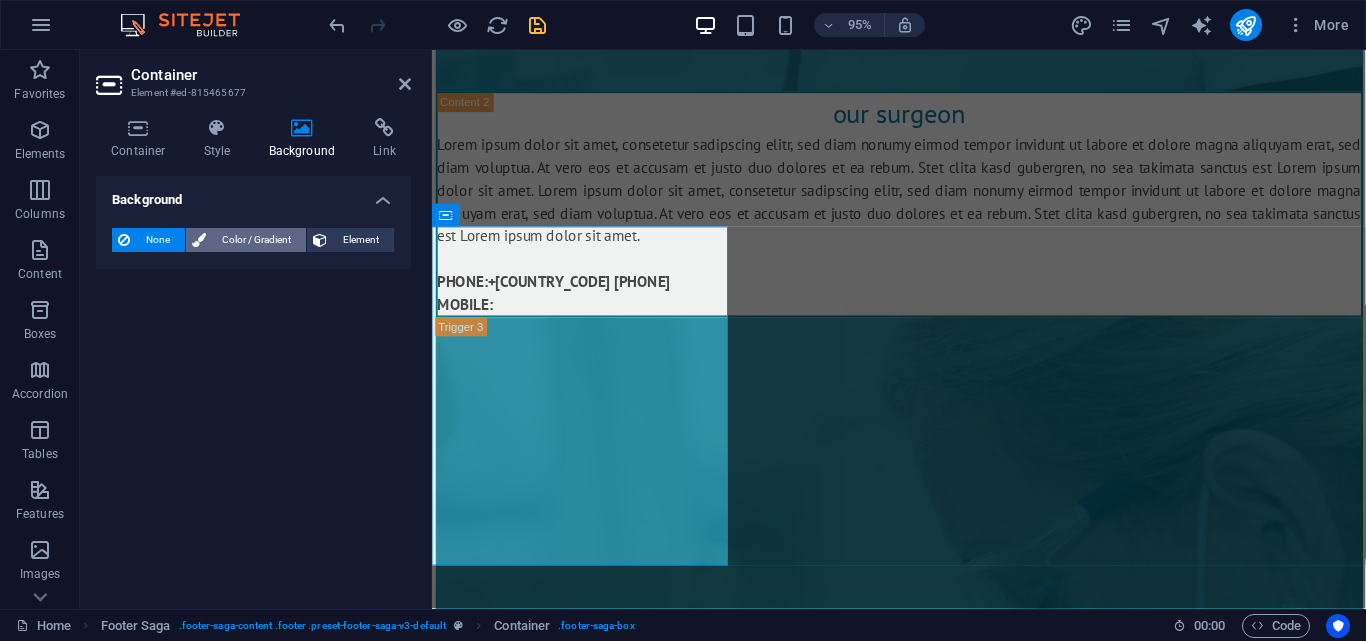 click on "Color / Gradient" at bounding box center (256, 240) 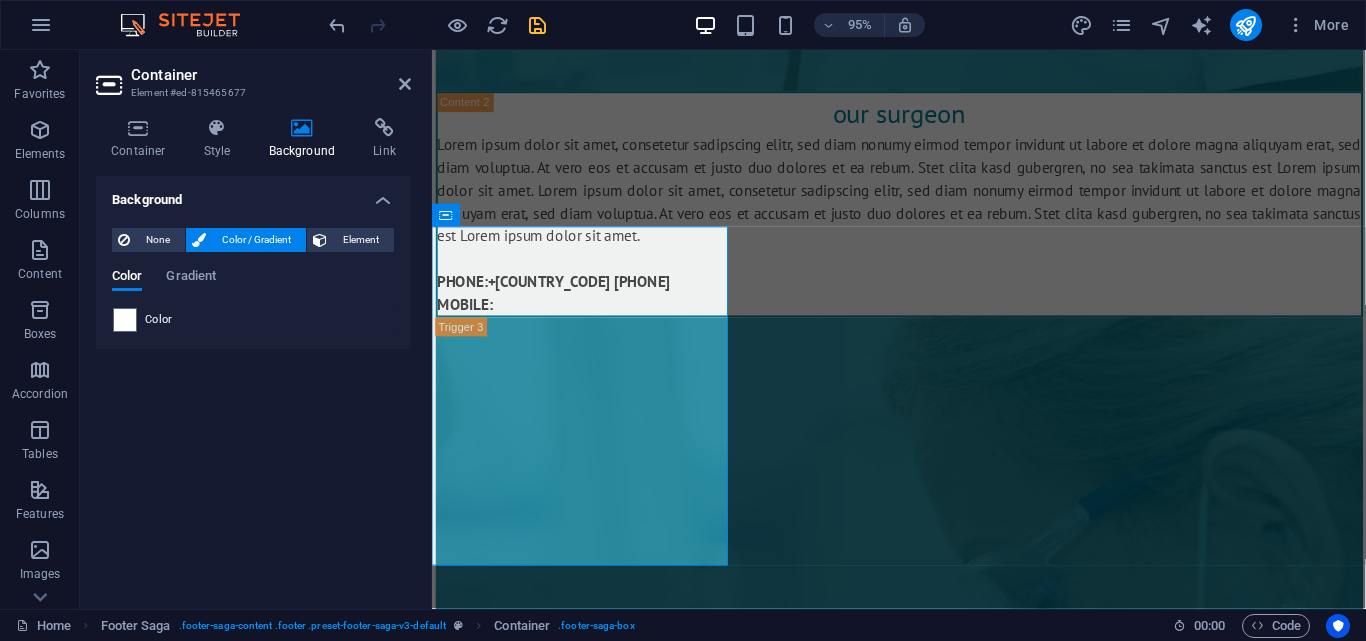 click at bounding box center [125, 320] 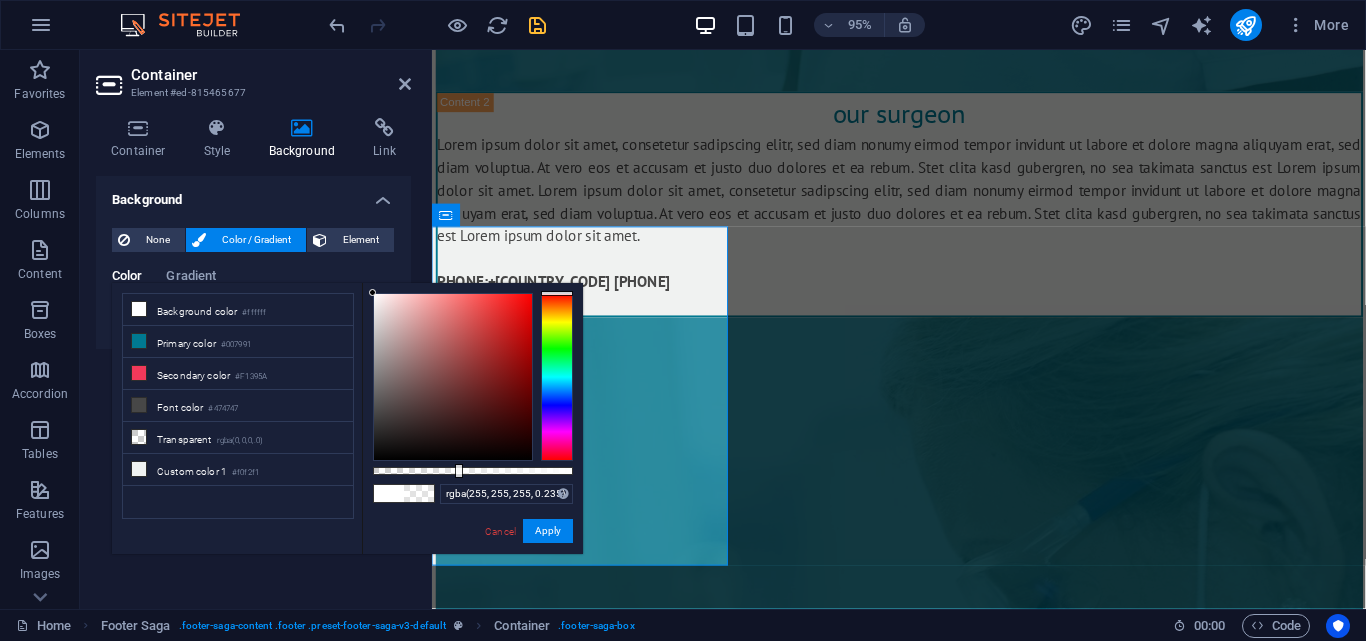 type on "rgba(255, 255, 255, 0)" 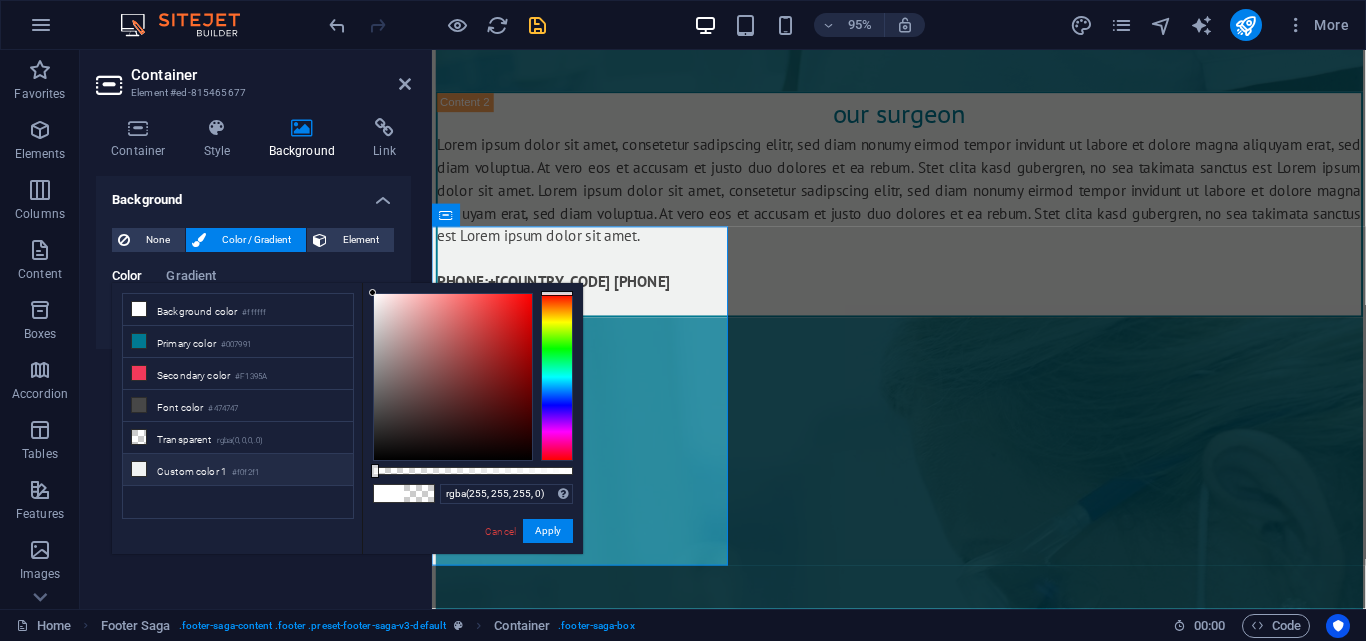 drag, startPoint x: 457, startPoint y: 464, endPoint x: 351, endPoint y: 464, distance: 106 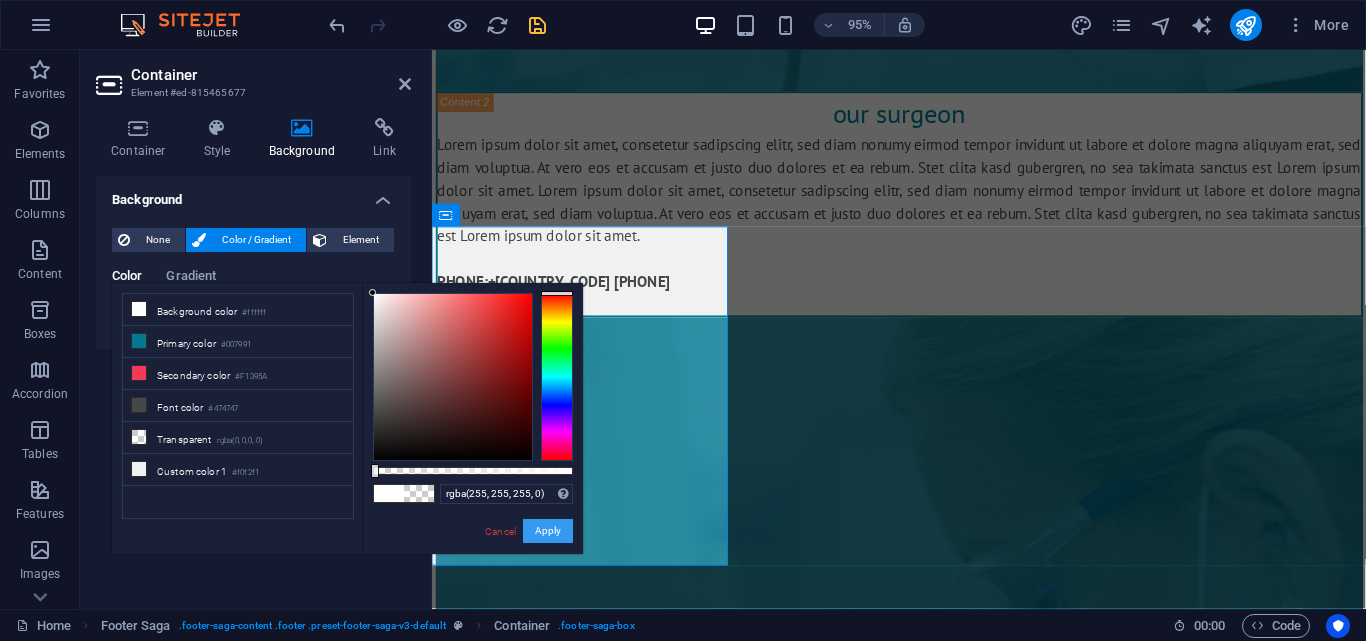 click on "Apply" at bounding box center (548, 531) 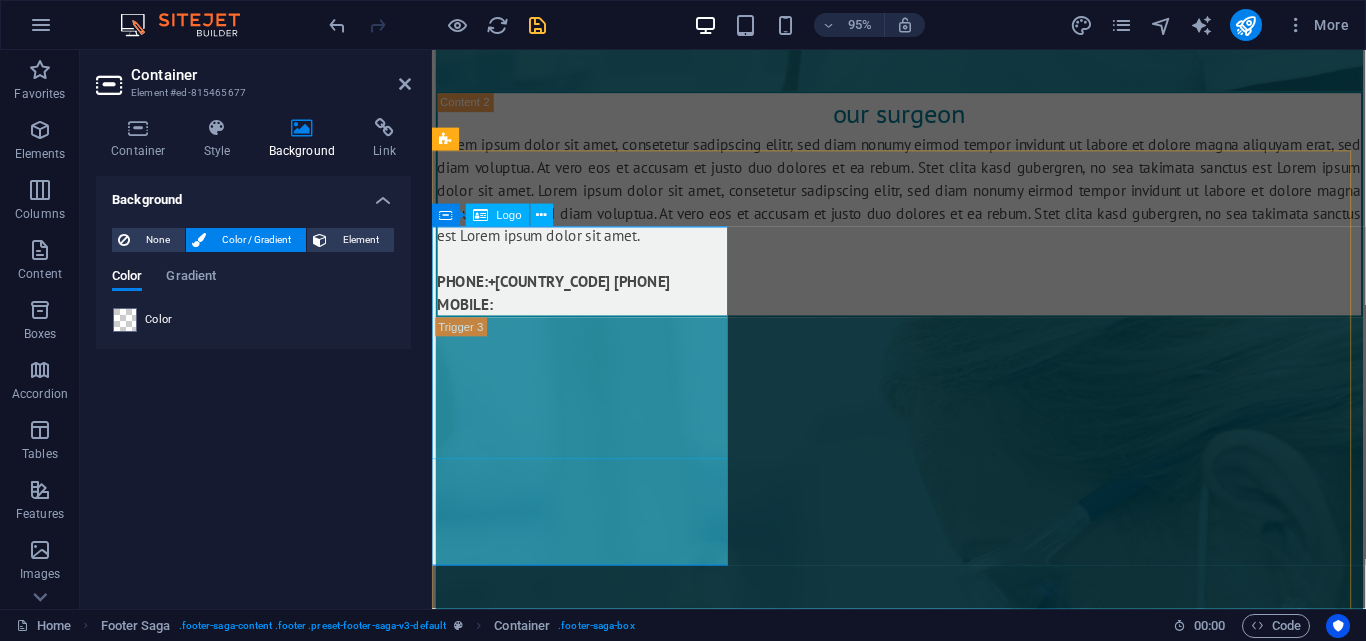 click at bounding box center [589, 3754] 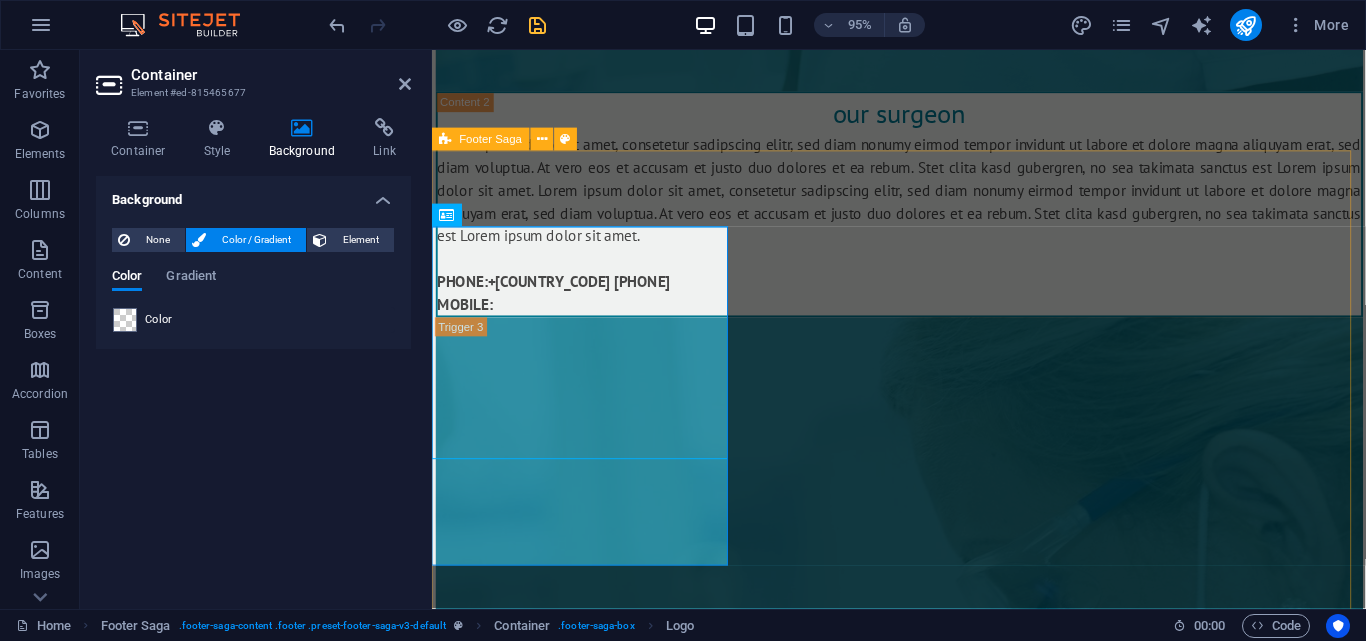 click on "Empowering Tomorrow's Medical Leaders. Navigate the Challenges , Illuminate Your Success -Join Our Journey to Excellence - Dreams Unlocked Plab Courses Plab 2 Courses Plab 2 MasterClass OET Courses Repeater Course Full Course ECG Interpretation Emergency Radiology Course Expert Witness Course CLINIC LOCUM MRCEM SBA Our Blogs Contact info Address [NUMBER] [STREET] [POSTAL_CODE] Phone +[COUNTRY_CODE] [PHONE] +[COUNTRY_CODE] [PHONE] Email [EMAIL] Social media Facebook Twitter Instagram" at bounding box center [923, 4206] 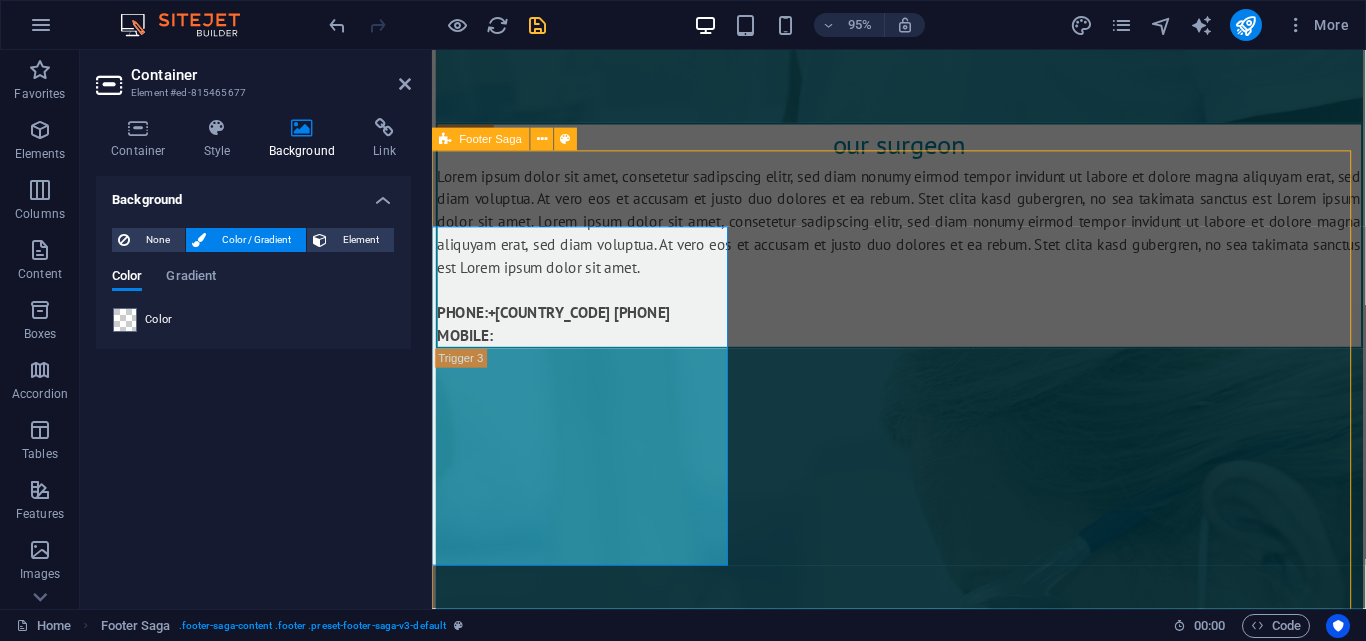 scroll, scrollTop: 10996, scrollLeft: 0, axis: vertical 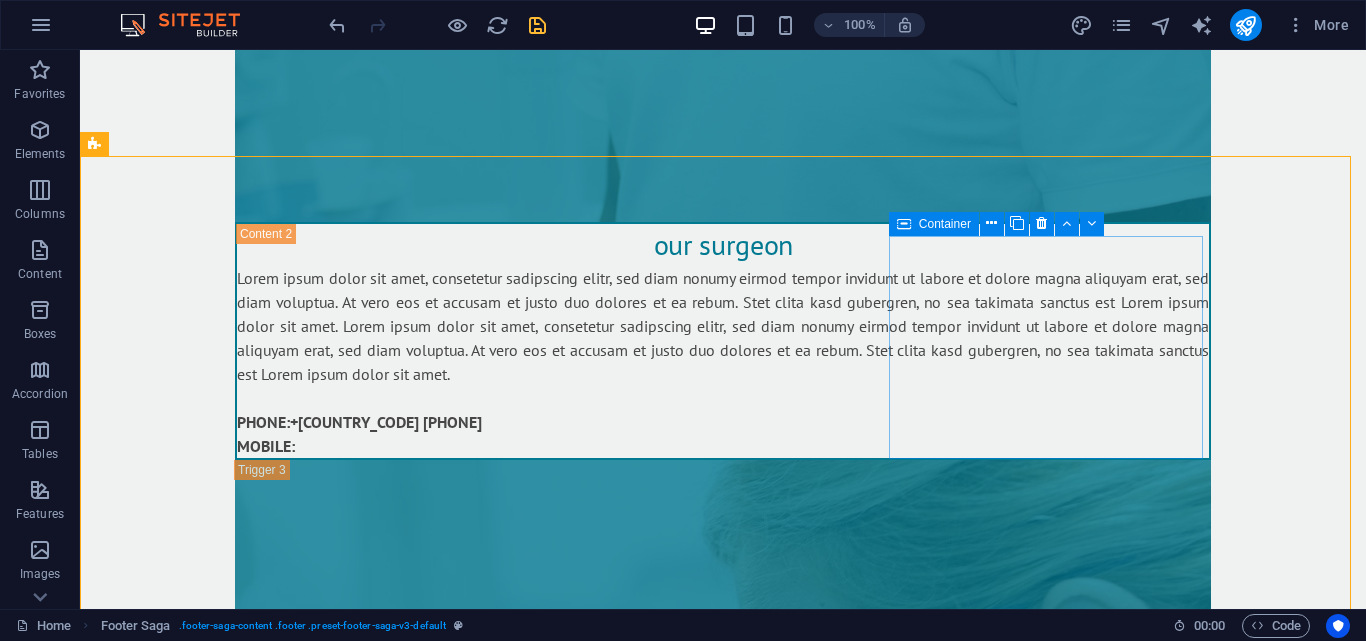 click on "Container" at bounding box center [945, 224] 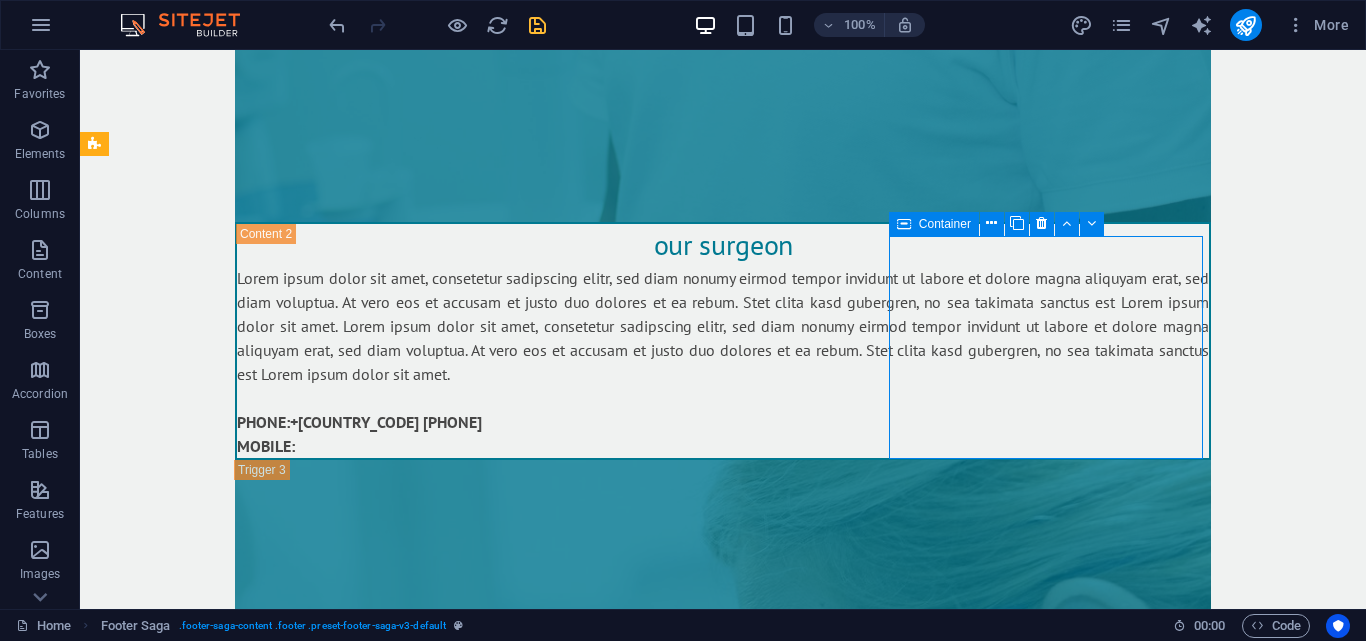 click on "Container" at bounding box center [945, 224] 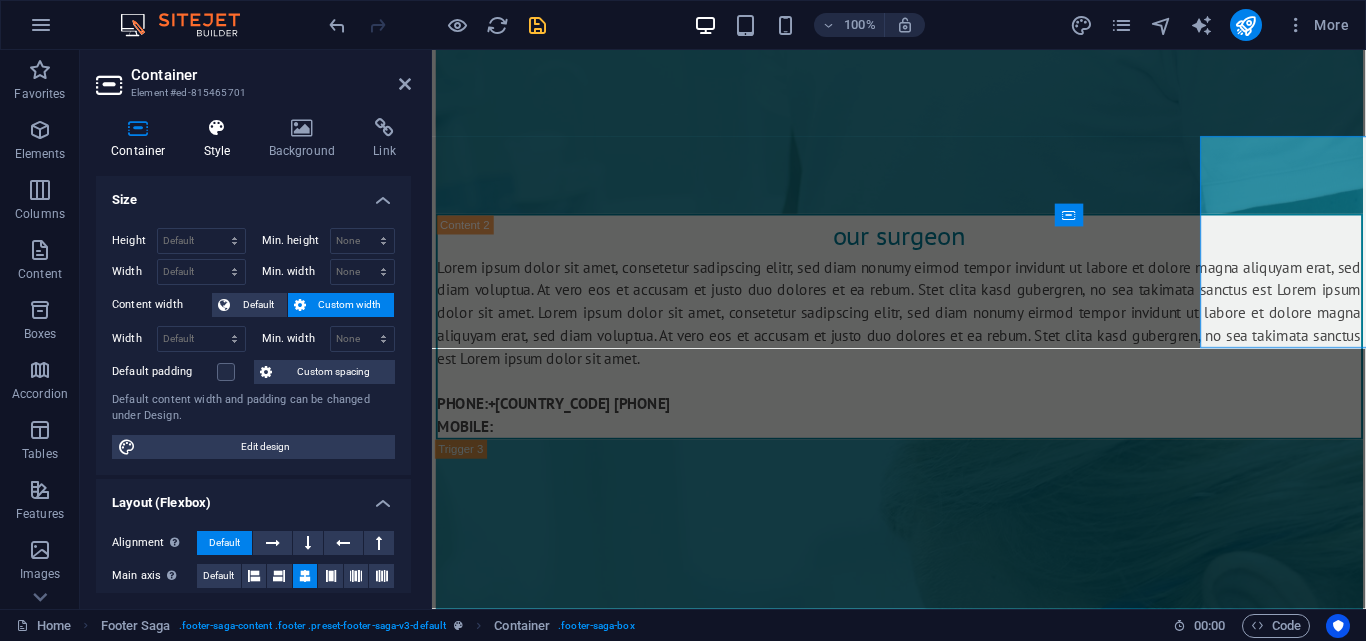 scroll, scrollTop: 11091, scrollLeft: 0, axis: vertical 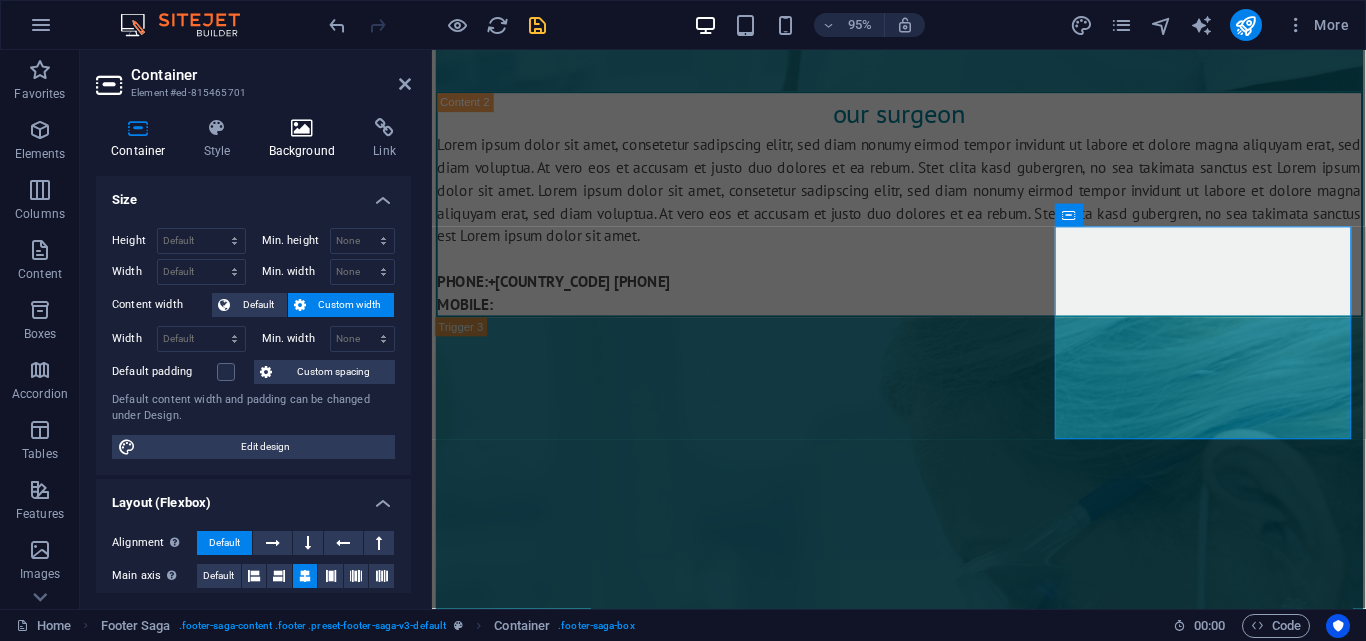click at bounding box center (302, 128) 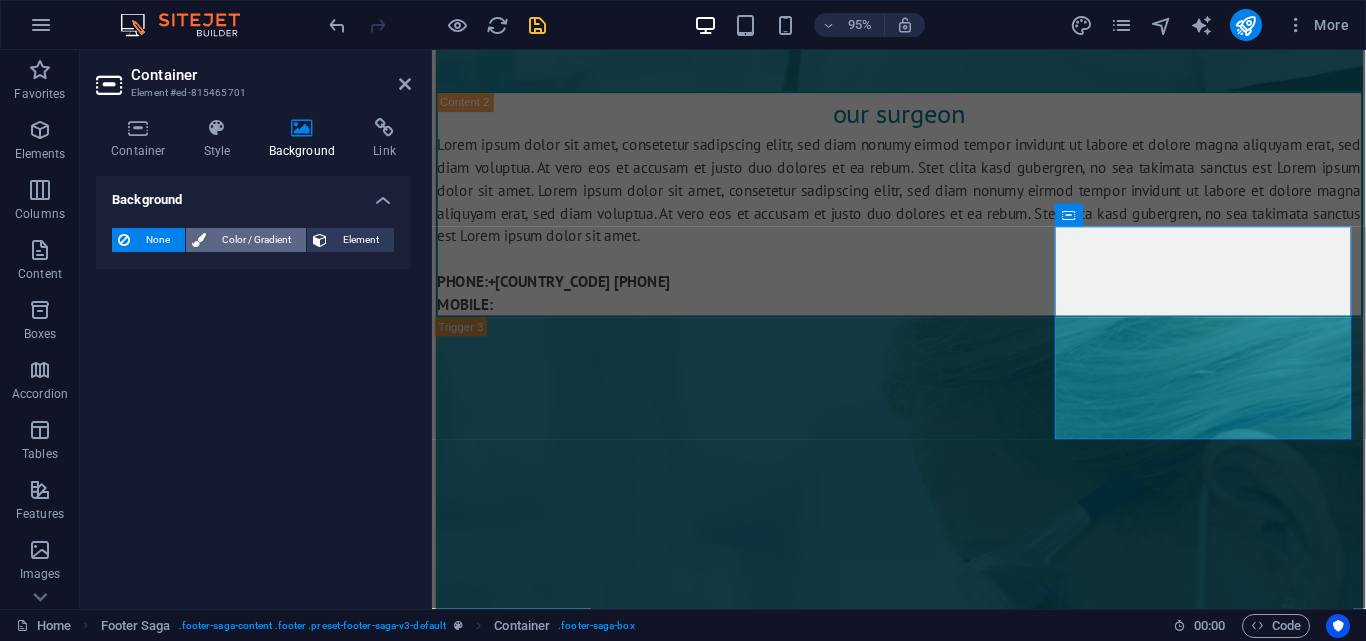 click on "Color / Gradient" at bounding box center [246, 240] 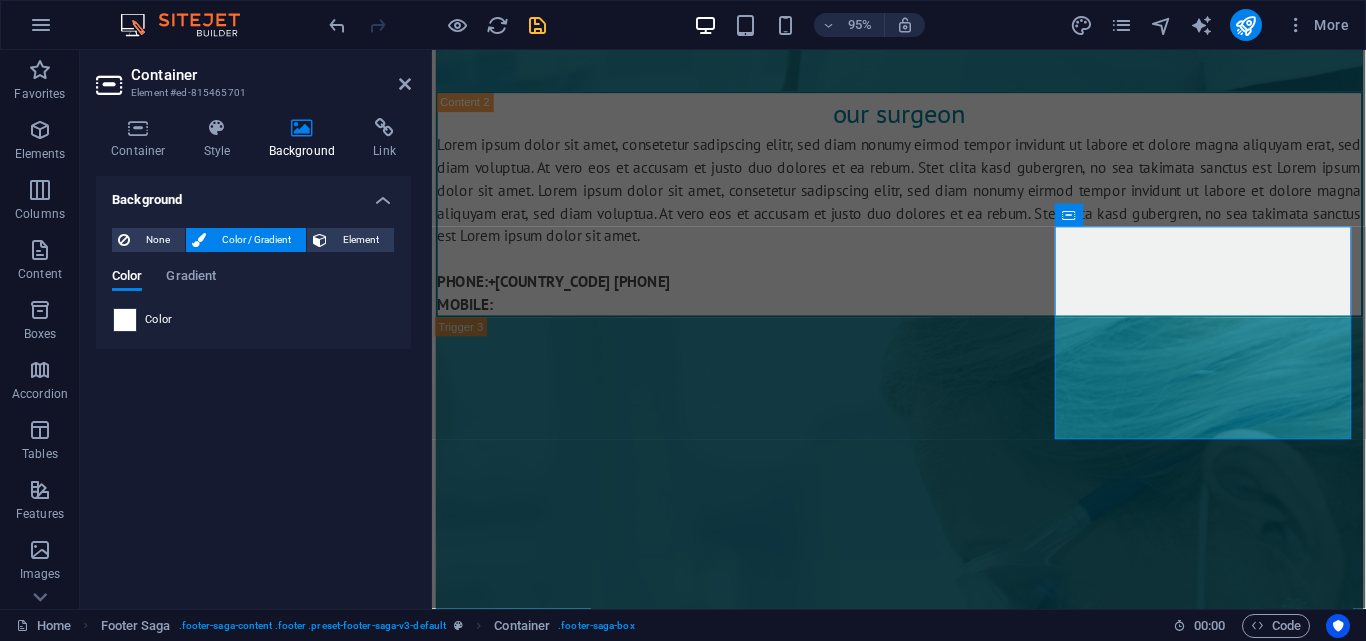 click at bounding box center (125, 320) 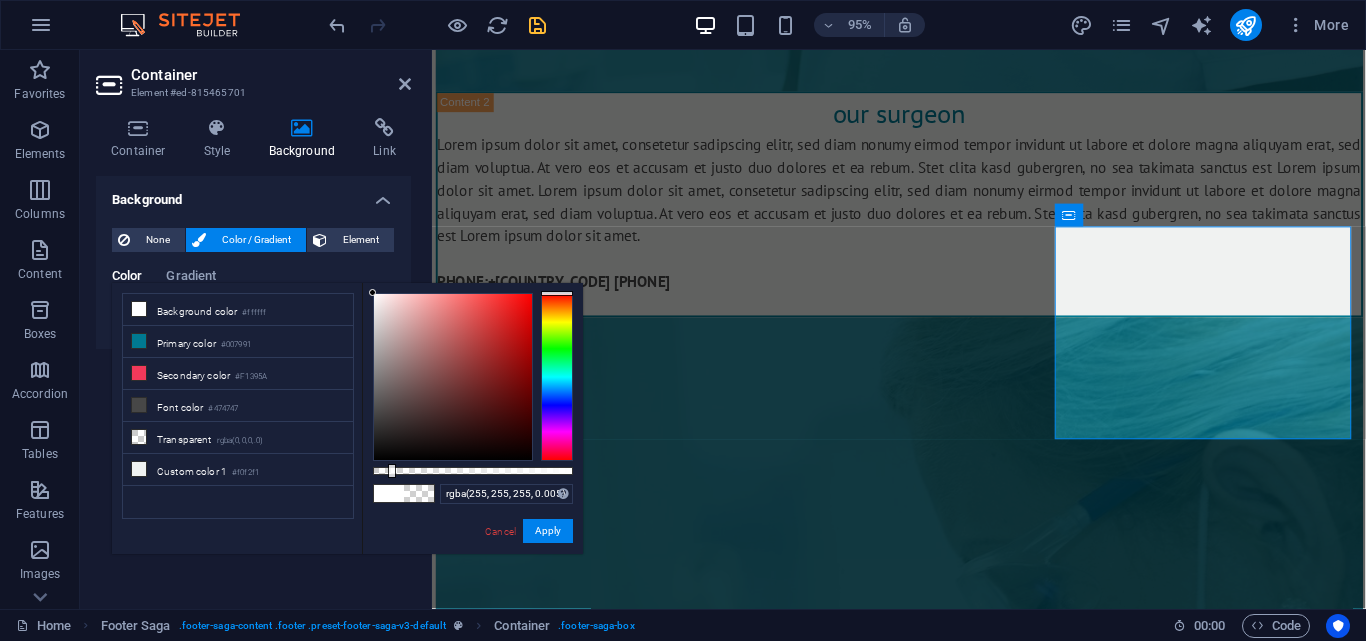 type on "rgba(255, 255, 255, 0)" 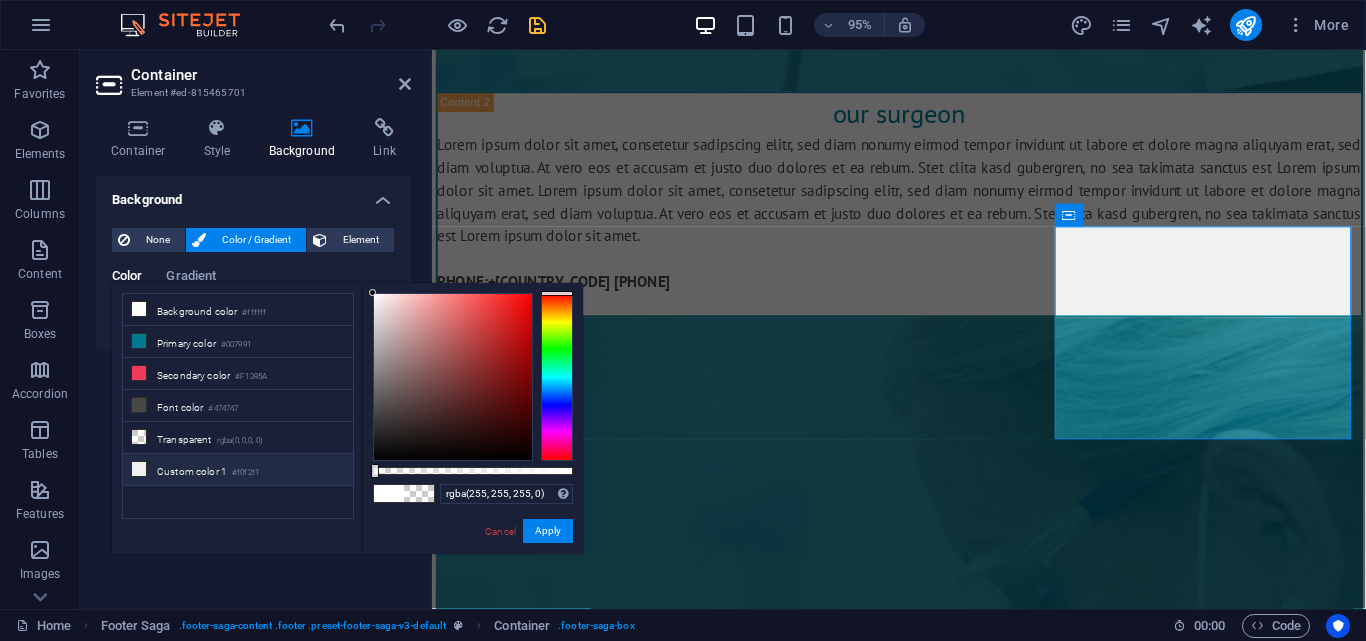 drag, startPoint x: 541, startPoint y: 469, endPoint x: 338, endPoint y: 467, distance: 203.00986 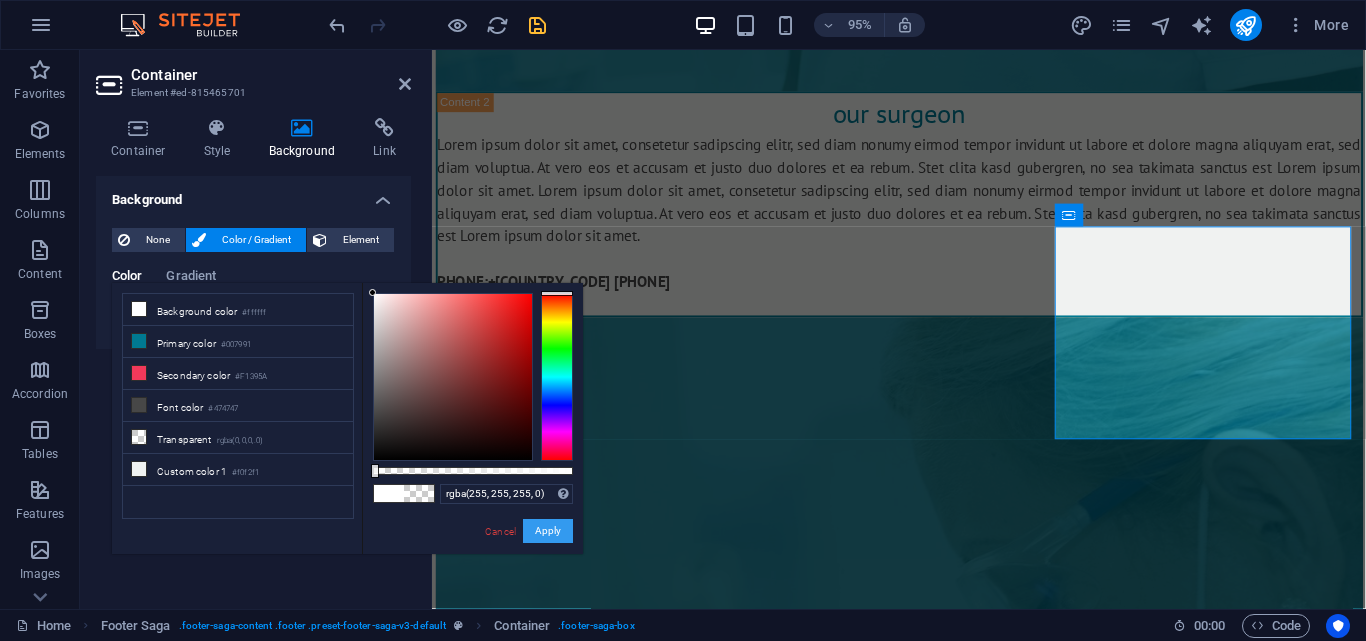 click on "Apply" at bounding box center (548, 531) 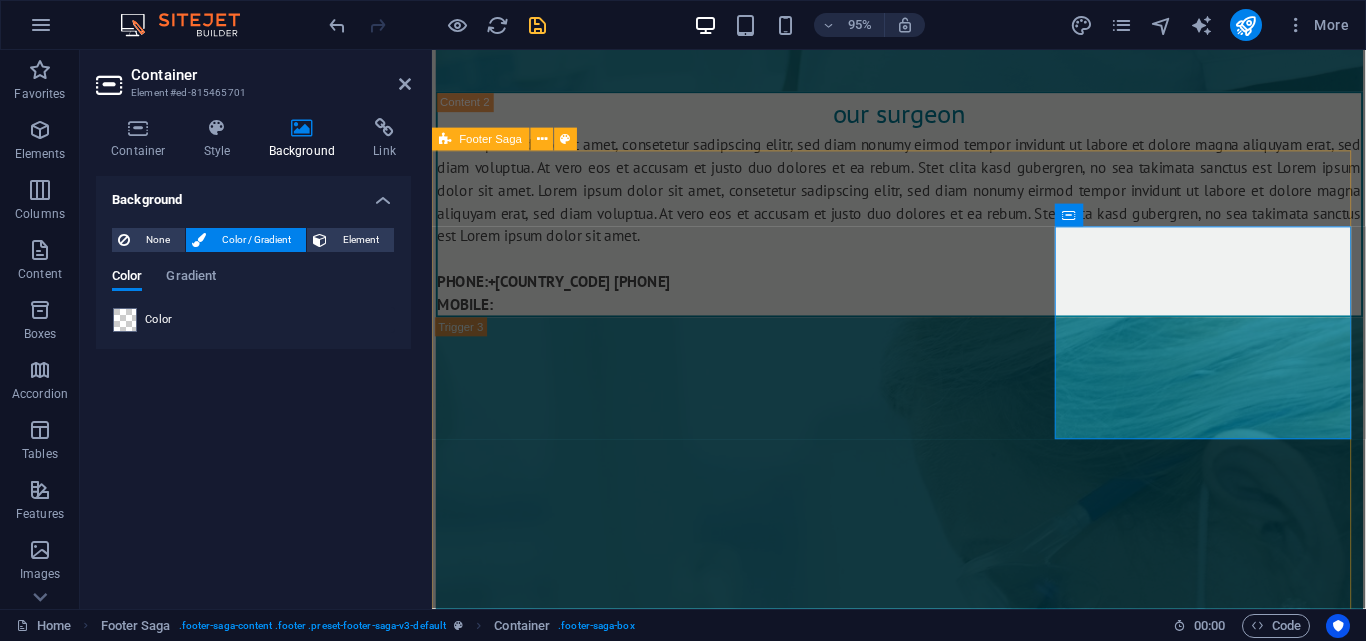 click on "Empowering Tomorrow's Medical Leaders. Navigate the Challenges , Illuminate Your Success -Join Our Journey to Excellence - Dreams Unlocked Plab Courses Plab 2 Courses Plab 2 MasterClass OET Courses Repeater Course Full Course ECG Interpretation Emergency Radiology Course Expert Witness Course CLINIC LOCUM MRCEM SBA Our Blogs Contact info Address [NUMBER] [STREET] [POSTAL_CODE] Phone +[COUNTRY_CODE] [PHONE] +[COUNTRY_CODE] [PHONE] Email [EMAIL] Social media Facebook Twitter Instagram" at bounding box center [923, 4206] 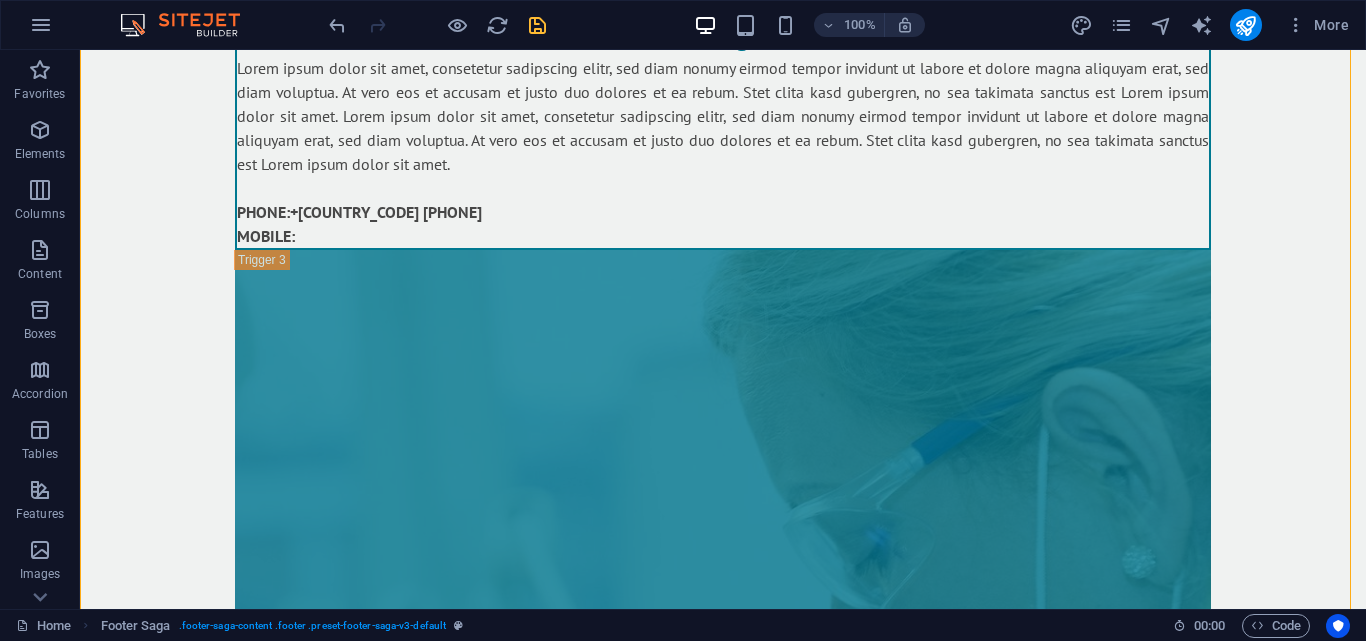 scroll, scrollTop: 11219, scrollLeft: 0, axis: vertical 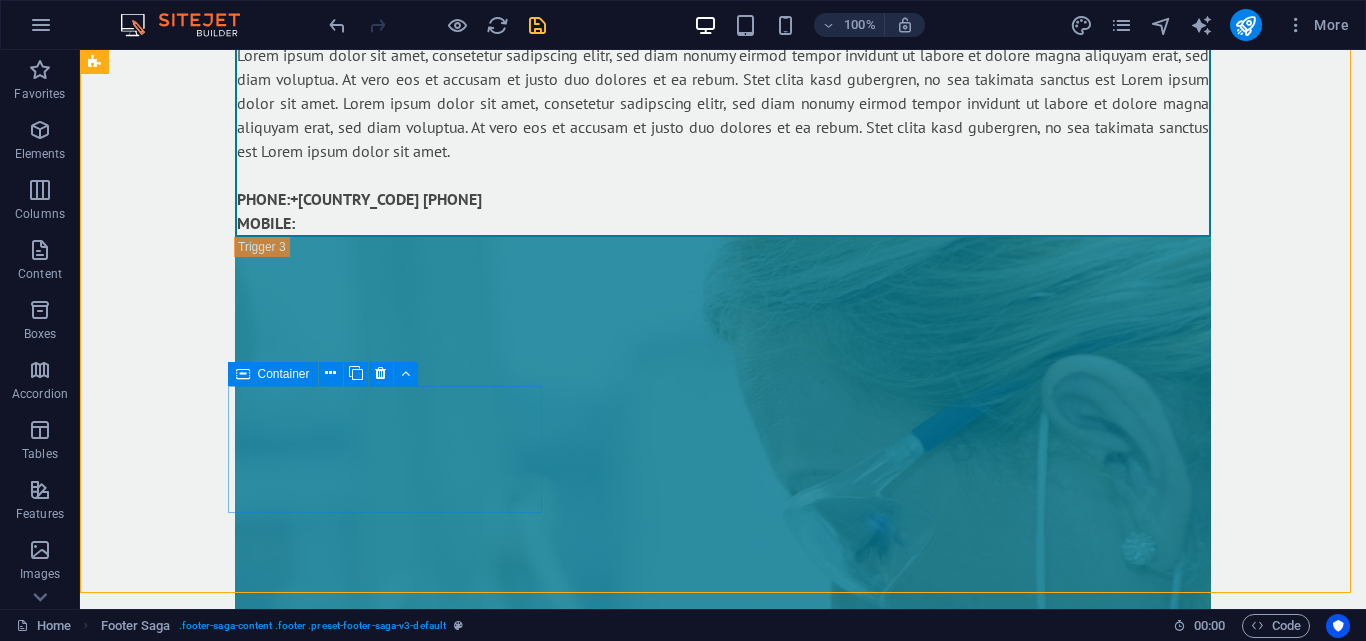 click on "Container" at bounding box center [284, 374] 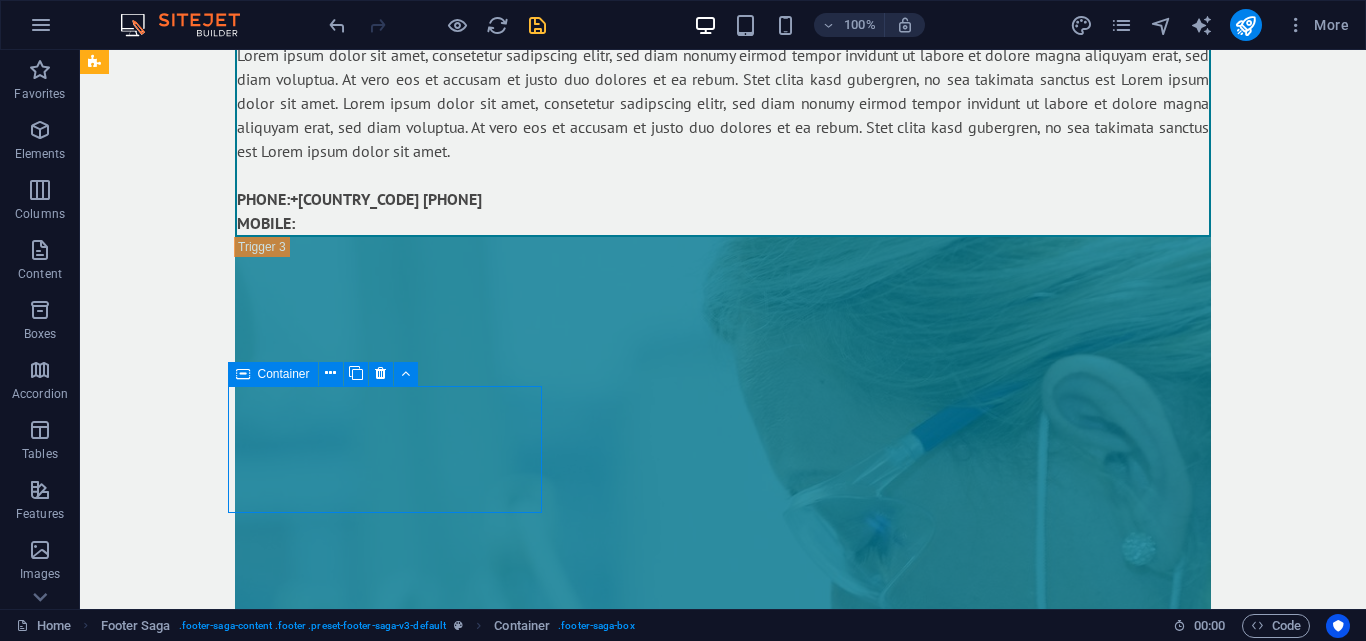 click on "Container" at bounding box center (284, 374) 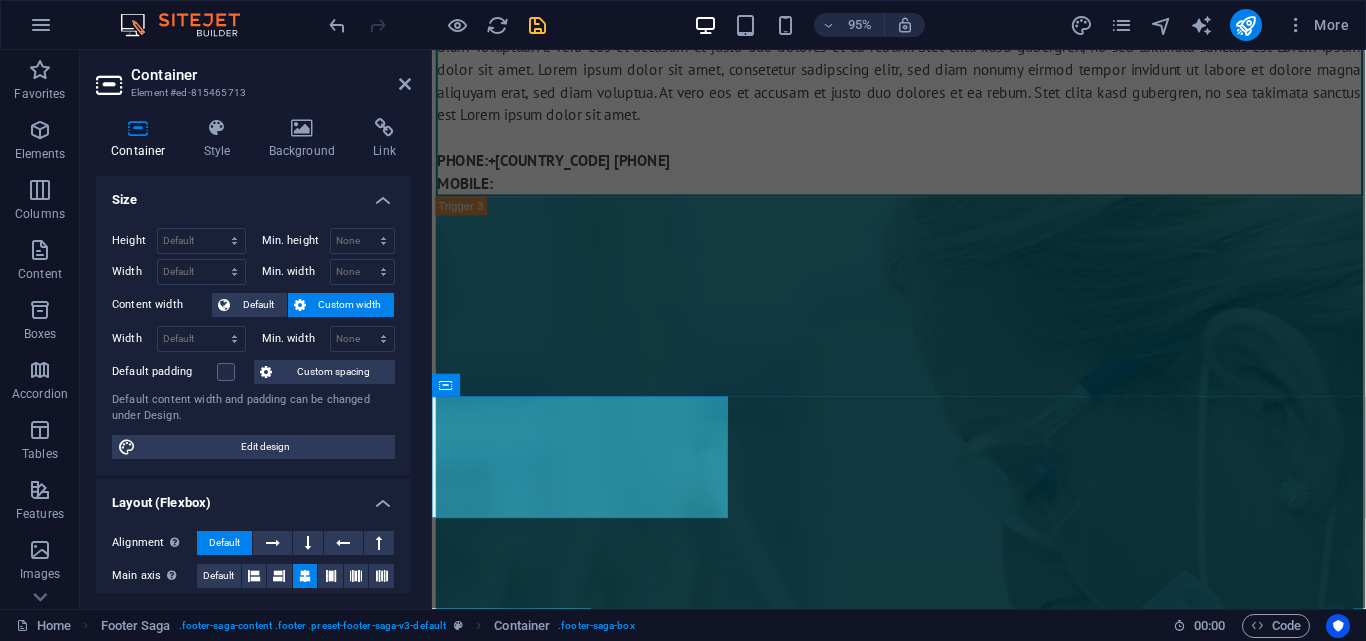 scroll, scrollTop: 11285, scrollLeft: 0, axis: vertical 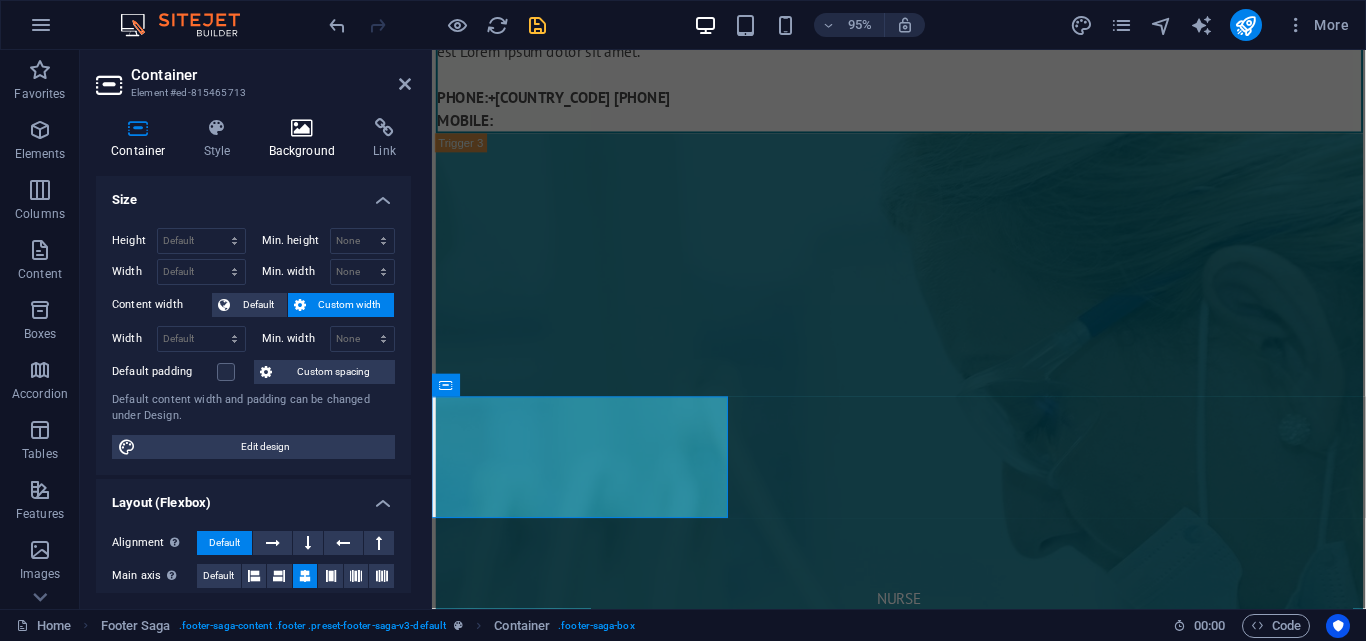click on "Background" at bounding box center [306, 139] 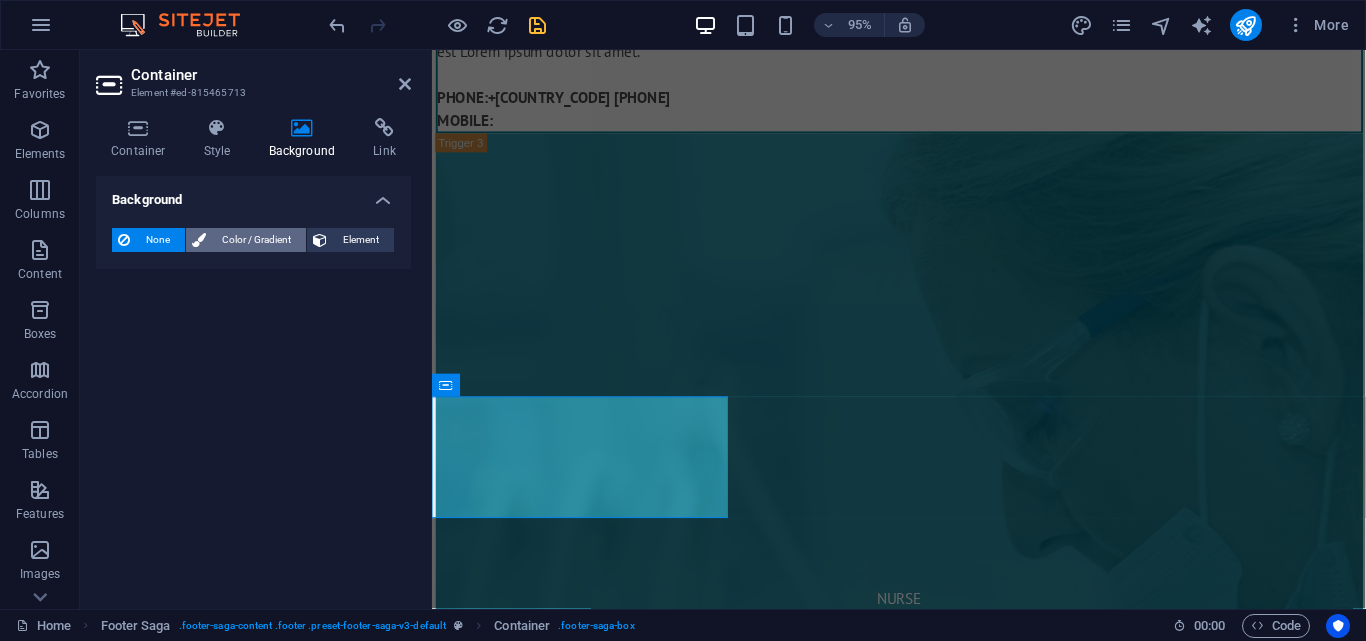 click on "Color / Gradient" at bounding box center (246, 240) 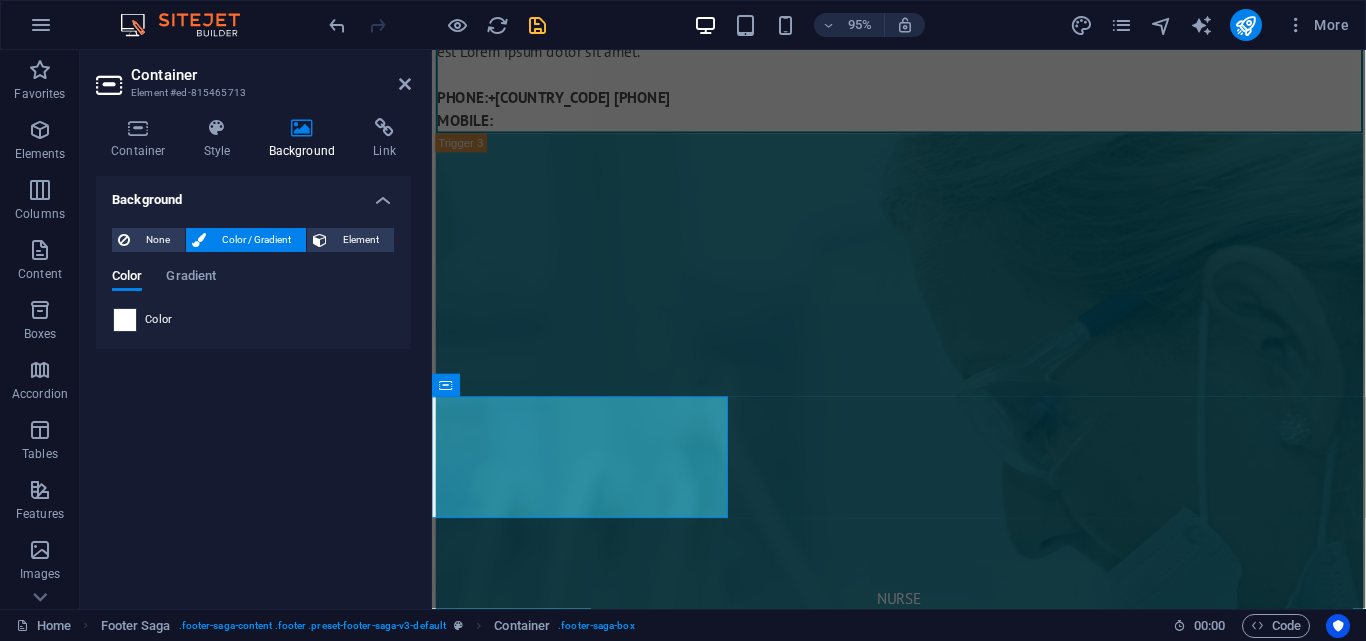 click at bounding box center (125, 320) 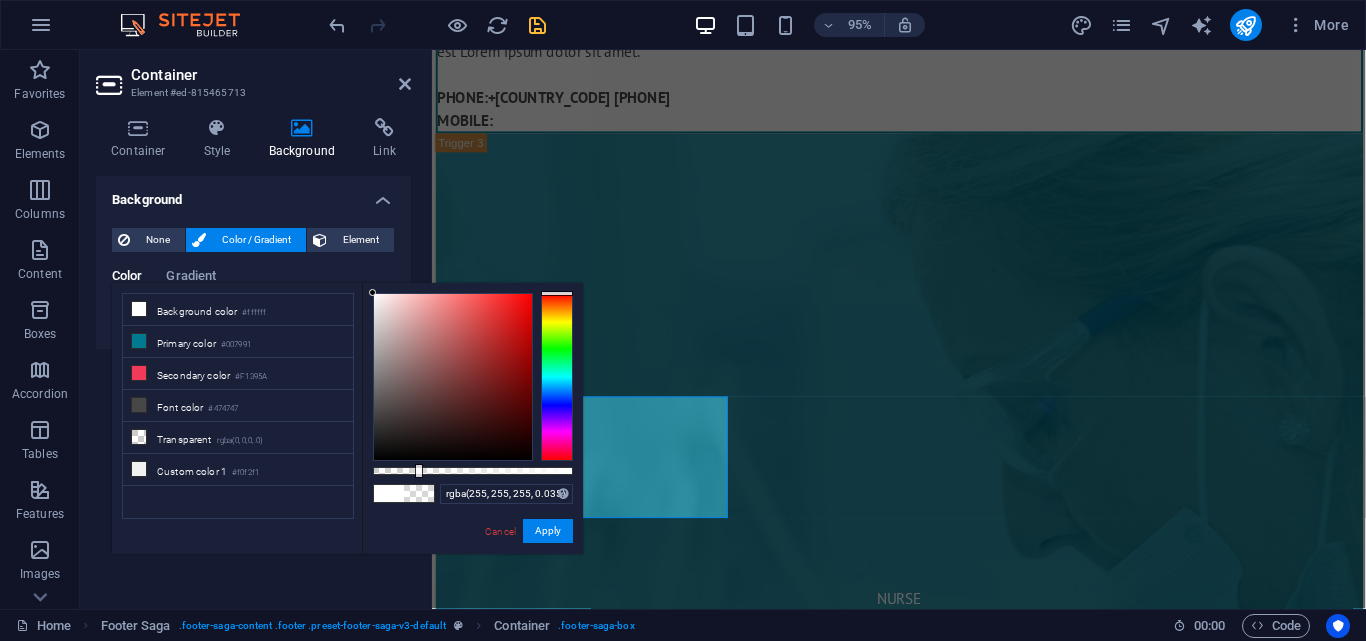 type on "rgba(255, 255, 255, 0)" 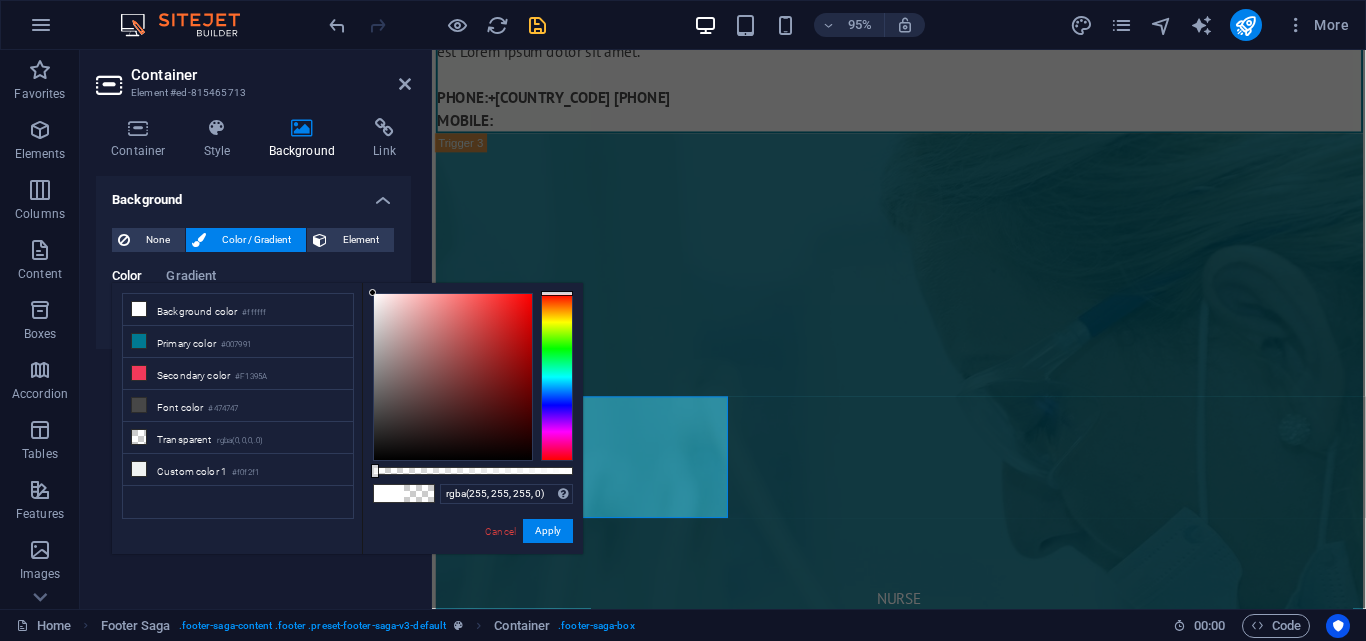 drag, startPoint x: 534, startPoint y: 469, endPoint x: 372, endPoint y: 472, distance: 162.02777 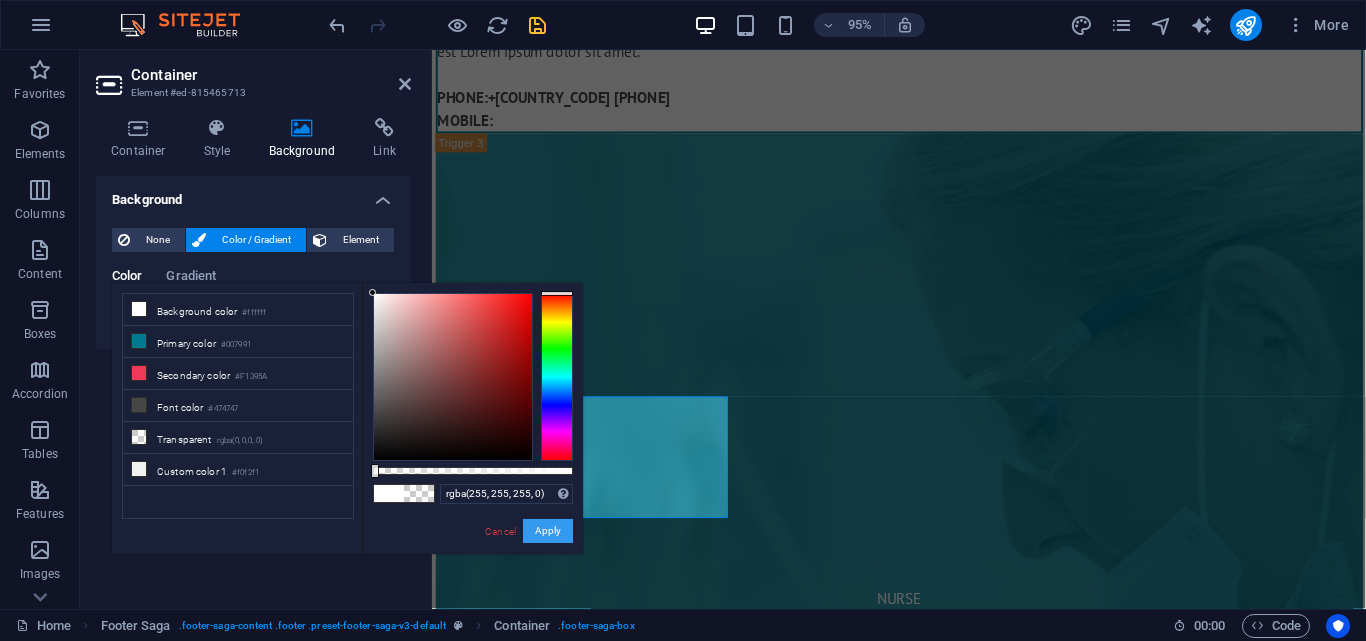 click on "Apply" at bounding box center [548, 531] 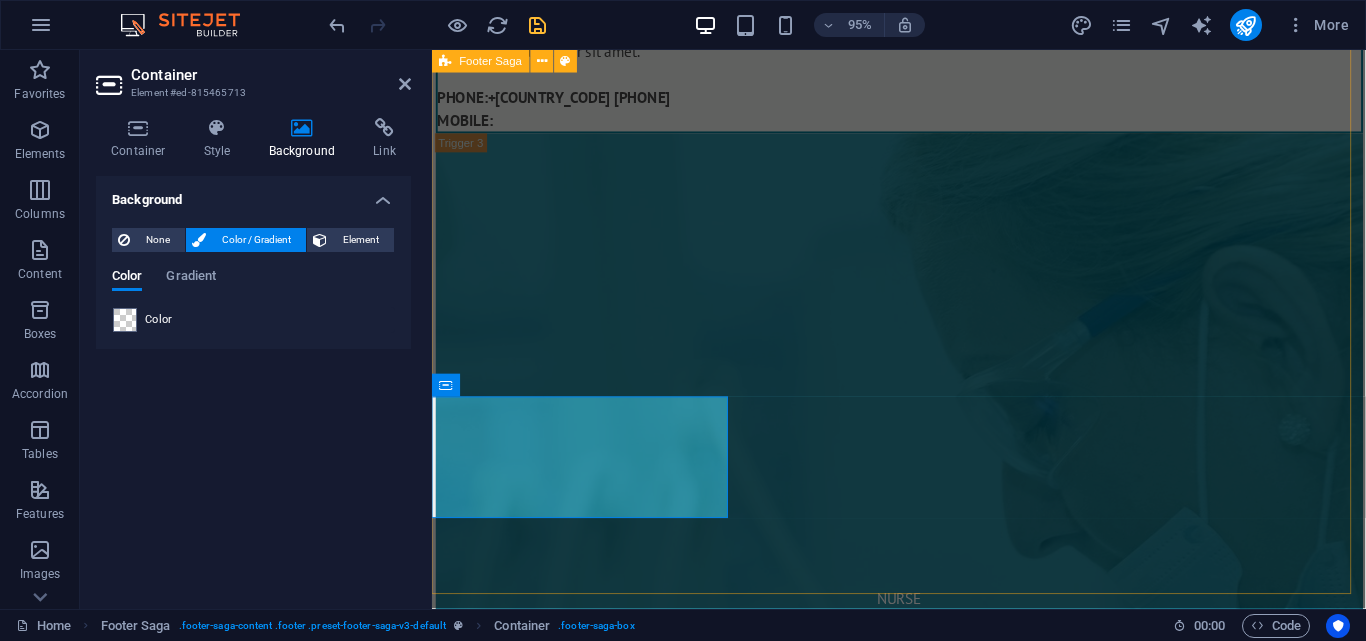 click on "Empowering Tomorrow's Medical Leaders. Navigate the Challenges , Illuminate Your Success -Join Our Journey to Excellence - Dreams Unlocked Plab Courses Plab 2 Courses Plab 2 MasterClass OET Courses Repeater Course Full Course ECG Interpretation Emergency Radiology Course Expert Witness Course CLINIC LOCUM MRCEM SBA Our Blogs Contact info Address [NUMBER] [STREET] [POSTAL_CODE] Phone +[COUNTRY_CODE] [PHONE] +[COUNTRY_CODE] [PHONE] Email [EMAIL] Social media Facebook Twitter Instagram" at bounding box center (923, 4012) 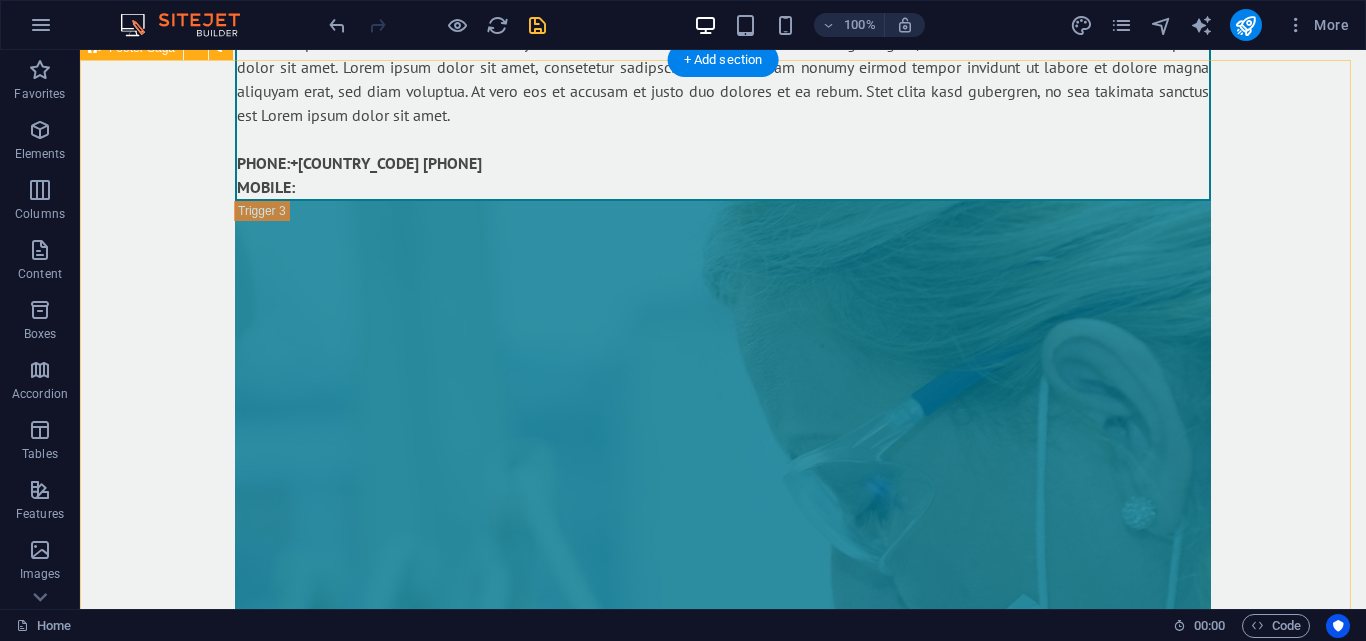 scroll, scrollTop: 11219, scrollLeft: 0, axis: vertical 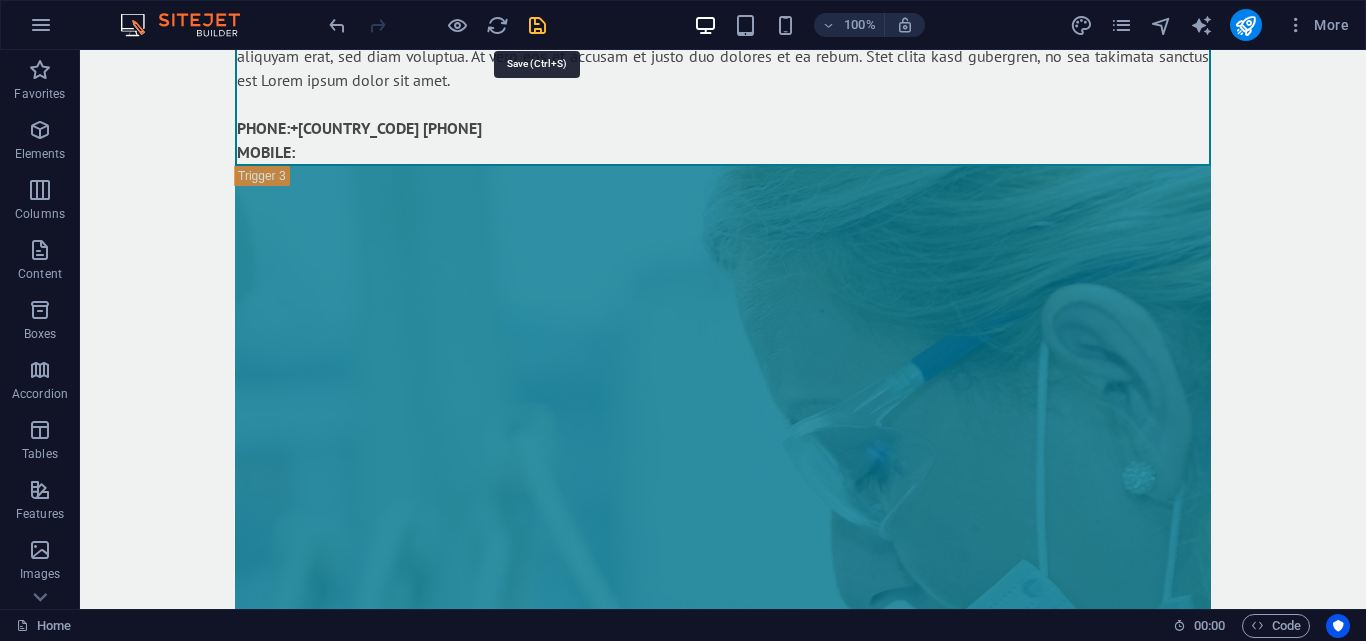 click at bounding box center (537, 25) 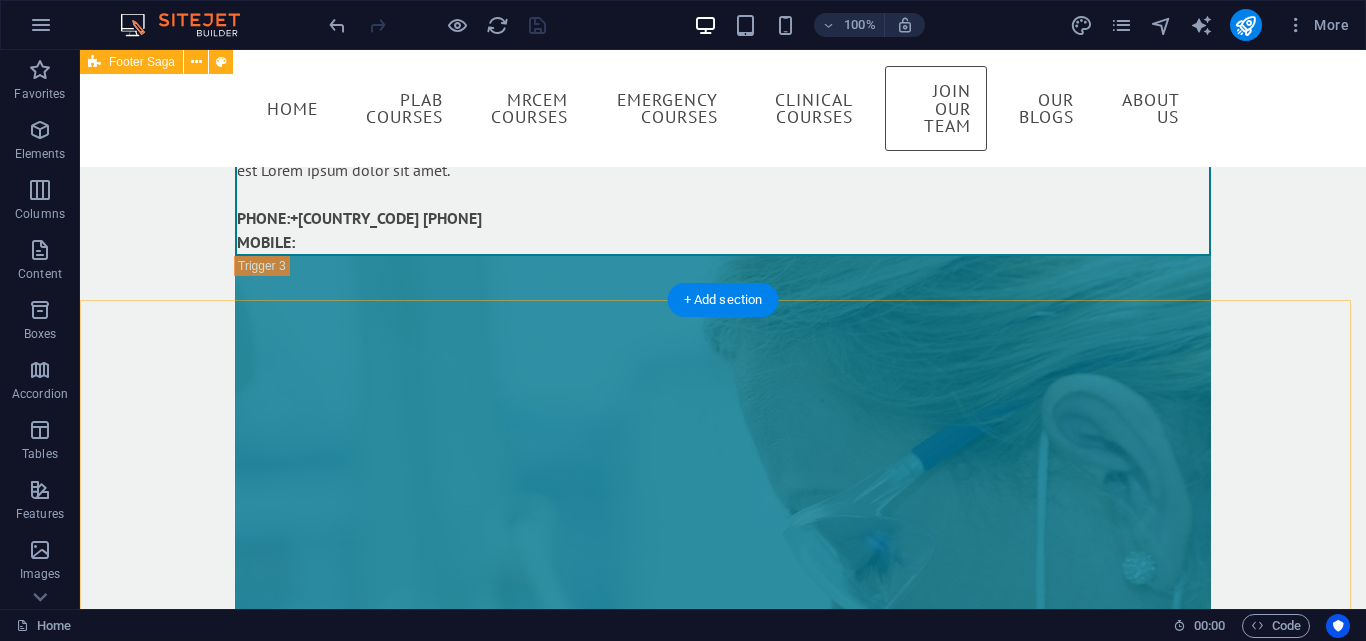 scroll, scrollTop: 10725, scrollLeft: 0, axis: vertical 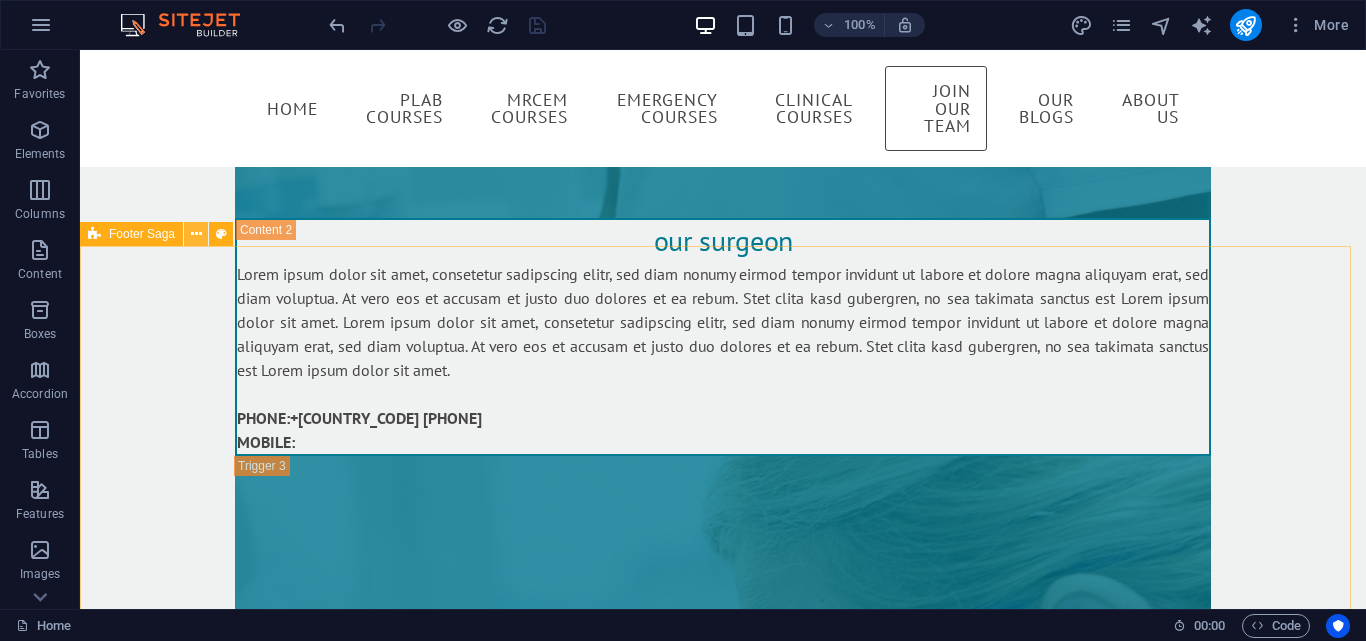 click at bounding box center (196, 234) 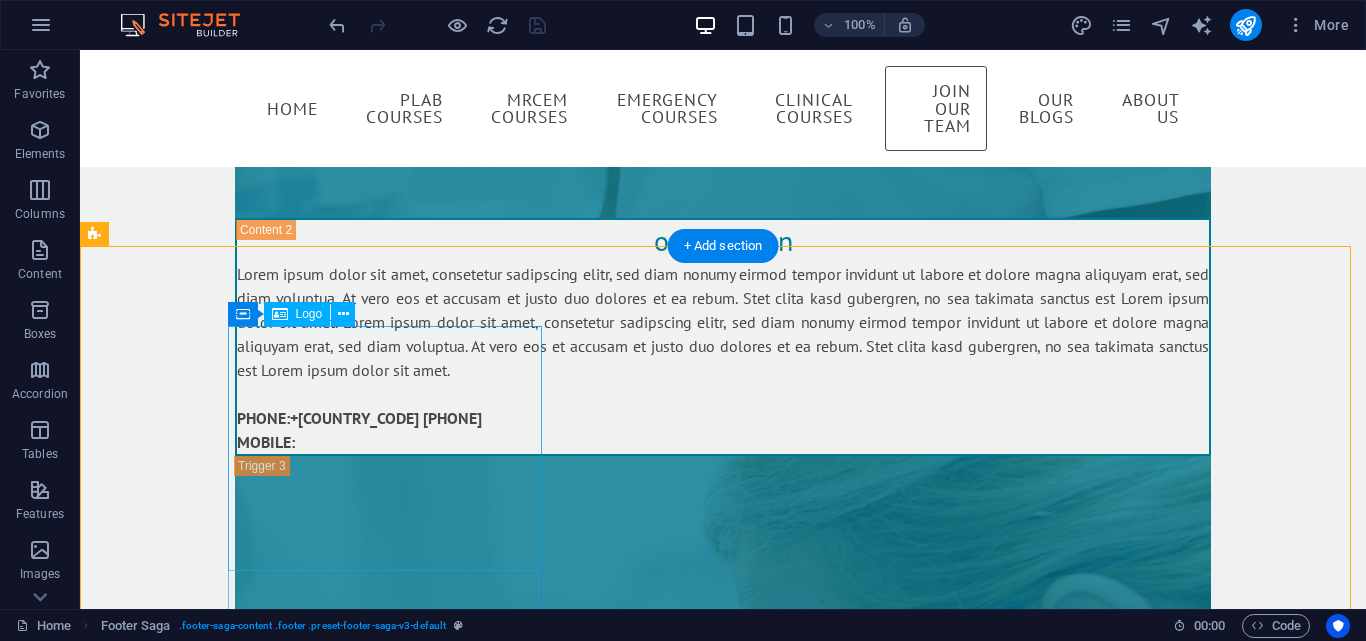 click at bounding box center (237, 3862) 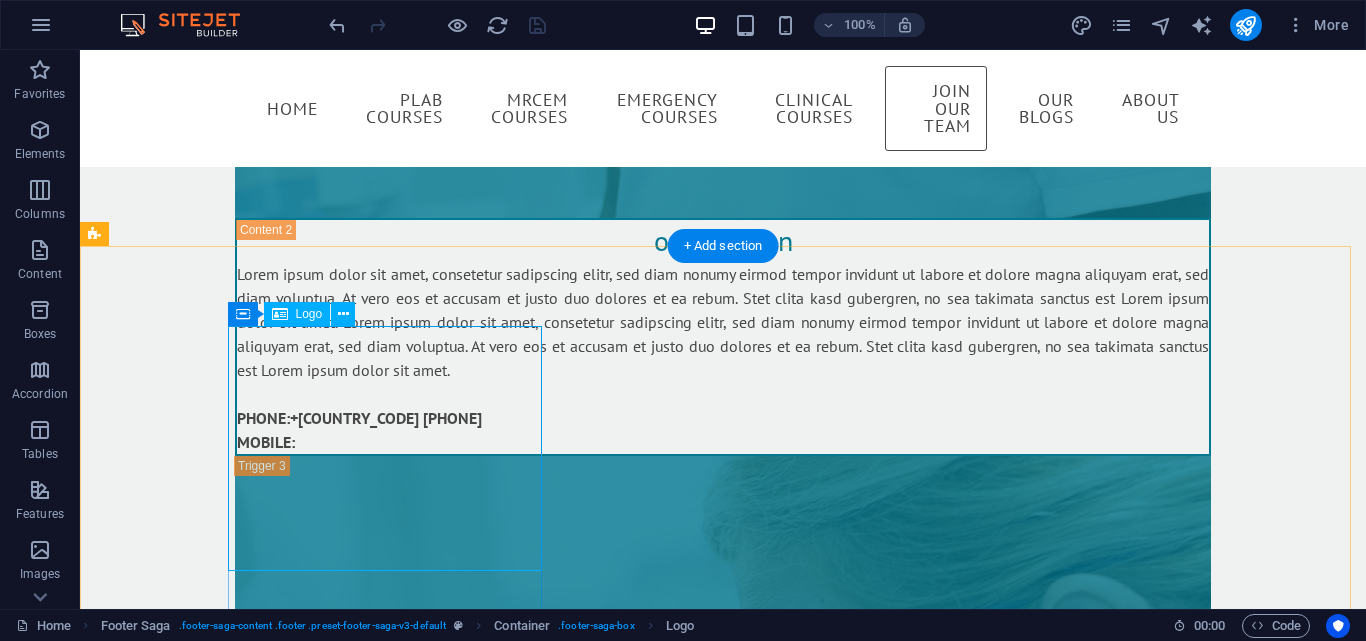 click at bounding box center (237, 3862) 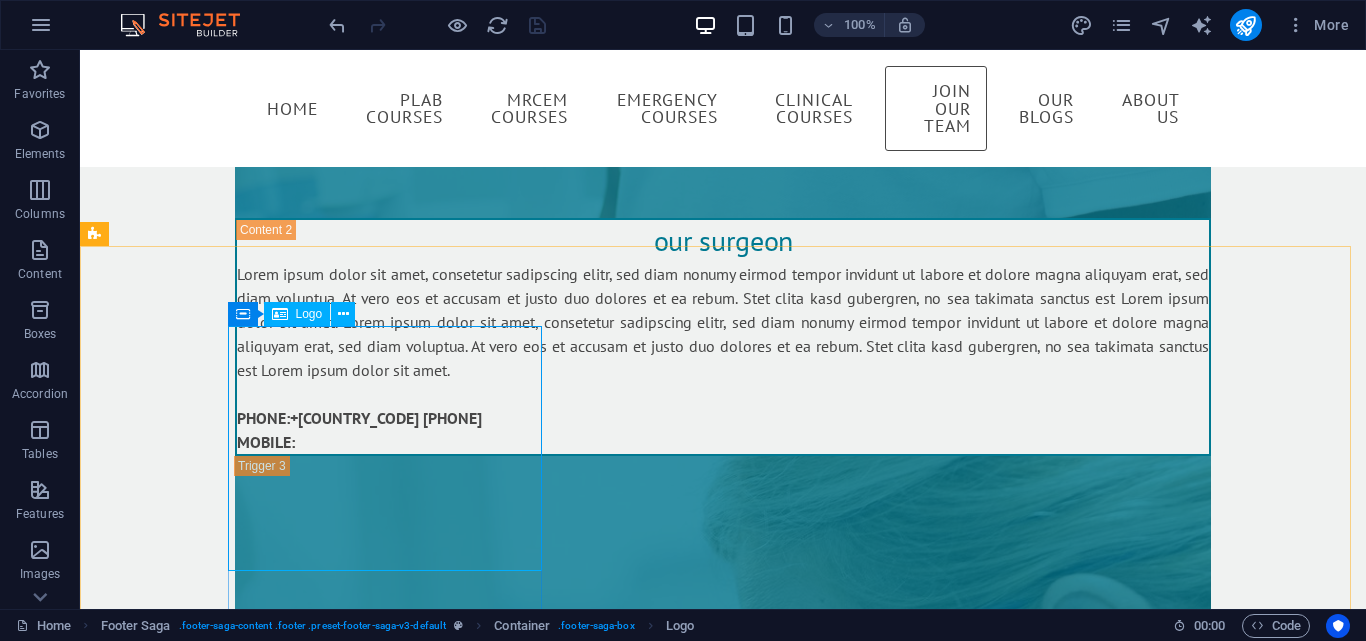 click on "Logo" at bounding box center (309, 314) 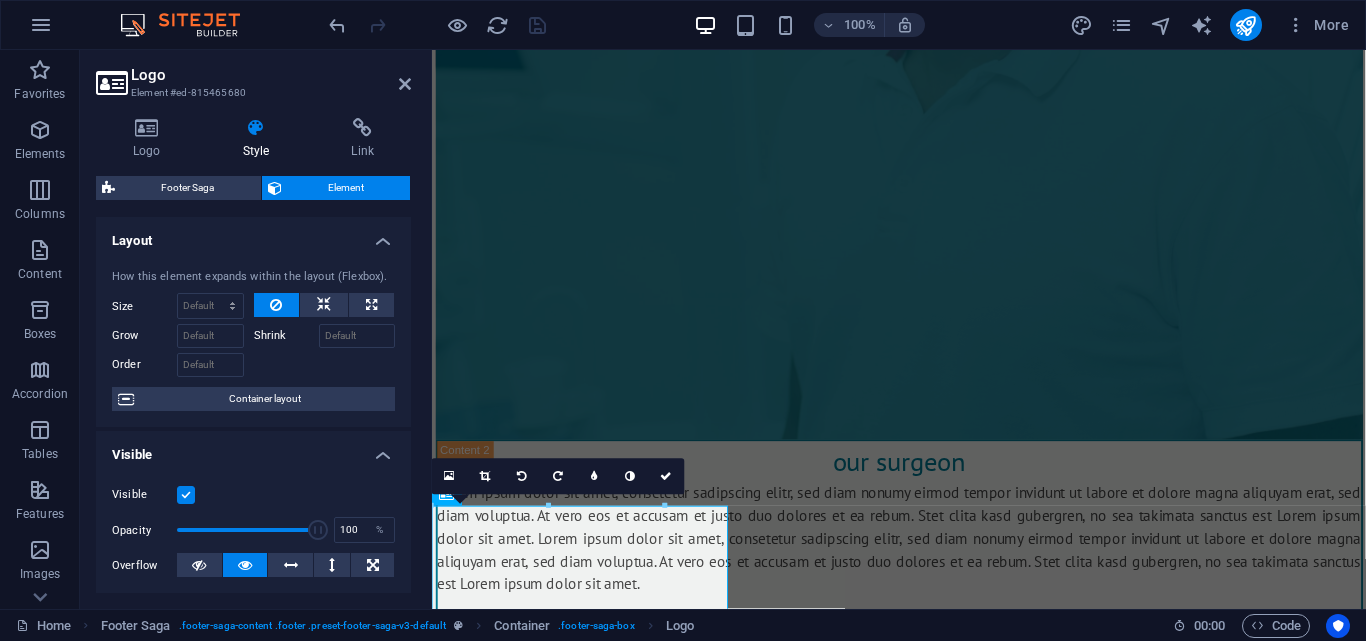 scroll, scrollTop: 10797, scrollLeft: 0, axis: vertical 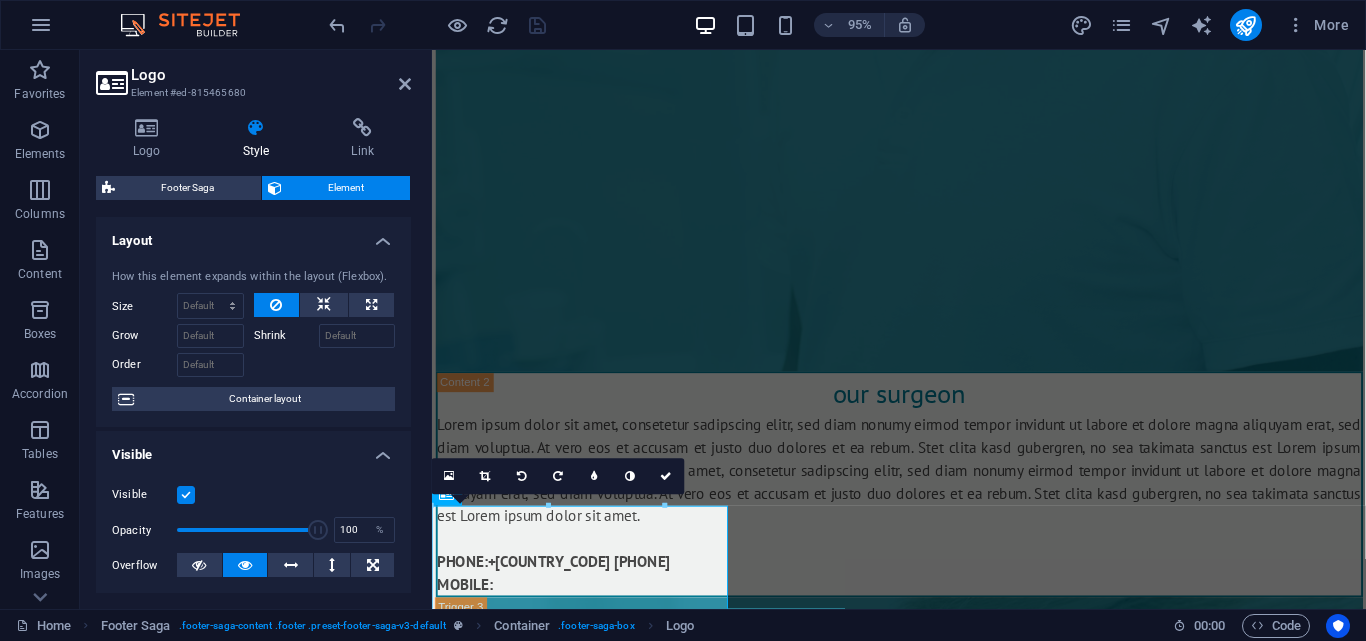 click on "Edit design Text Float No float Image left Image right Determine how text should behave around the image. Text Alternative text [DOMAIN] Image caption Paragraph Format Normal Heading 1 Heading 2 Heading 3 Code" at bounding box center [253, 355] 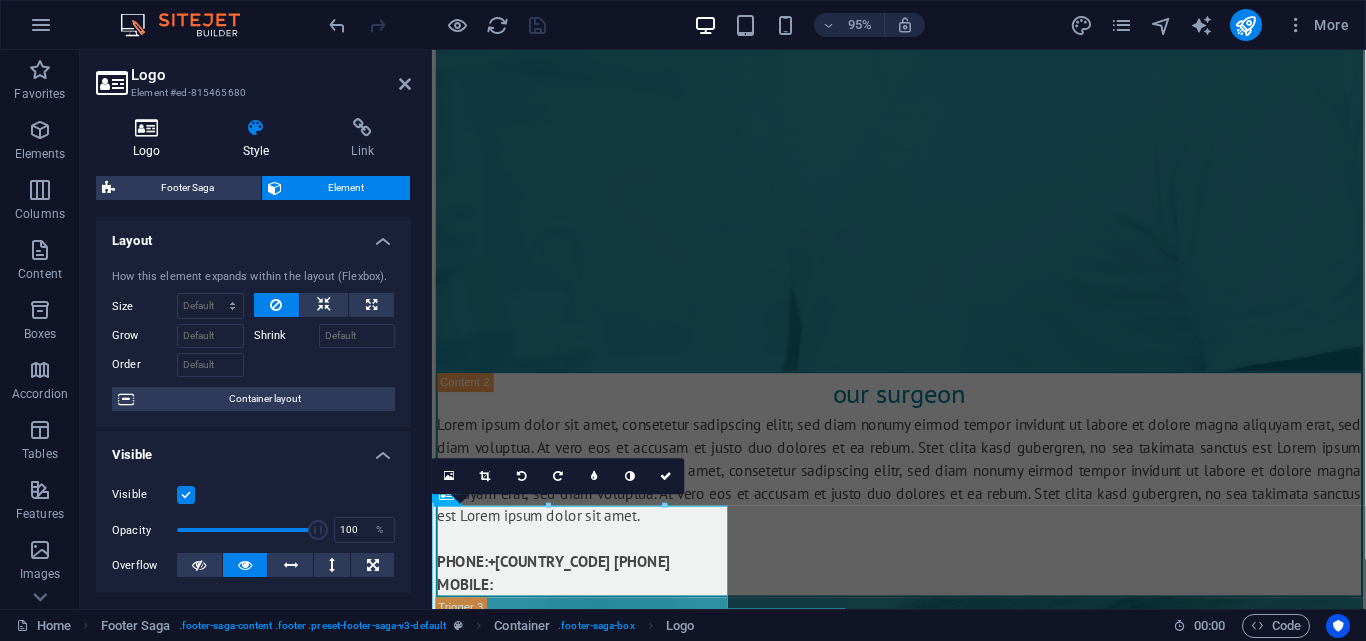 click on "Logo" at bounding box center [151, 139] 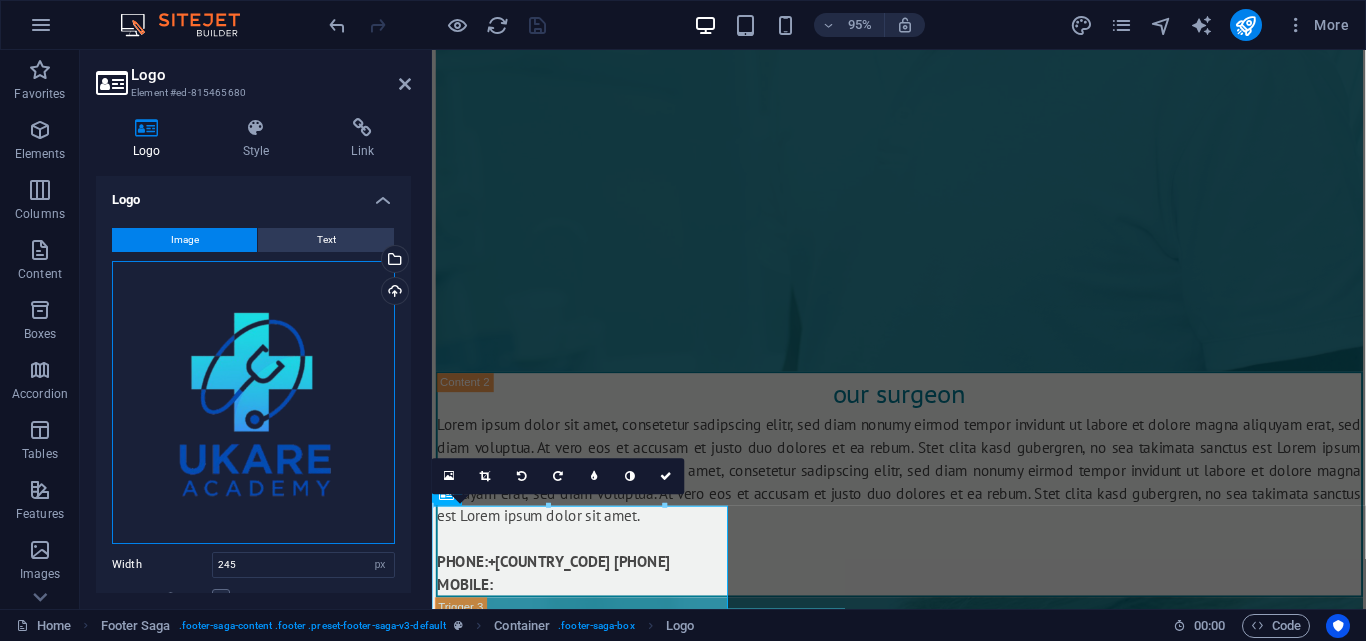 click on "Drag files here, click to choose files or select files from Files or our free stock photos & videos" at bounding box center (253, 402) 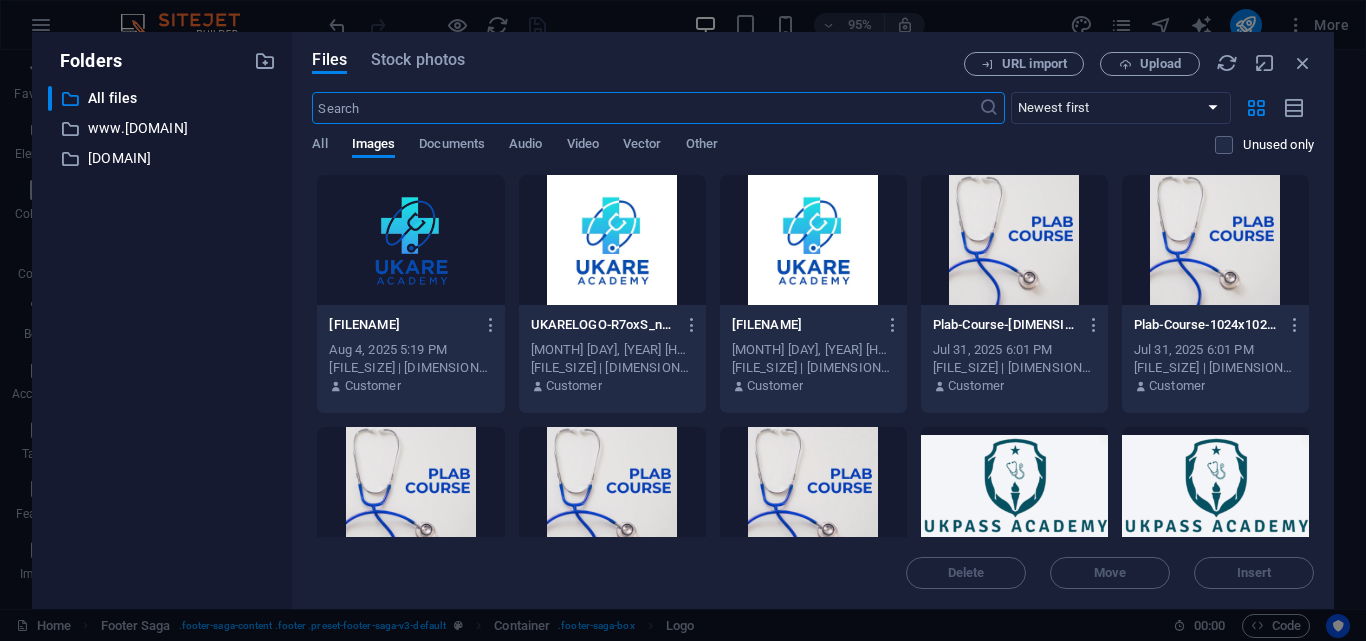 scroll, scrollTop: 11166, scrollLeft: 0, axis: vertical 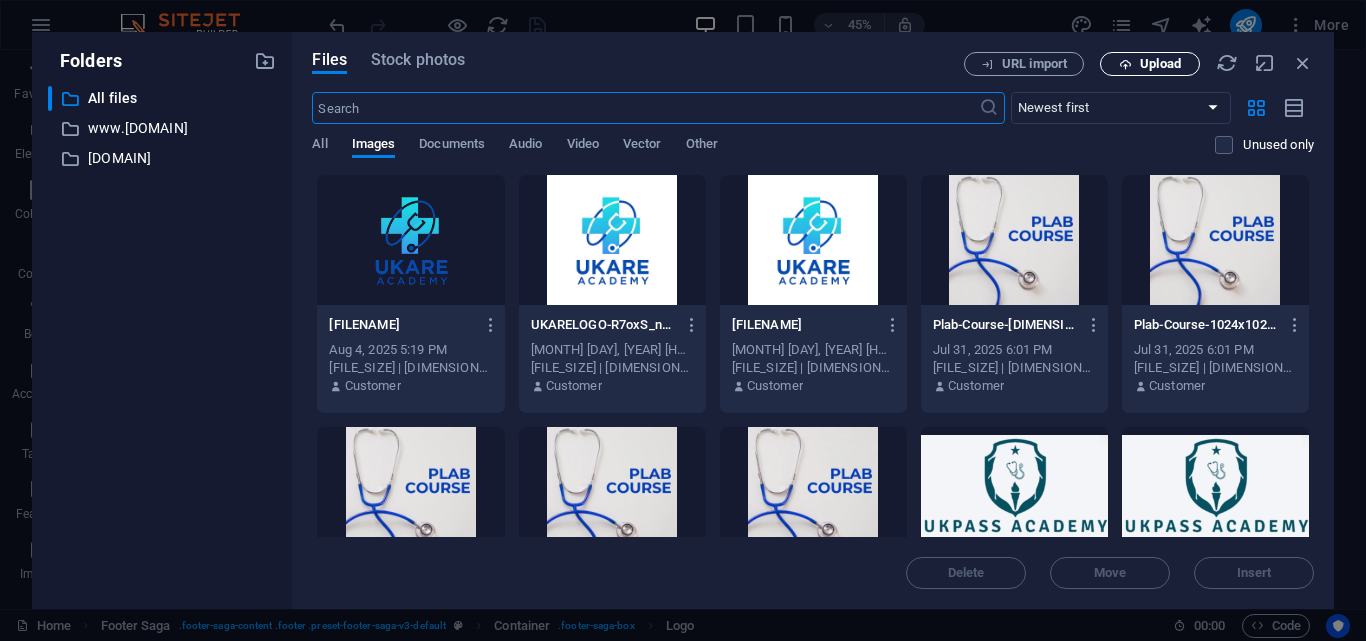click on "Upload" at bounding box center (1160, 64) 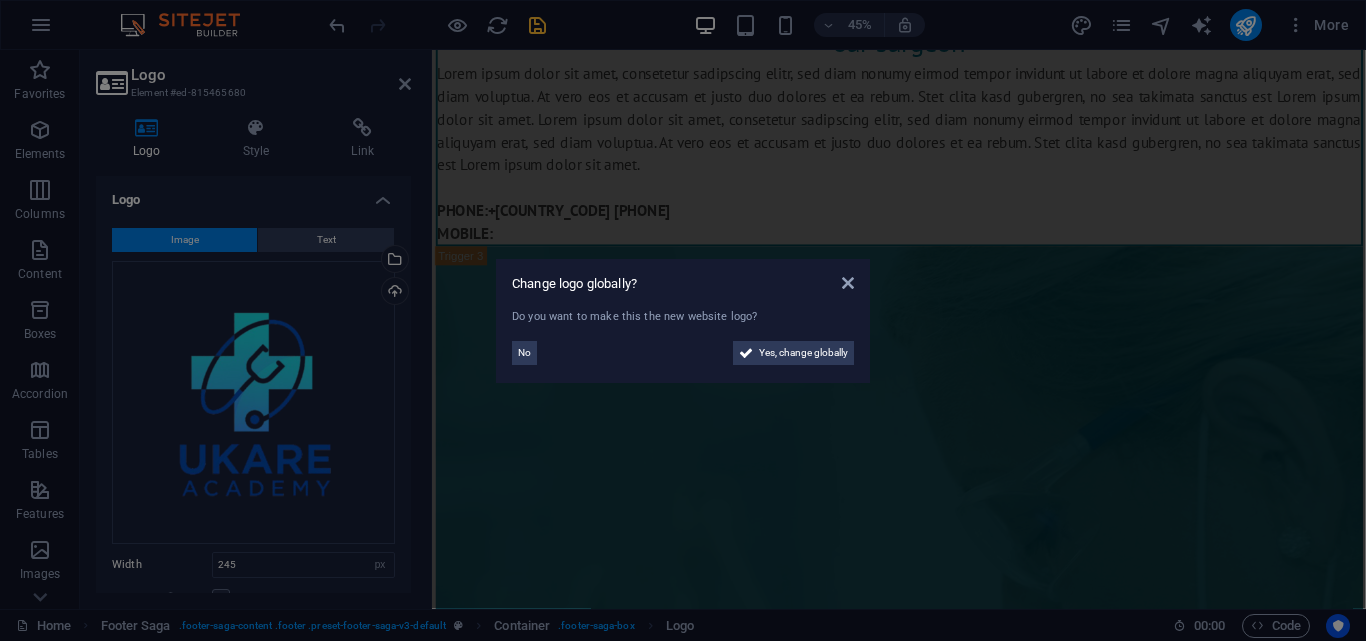 scroll, scrollTop: 10797, scrollLeft: 0, axis: vertical 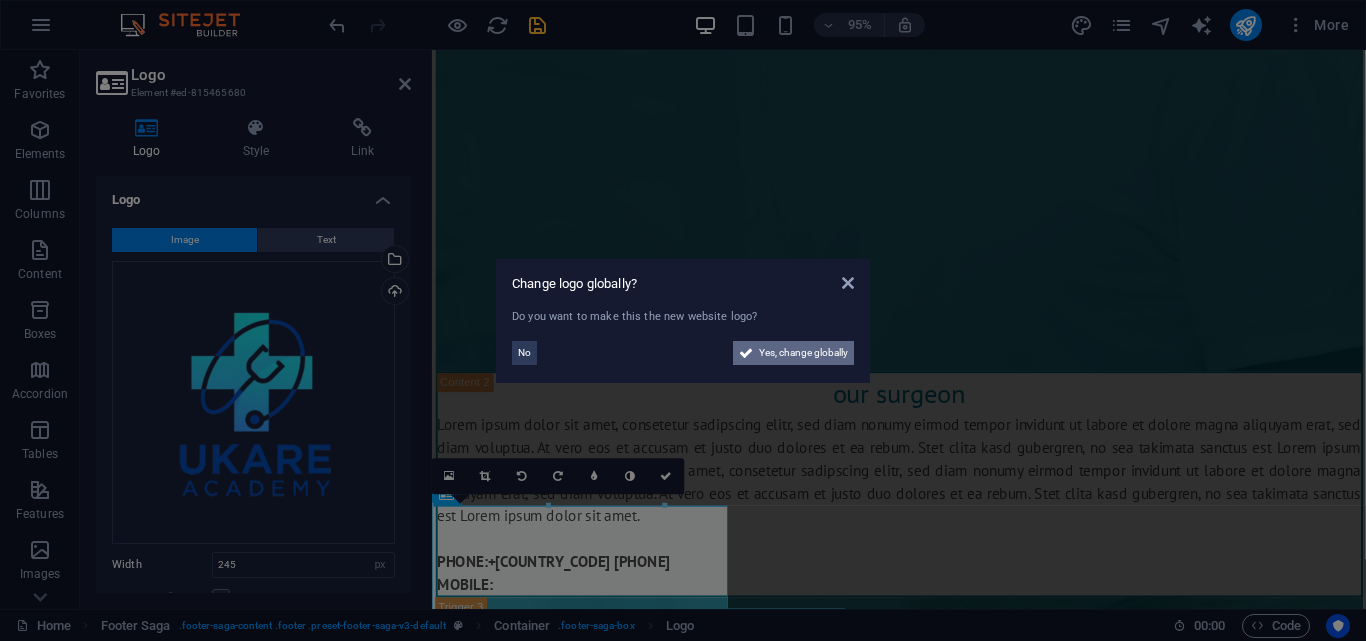 click on "Yes, change globally" at bounding box center [803, 353] 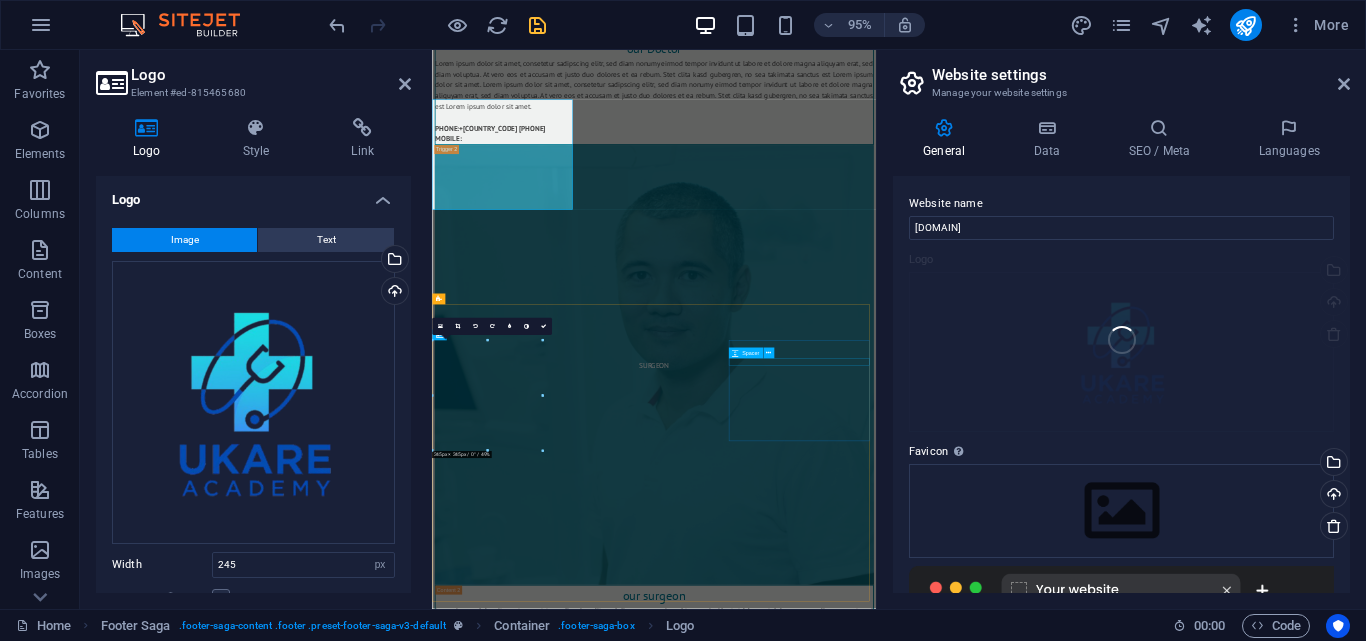 scroll, scrollTop: 11166, scrollLeft: 0, axis: vertical 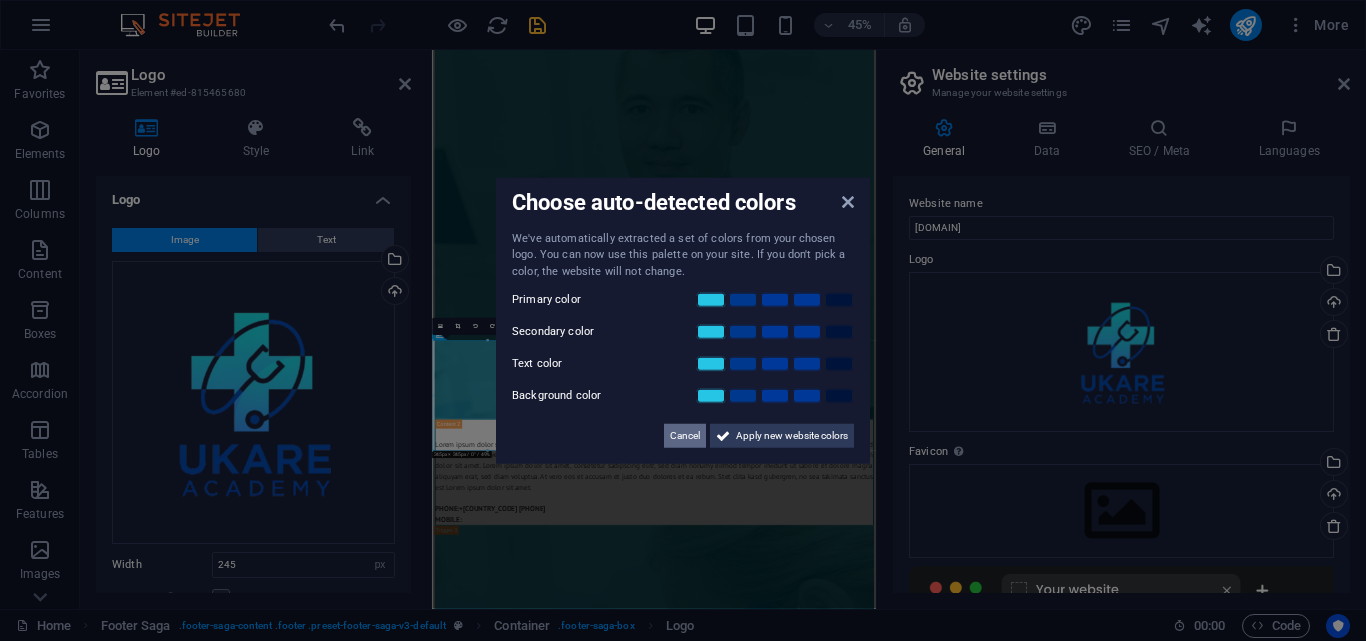 click on "Cancel" at bounding box center [685, 436] 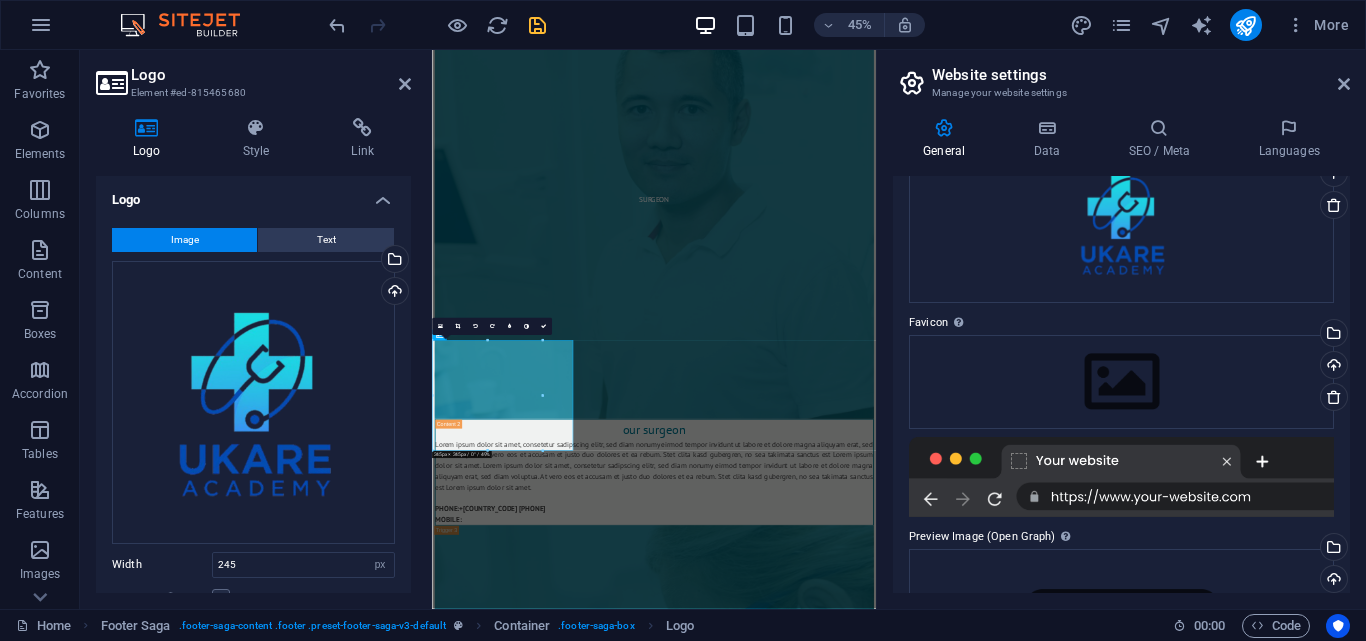 scroll, scrollTop: 200, scrollLeft: 0, axis: vertical 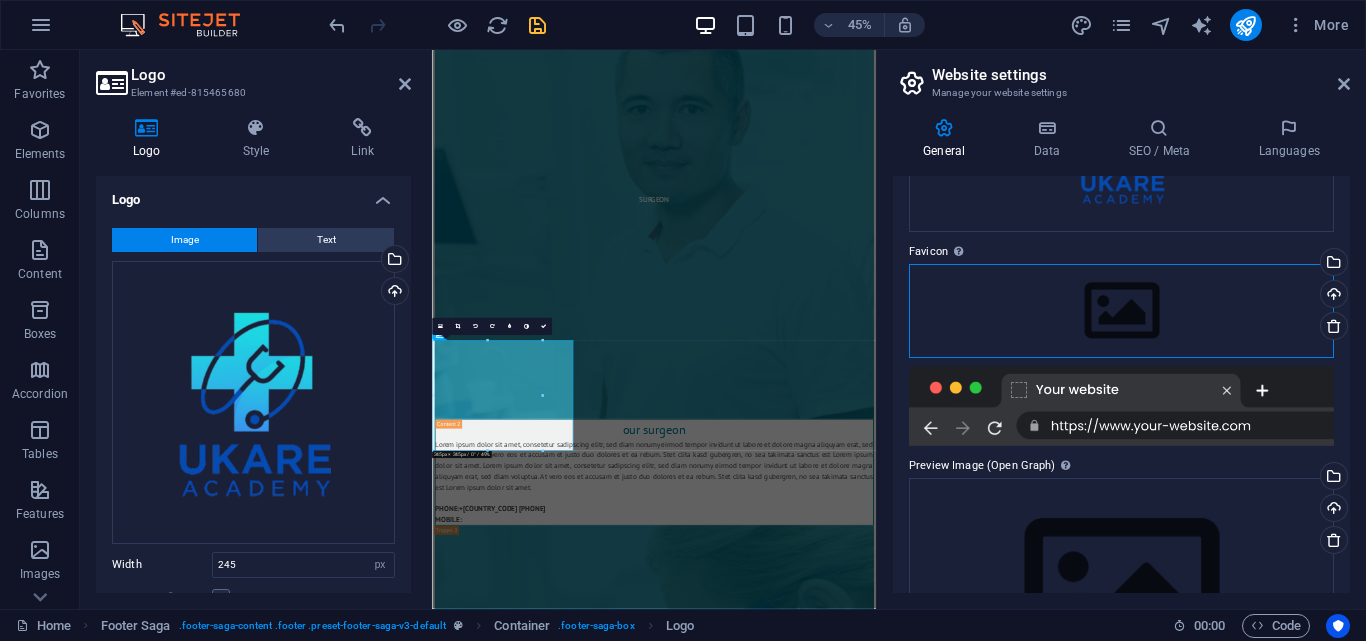 click on "Drag files here, click to choose files or select files from Files or our free stock photos & videos" at bounding box center [1121, 311] 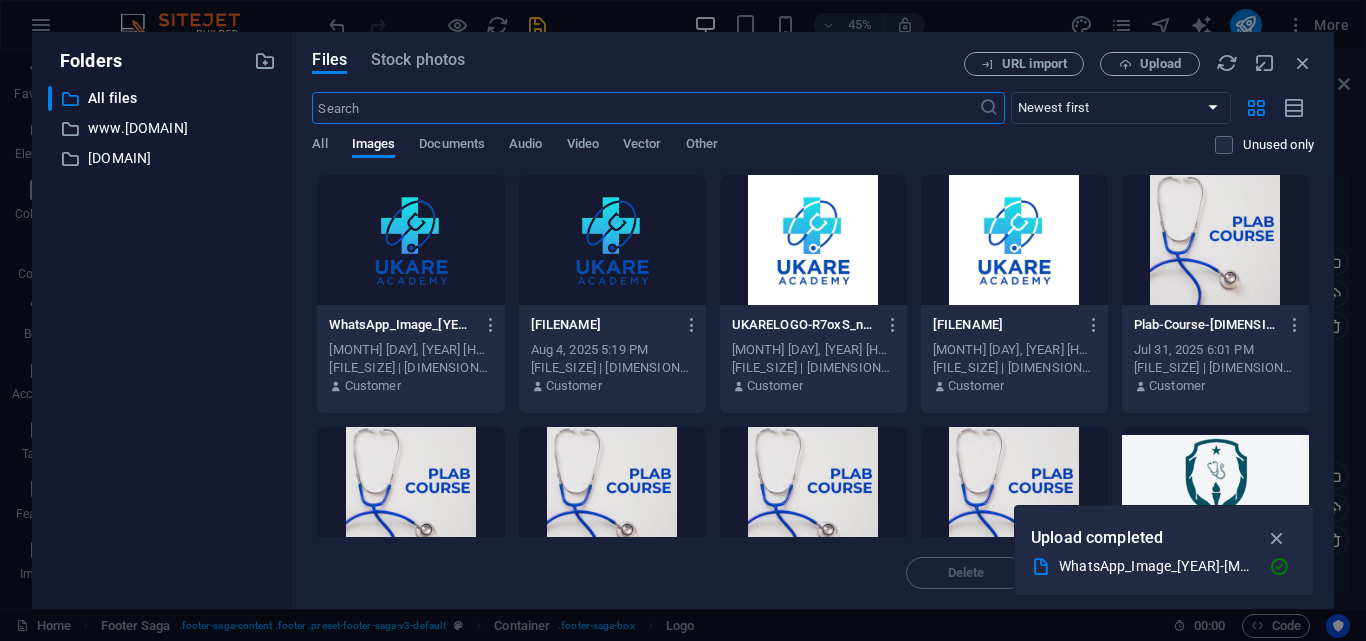 scroll, scrollTop: 42288, scrollLeft: 0, axis: vertical 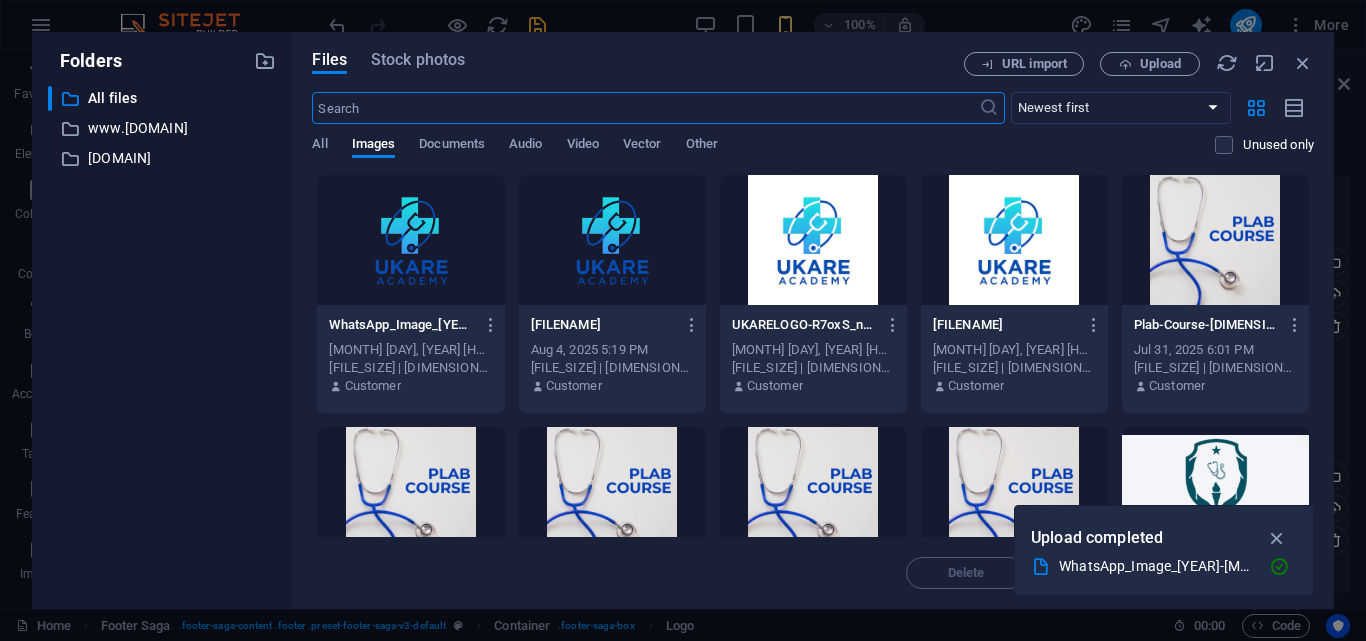 click at bounding box center (410, 240) 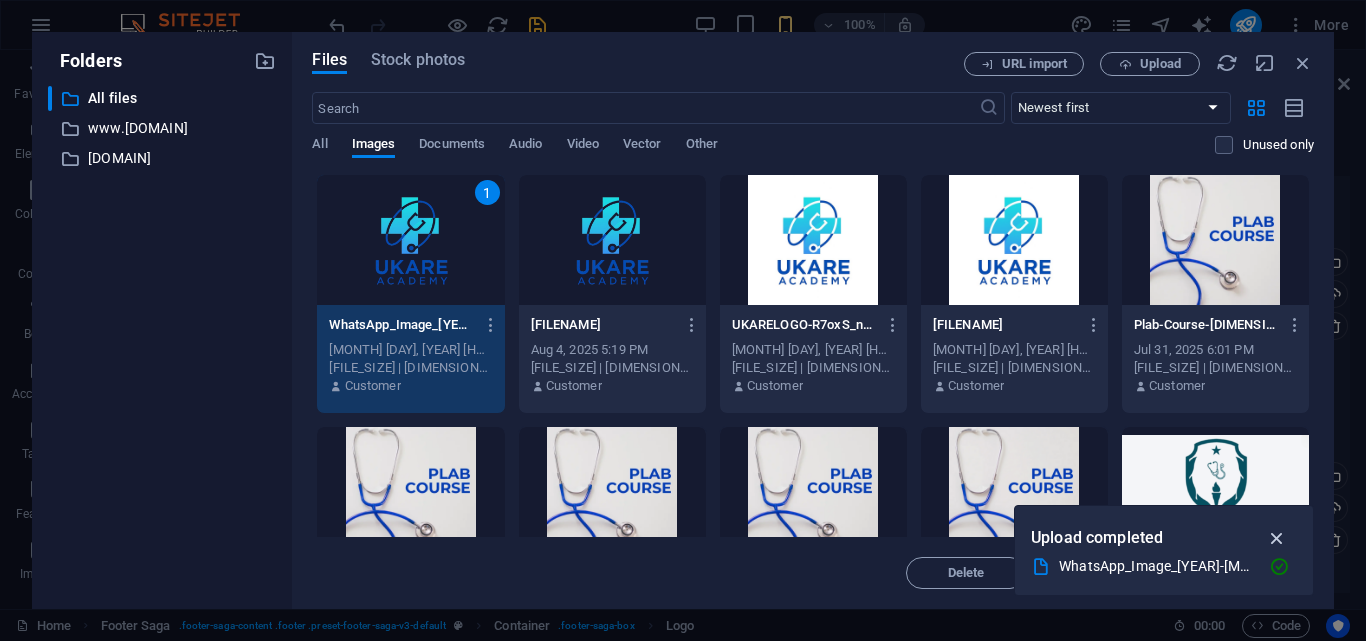 click at bounding box center (1277, 538) 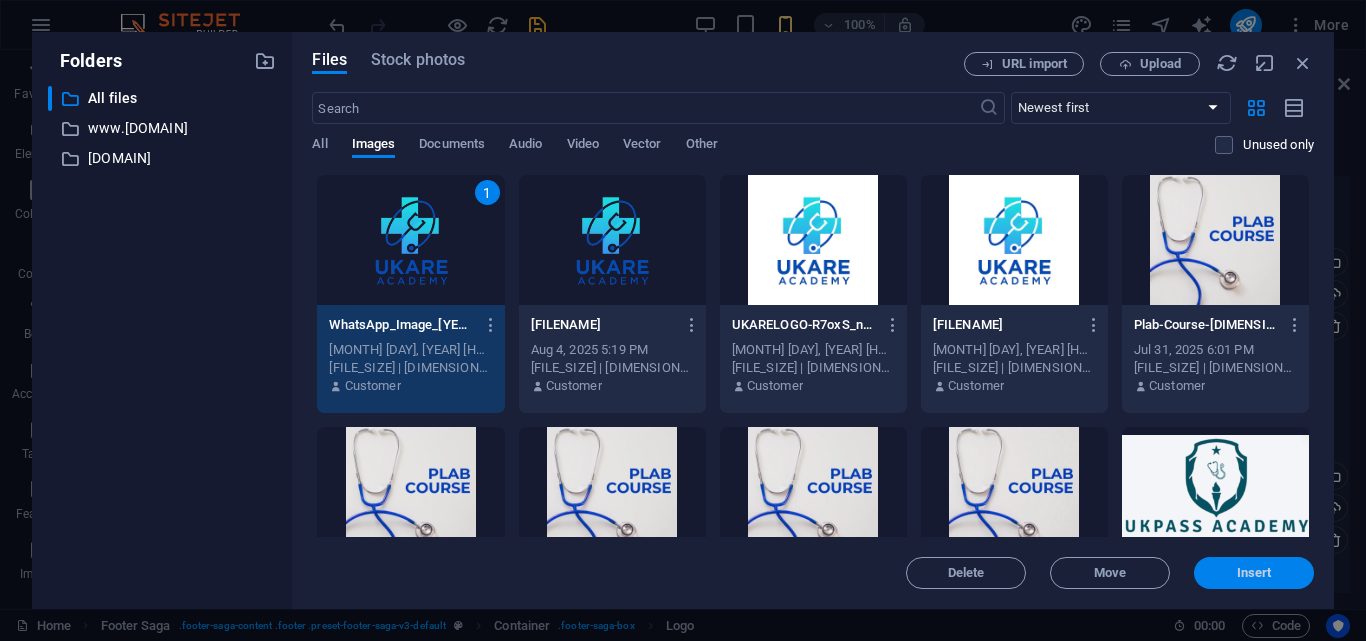 click on "Insert" at bounding box center [1254, 573] 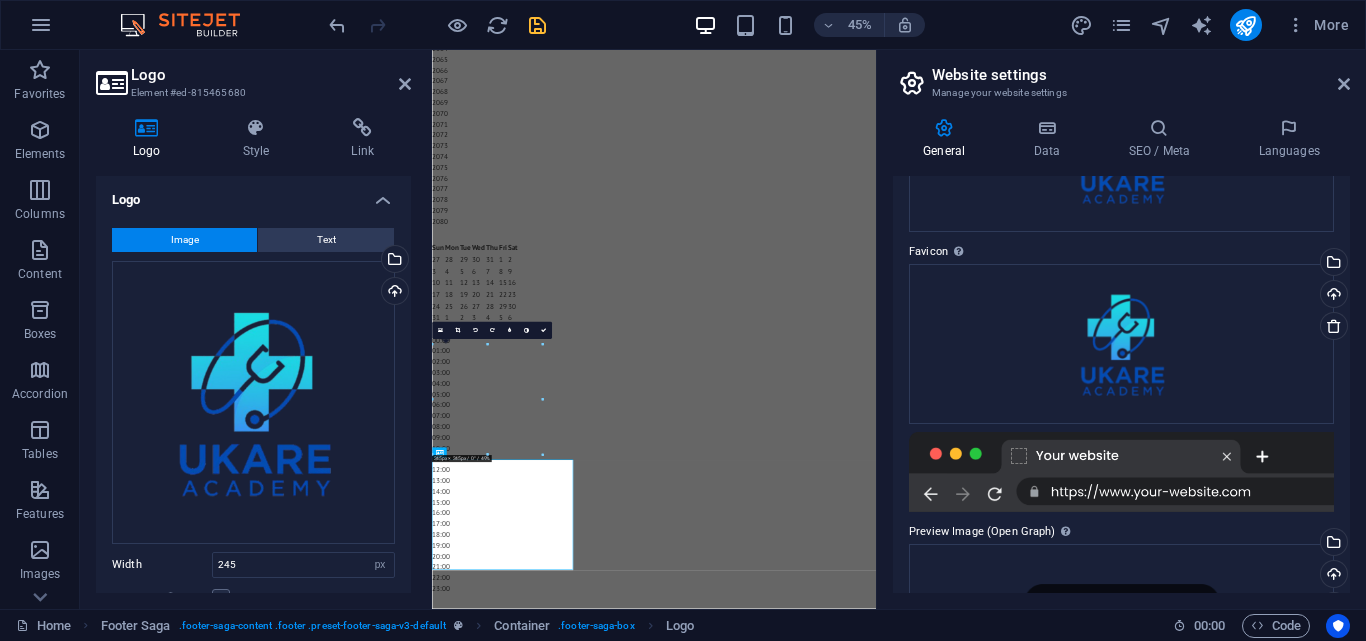 scroll, scrollTop: 10904, scrollLeft: 0, axis: vertical 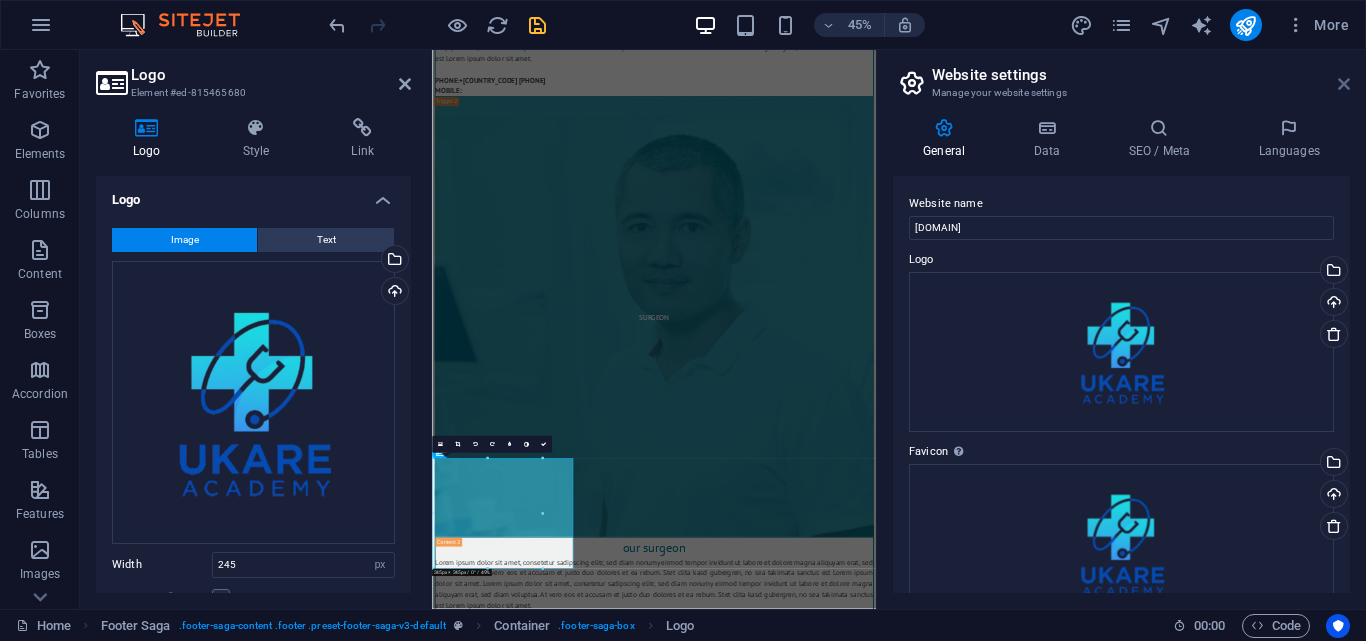 drag, startPoint x: 1347, startPoint y: 80, endPoint x: 595, endPoint y: 253, distance: 771.64307 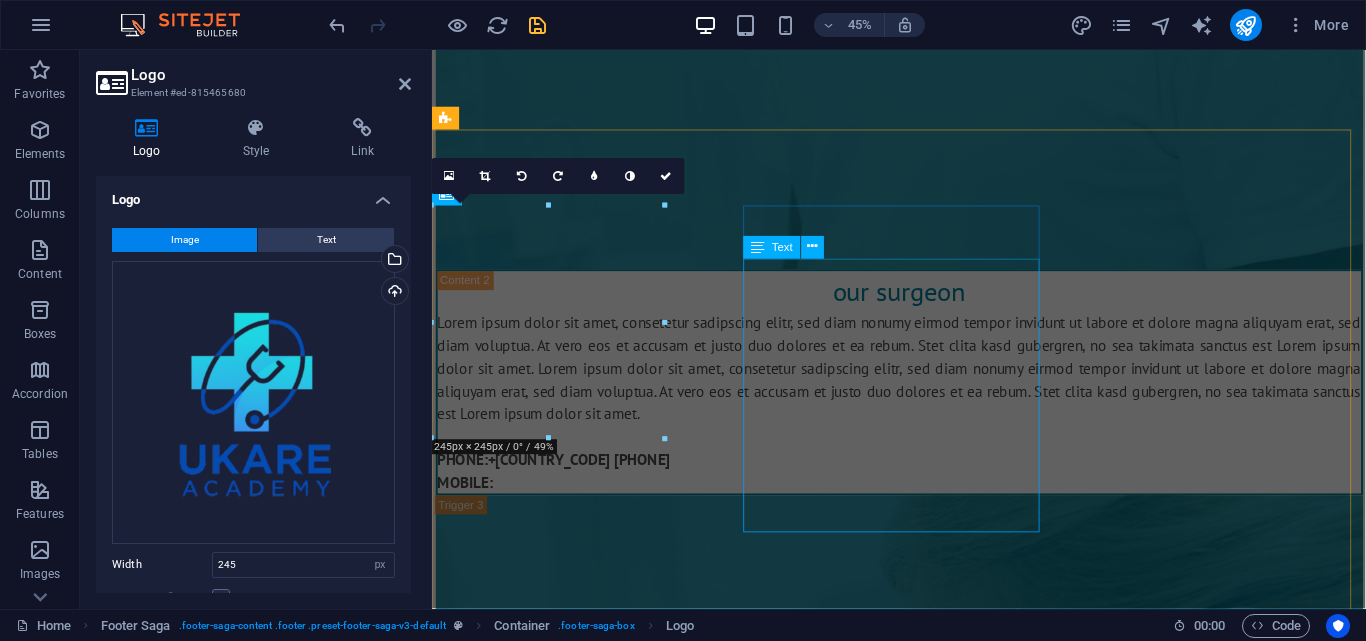 scroll, scrollTop: 11113, scrollLeft: 0, axis: vertical 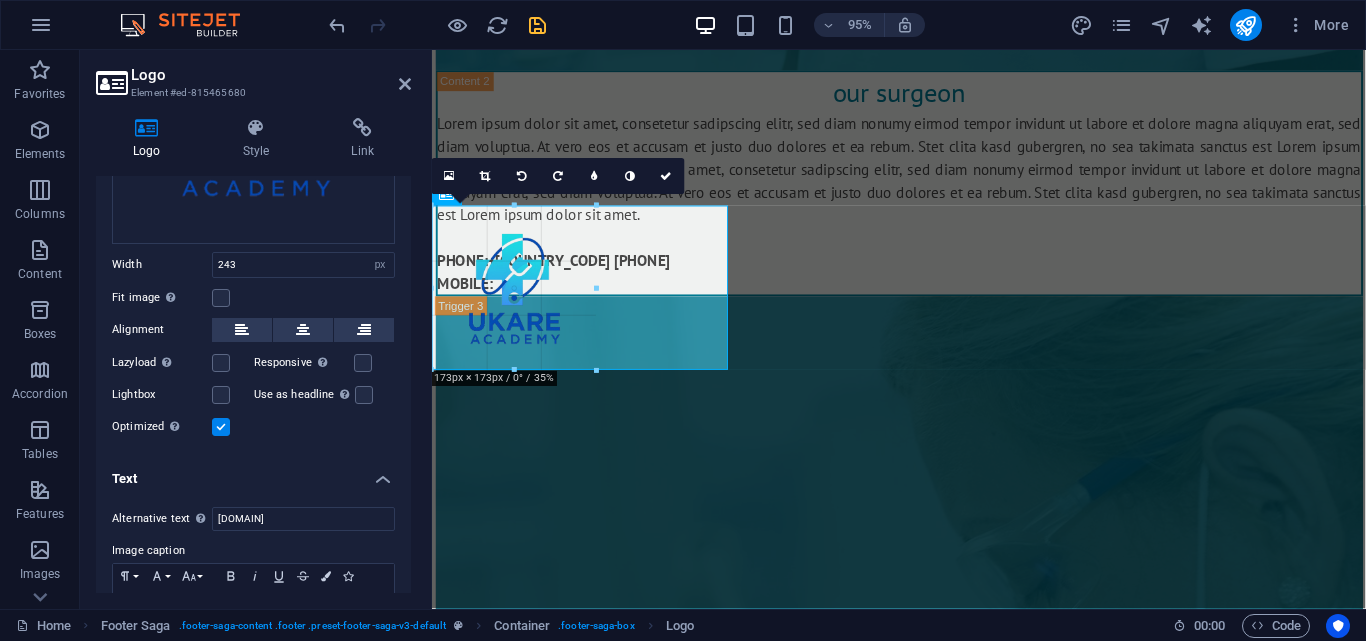 drag, startPoint x: 660, startPoint y: 319, endPoint x: 589, endPoint y: 315, distance: 71.11259 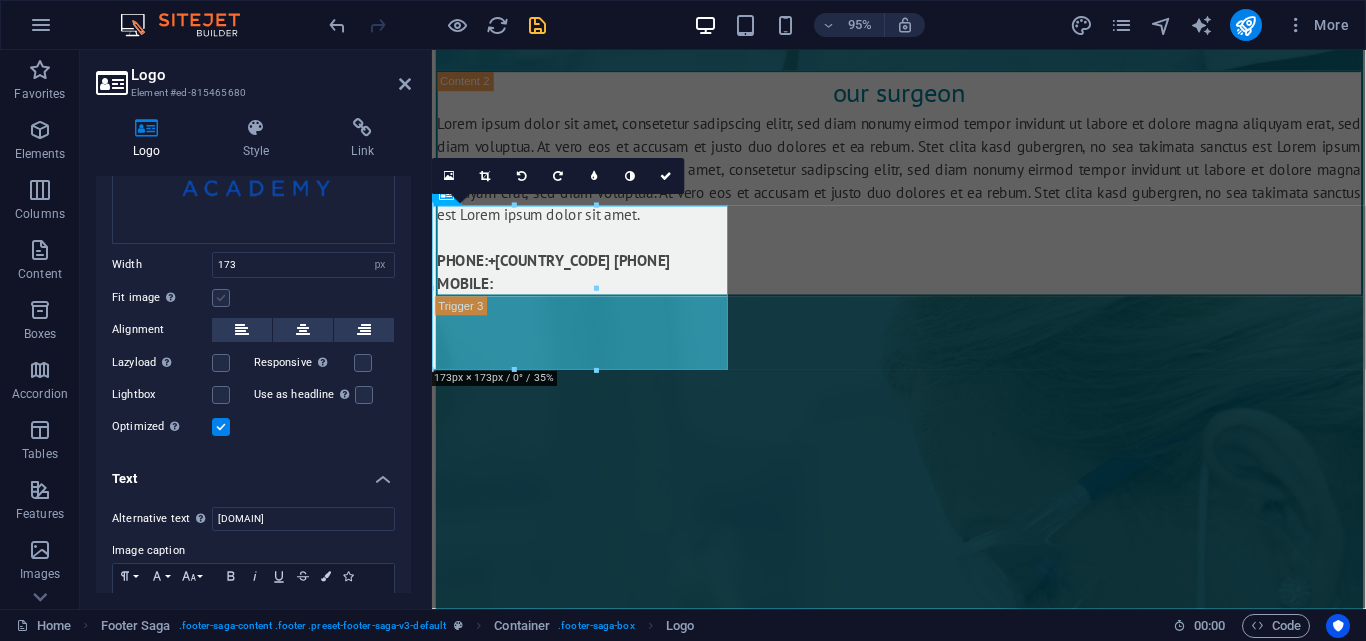 click at bounding box center (221, 298) 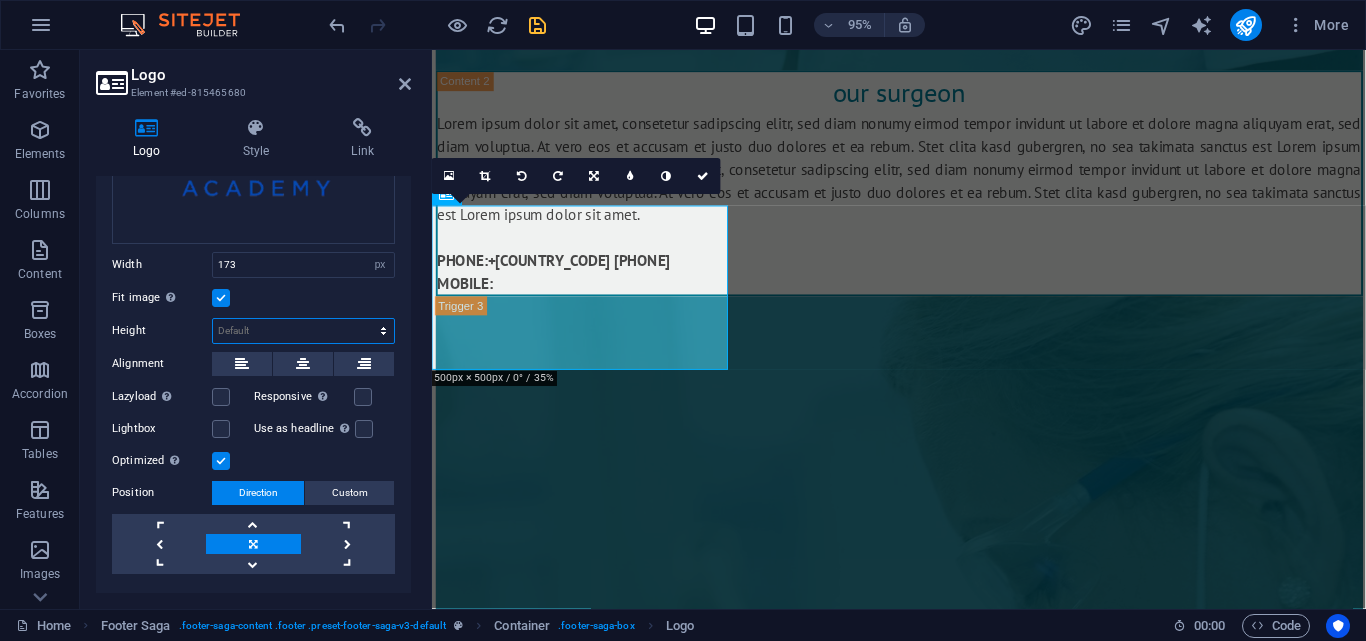 click on "Default auto px" at bounding box center (303, 331) 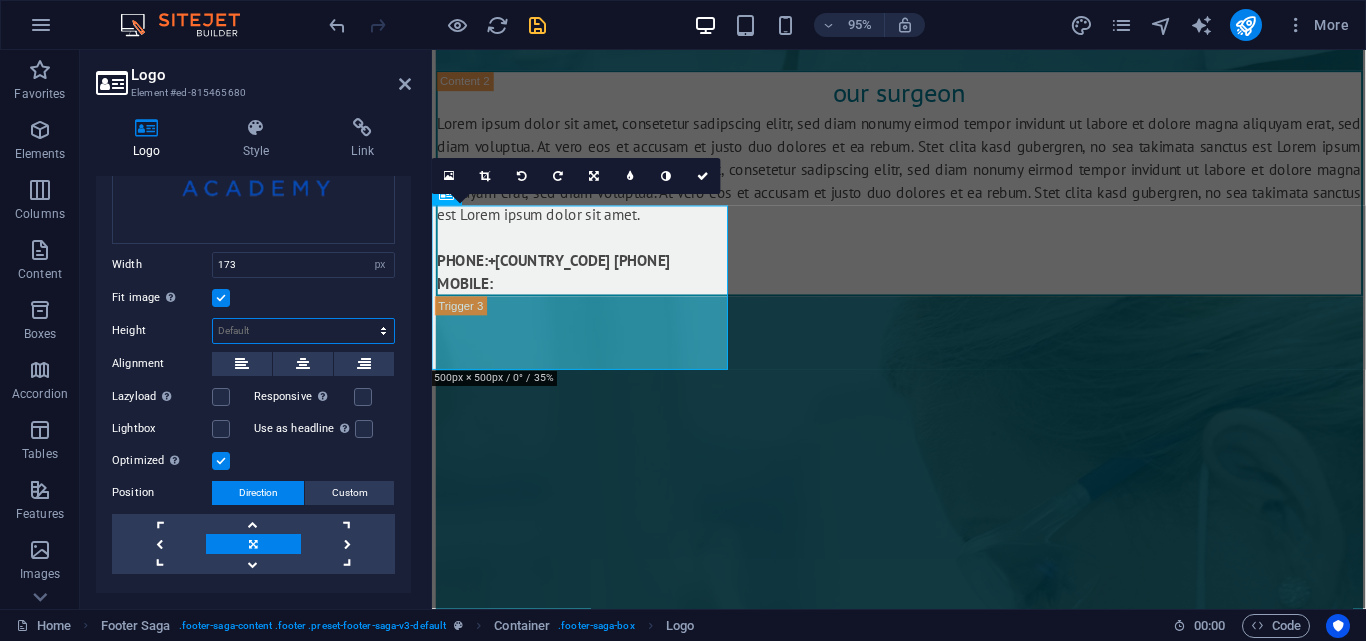 click on "Default auto px" at bounding box center (303, 331) 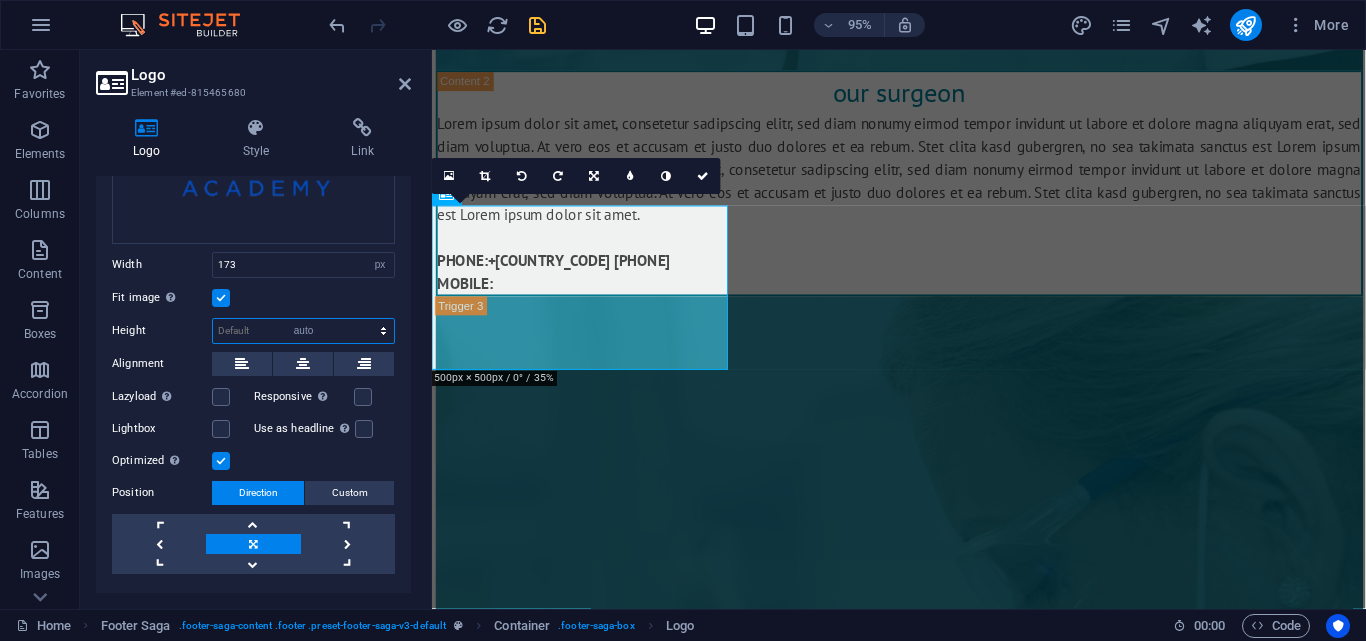 click on "Default auto px" at bounding box center [303, 331] 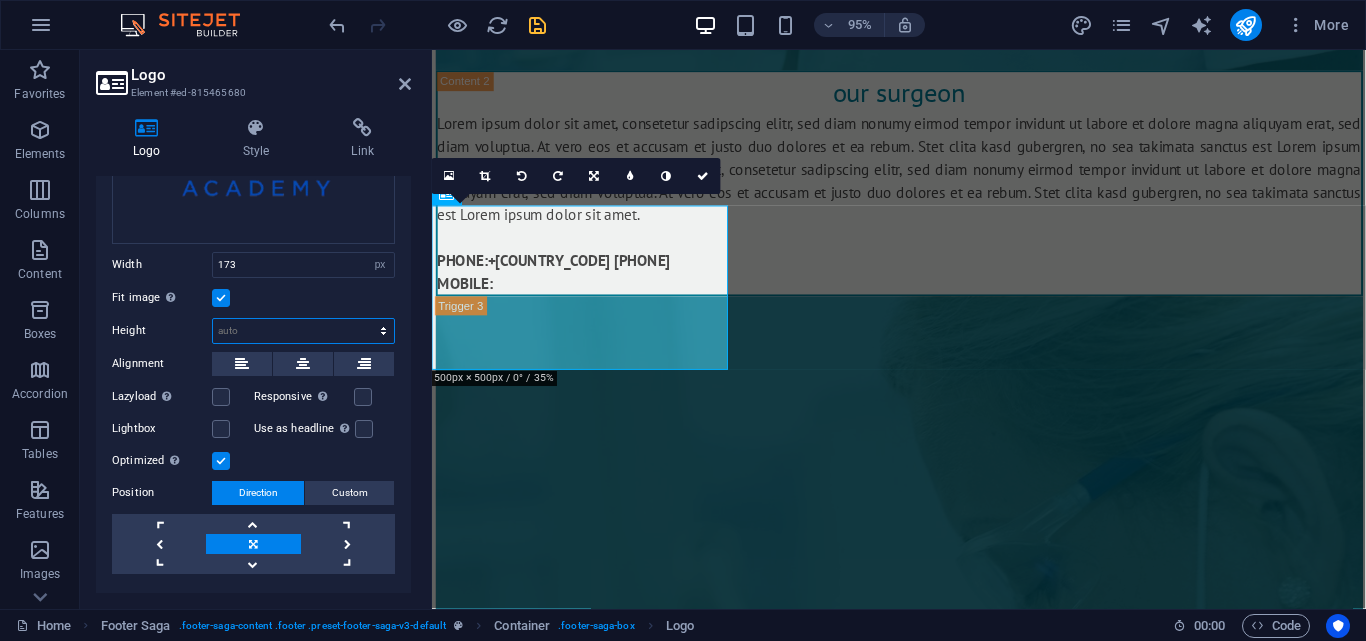 click on "Default auto px" at bounding box center (303, 331) 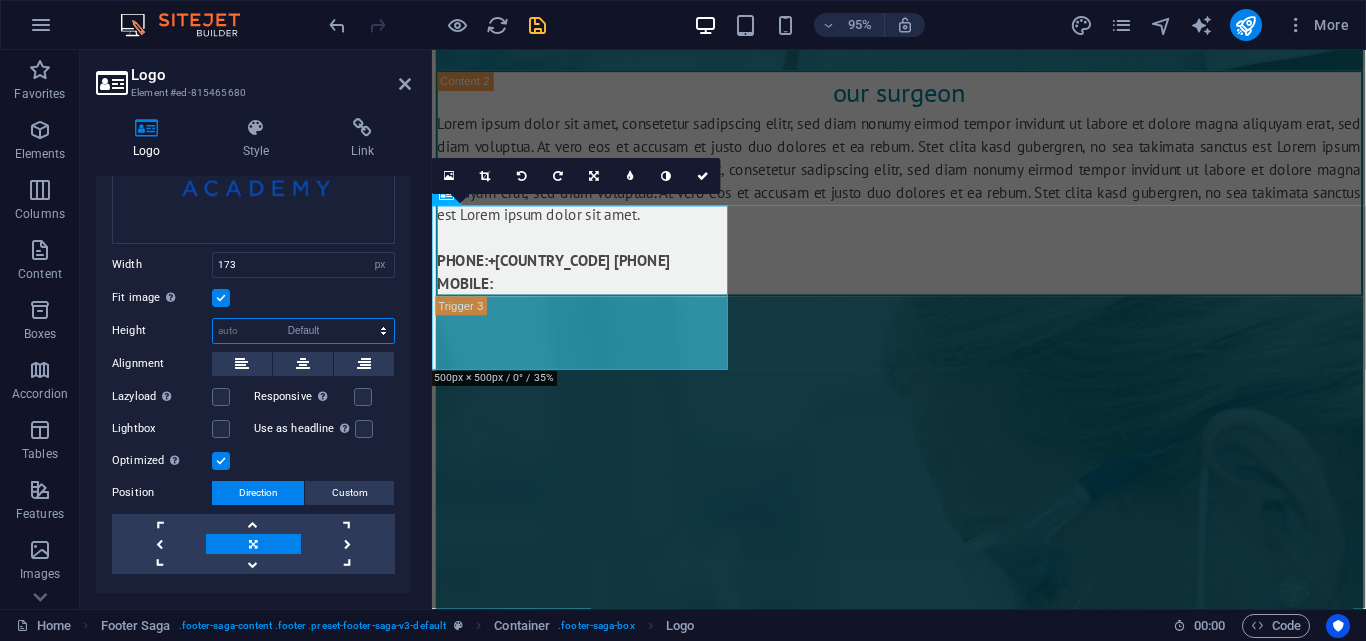 click on "Default auto px" at bounding box center [303, 331] 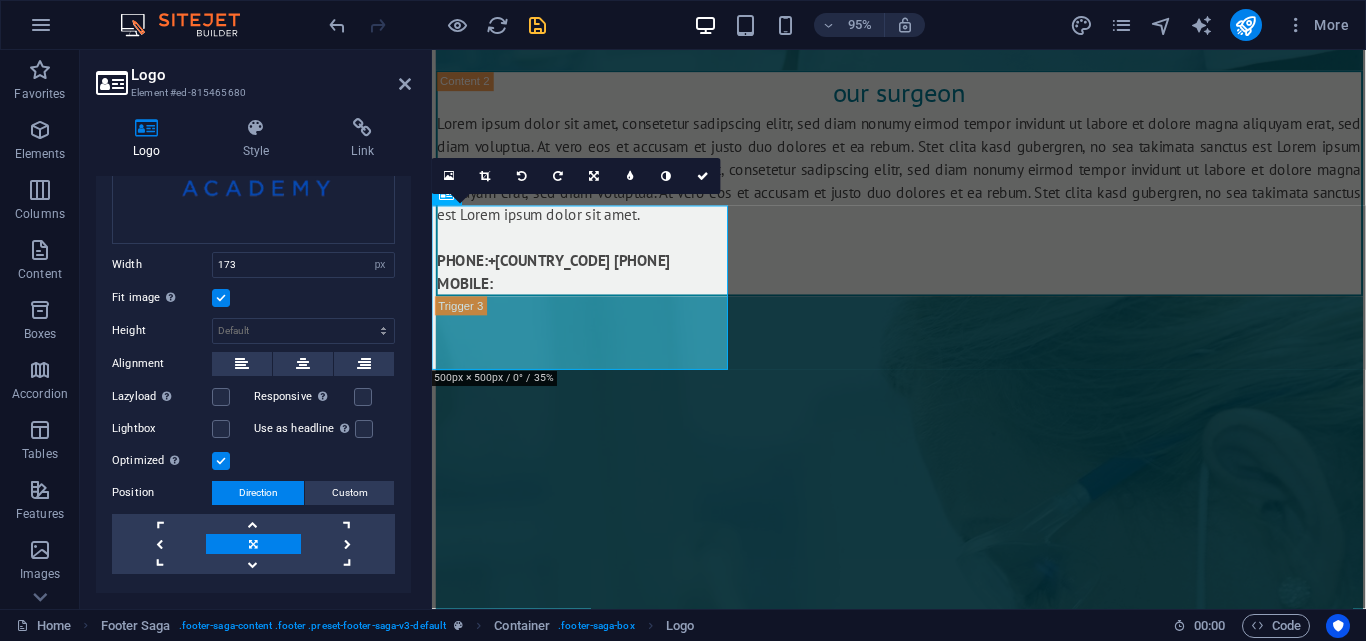 click at bounding box center [221, 298] 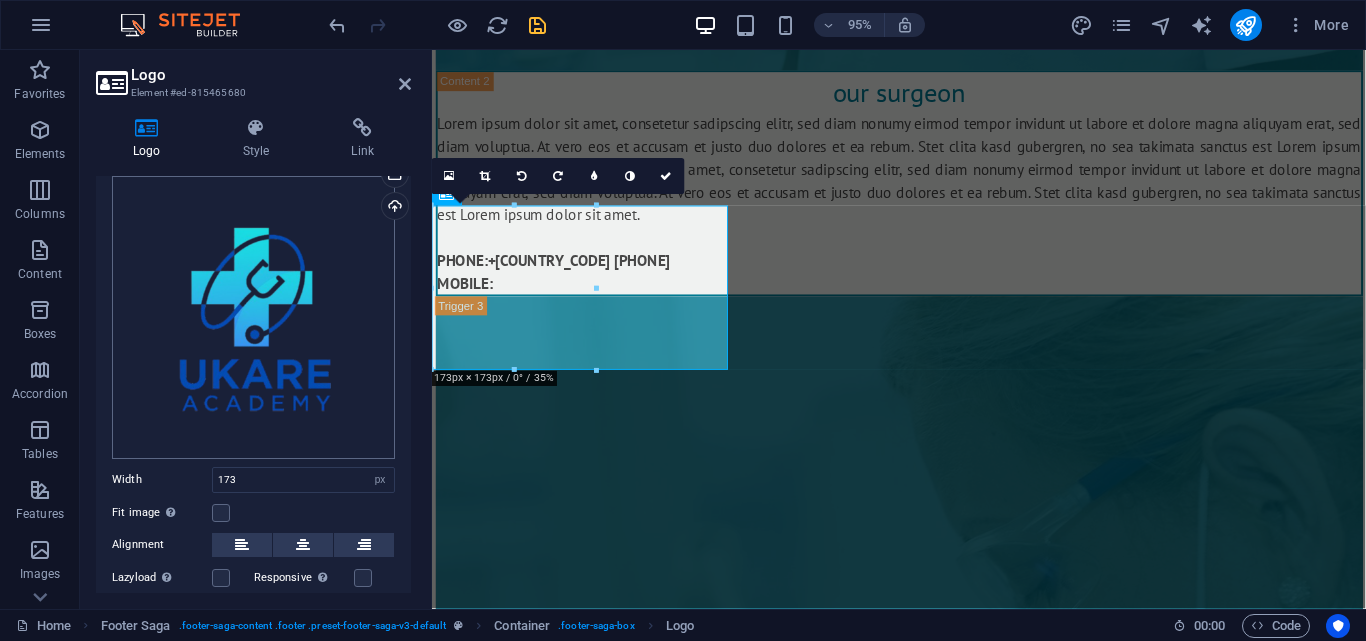 scroll, scrollTop: 0, scrollLeft: 0, axis: both 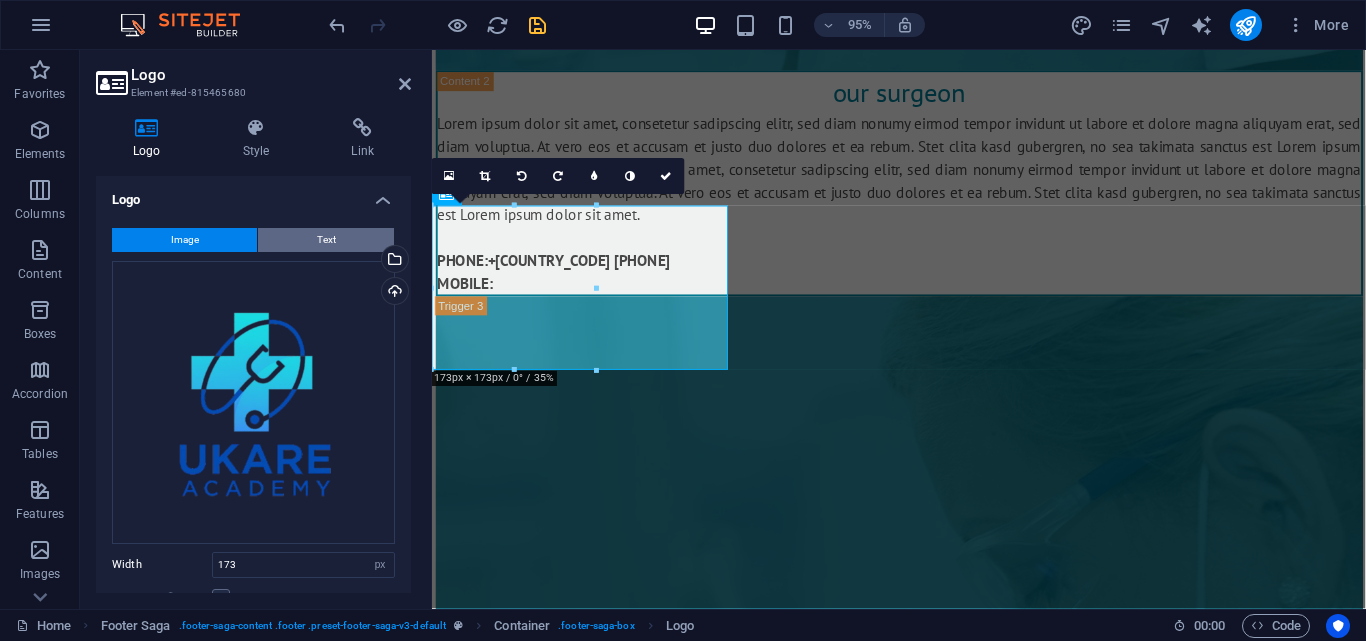 click on "Text" at bounding box center [326, 240] 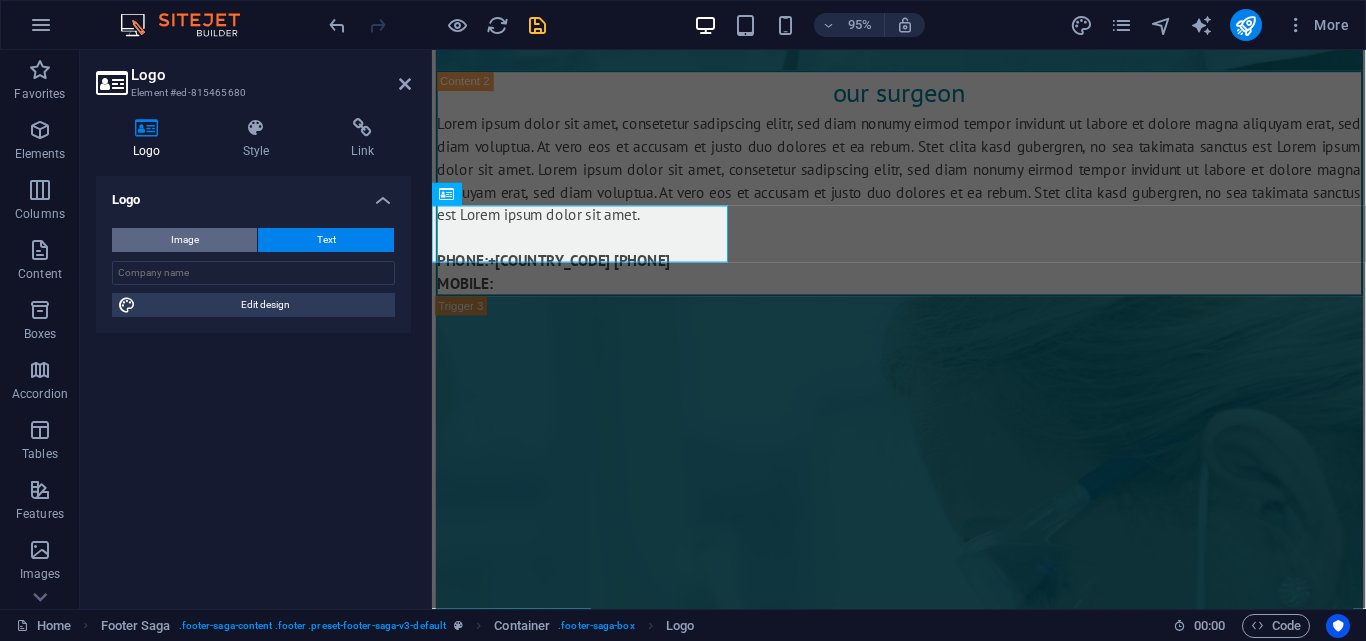 click on "Image" at bounding box center [184, 240] 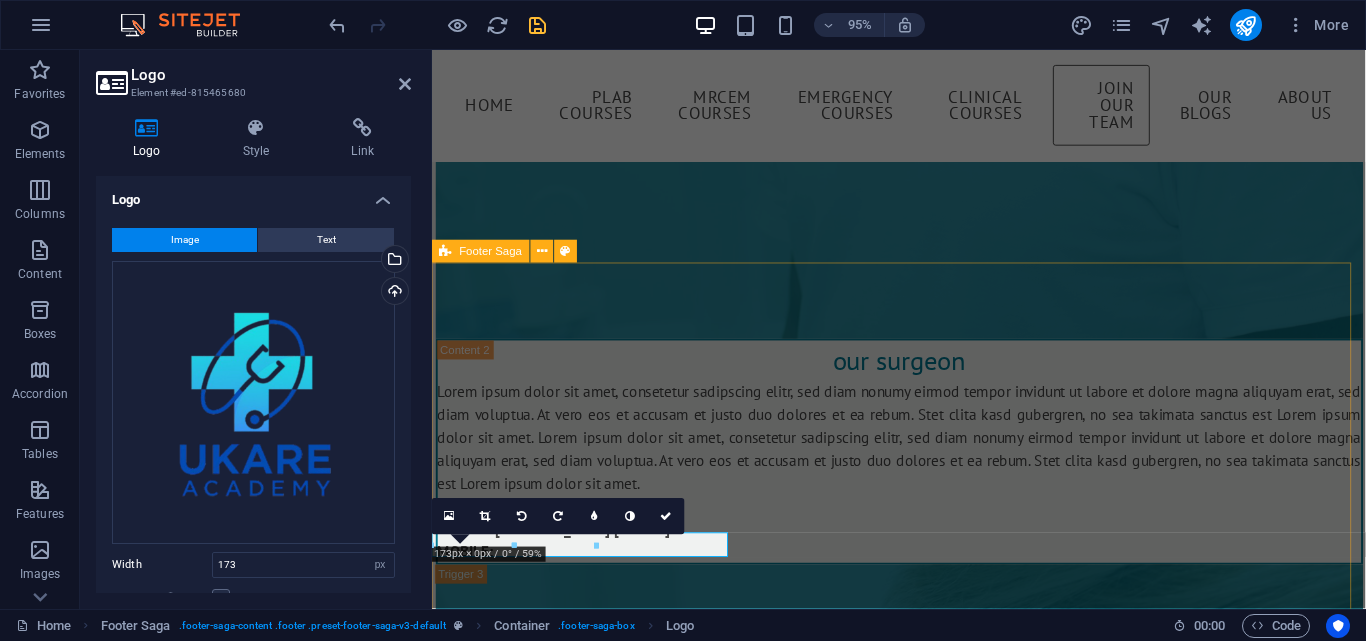 scroll, scrollTop: 10769, scrollLeft: 0, axis: vertical 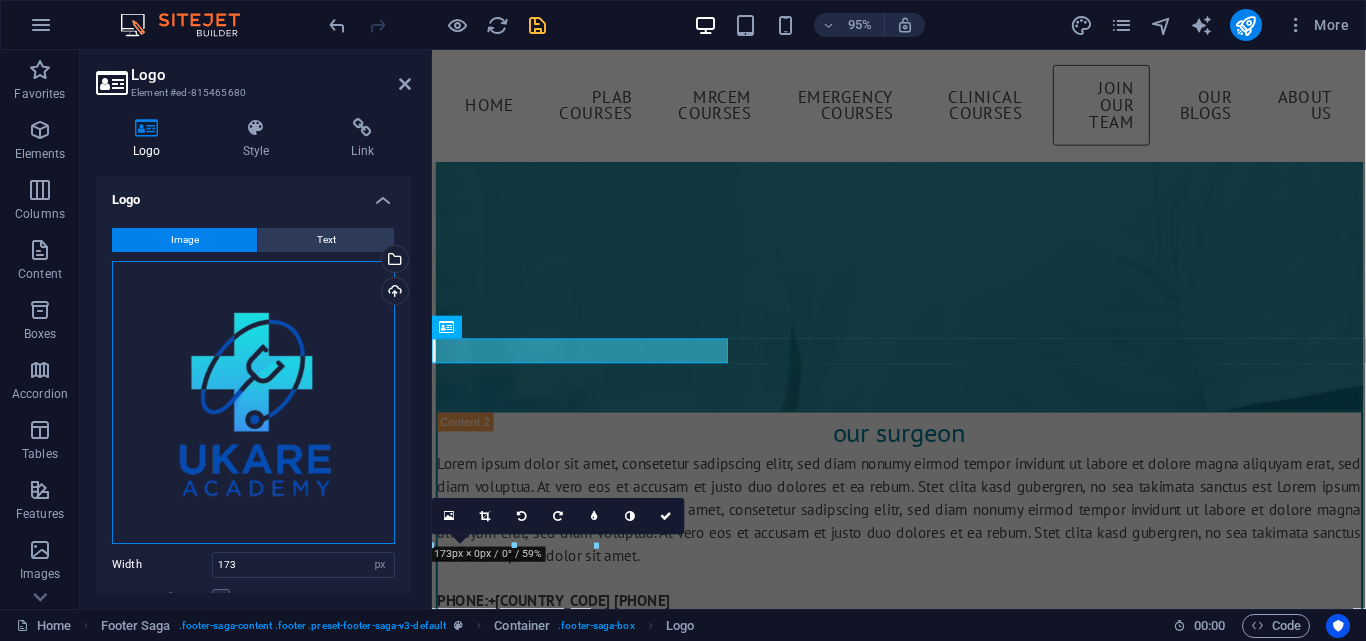 click on "Drag files here, click to choose files or select files from Files or our free stock photos & videos" at bounding box center [253, 402] 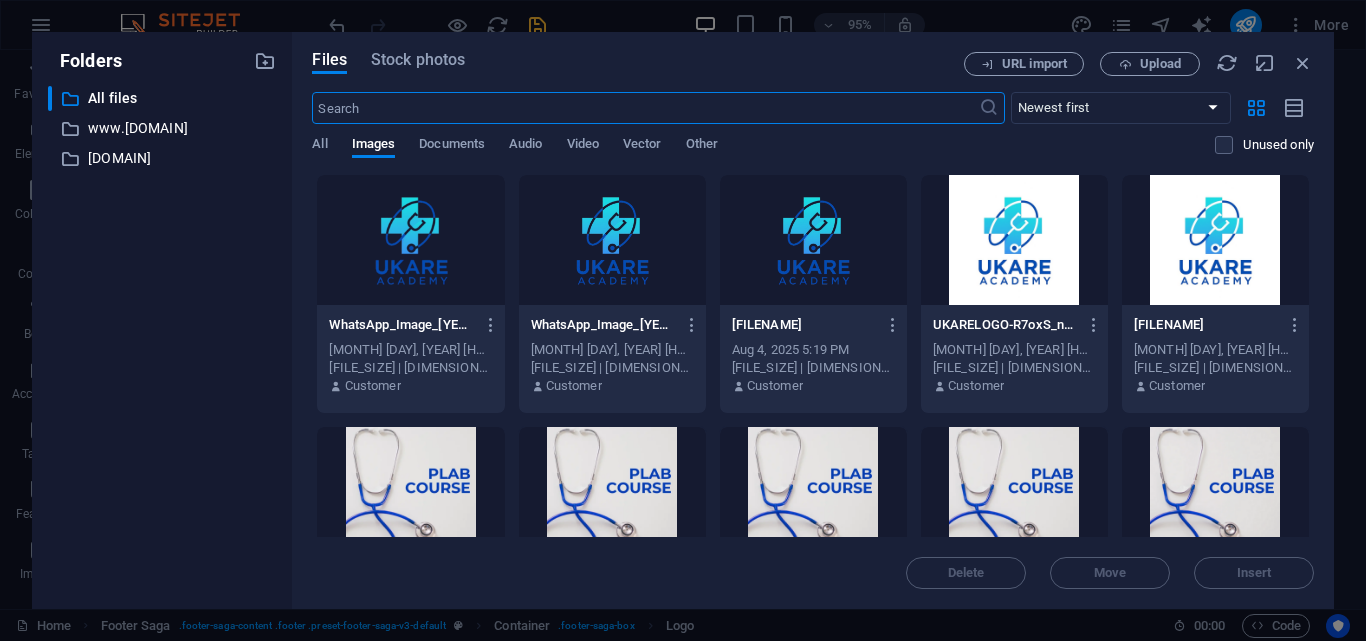 scroll, scrollTop: 10901, scrollLeft: 0, axis: vertical 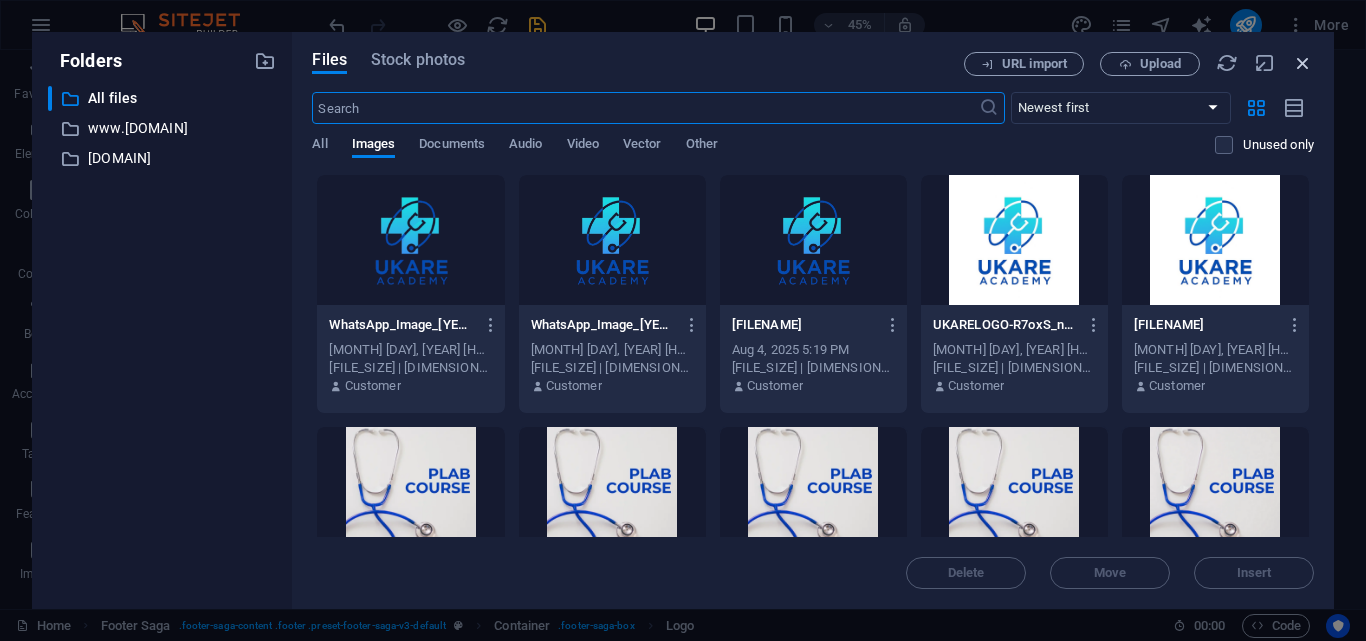 click at bounding box center [1303, 63] 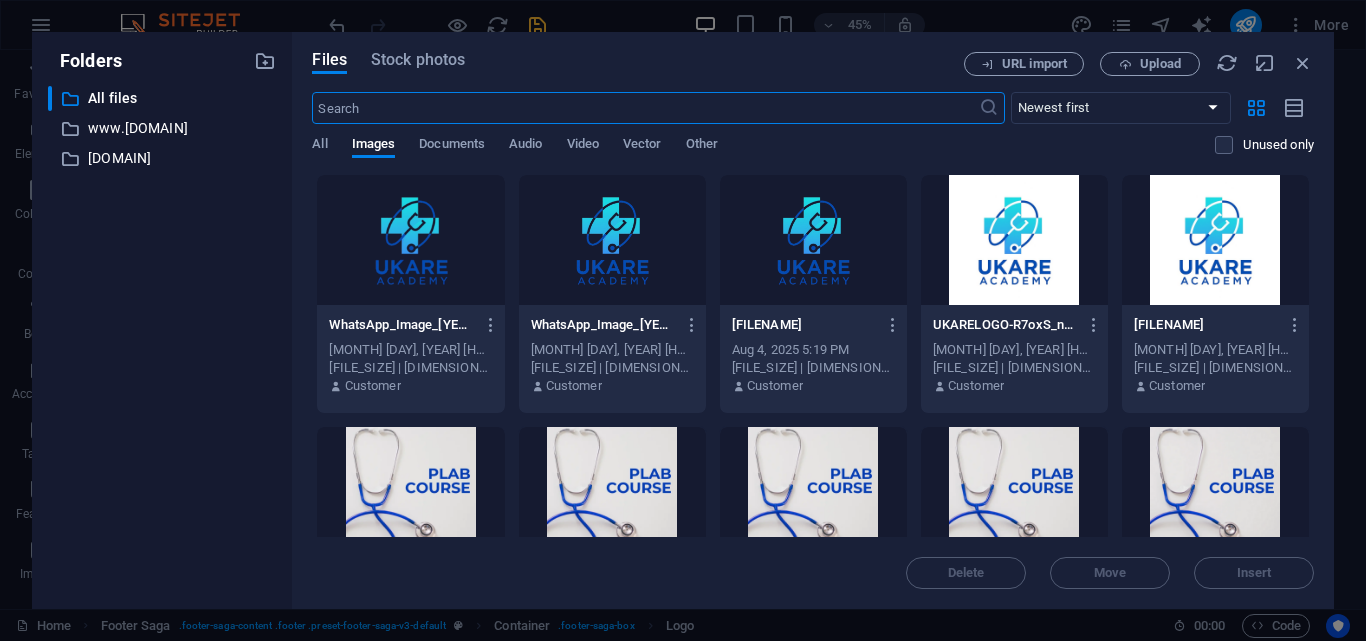 scroll, scrollTop: 11005, scrollLeft: 0, axis: vertical 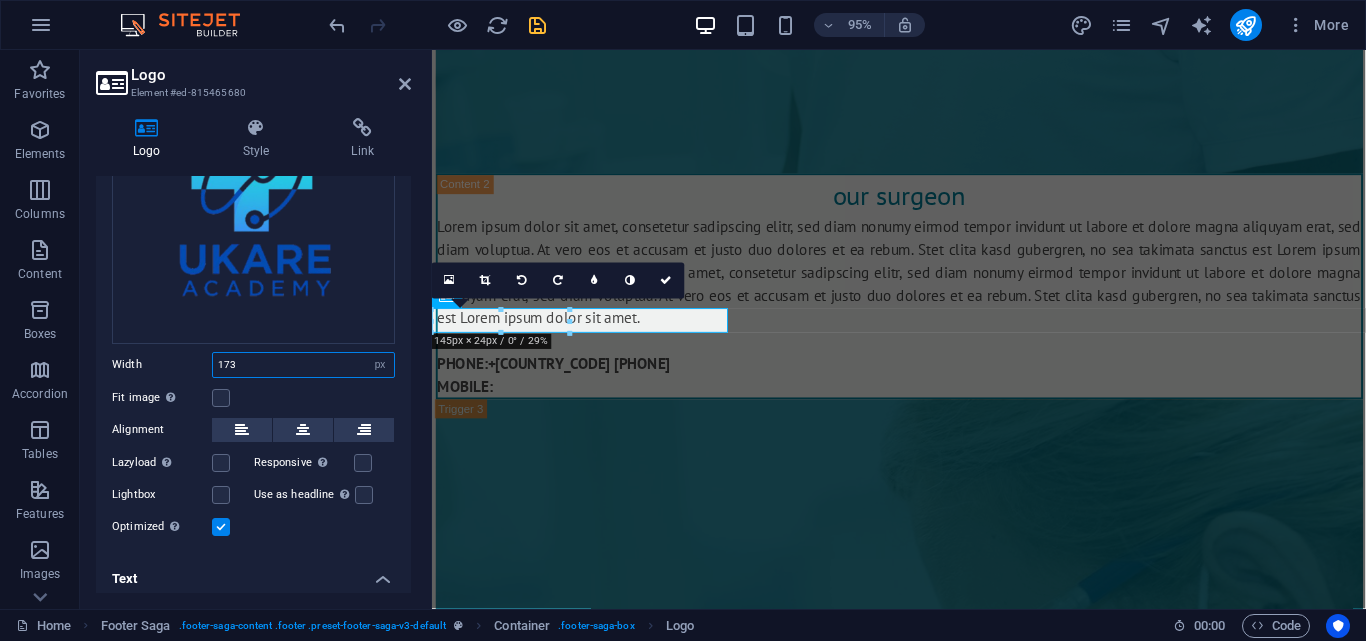 click on "173" at bounding box center (303, 365) 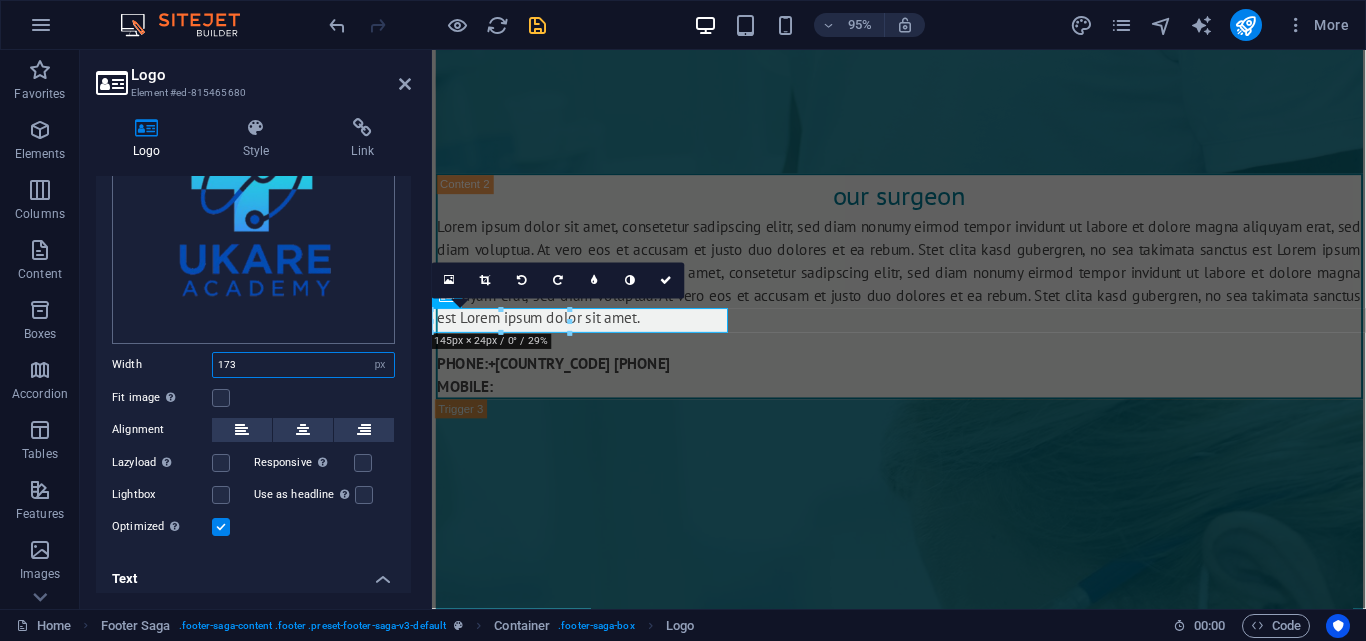 scroll, scrollTop: 100, scrollLeft: 0, axis: vertical 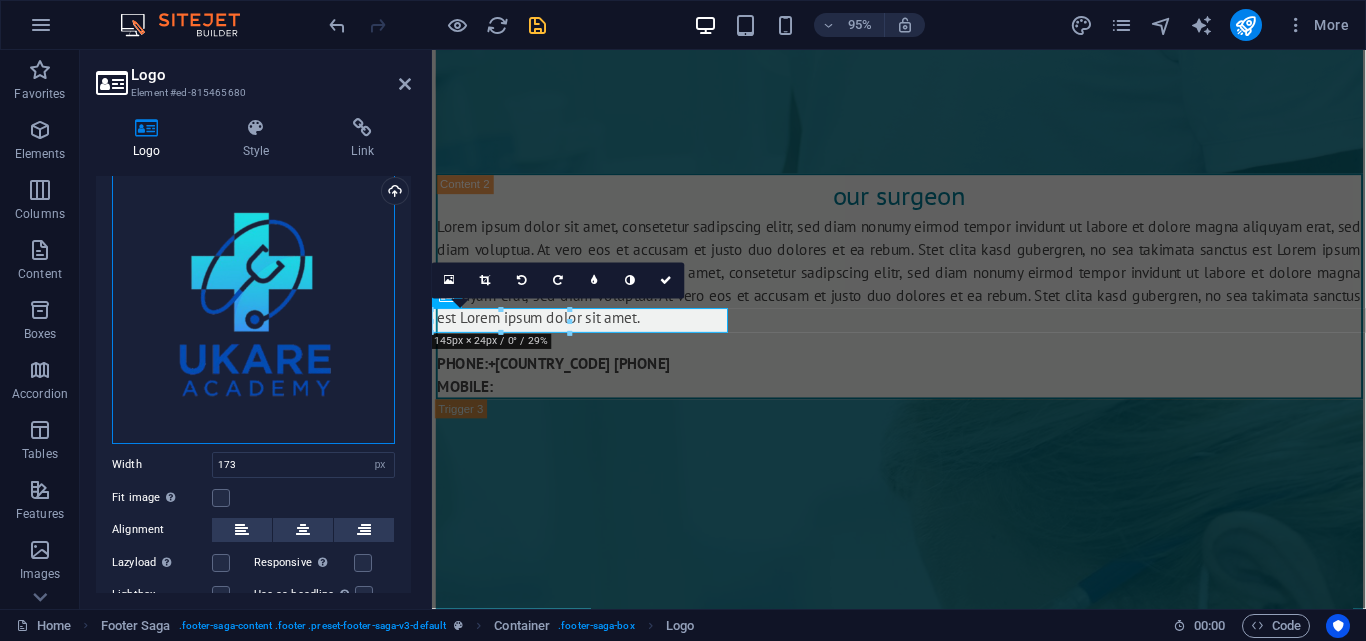 click on "Drag files here, click to choose files or select files from Files or our free stock photos & videos" at bounding box center (253, 302) 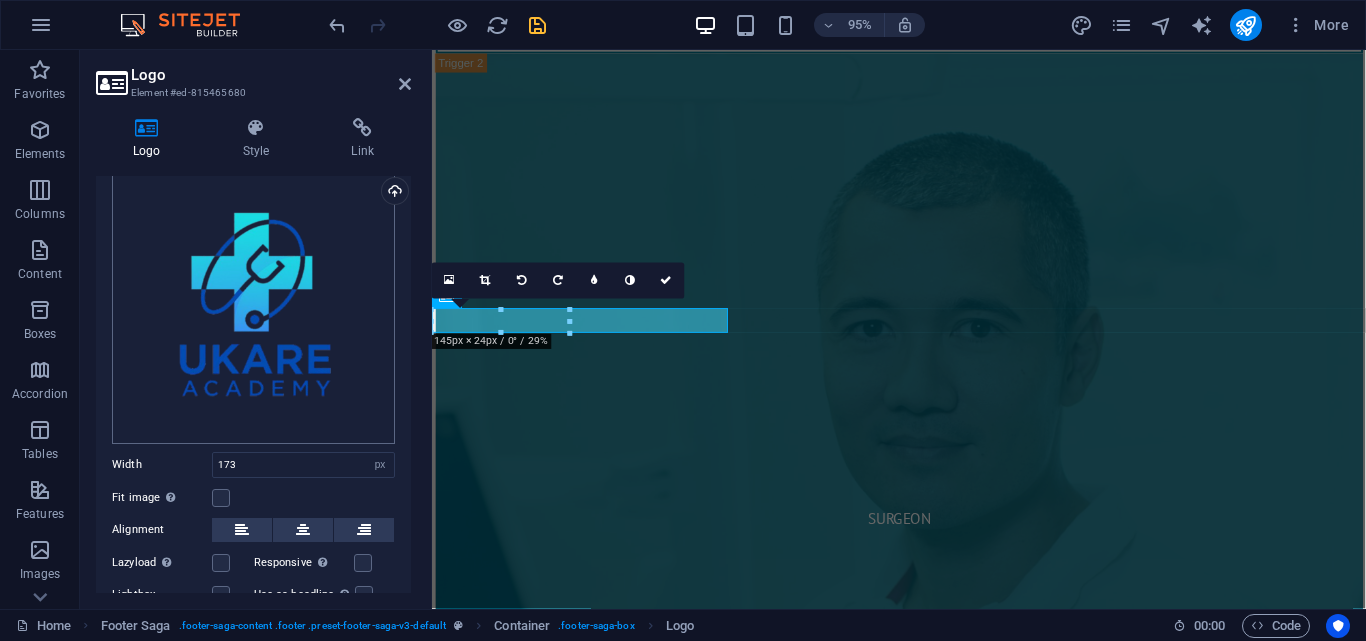 scroll, scrollTop: 11153, scrollLeft: 0, axis: vertical 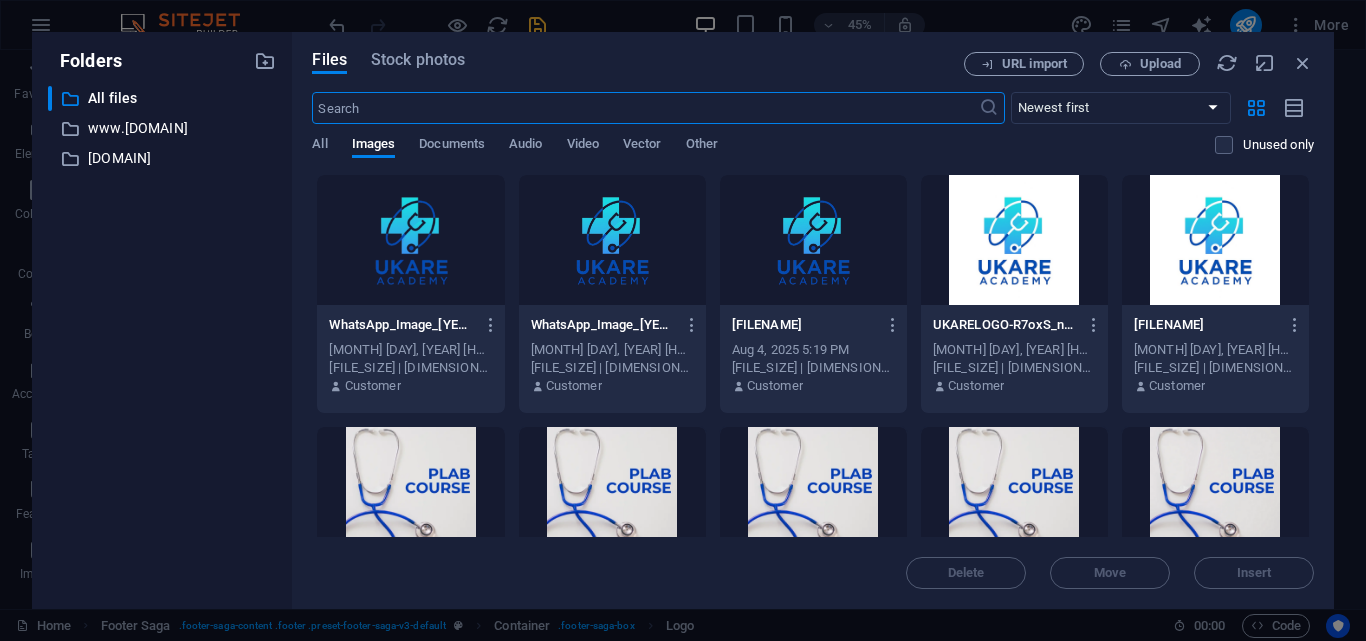 click at bounding box center [612, 240] 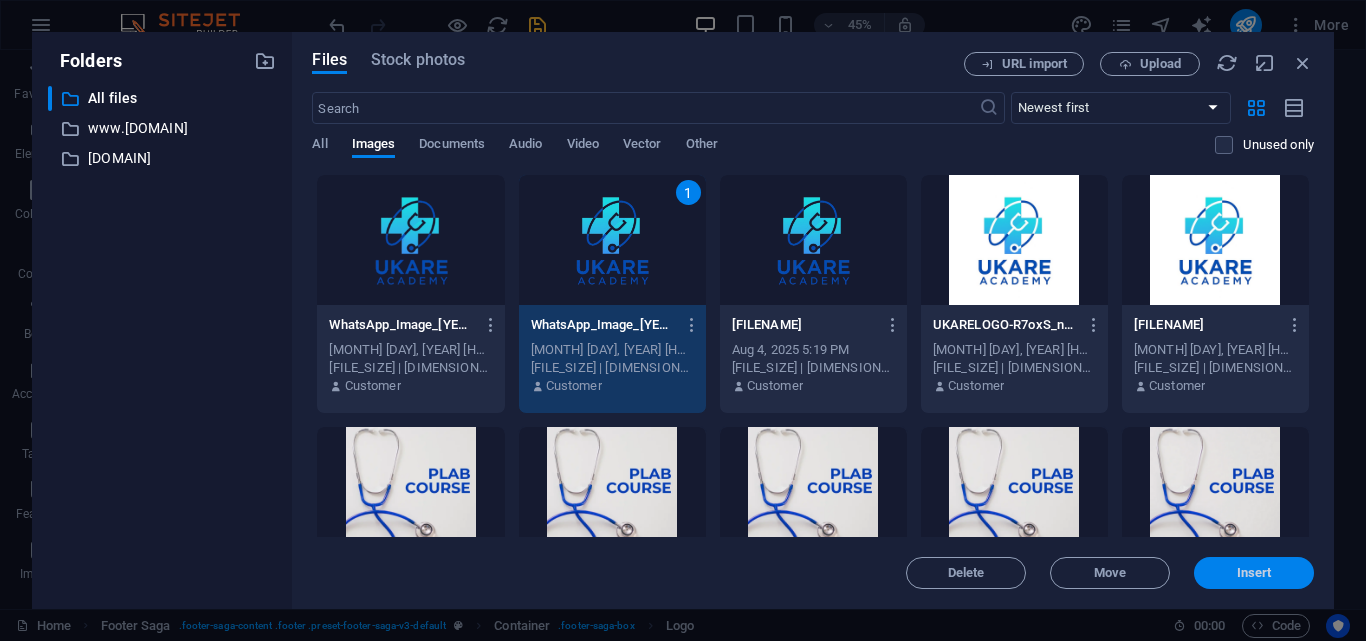 click on "Insert" at bounding box center [1254, 573] 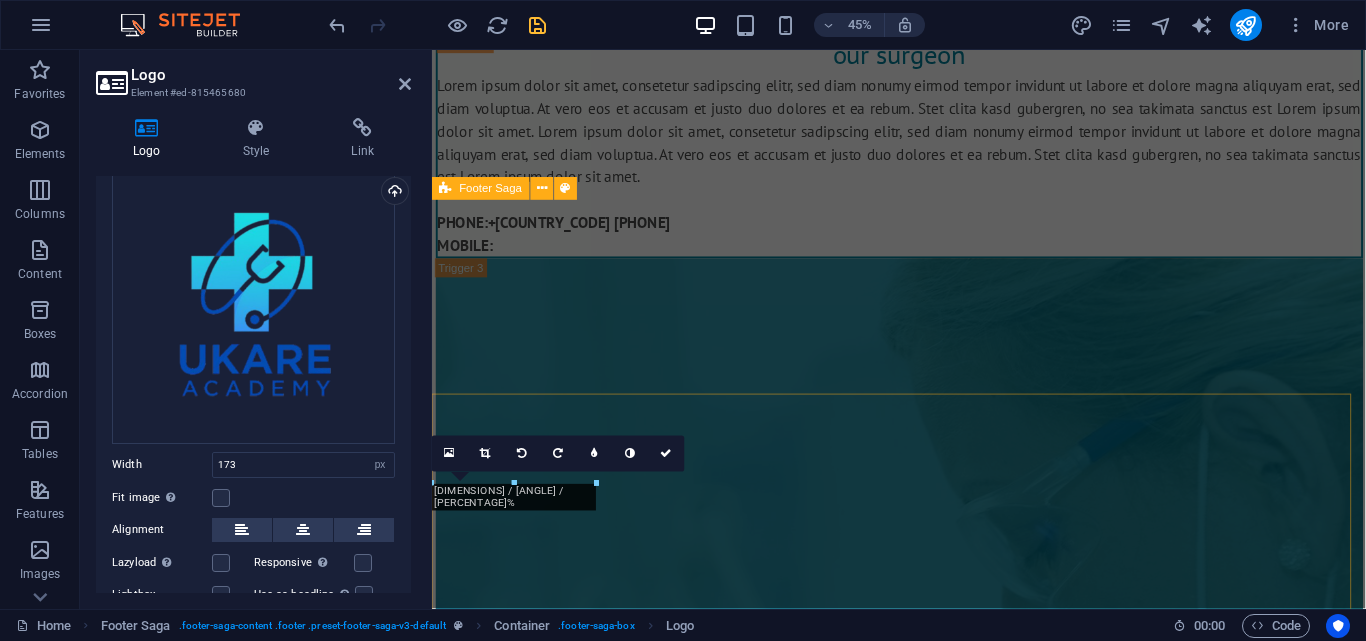 scroll, scrollTop: 11005, scrollLeft: 0, axis: vertical 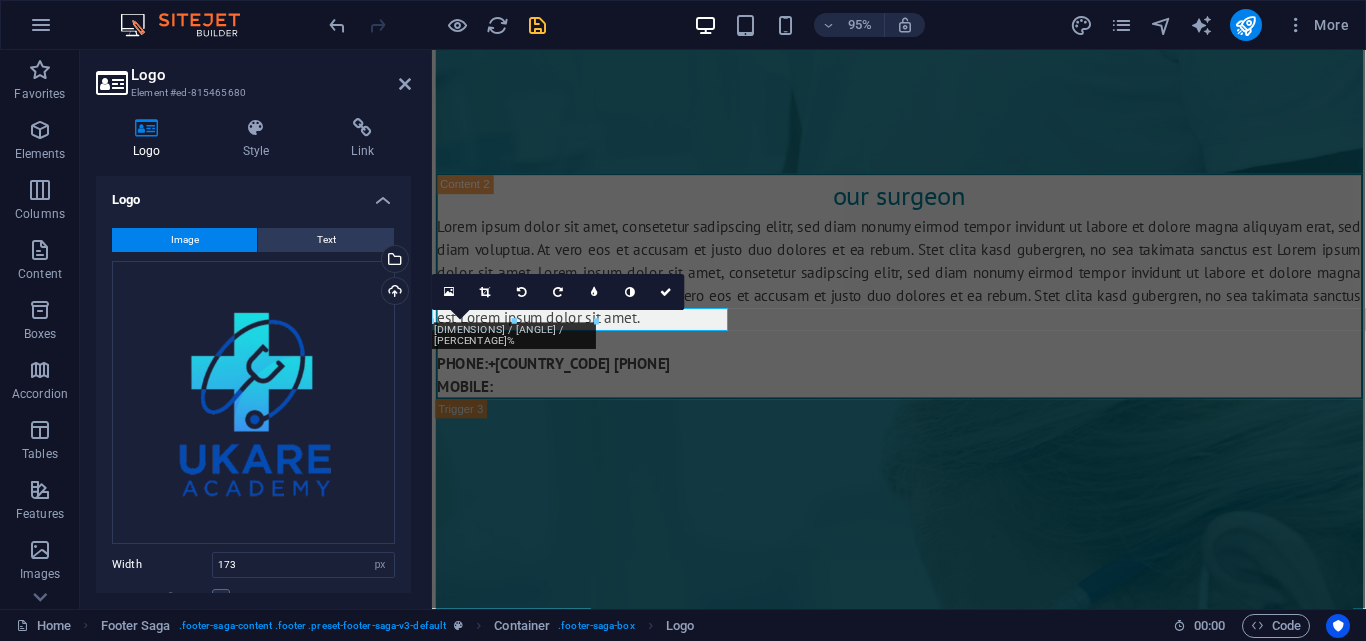 click on "Element #ed-815465680" at bounding box center [251, 93] 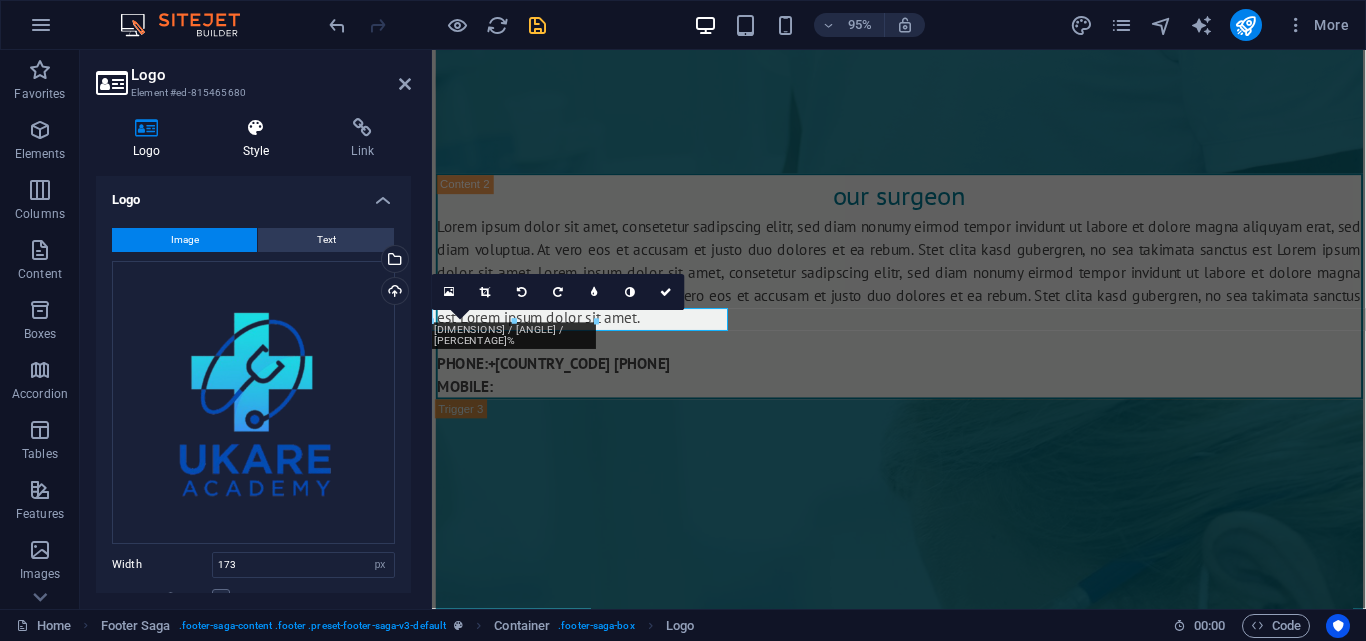 click at bounding box center [256, 128] 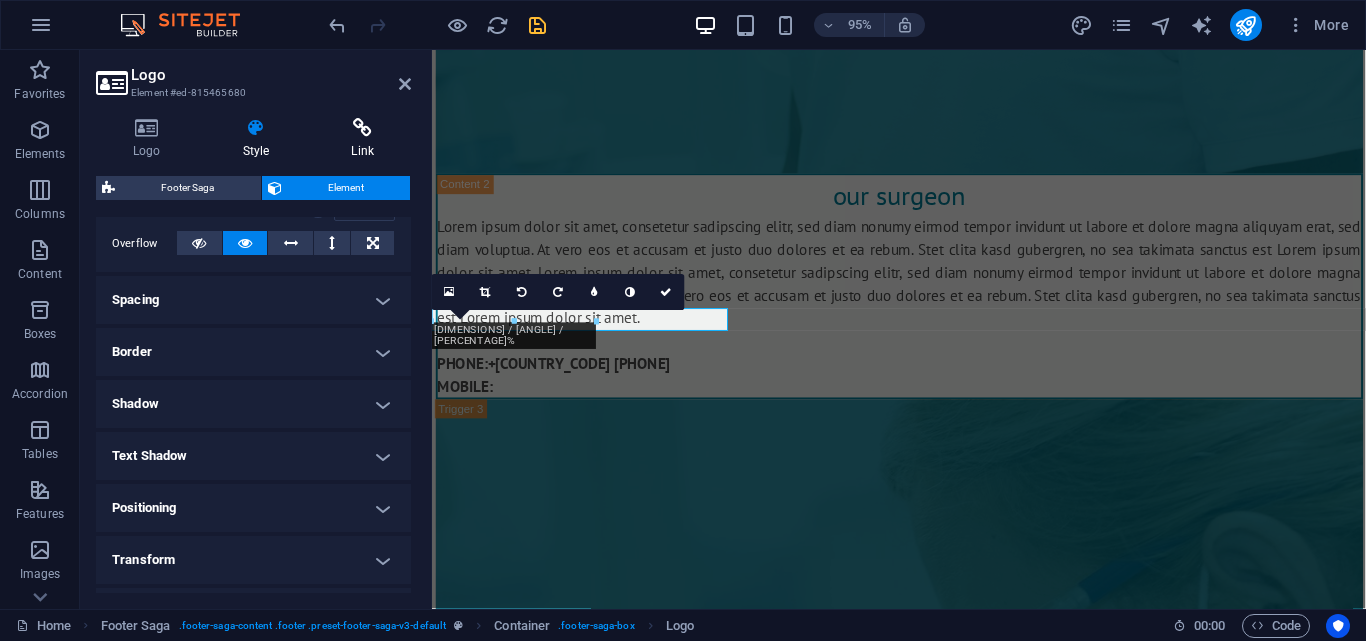scroll, scrollTop: 169, scrollLeft: 0, axis: vertical 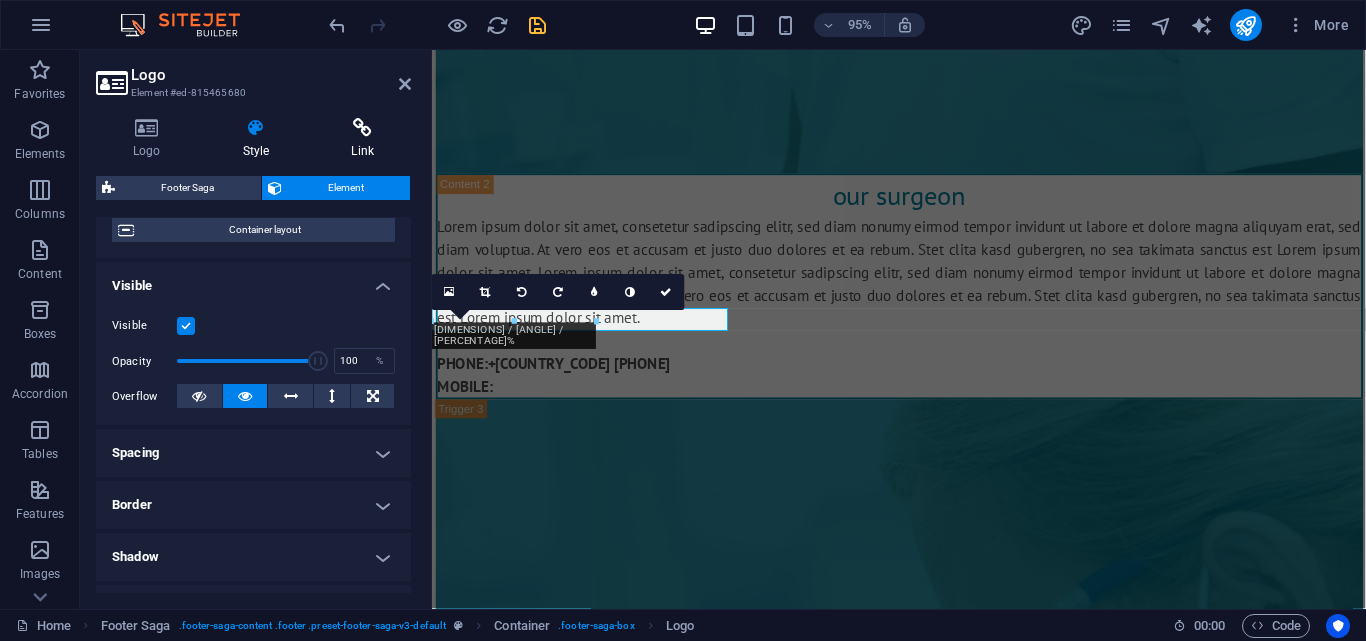 click at bounding box center (362, 128) 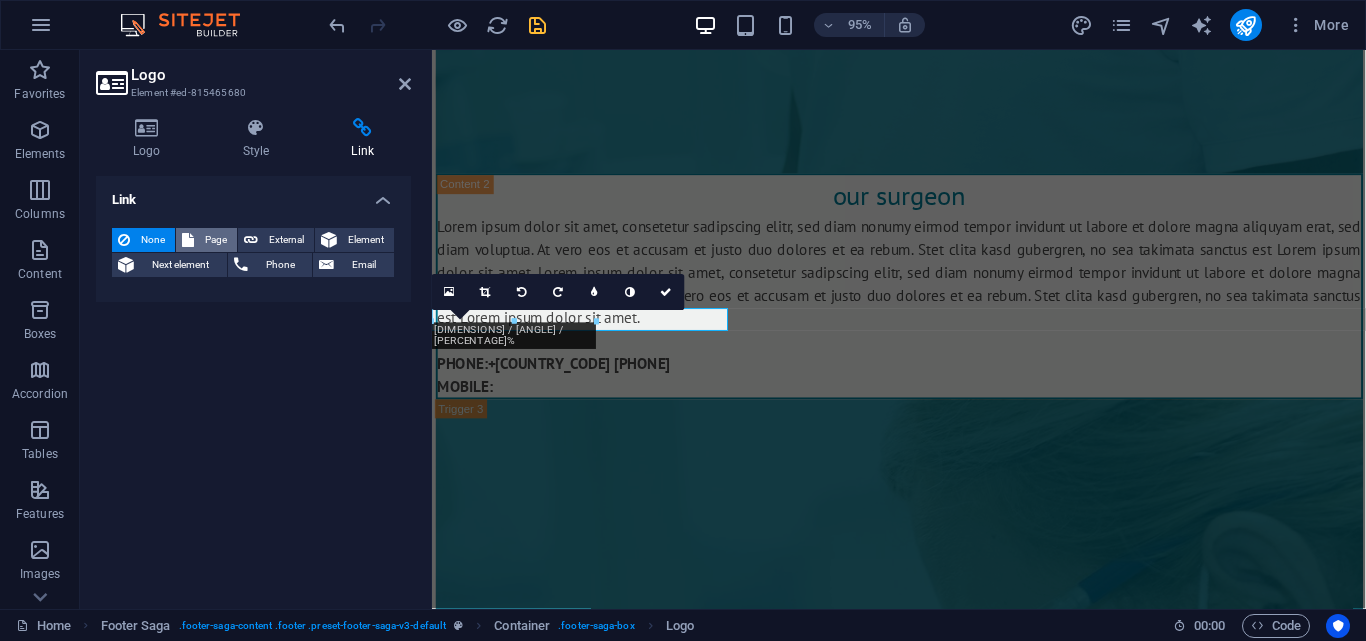 click on "Page" at bounding box center [215, 240] 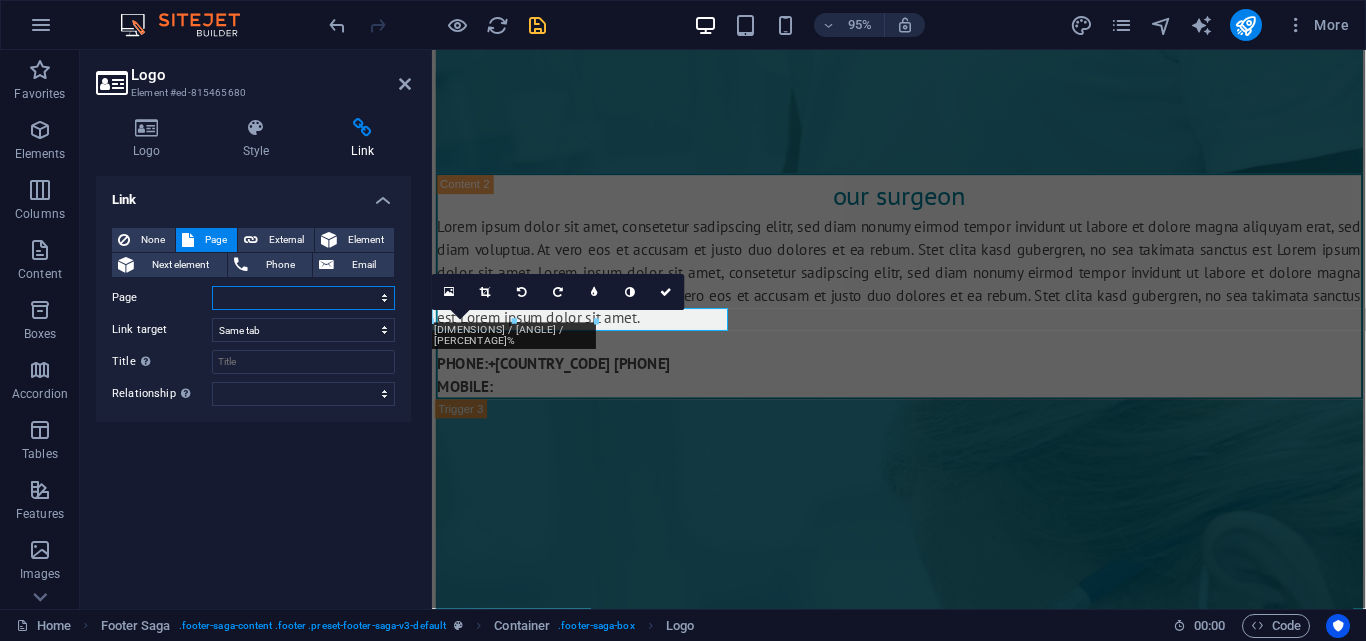 click on "Home All Courses MRCEM Courses Legal Notice Privacy" at bounding box center [303, 298] 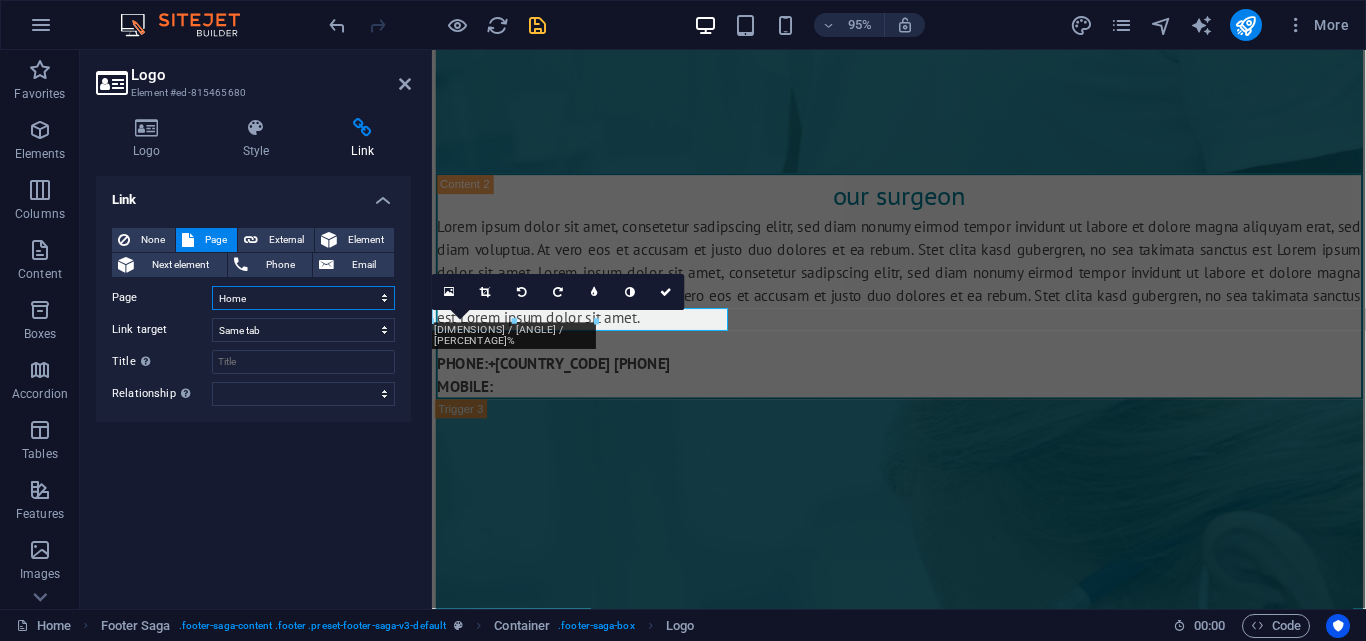 click on "Home All Courses MRCEM Courses Legal Notice Privacy" at bounding box center [303, 298] 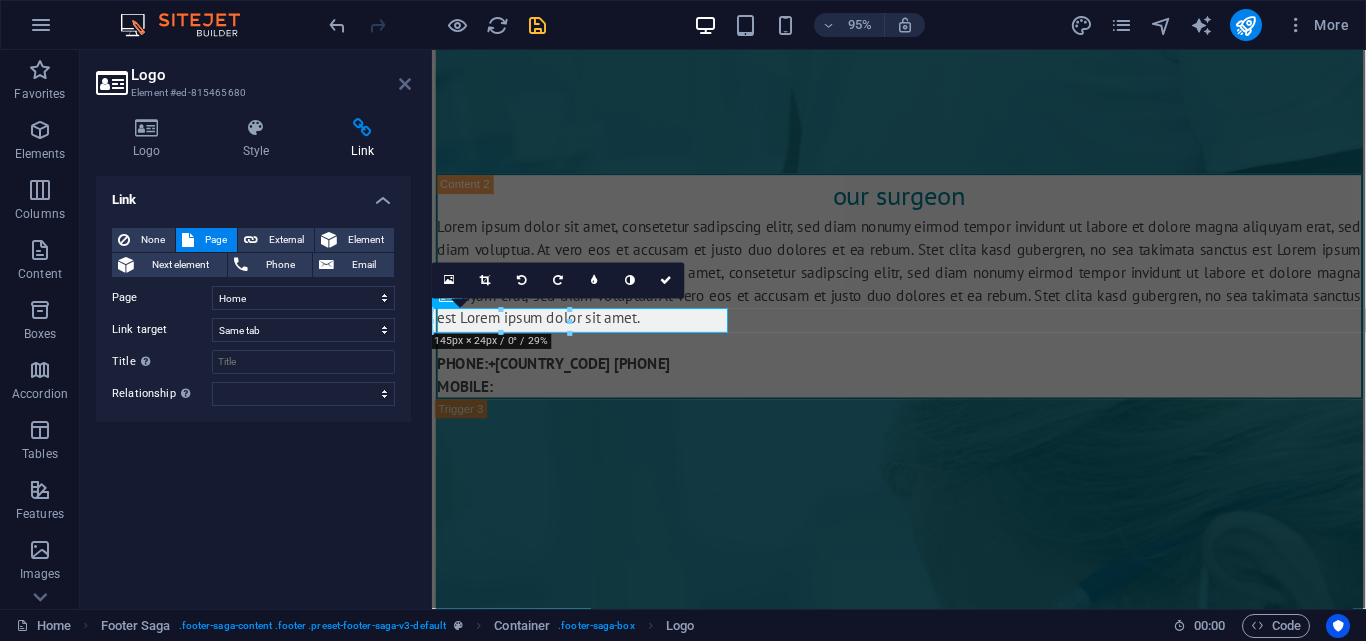 drag, startPoint x: 407, startPoint y: 78, endPoint x: 368, endPoint y: 268, distance: 193.96133 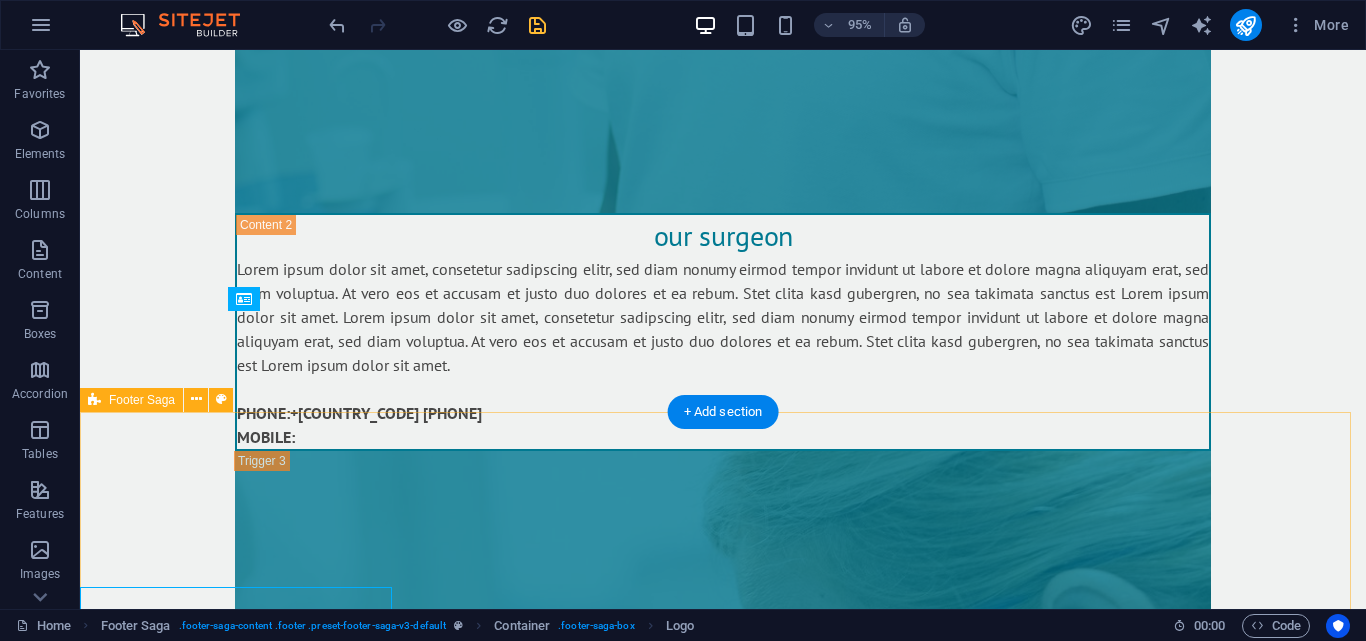 scroll, scrollTop: 10910, scrollLeft: 0, axis: vertical 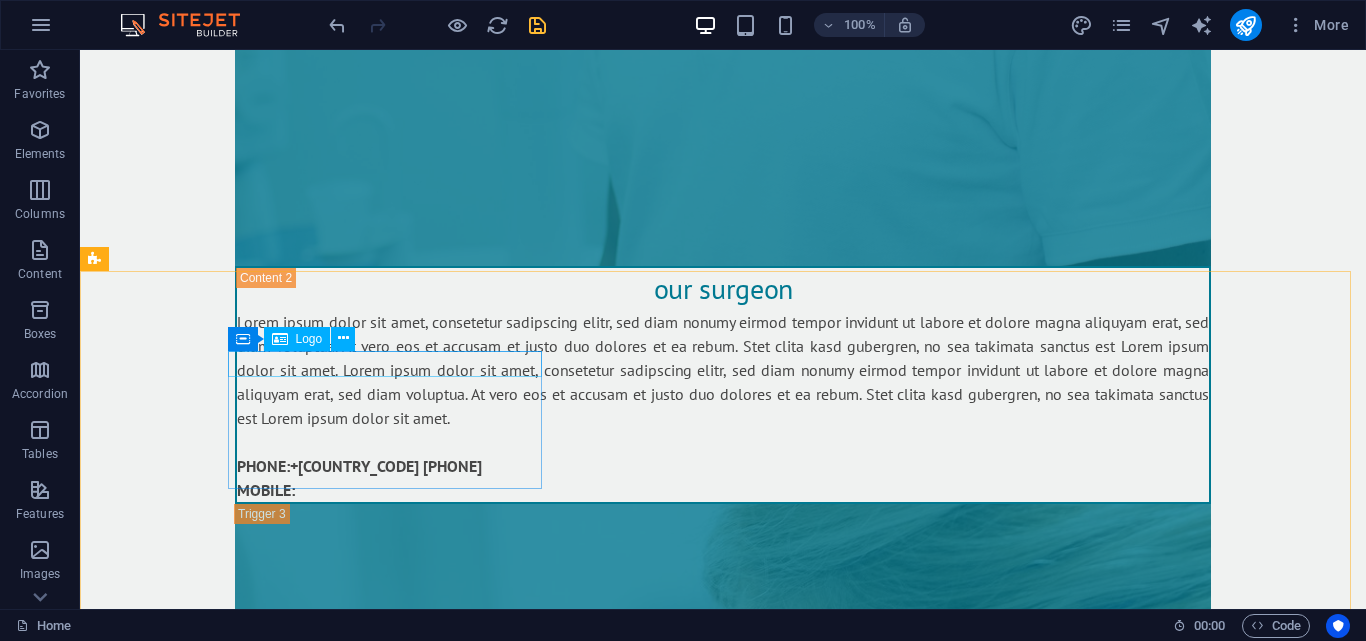 click on "Logo" at bounding box center [309, 339] 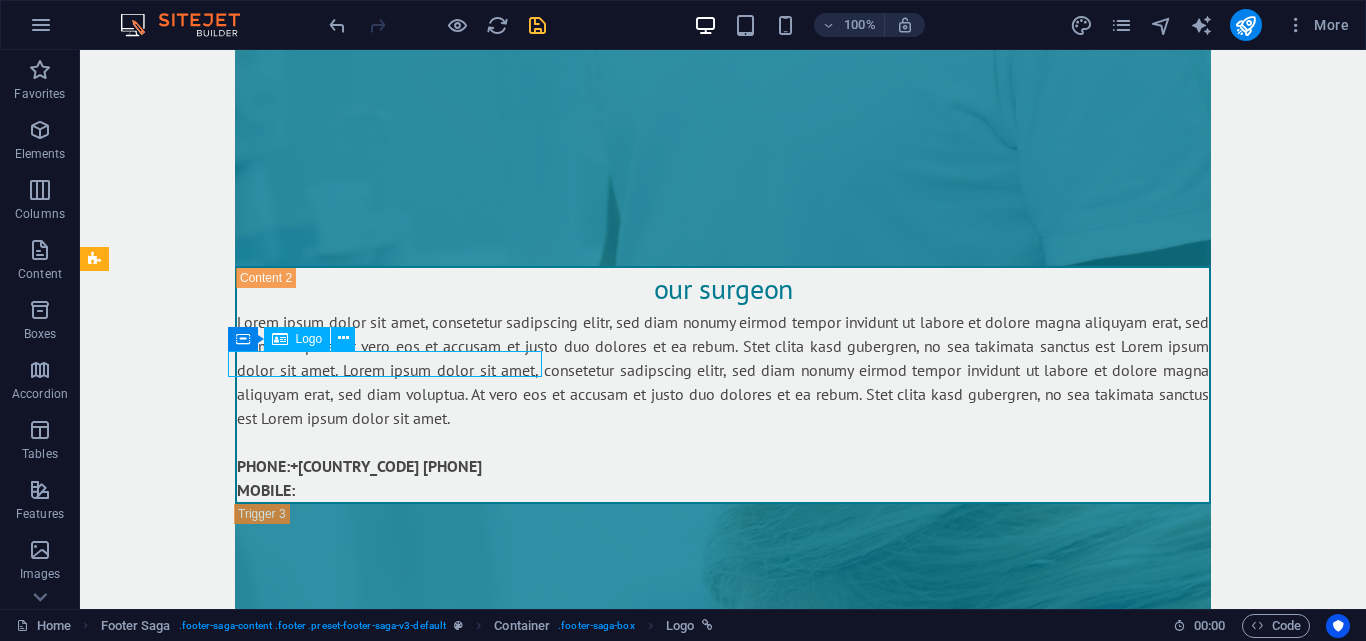 click on "Logo" at bounding box center [309, 339] 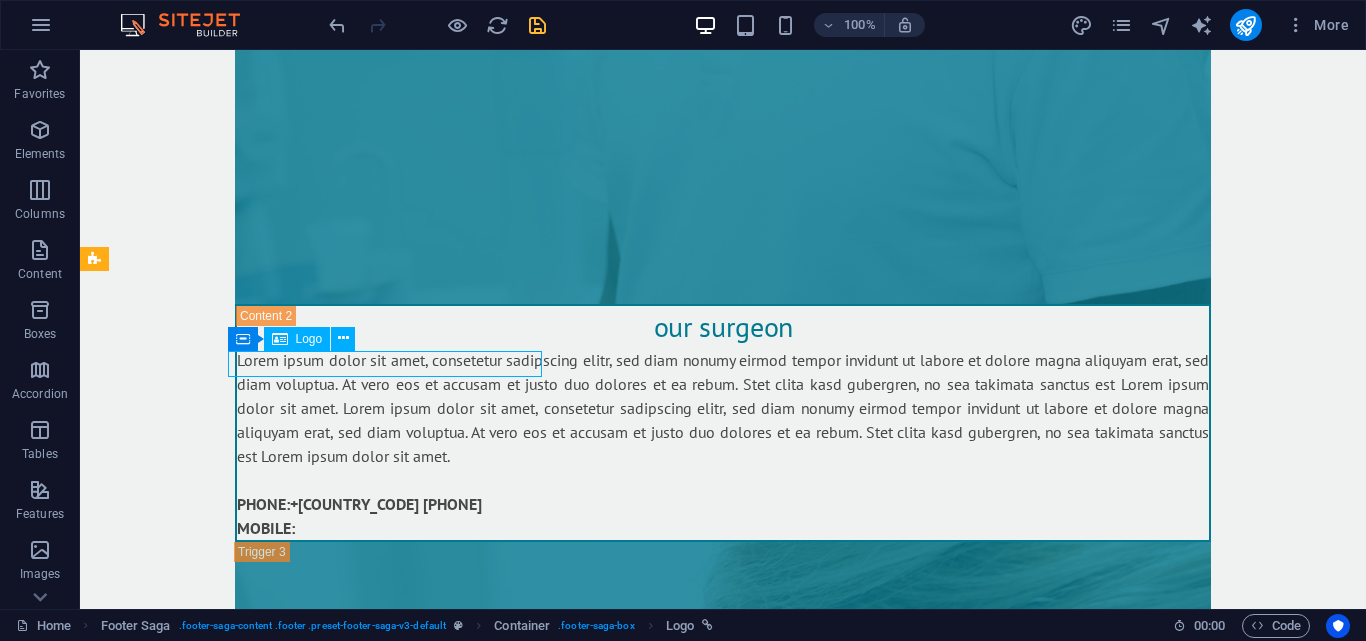 select 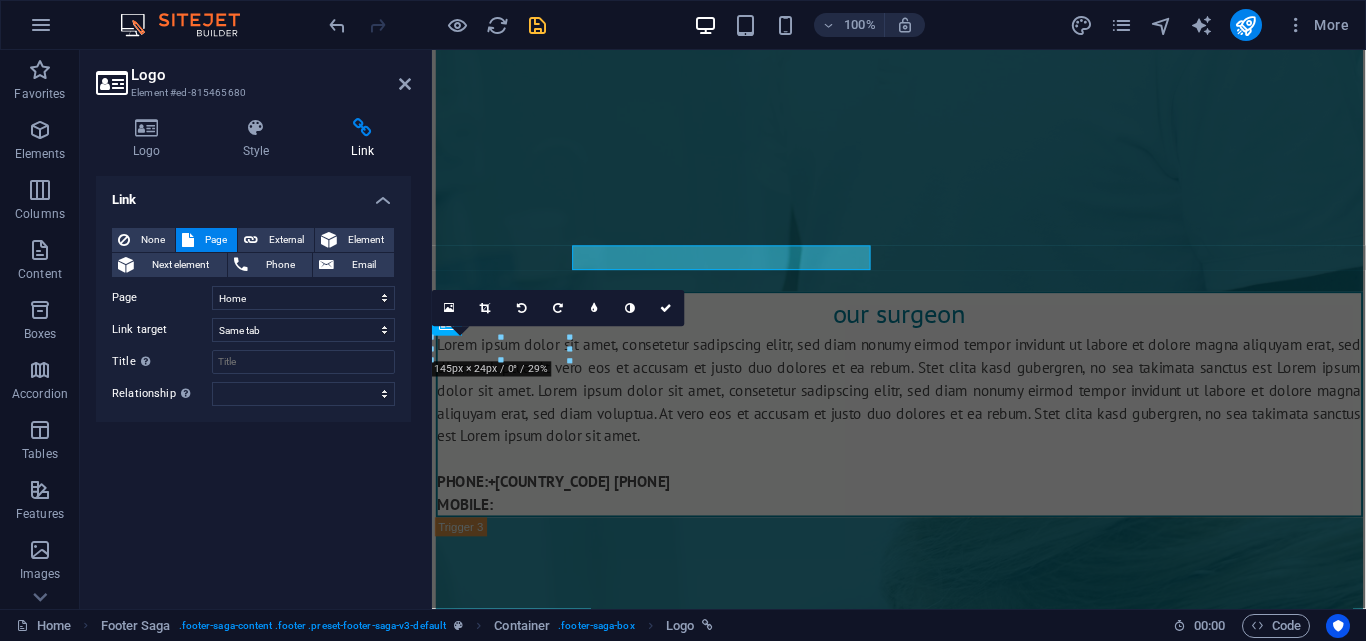 scroll, scrollTop: 10976, scrollLeft: 0, axis: vertical 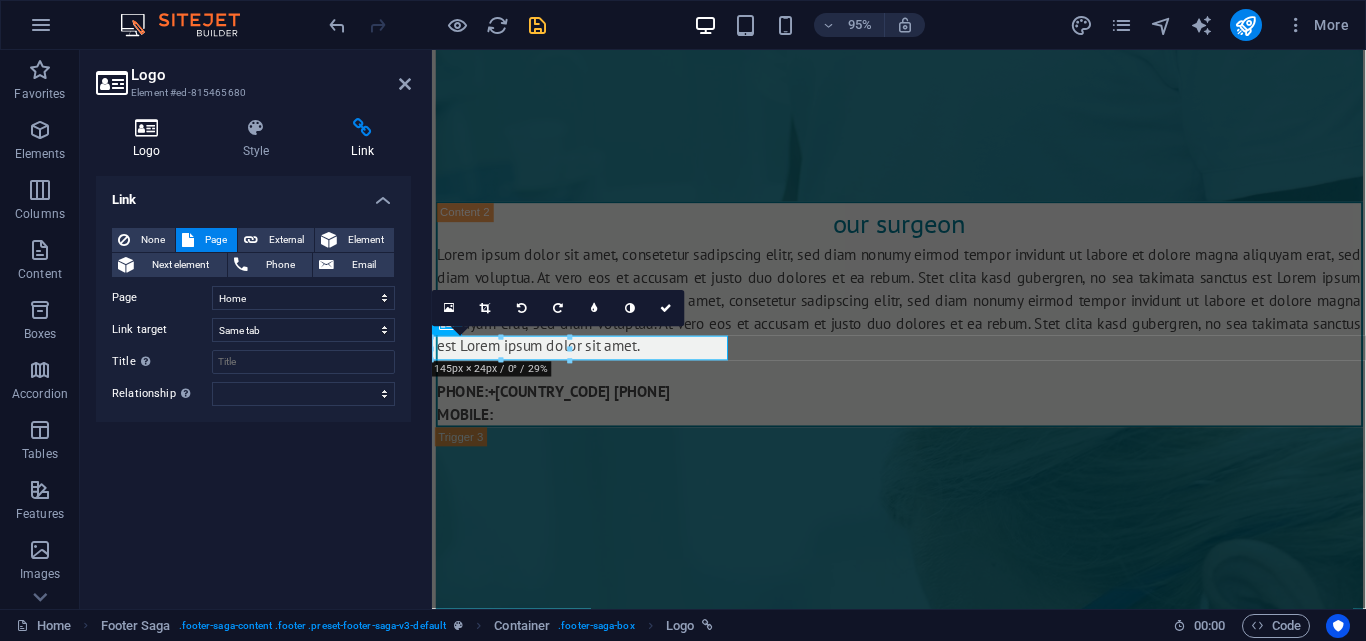 click at bounding box center (147, 128) 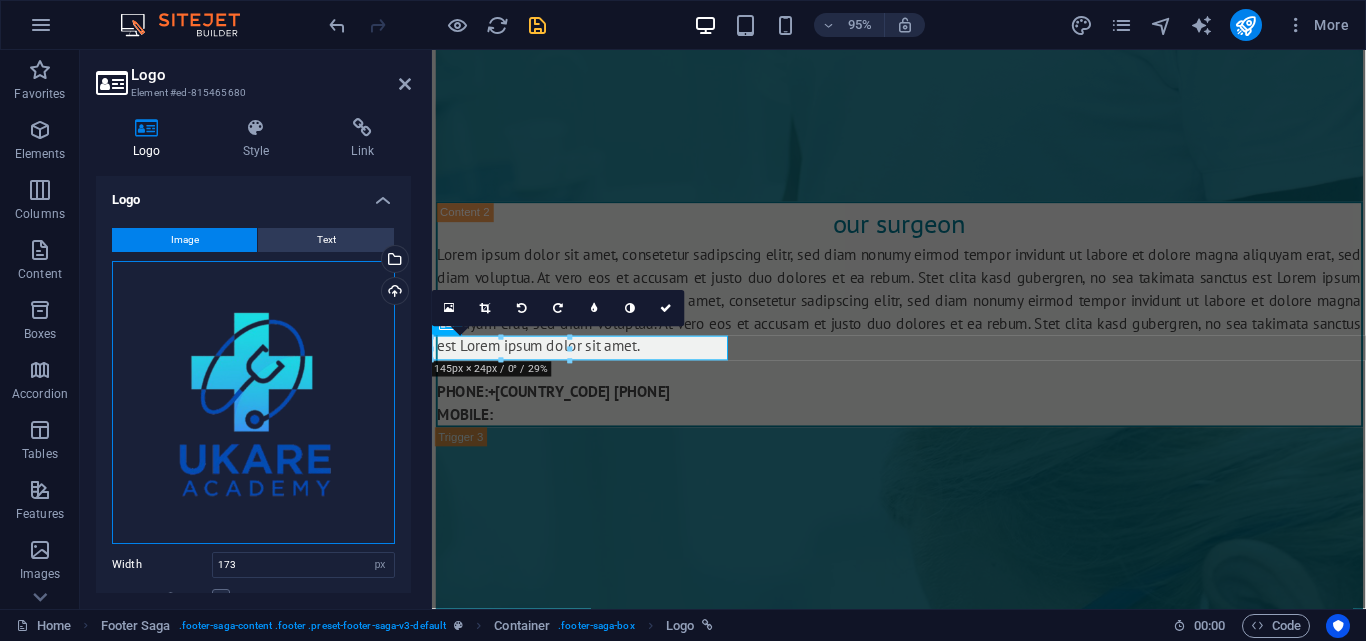 click on "Drag files here, click to choose files or select files from Files or our free stock photos & videos" at bounding box center (253, 402) 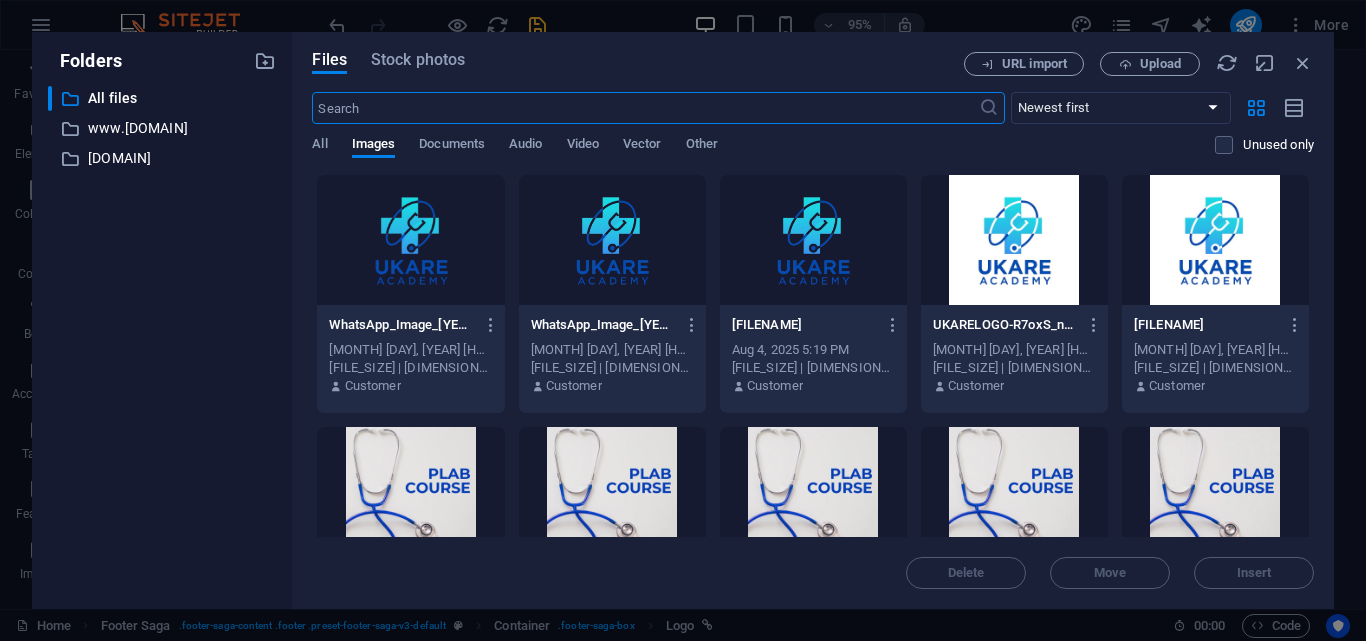 scroll, scrollTop: 11153, scrollLeft: 0, axis: vertical 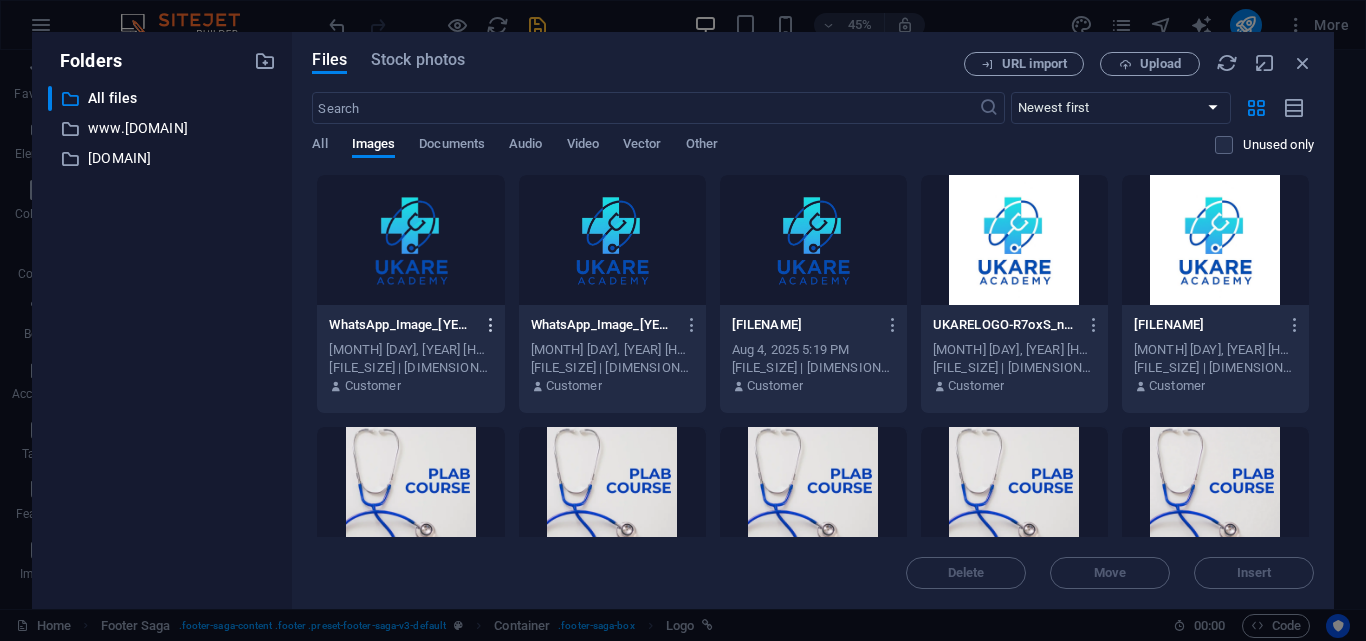click at bounding box center [491, 325] 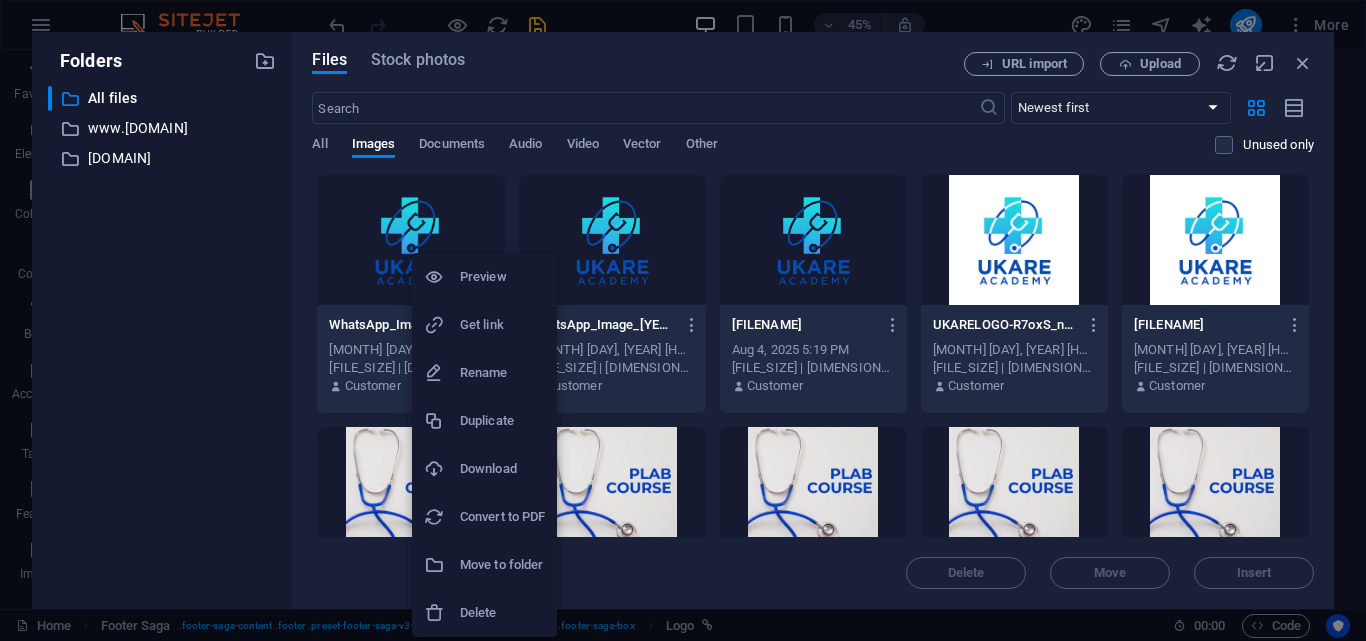 click at bounding box center (683, 320) 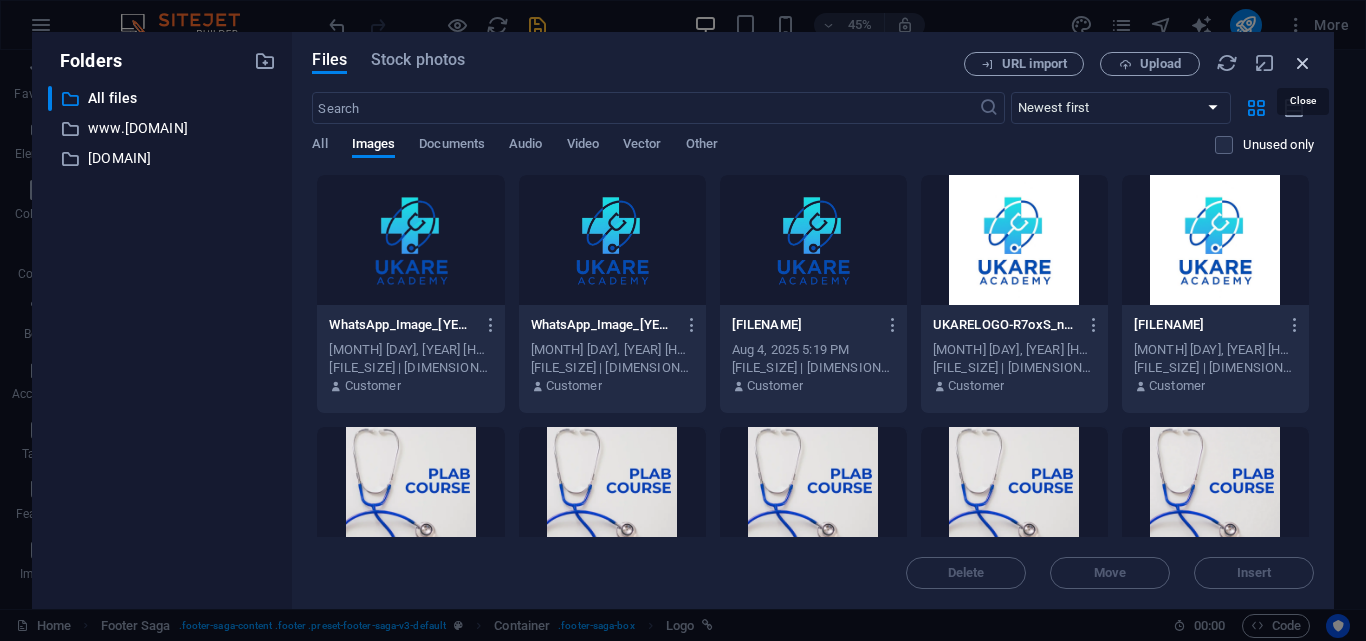 click at bounding box center [1303, 63] 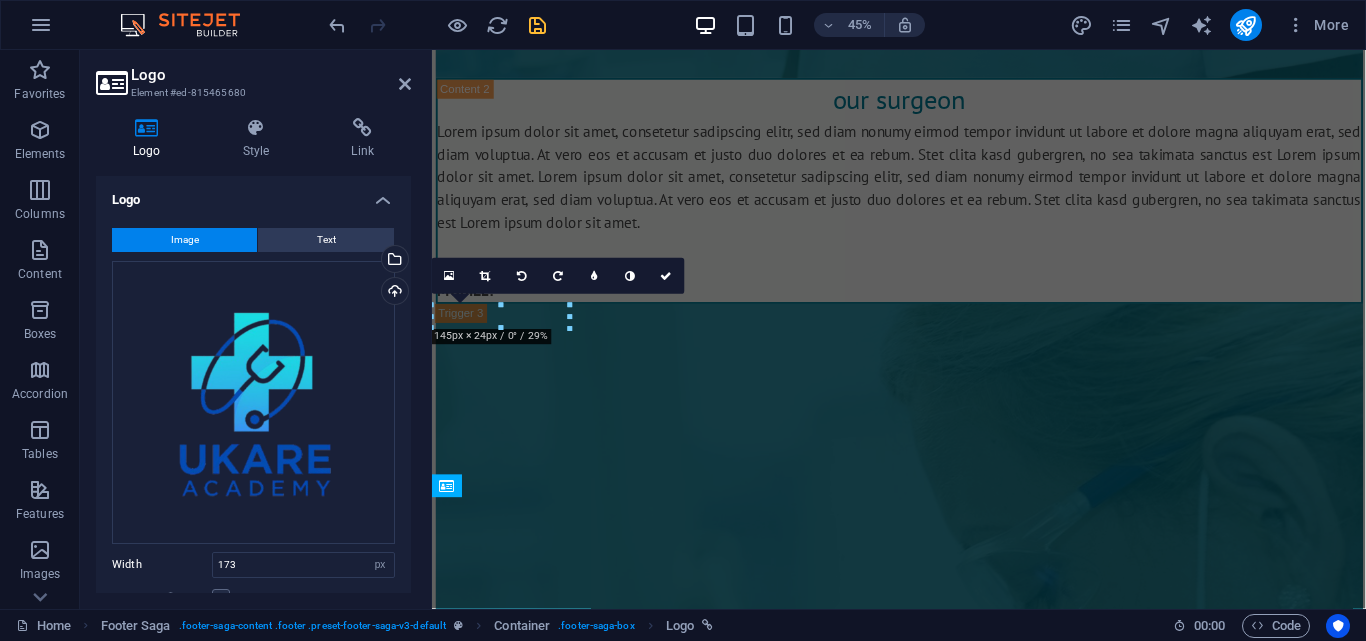 scroll, scrollTop: 10976, scrollLeft: 0, axis: vertical 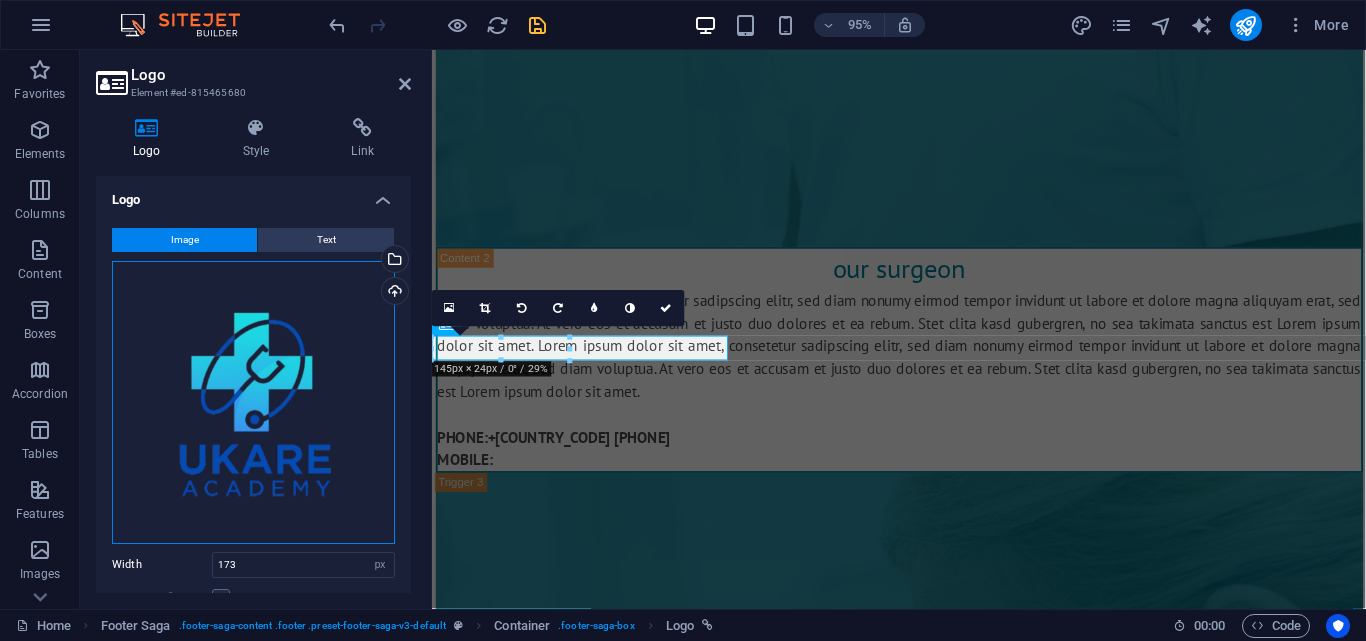 click on "Drag files here, click to choose files or select files from Files or our free stock photos & videos" at bounding box center (253, 402) 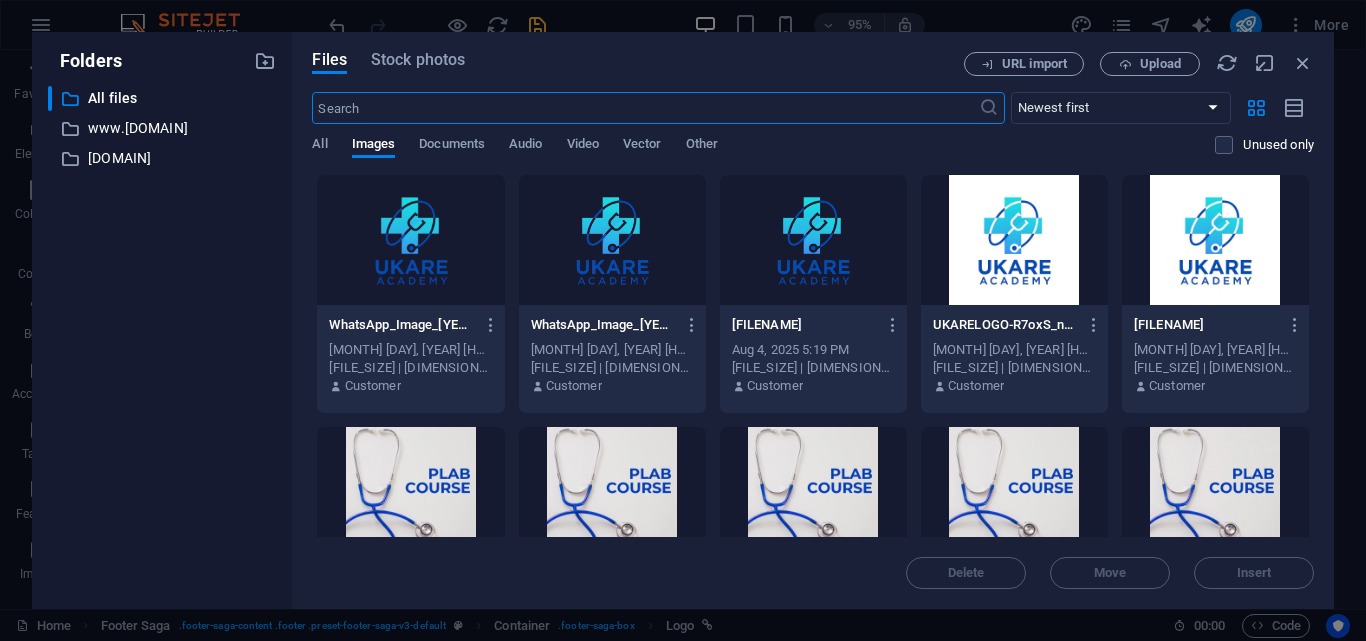 scroll, scrollTop: 11153, scrollLeft: 0, axis: vertical 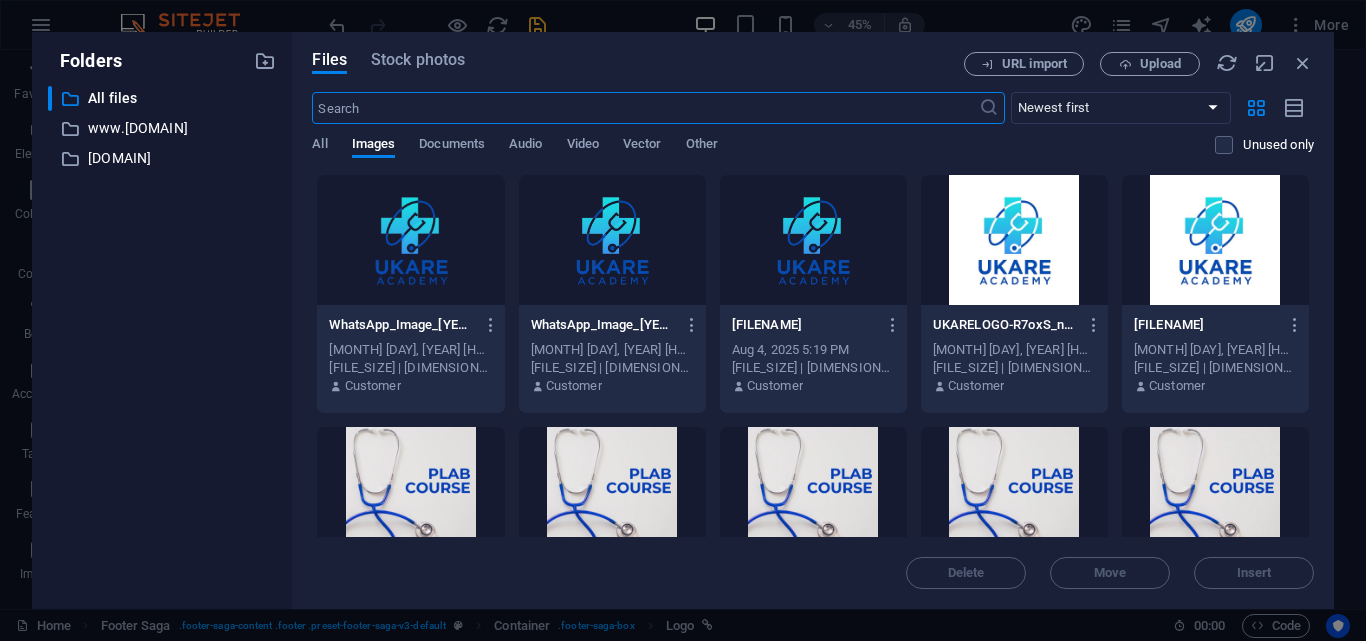 click at bounding box center (612, 240) 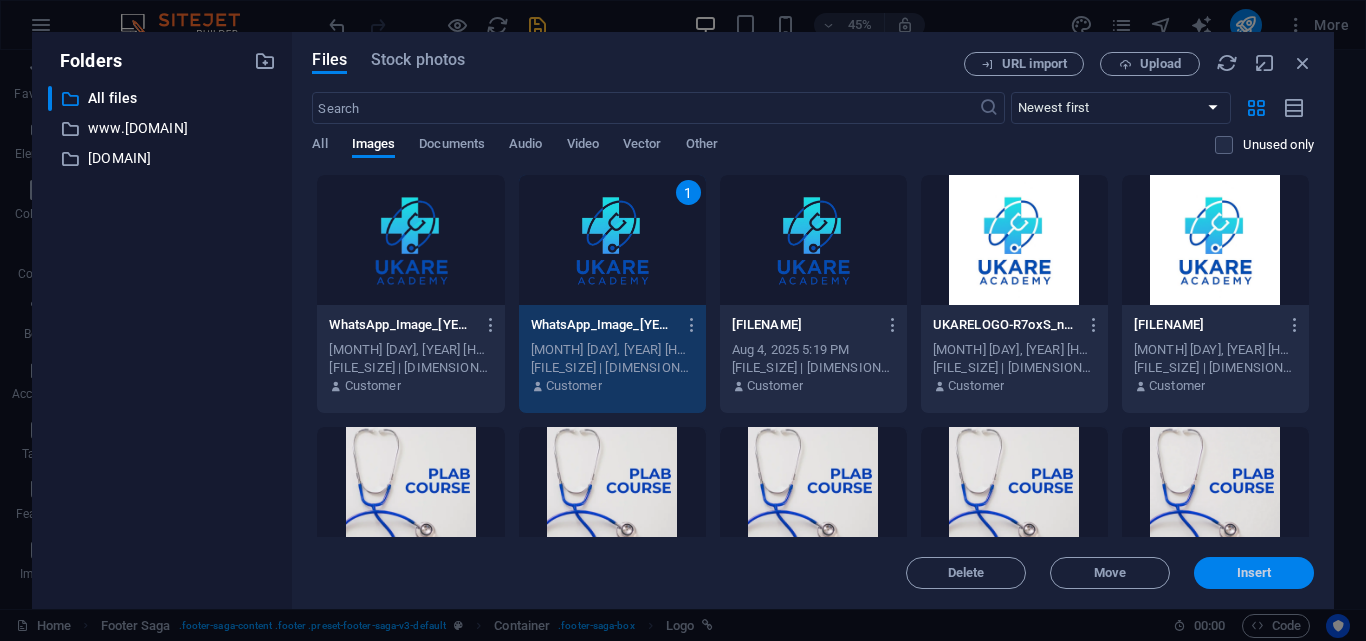 click on "Insert" at bounding box center [1254, 573] 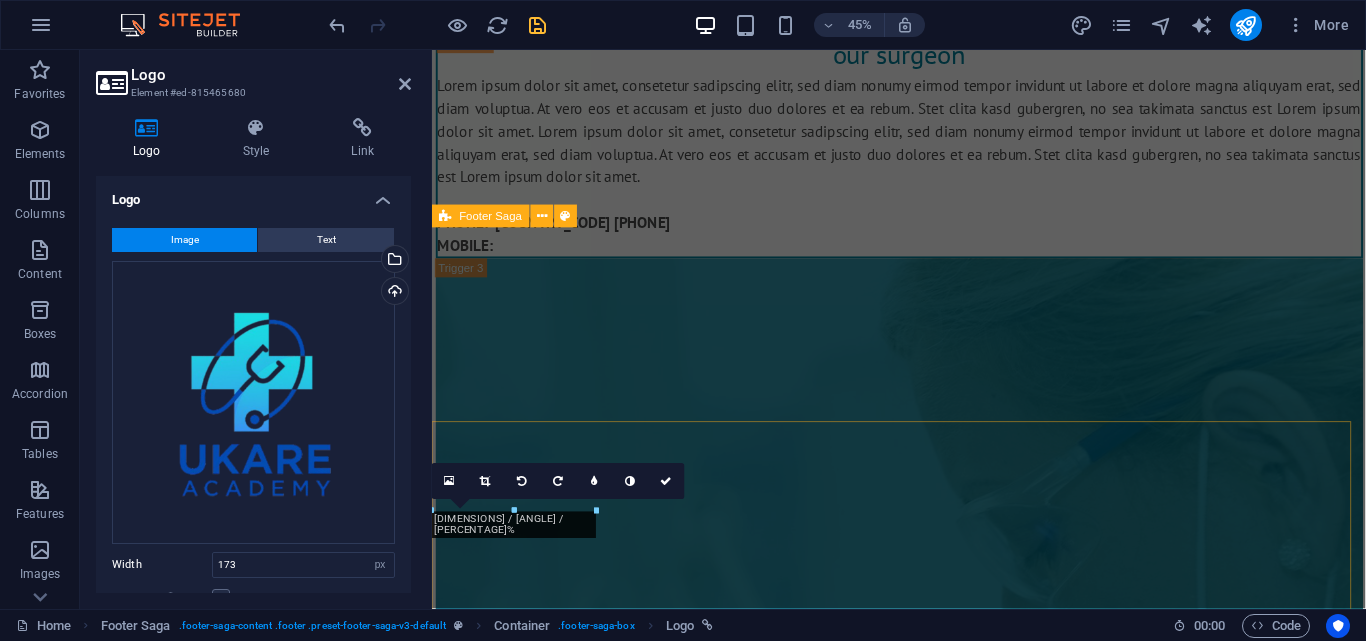scroll, scrollTop: 10976, scrollLeft: 0, axis: vertical 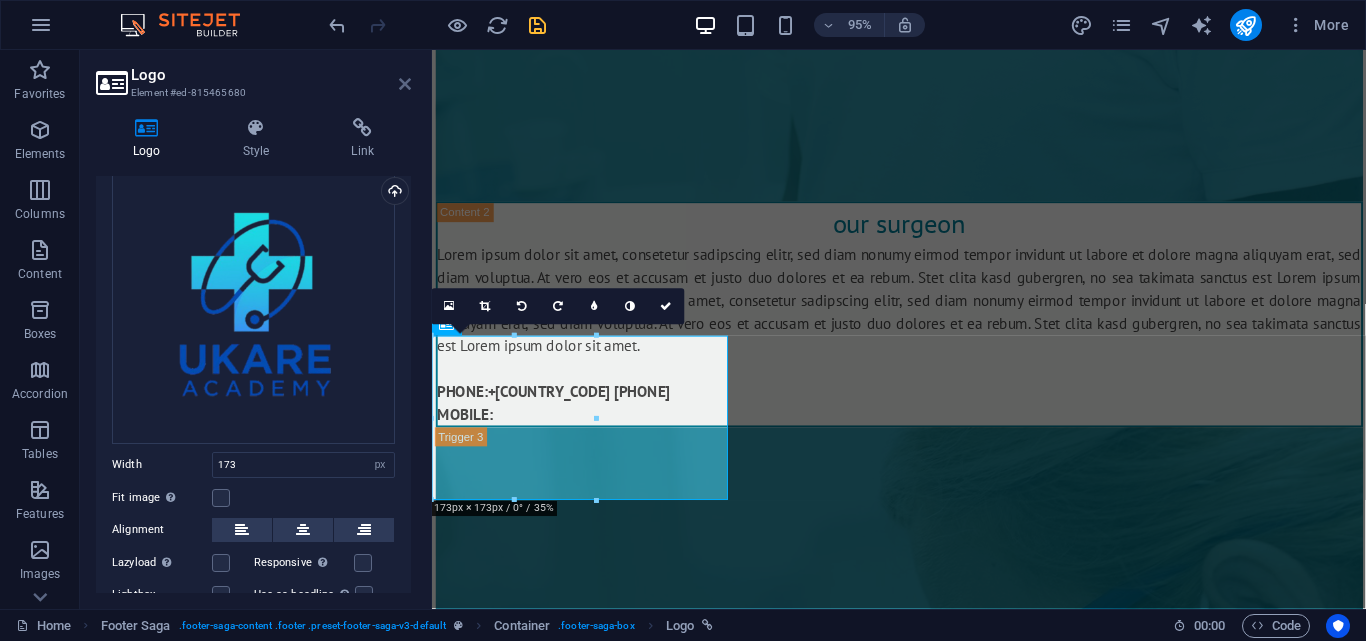 click at bounding box center (405, 84) 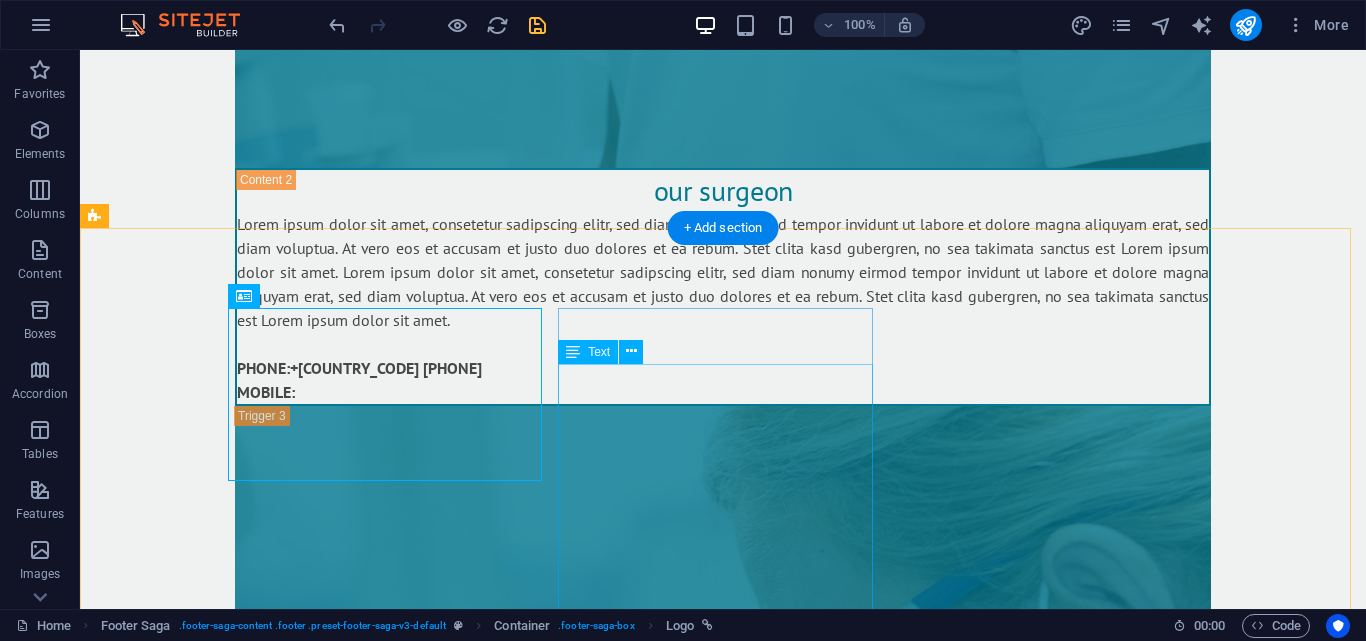 scroll, scrollTop: 11081, scrollLeft: 0, axis: vertical 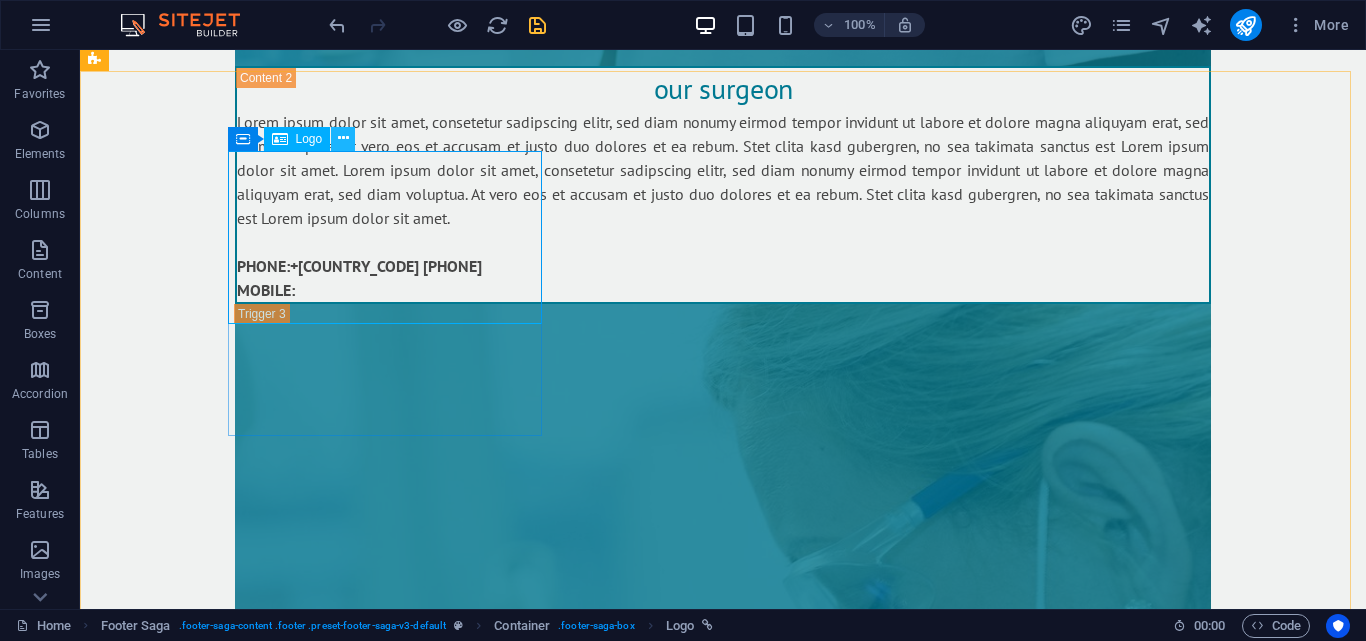 click at bounding box center [343, 138] 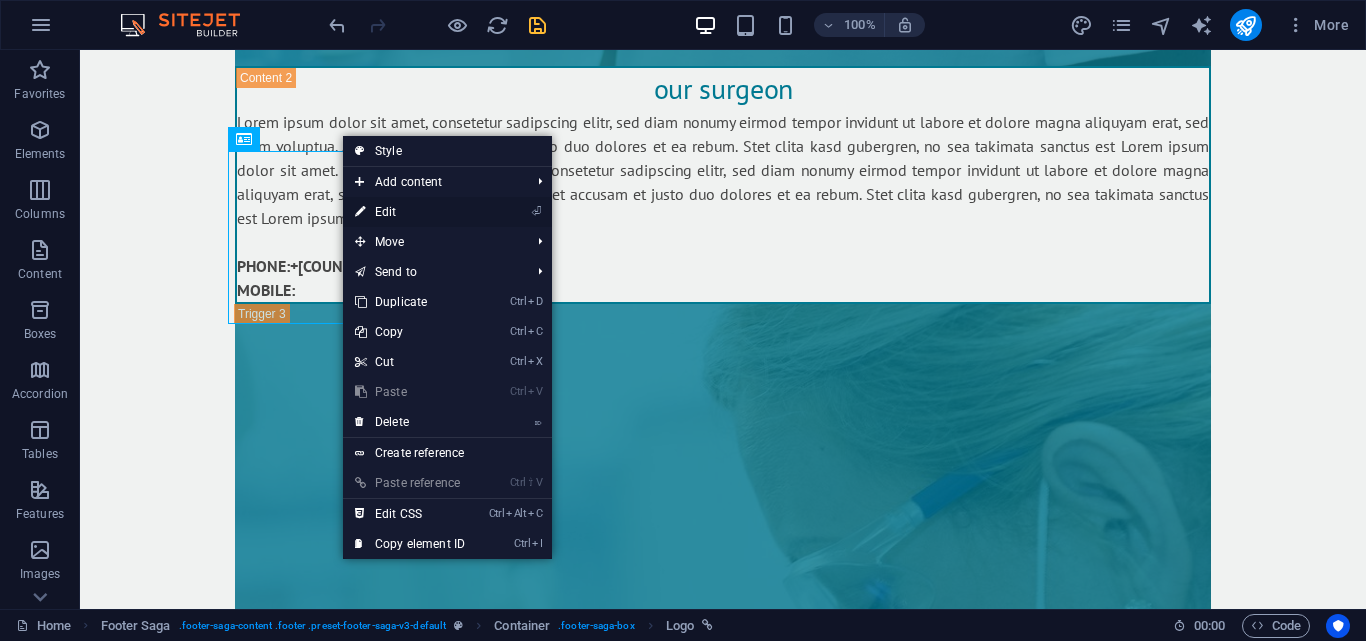 click on "⏎  Edit" at bounding box center [410, 212] 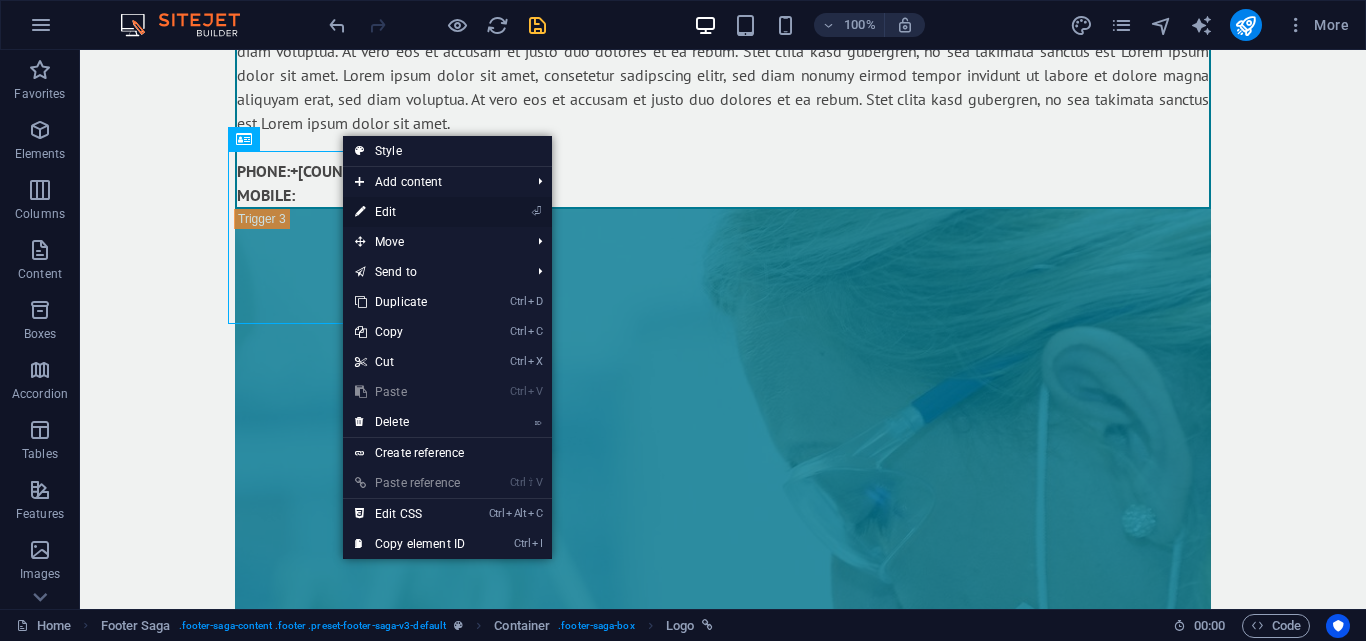 select on "px" 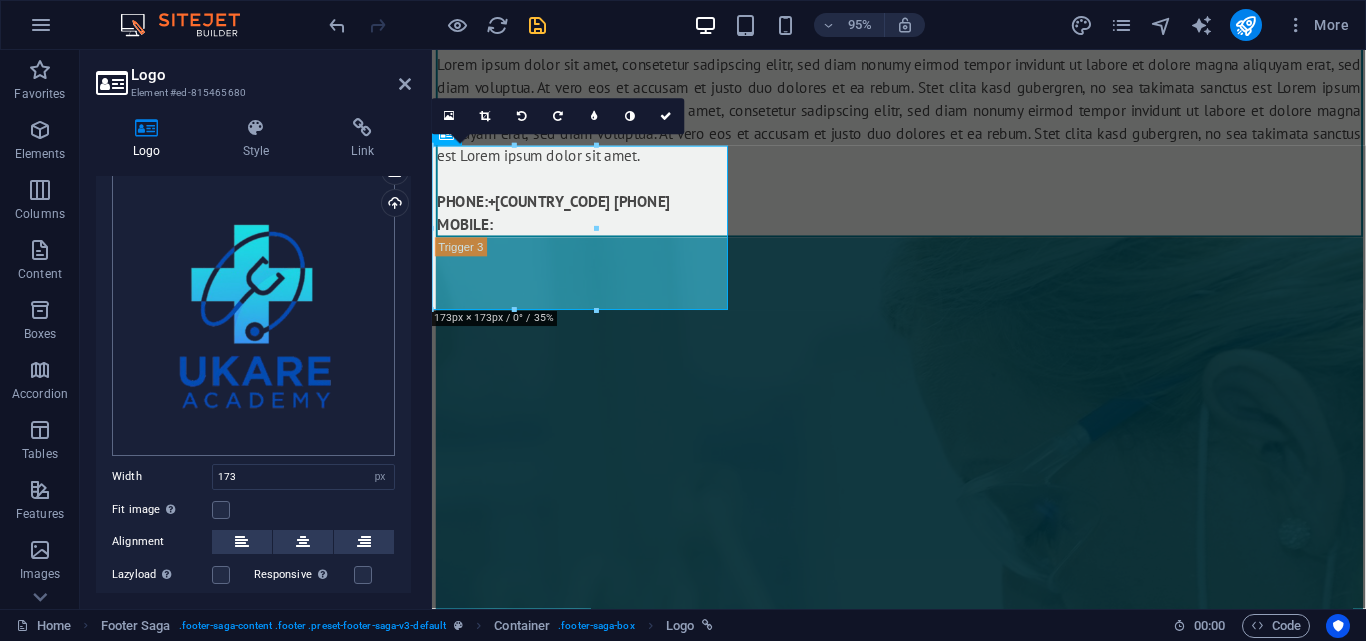 scroll, scrollTop: 200, scrollLeft: 0, axis: vertical 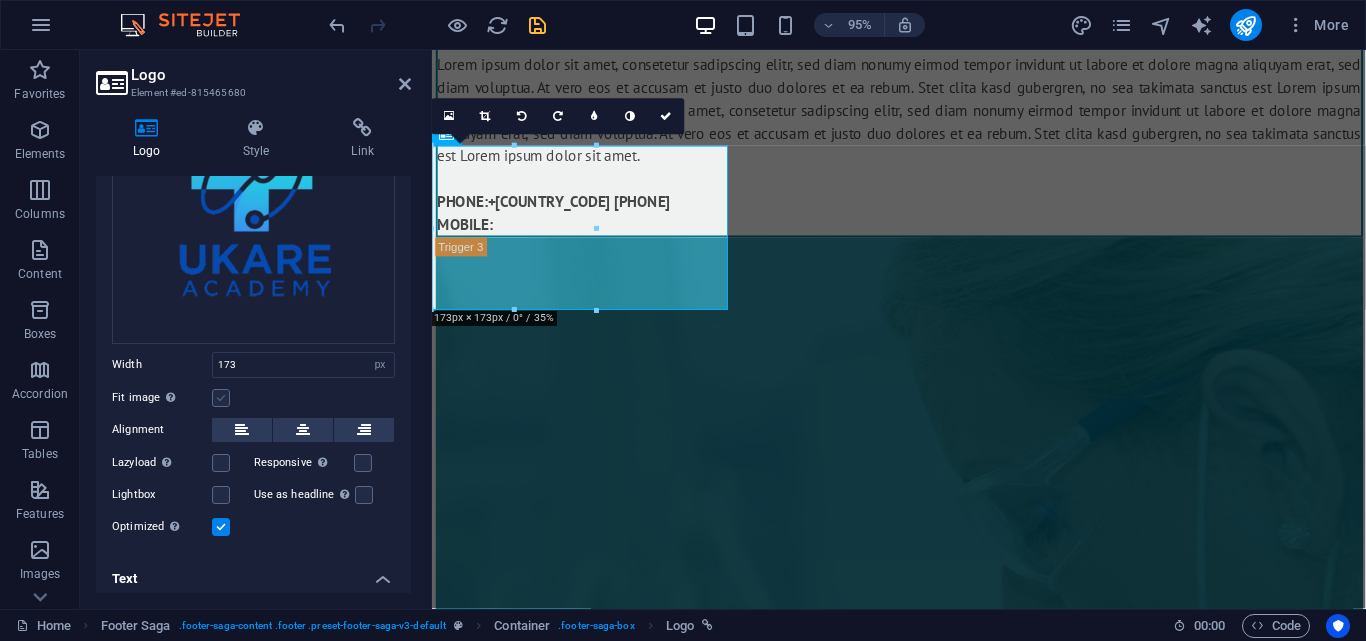click at bounding box center (221, 398) 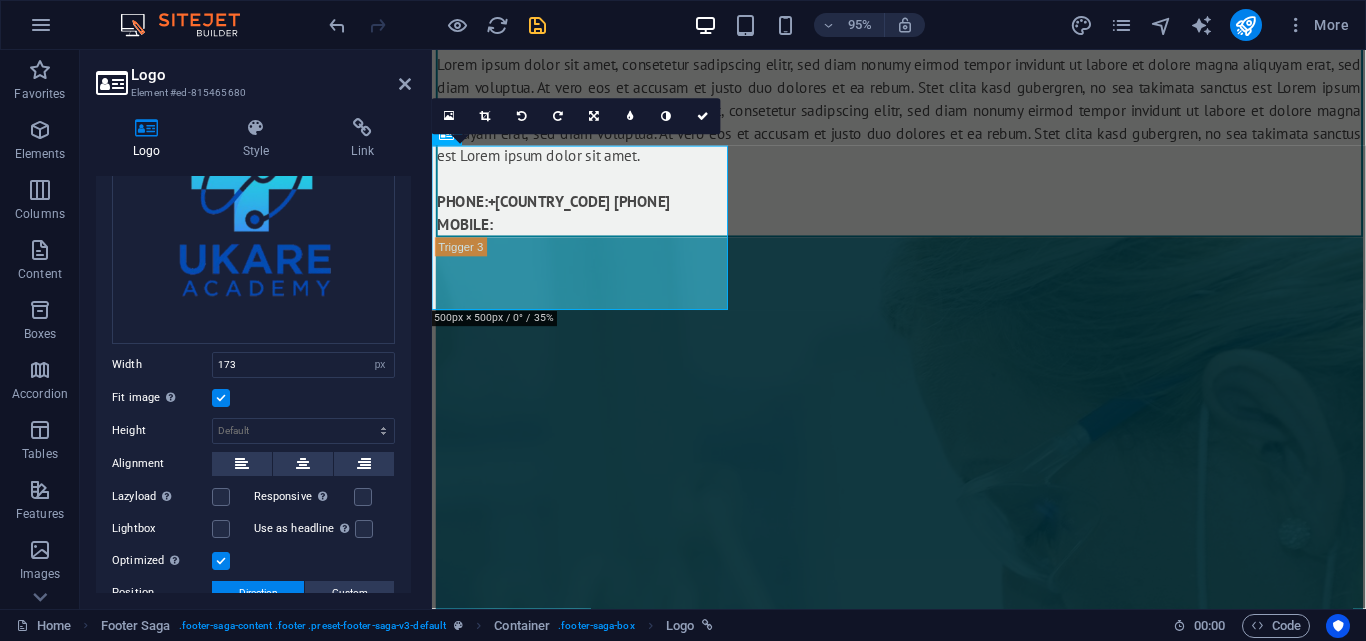 click at bounding box center (221, 398) 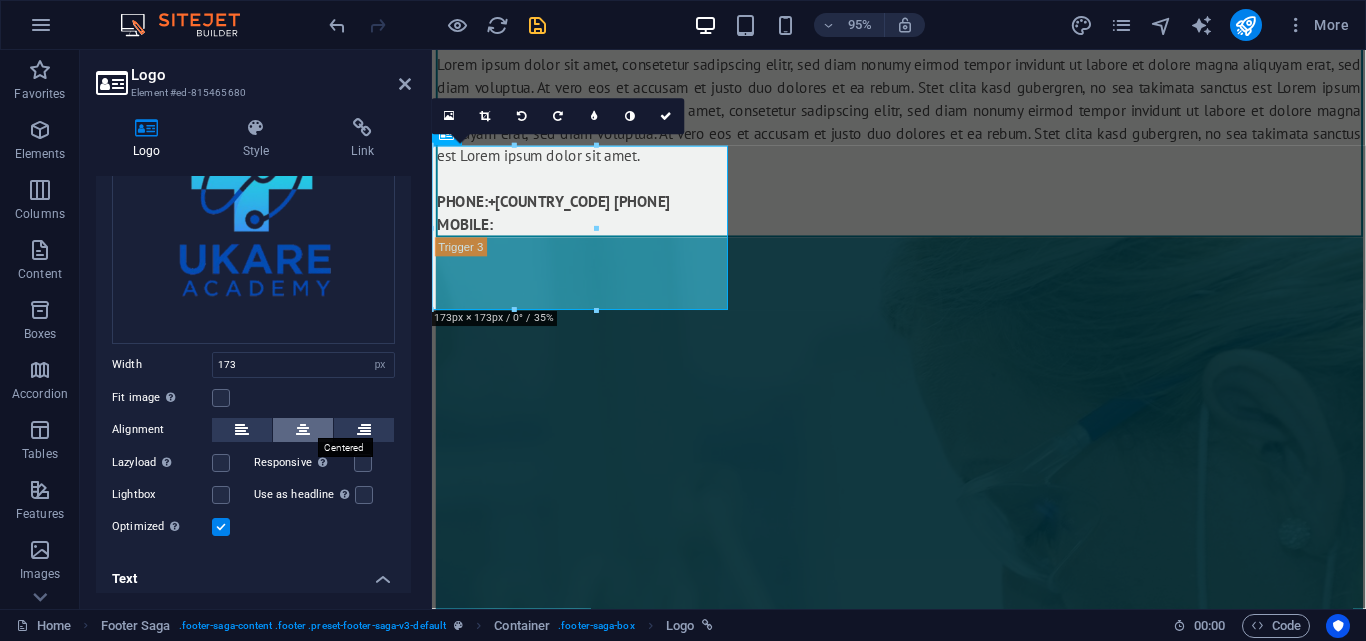 click at bounding box center (303, 430) 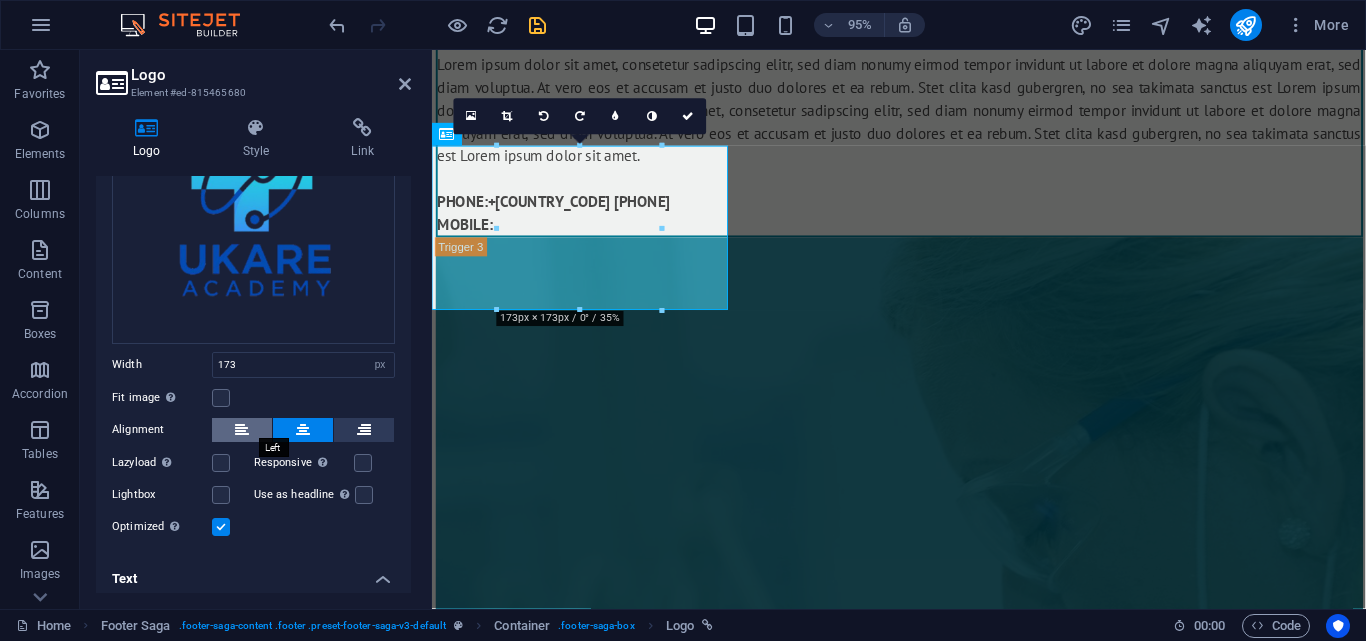 click at bounding box center (242, 430) 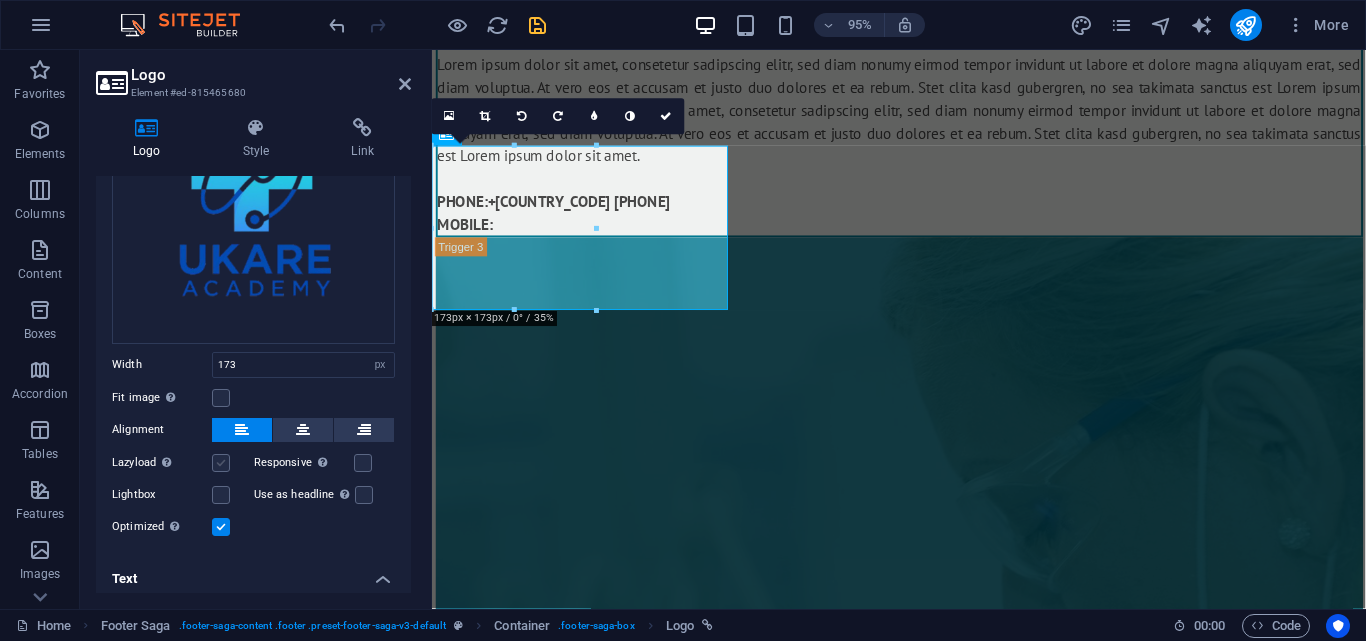 click at bounding box center [221, 463] 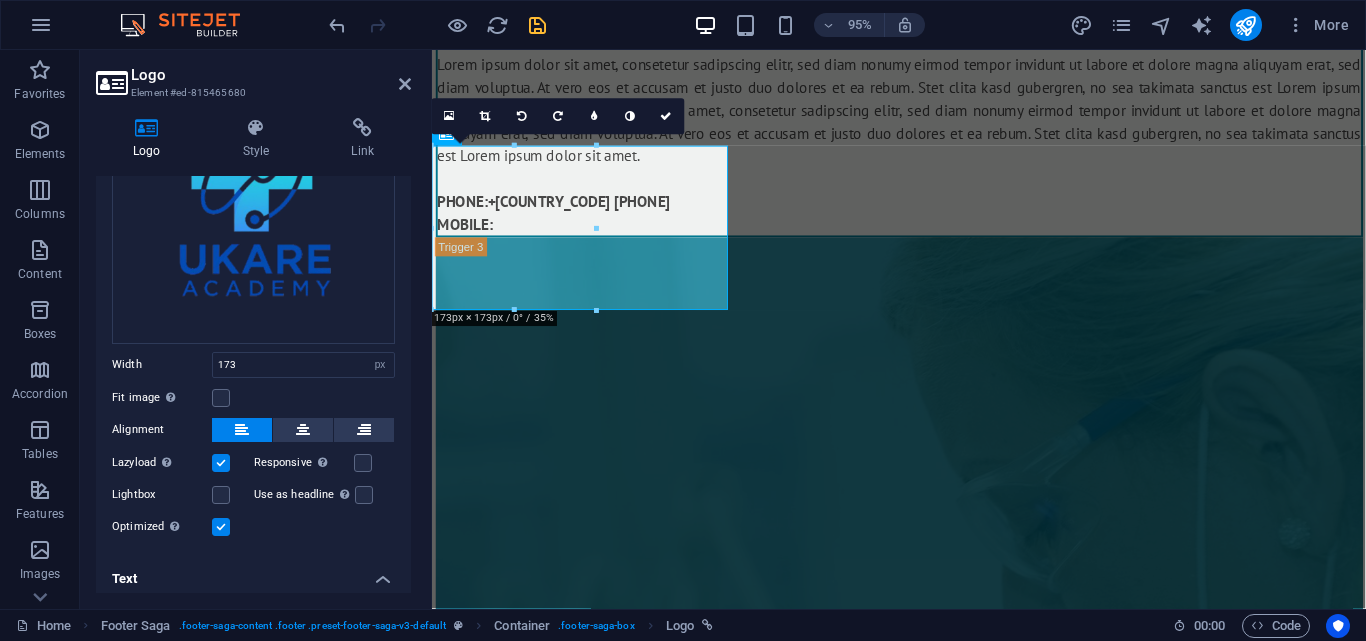 click at bounding box center [221, 463] 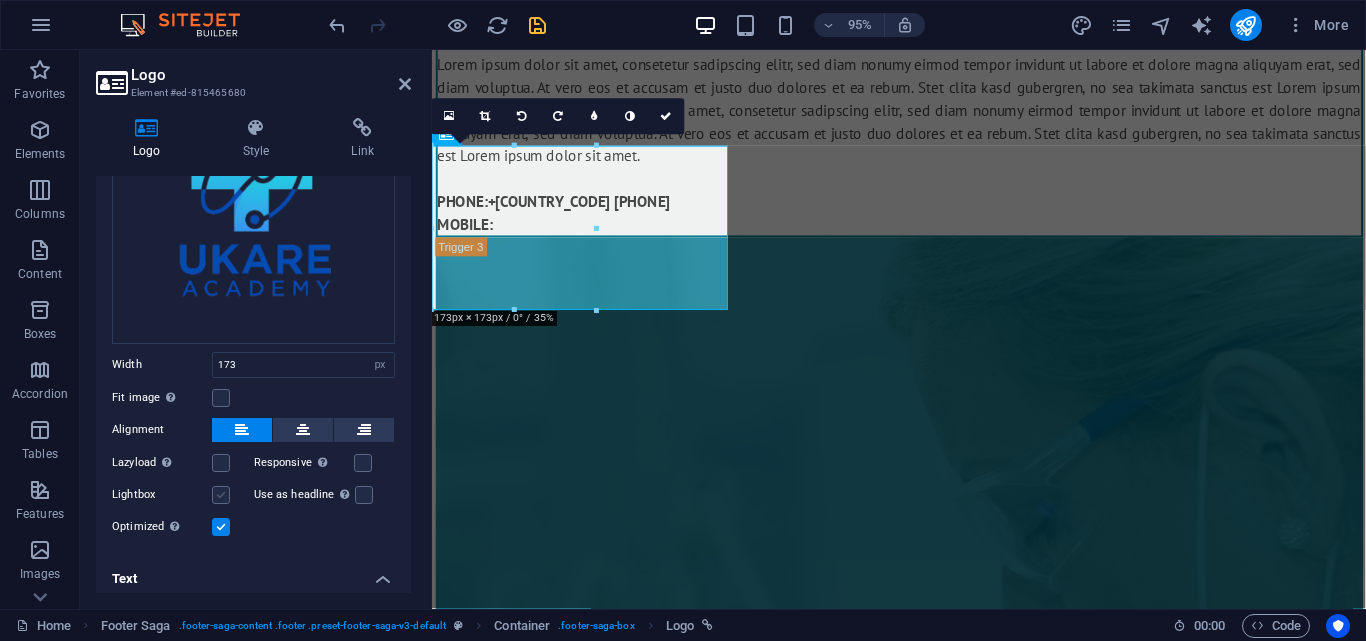 click at bounding box center [221, 495] 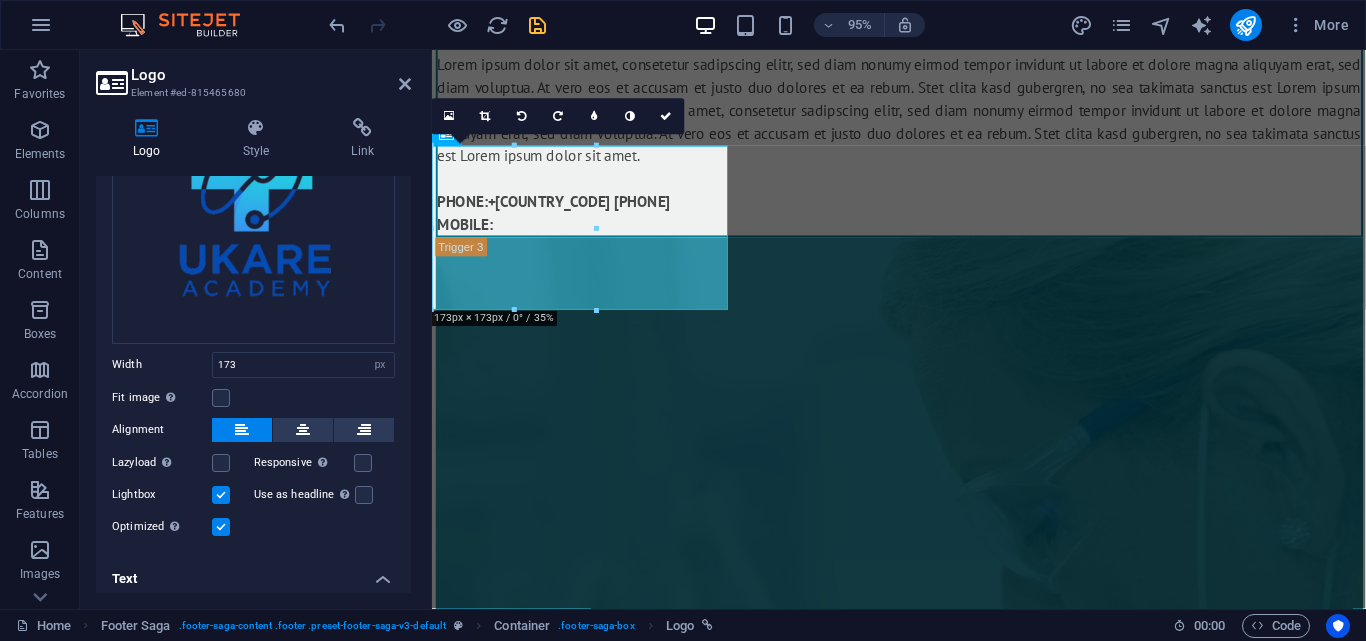 click at bounding box center [221, 495] 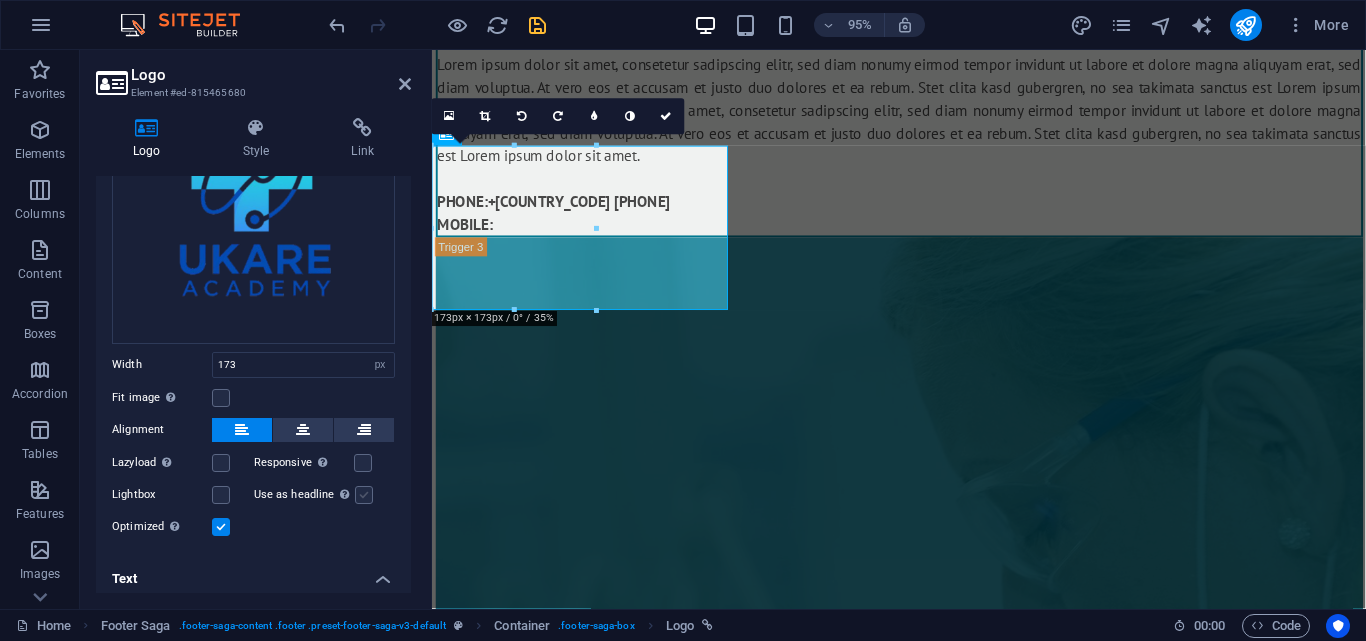 click at bounding box center (364, 495) 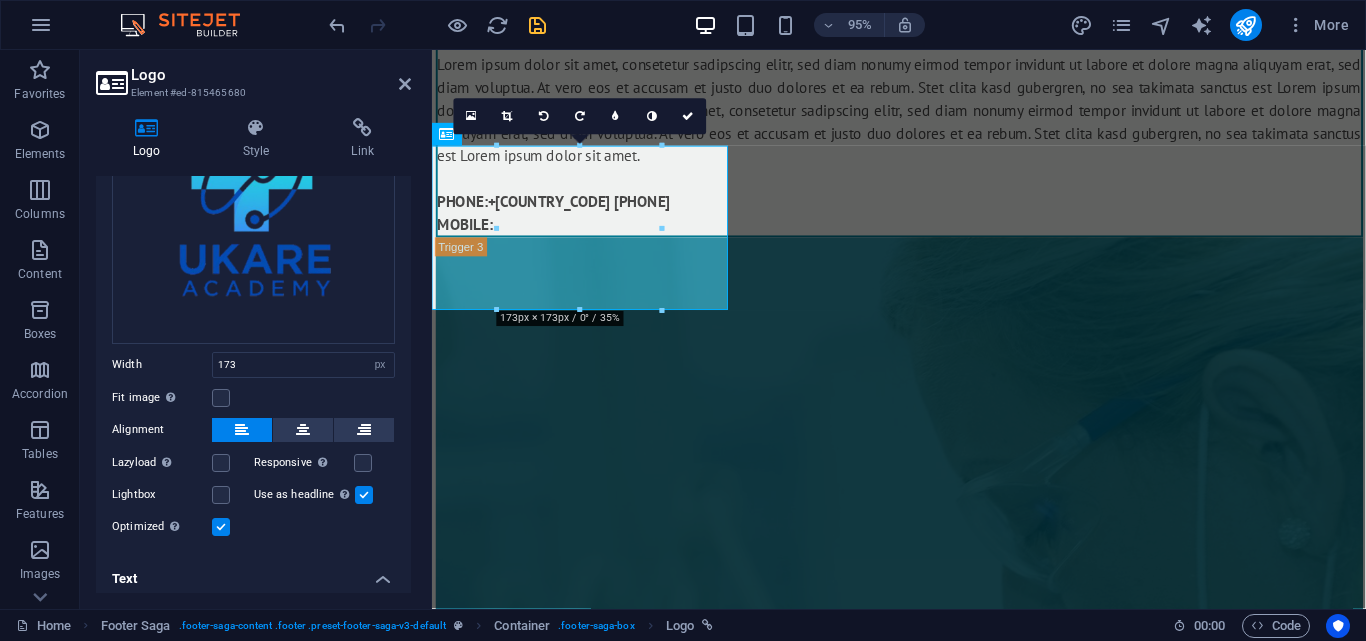 click at bounding box center [364, 495] 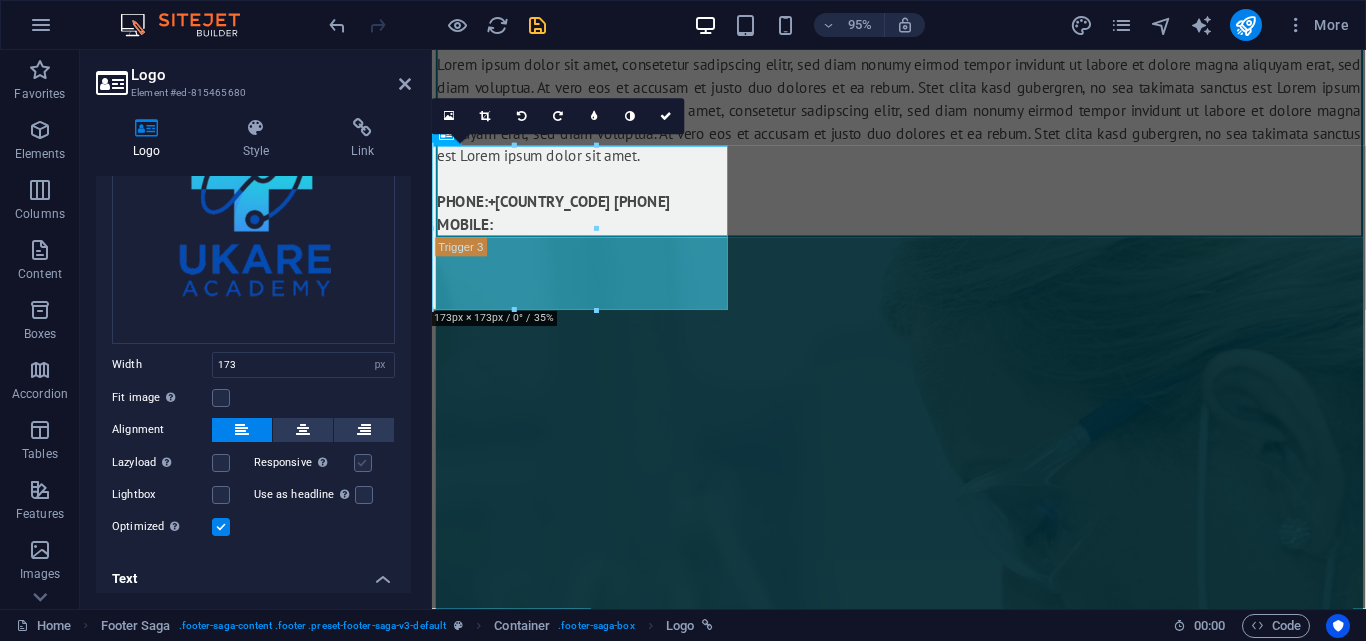 click at bounding box center (363, 463) 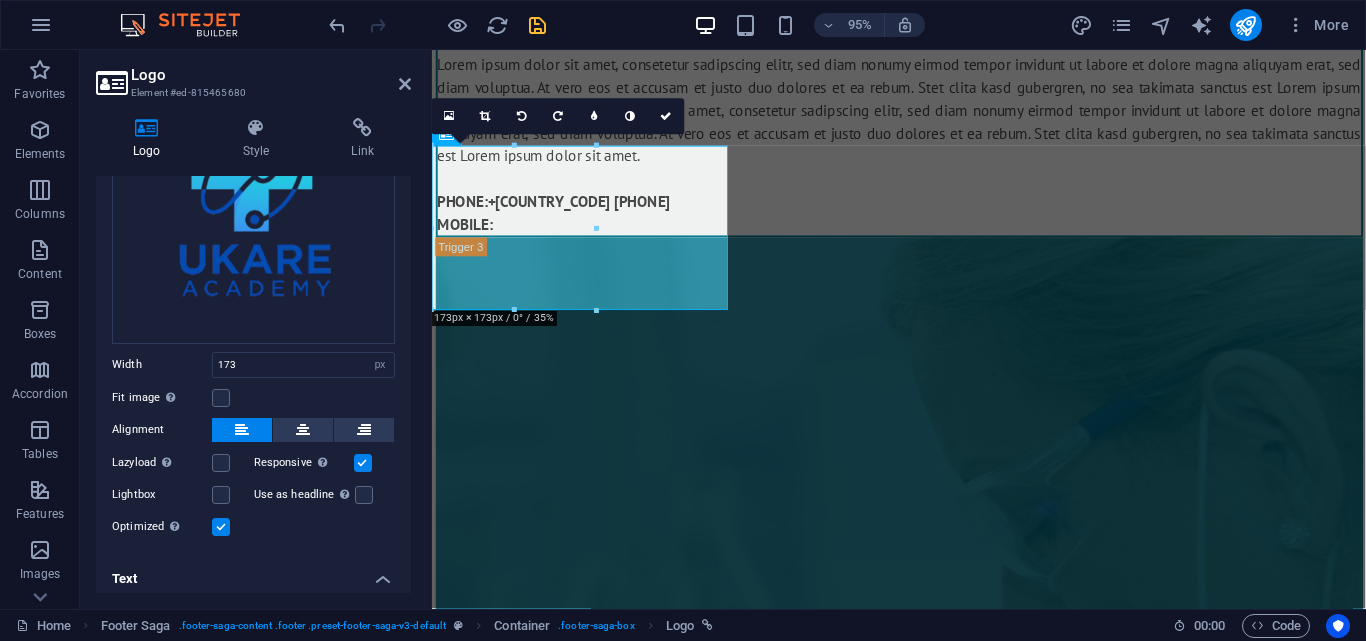 click at bounding box center (363, 463) 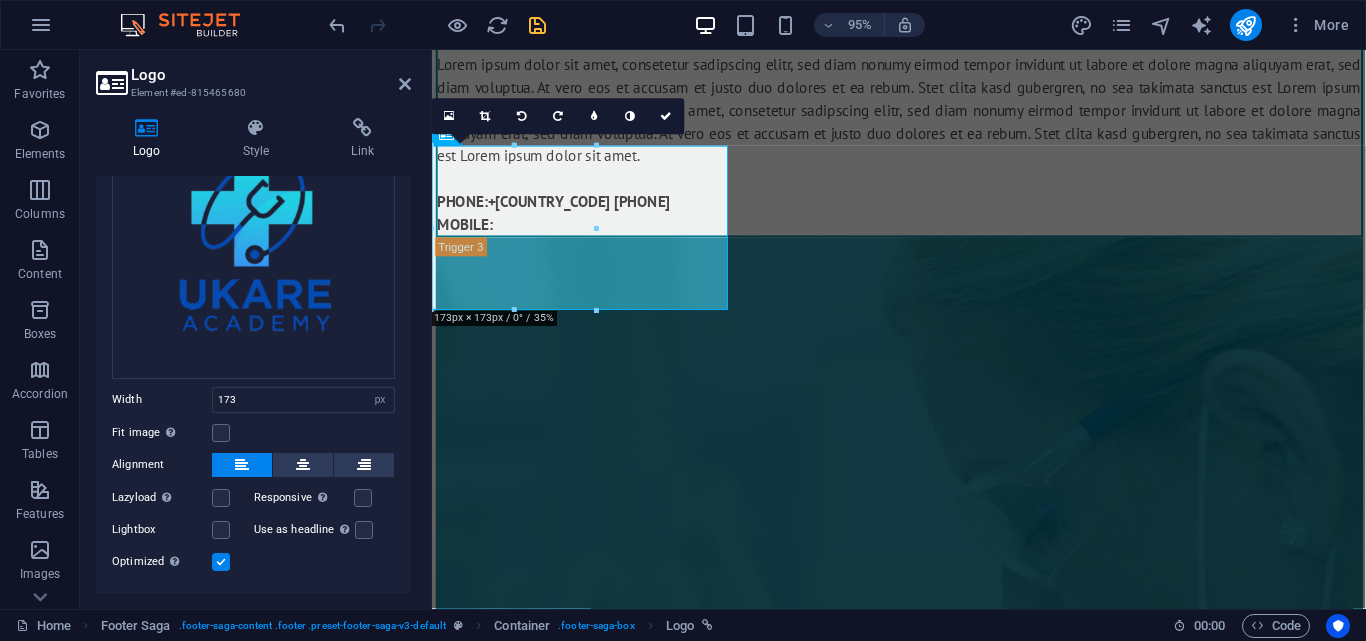 scroll, scrollTop: 0, scrollLeft: 0, axis: both 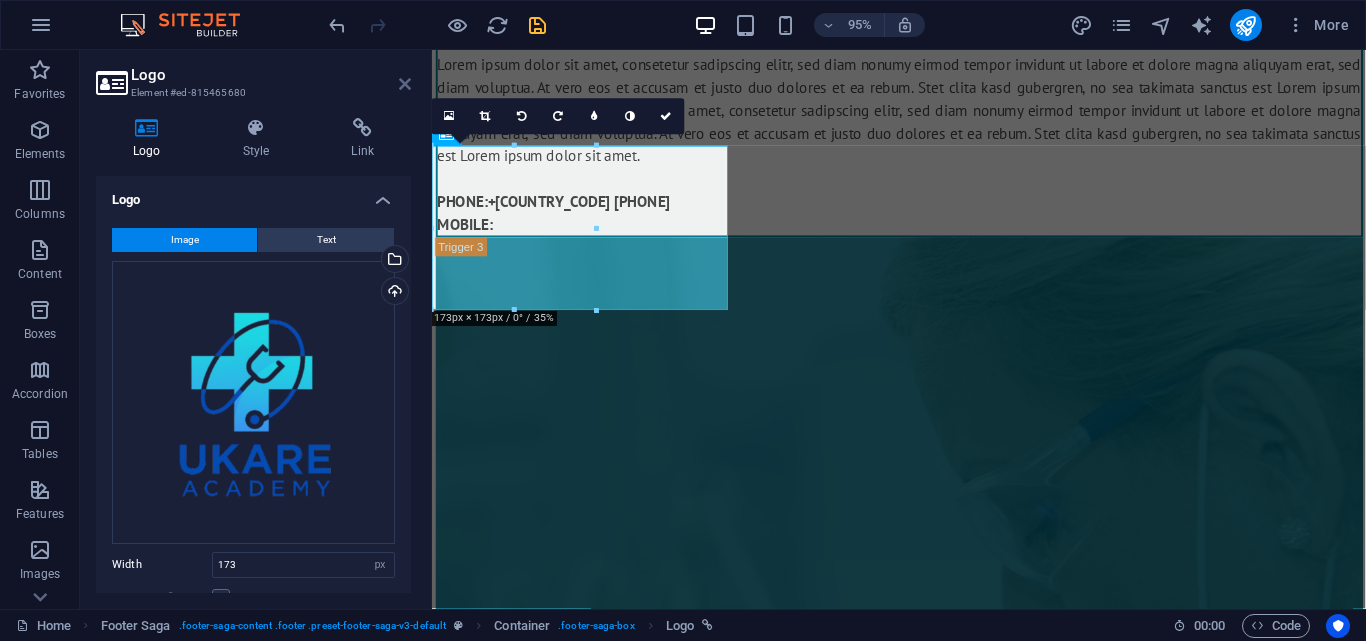 click at bounding box center [405, 84] 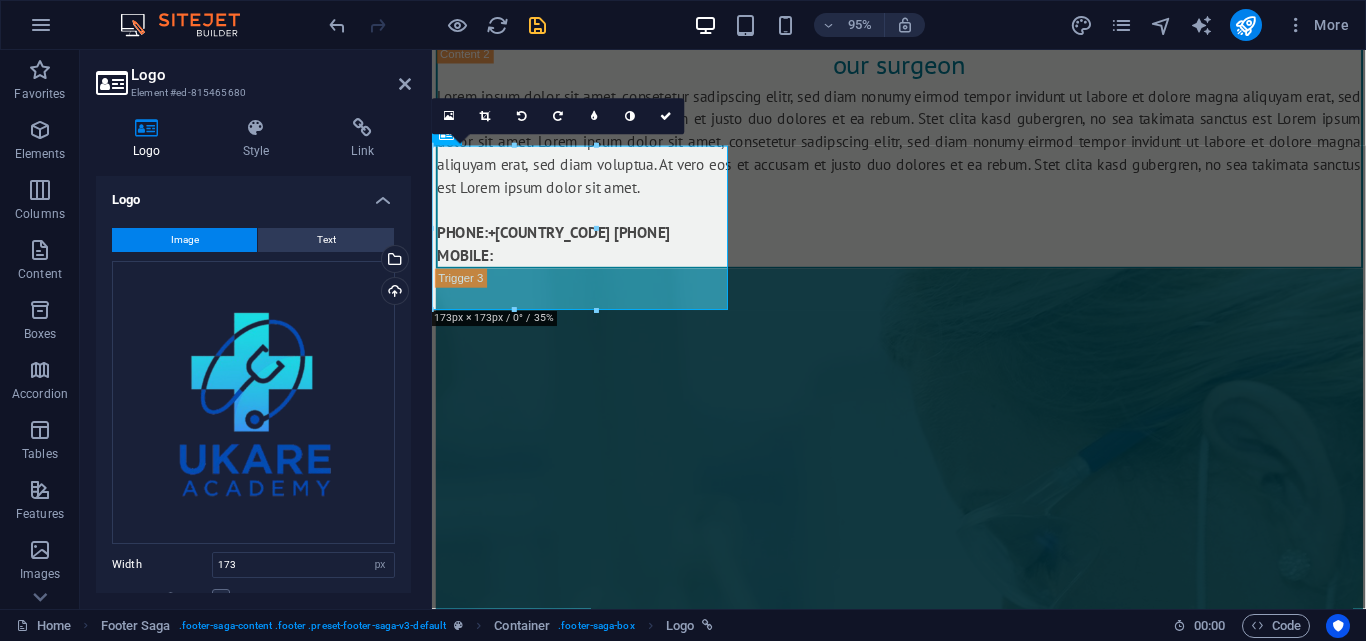 scroll, scrollTop: 11081, scrollLeft: 0, axis: vertical 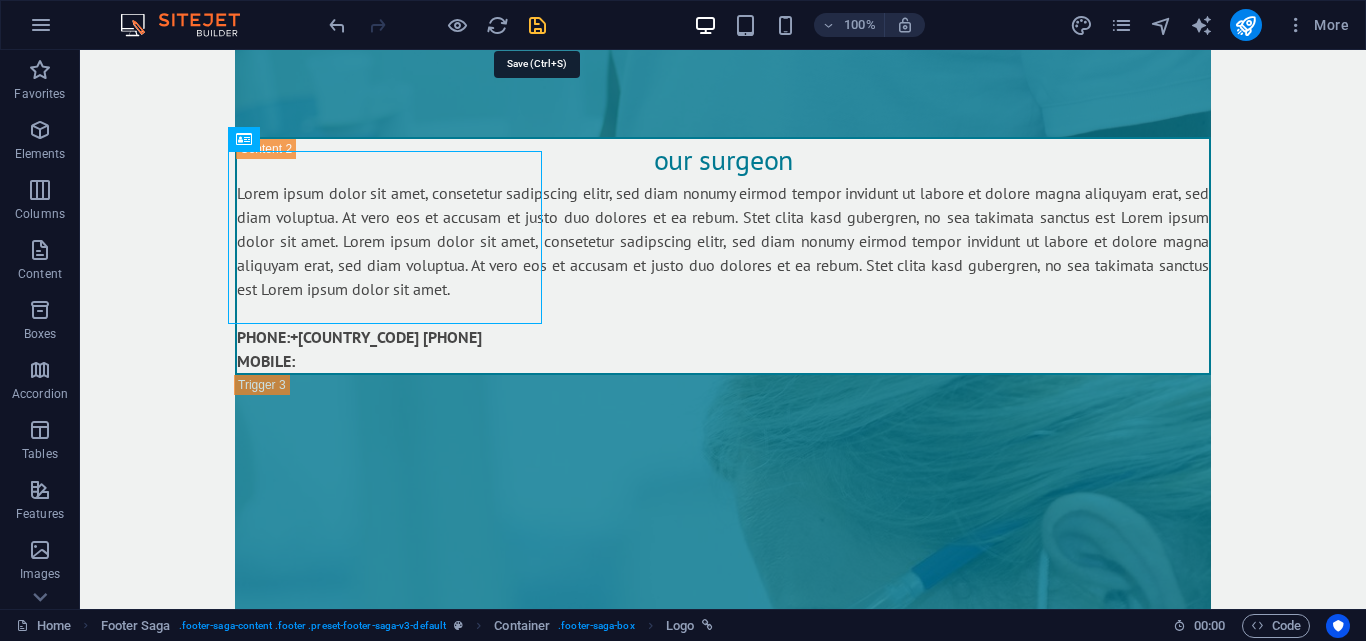 click at bounding box center (537, 25) 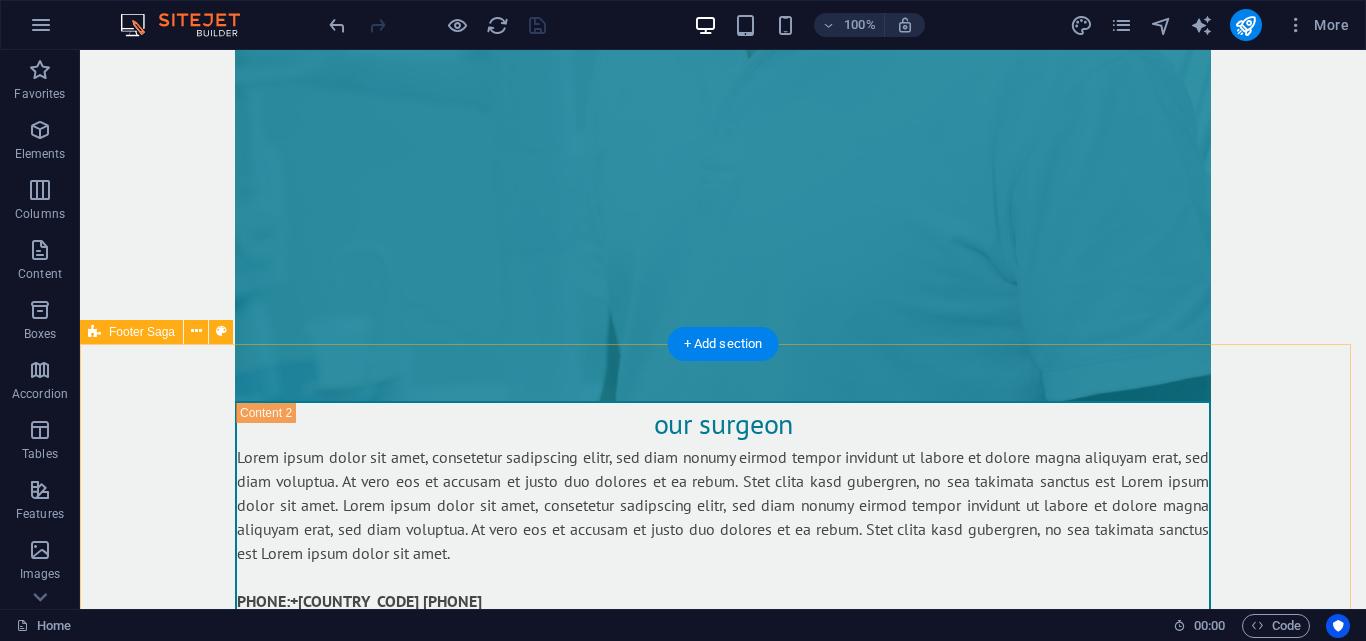 scroll, scrollTop: 11046, scrollLeft: 0, axis: vertical 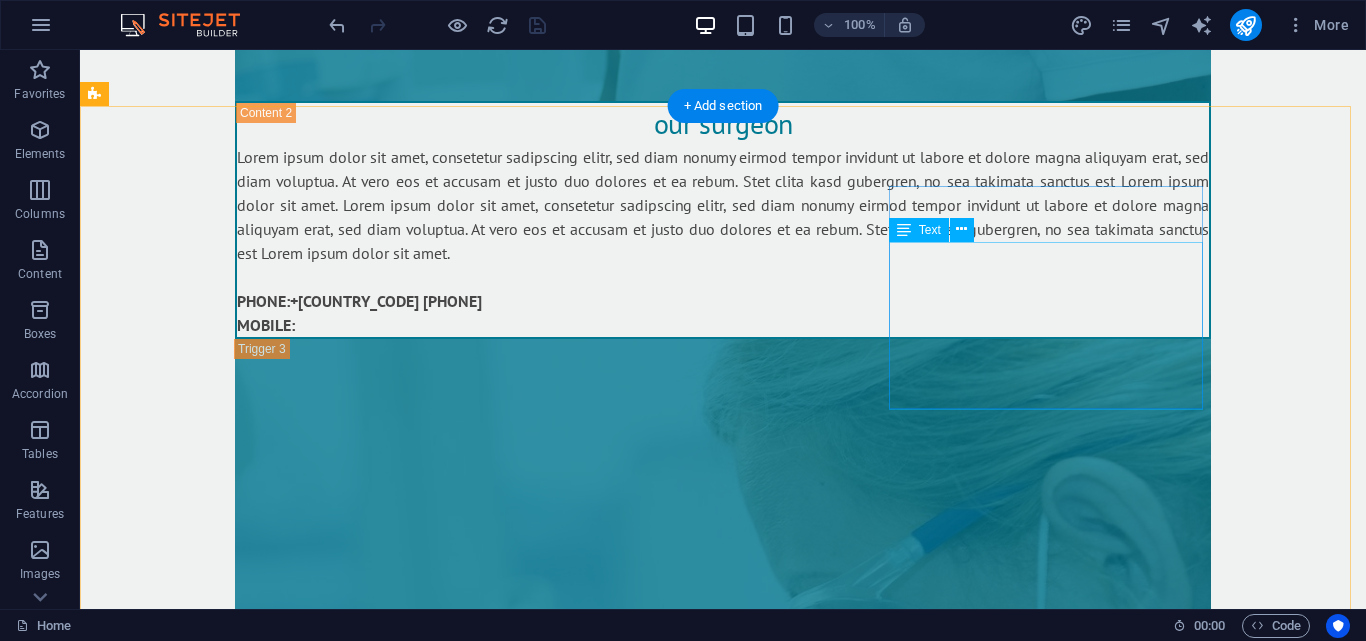 click on "Address [NUMBER] [STREET] [POSTAL_CODE] Phone [PHONE] [PHONE] Email [EMAIL]" at bounding box center [237, 4408] 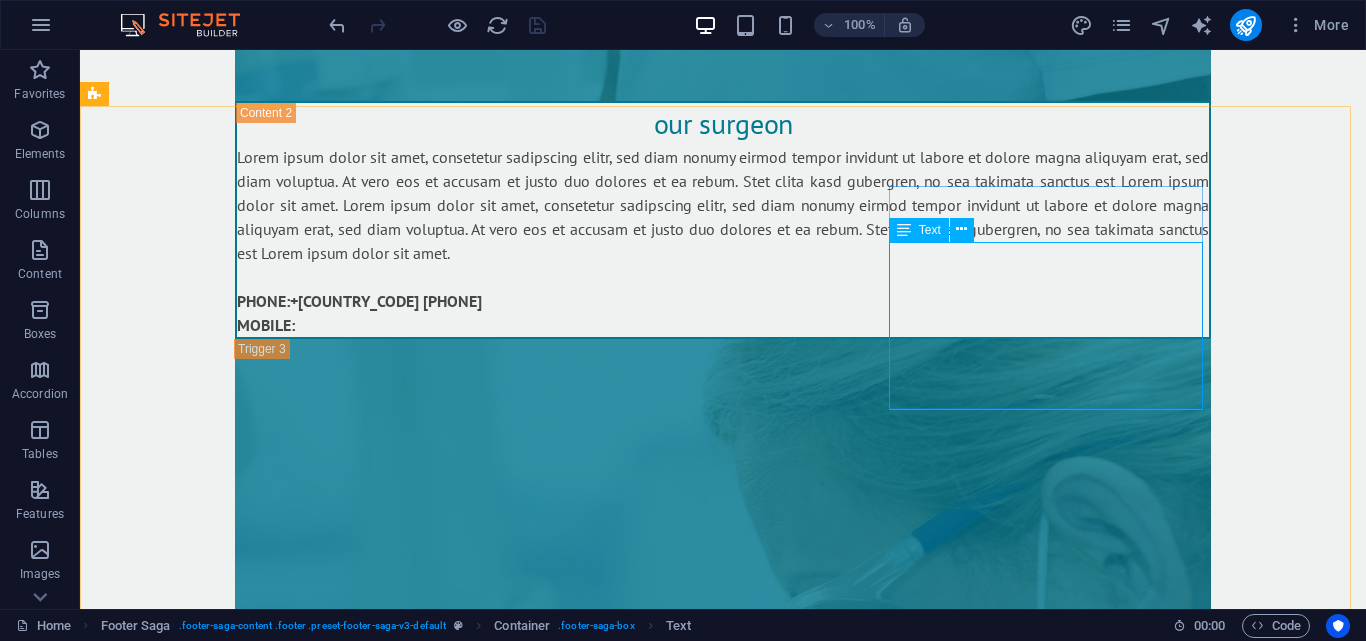 click on "Text" at bounding box center [930, 230] 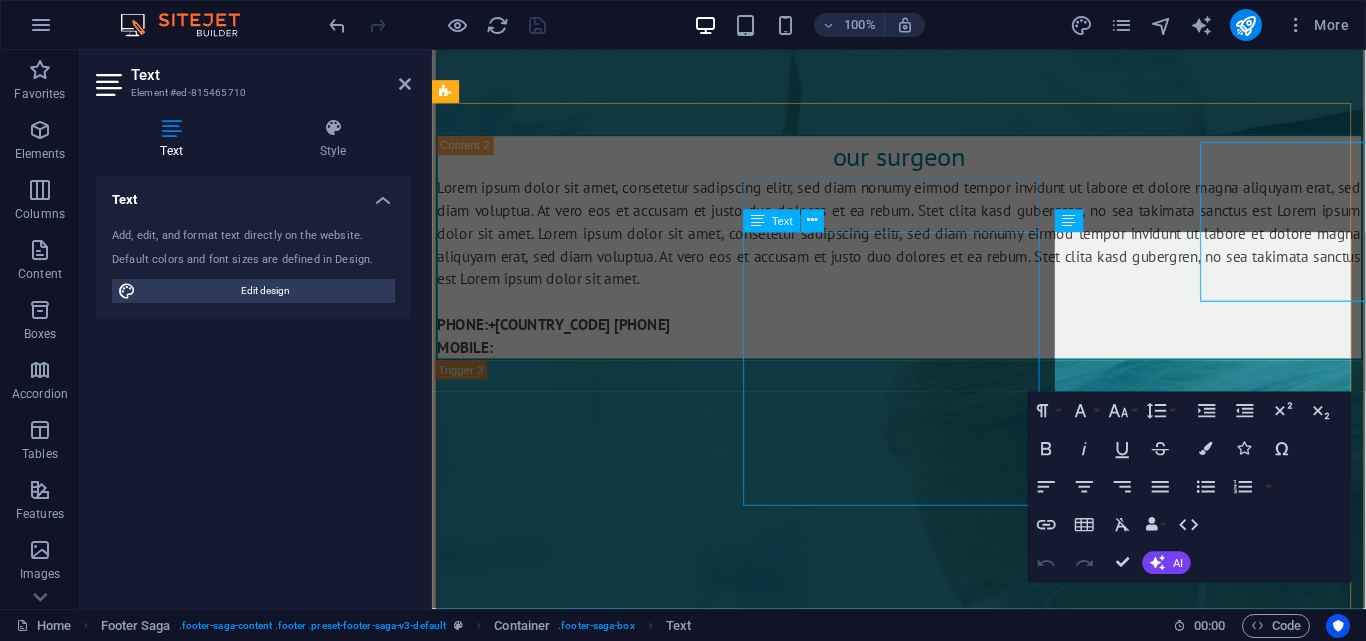 scroll, scrollTop: 11141, scrollLeft: 0, axis: vertical 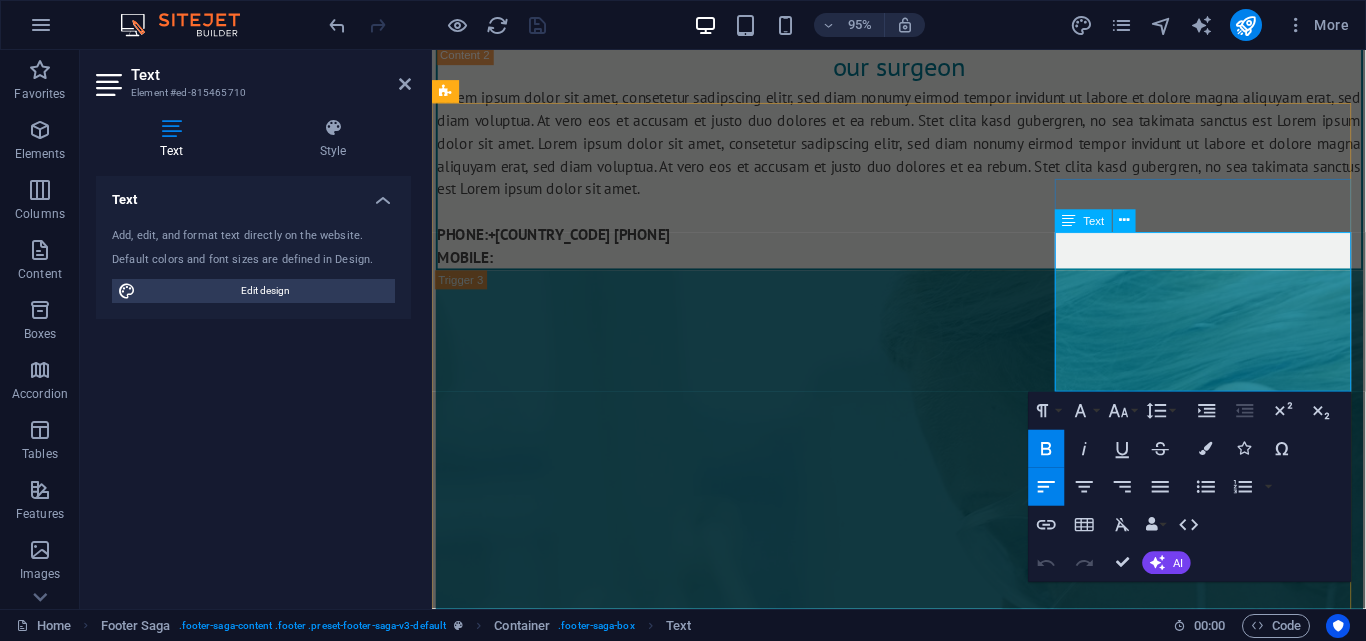 click on "Address [NUMBER] [STREET] [POSTAL_CODE] Phone +[COUNTRY_CODE] [PHONE] +[COUNTRY_CODE] [PHONE]" at bounding box center (589, 4342) 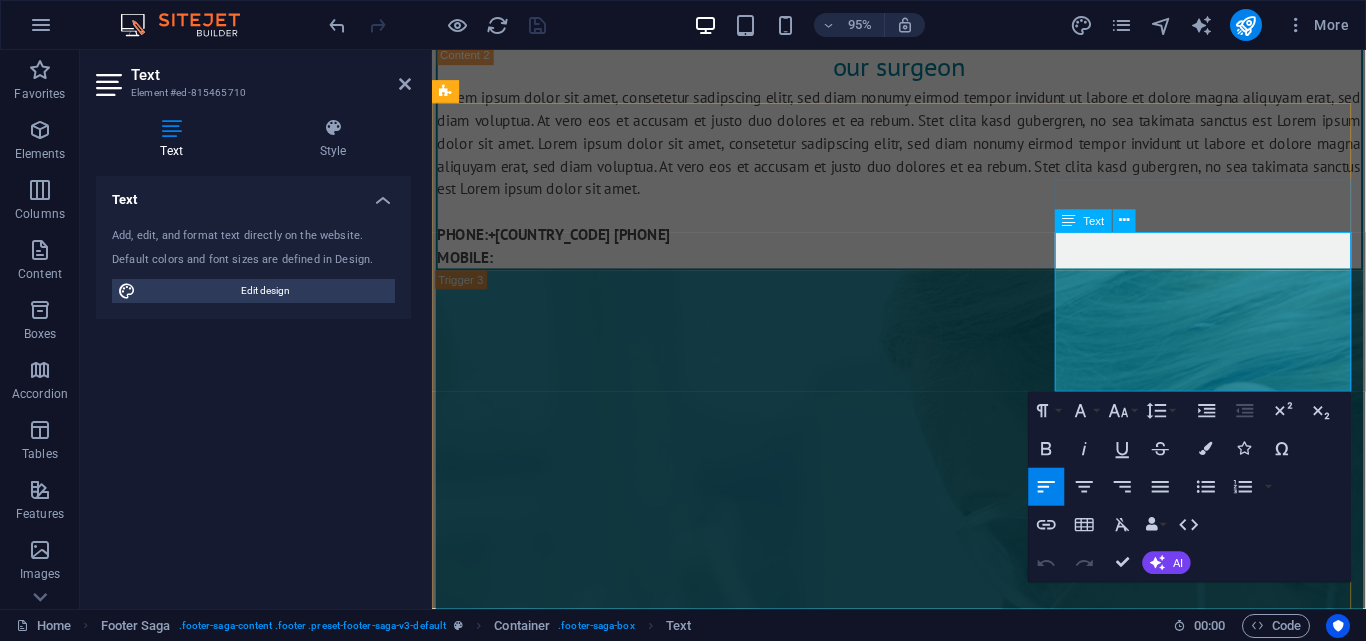 drag, startPoint x: 1090, startPoint y: 278, endPoint x: 1271, endPoint y: 282, distance: 181.04419 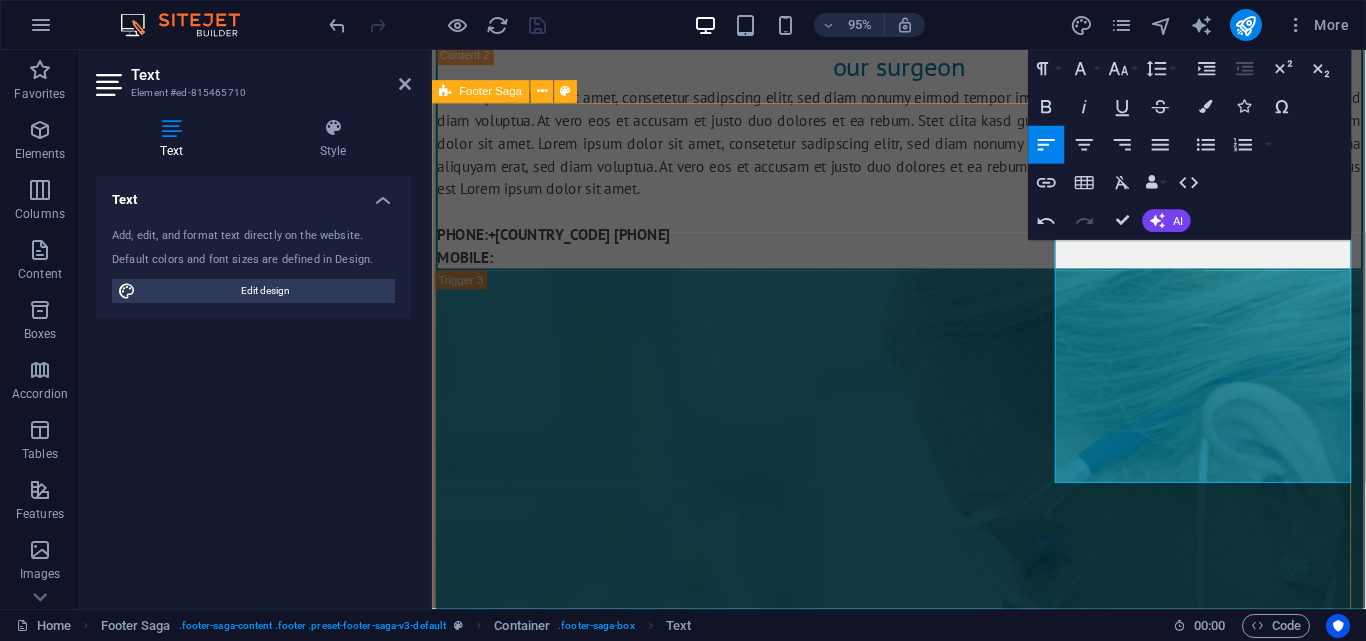 drag, startPoint x: 1208, startPoint y: 423, endPoint x: 1085, endPoint y: 419, distance: 123.065025 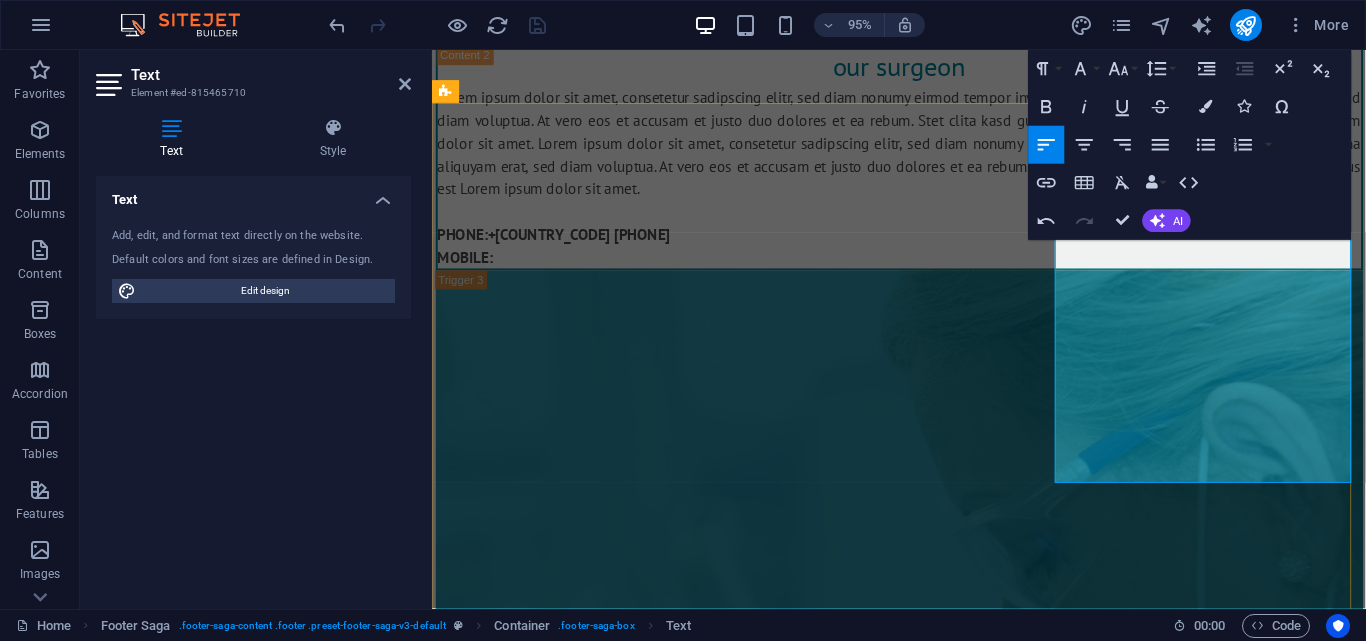 drag, startPoint x: 1215, startPoint y: 445, endPoint x: 1089, endPoint y: 445, distance: 126 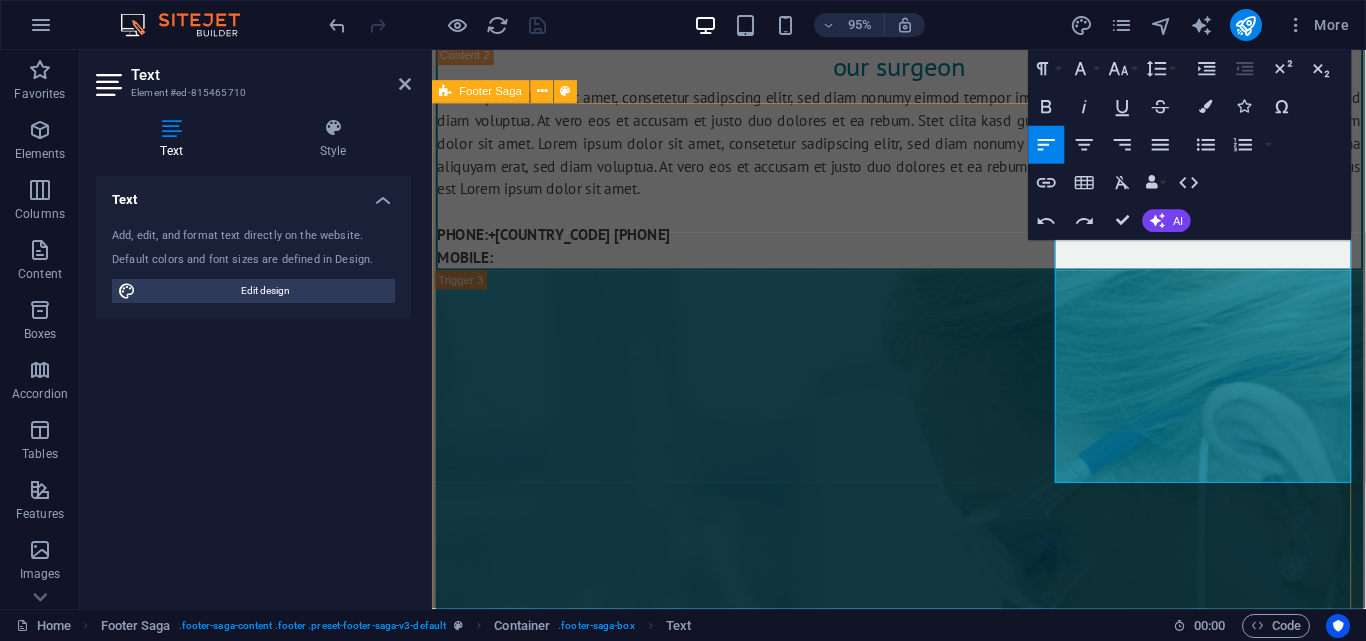 click on "Empowering Tomorrow's Medical Leaders. Navigate the Challenges , Illuminate Your Success -Join Our Journey to Excellence - Dreams Unlocked Plab Courses Plab 2 Courses Plab 2 MasterClass OET Courses Repeater Course Full Course ECG Interpretation Emergency Radiology Course Expert Witness Course CLINIC LOCUM MRCEM SBA Our Blogs Contact info Address [ORGANIZATION] [BUILDING_NUMBER] [STREET_DETAIL], [LANDMARK], [SOCIETY_BLOCK] [AREA], [CITY] [POSTAL_CODE] Phone [PHONE] [PHONE] Email [EMAIL] Social media Facebook Twitter Instagram" at bounding box center [923, 4168] 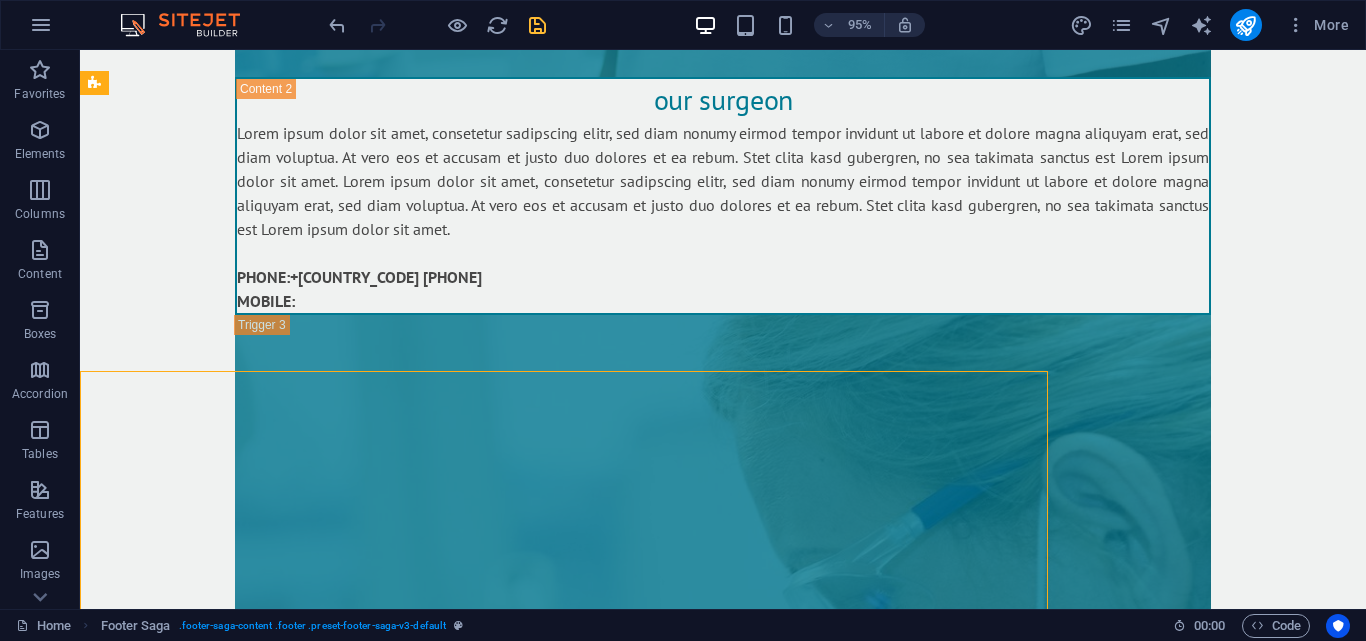 scroll, scrollTop: 11046, scrollLeft: 0, axis: vertical 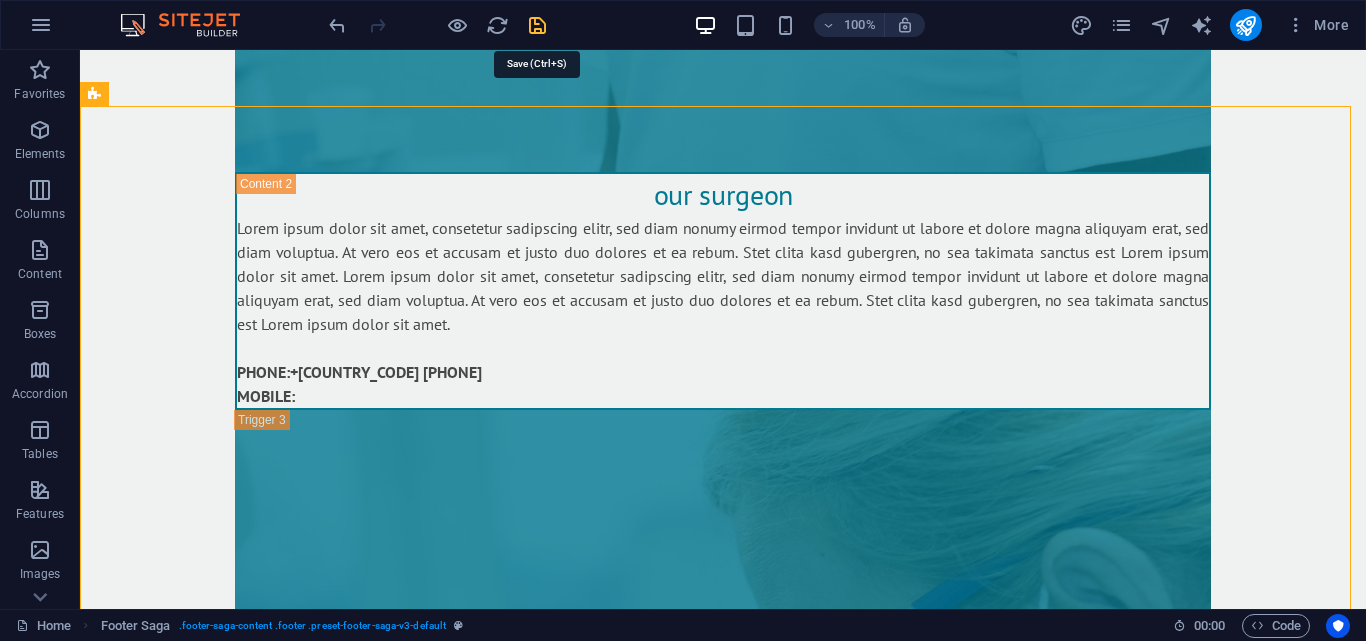 click at bounding box center (537, 25) 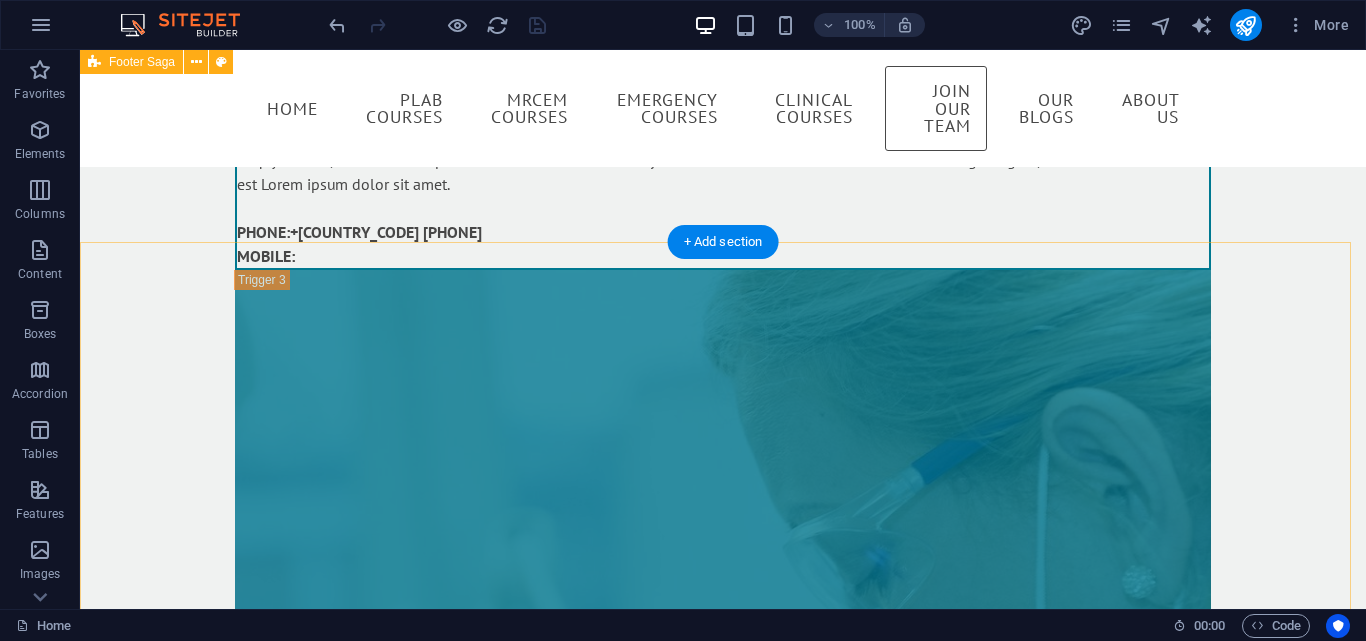 scroll, scrollTop: 10910, scrollLeft: 0, axis: vertical 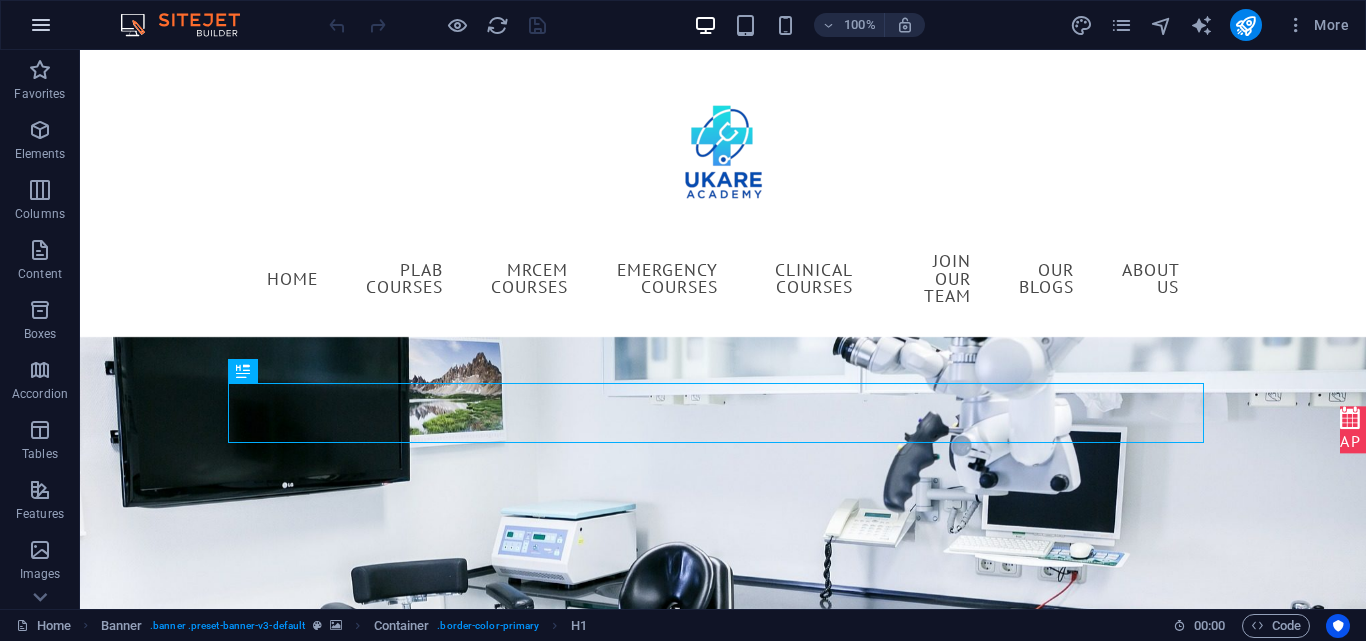 click at bounding box center [41, 25] 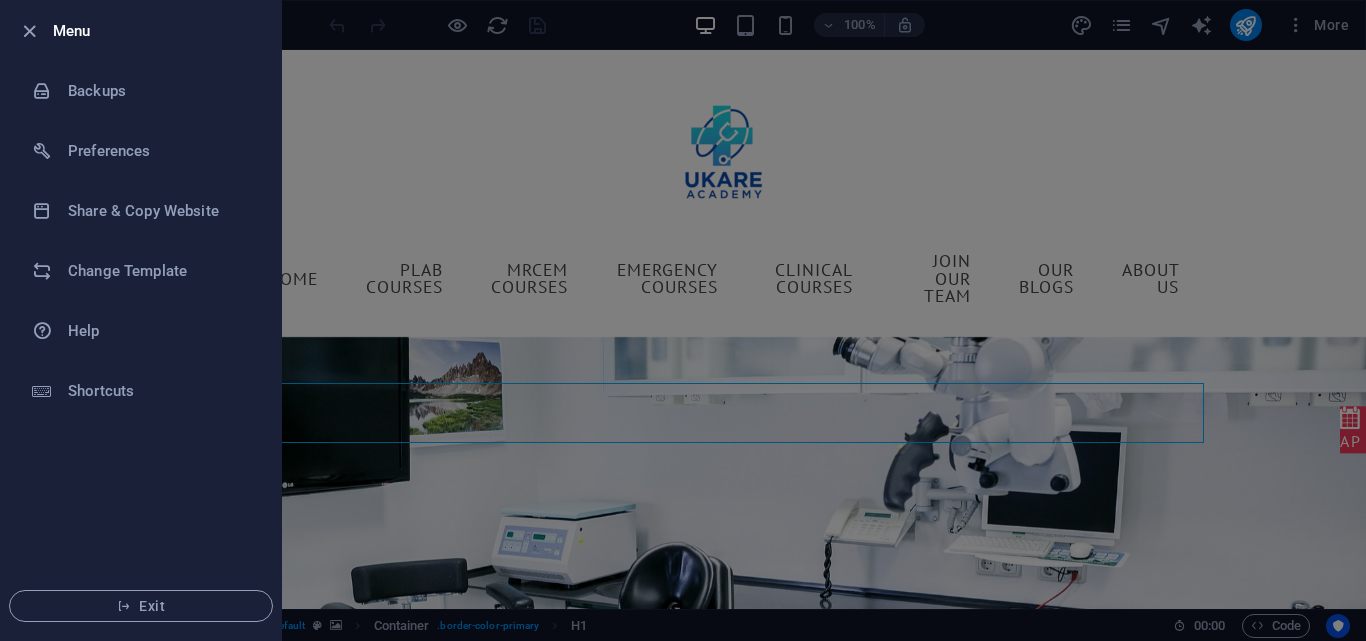 click at bounding box center [683, 320] 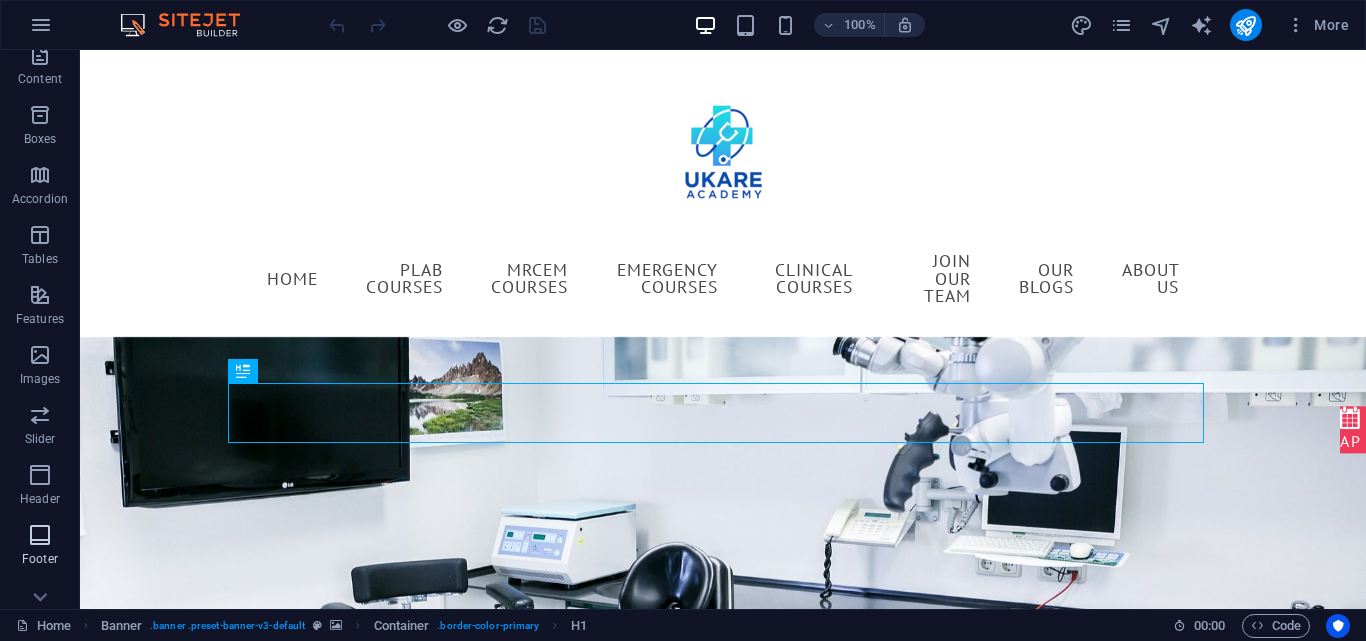 scroll, scrollTop: 341, scrollLeft: 0, axis: vertical 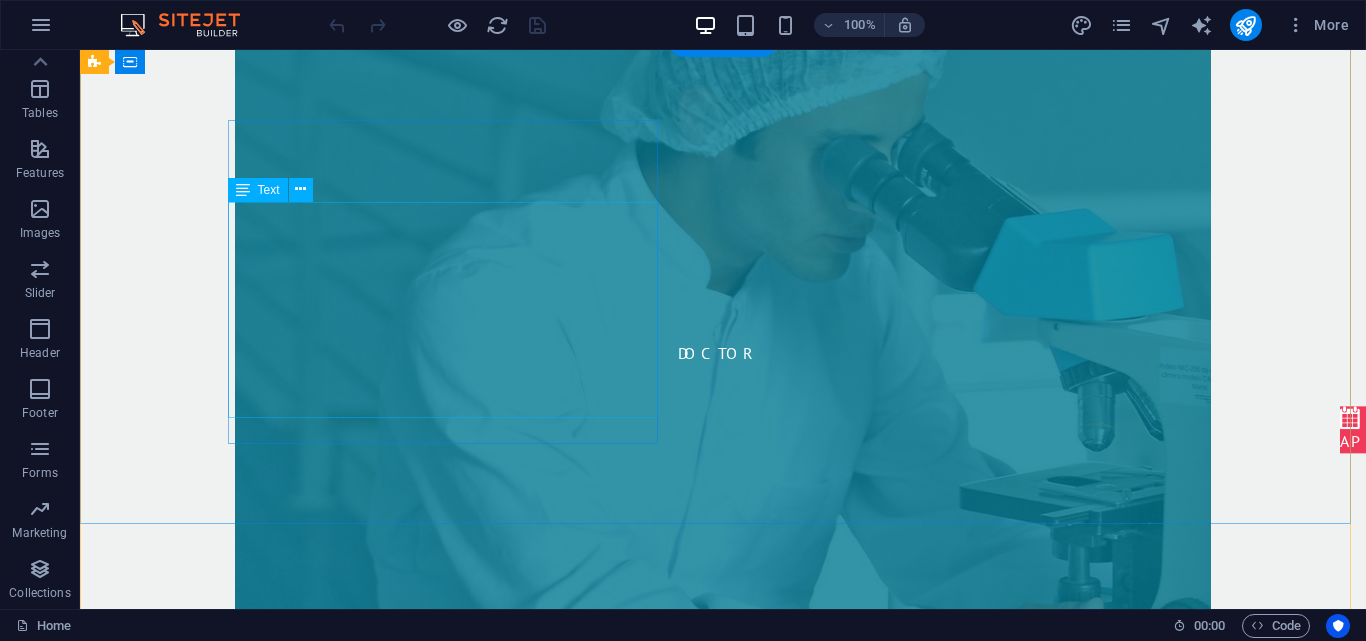 click on "UKARE ACADEMY The Care Clinics, Bungalow No 217, opposite Jheel Park, Delhi Mercantile Society Block 3 PECHS ,  Karachi   75500 +92 345 6010005   info@ukareacademy.com Mo - Sat: 7am - 8pm Legal Notice  |  Privacy" at bounding box center (568, 5253) 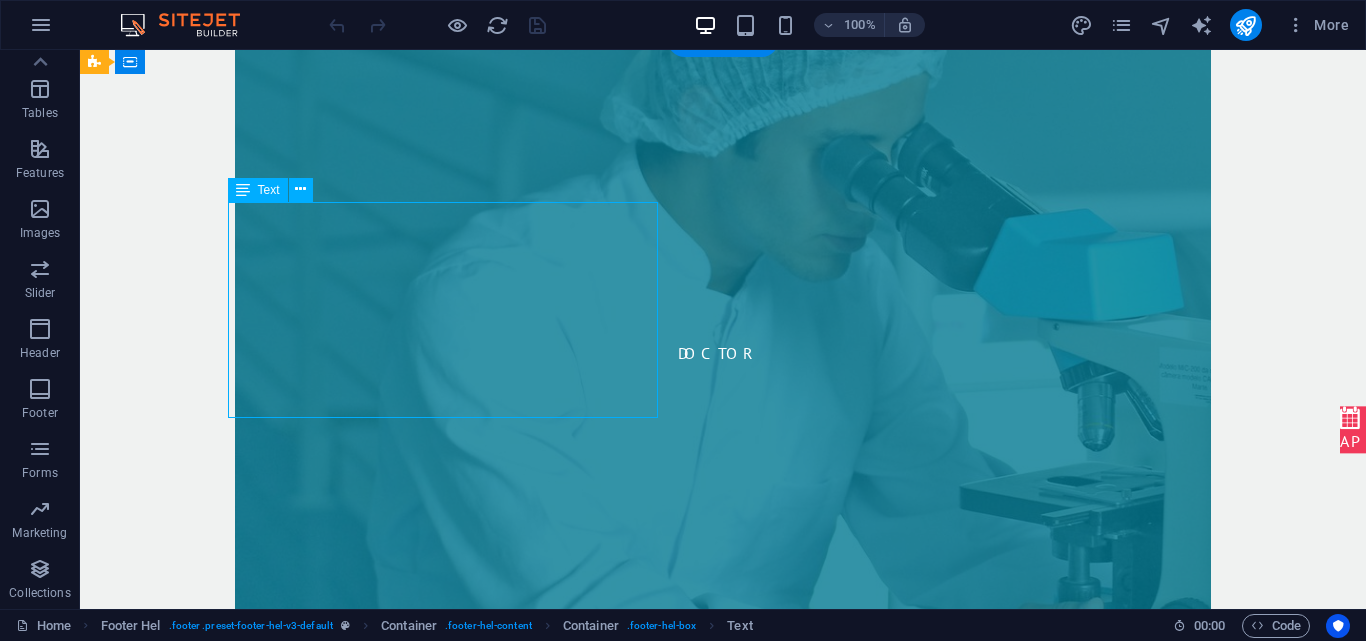 click on "UKARE ACADEMY The Care Clinics, Bungalow No 217, opposite Jheel Park, Delhi Mercantile Society Block 3 PECHS ,  Karachi   75500 +92 345 6010005   info@ukareacademy.com Mo - Sat: 7am - 8pm Legal Notice  |  Privacy" at bounding box center (568, 5253) 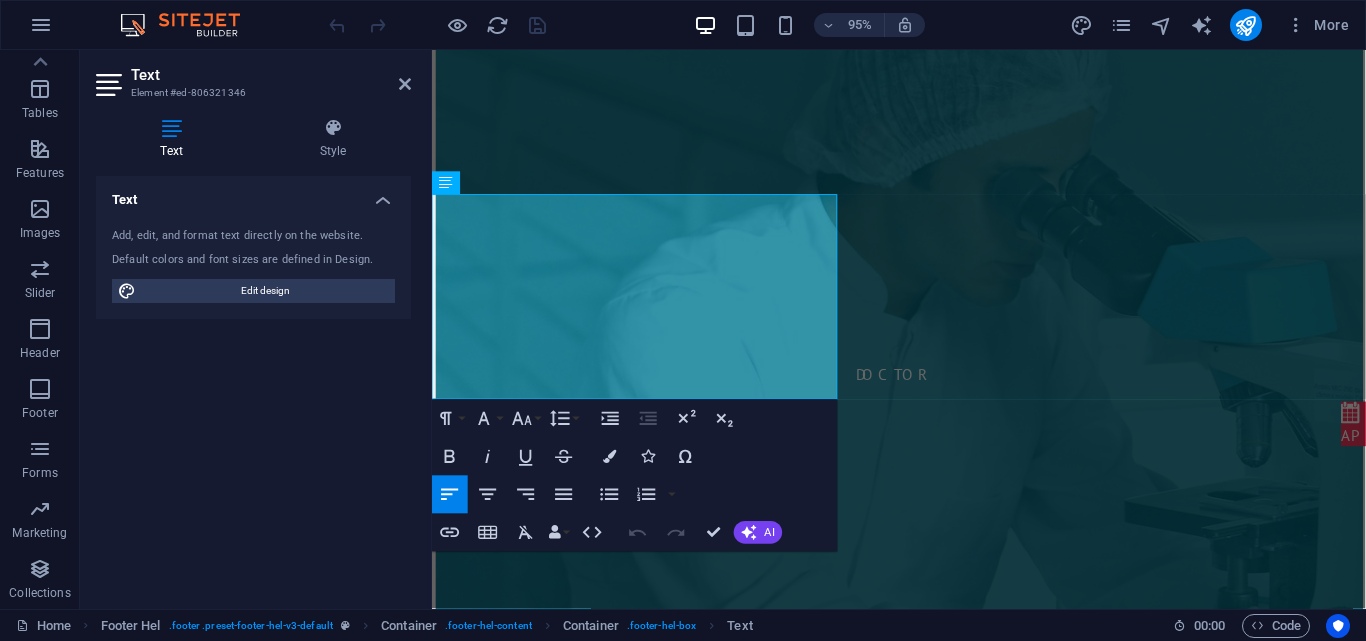 scroll, scrollTop: 10395, scrollLeft: 0, axis: vertical 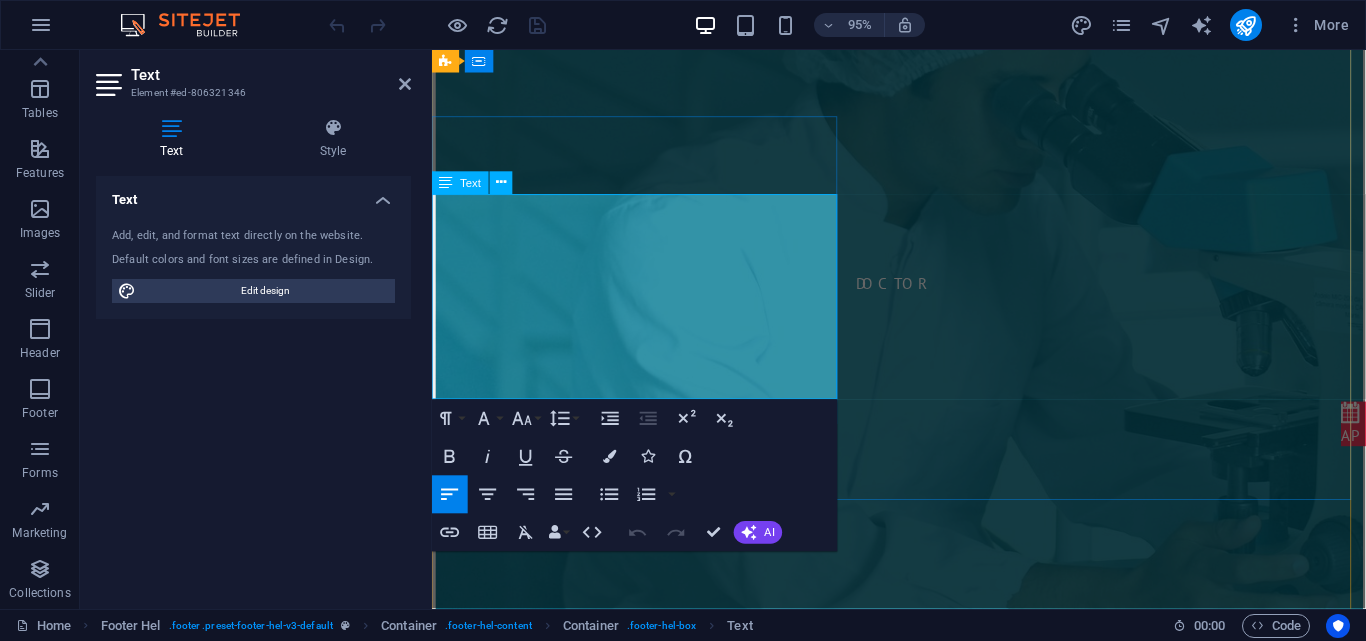 drag, startPoint x: 769, startPoint y: 261, endPoint x: 604, endPoint y: 254, distance: 165.14842 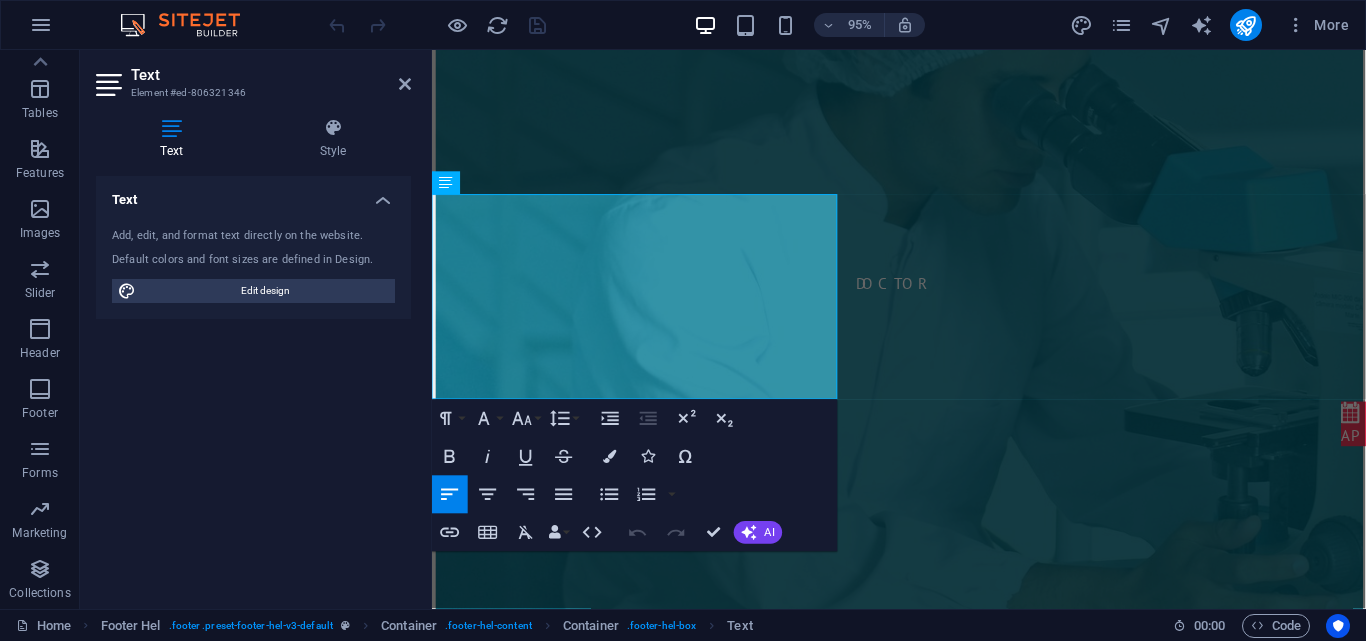 drag, startPoint x: 608, startPoint y: 338, endPoint x: 862, endPoint y: 366, distance: 255.53865 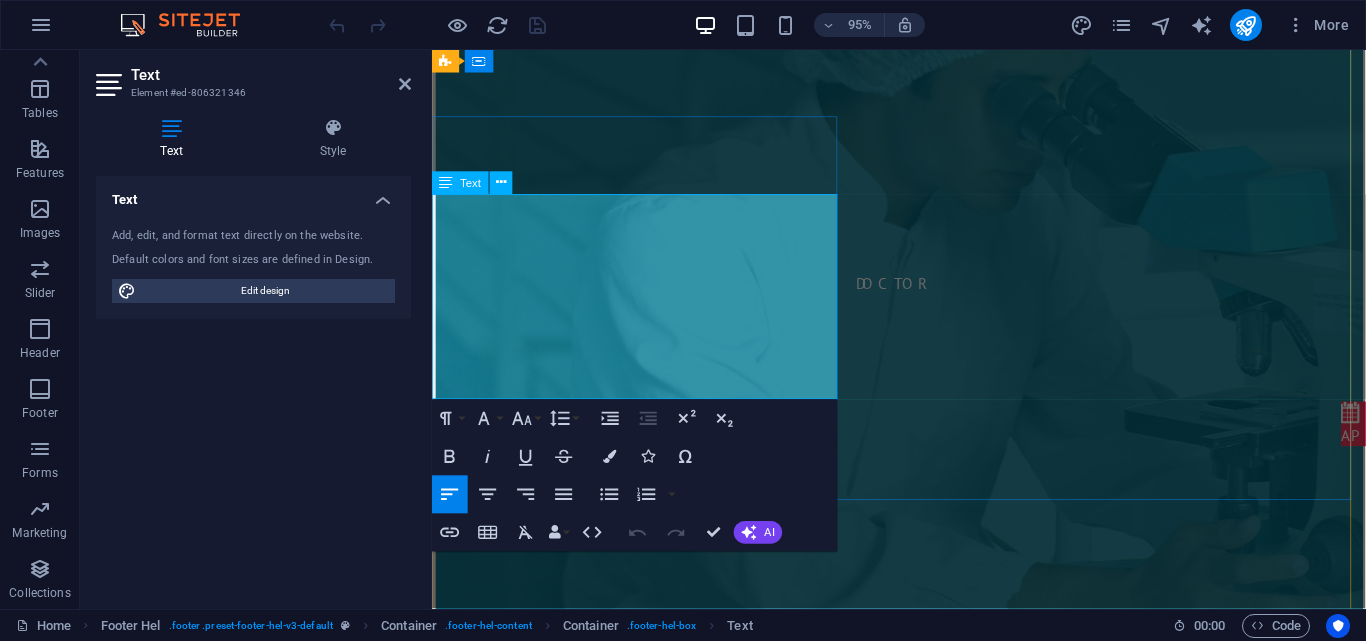 copy on "[EMAIL]" 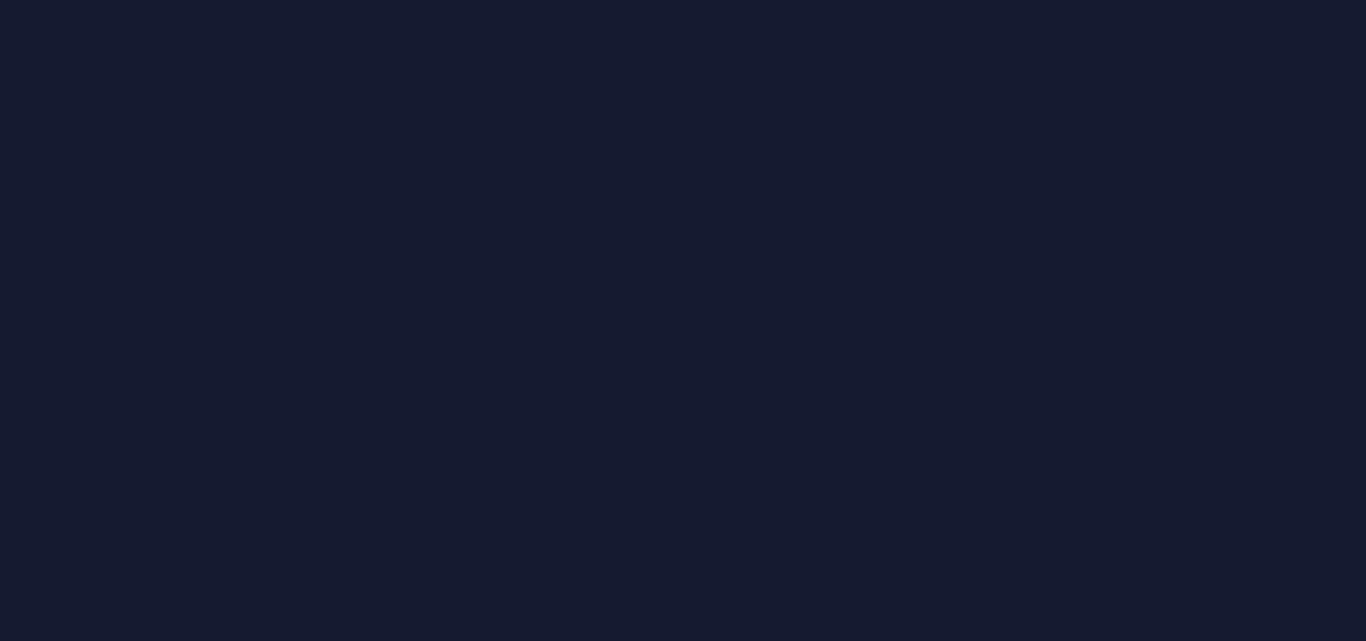 scroll, scrollTop: 0, scrollLeft: 0, axis: both 